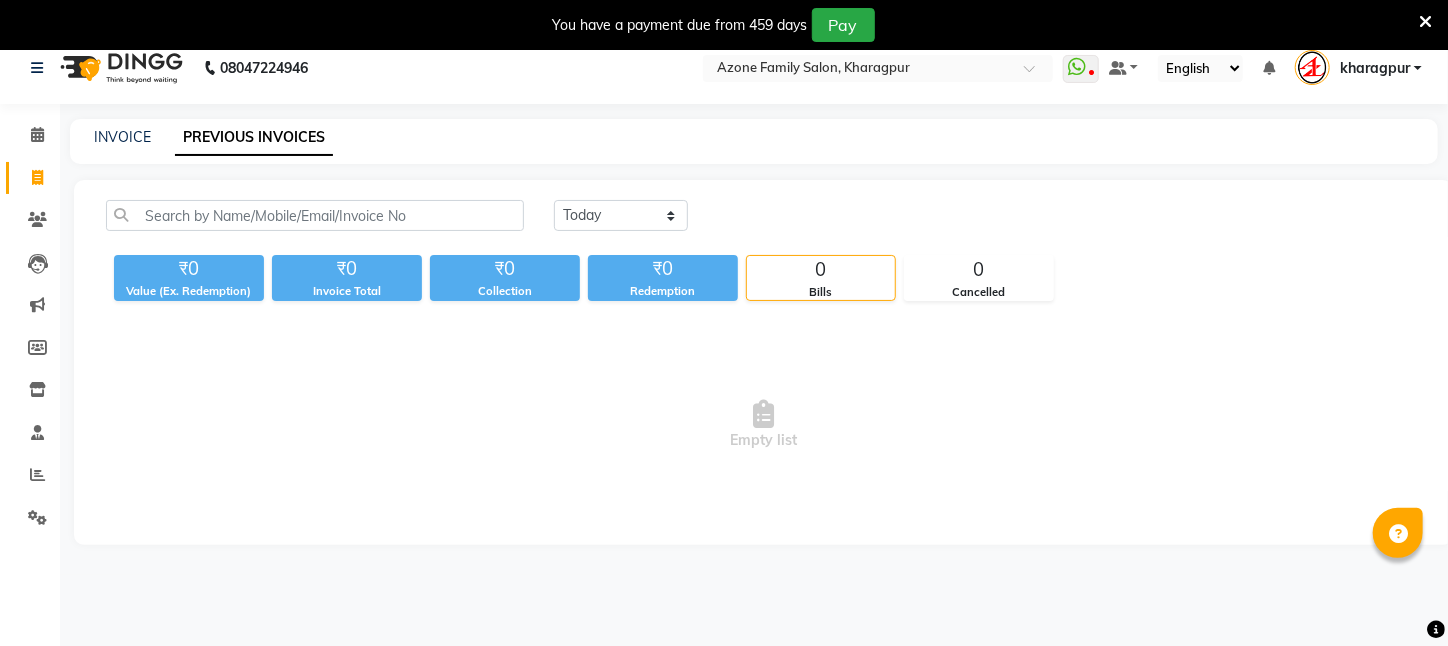 scroll, scrollTop: 50, scrollLeft: 0, axis: vertical 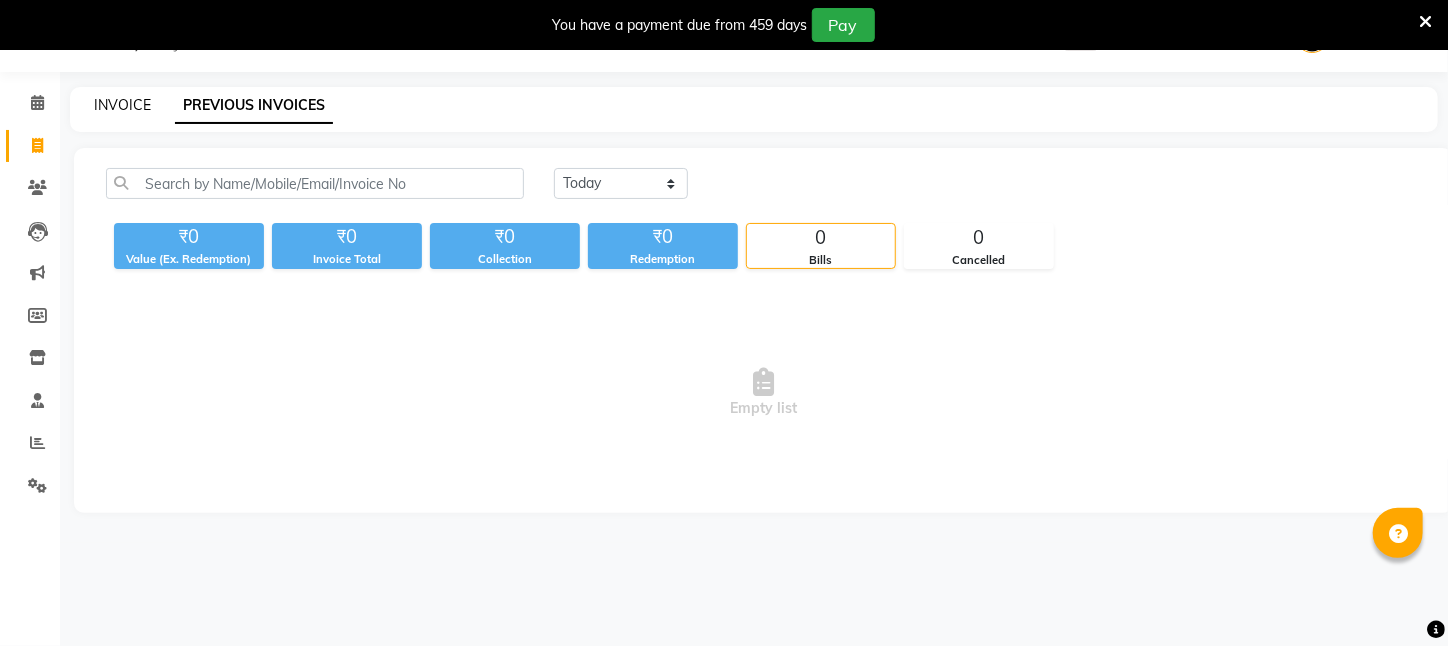 click on "INVOICE" 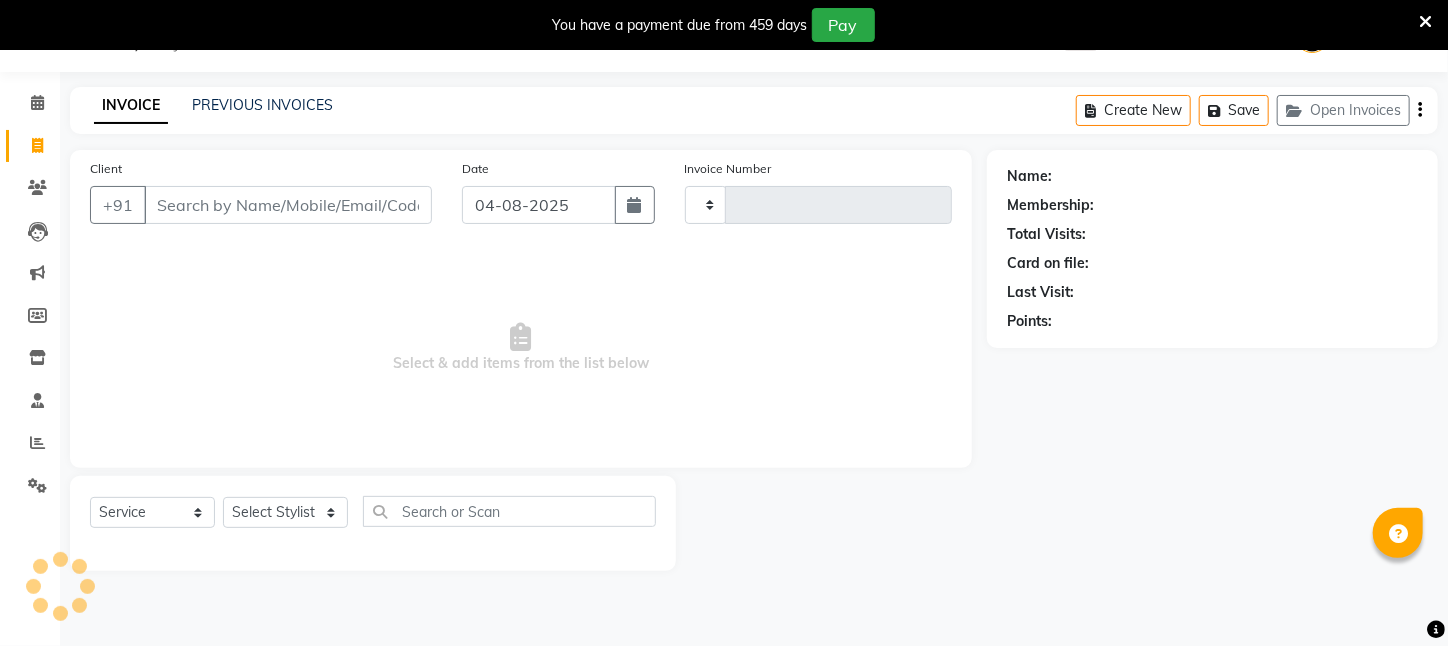 type on "2099" 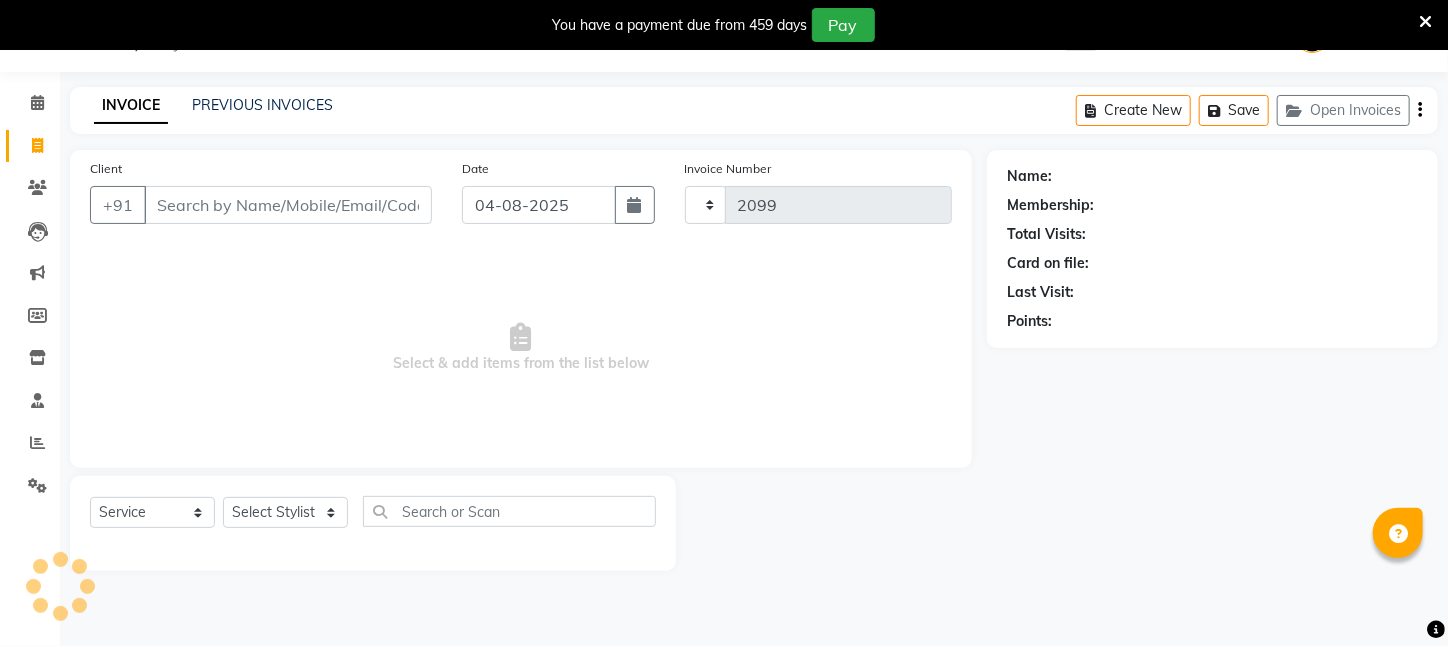 select on "4296" 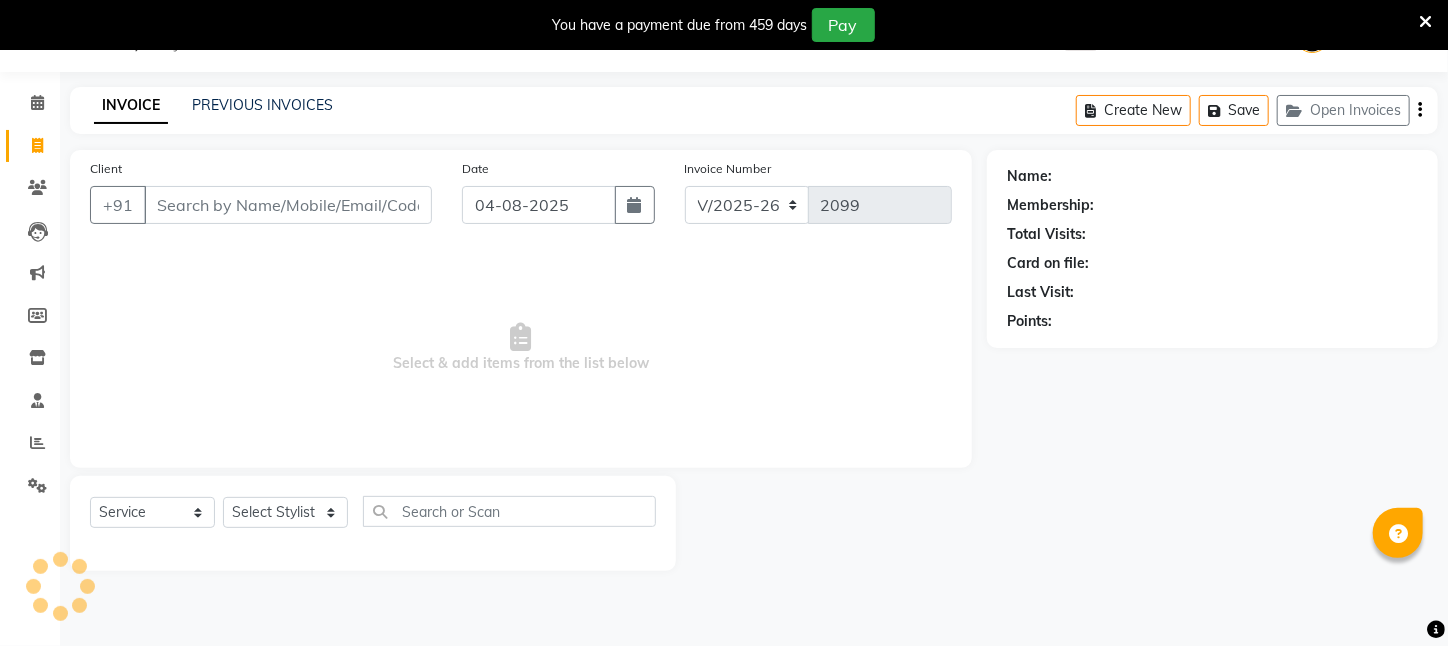 click on "Client" at bounding box center (288, 205) 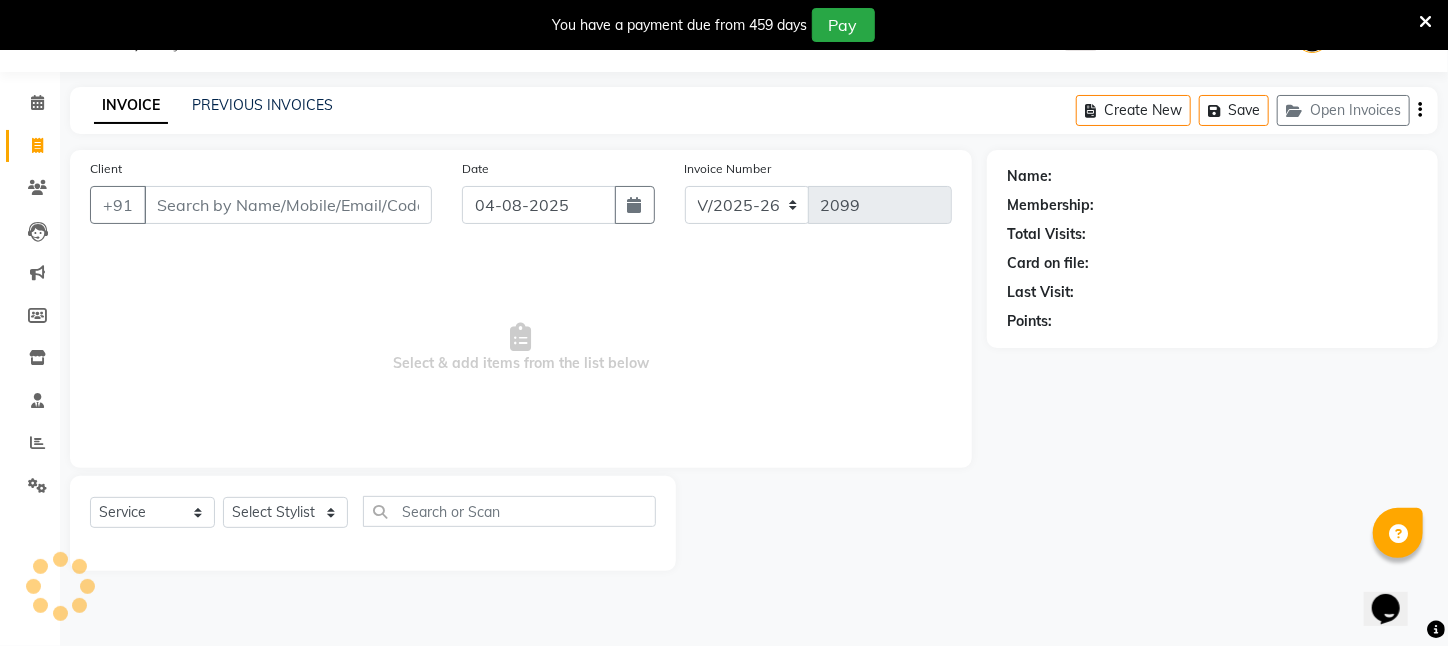scroll, scrollTop: 0, scrollLeft: 0, axis: both 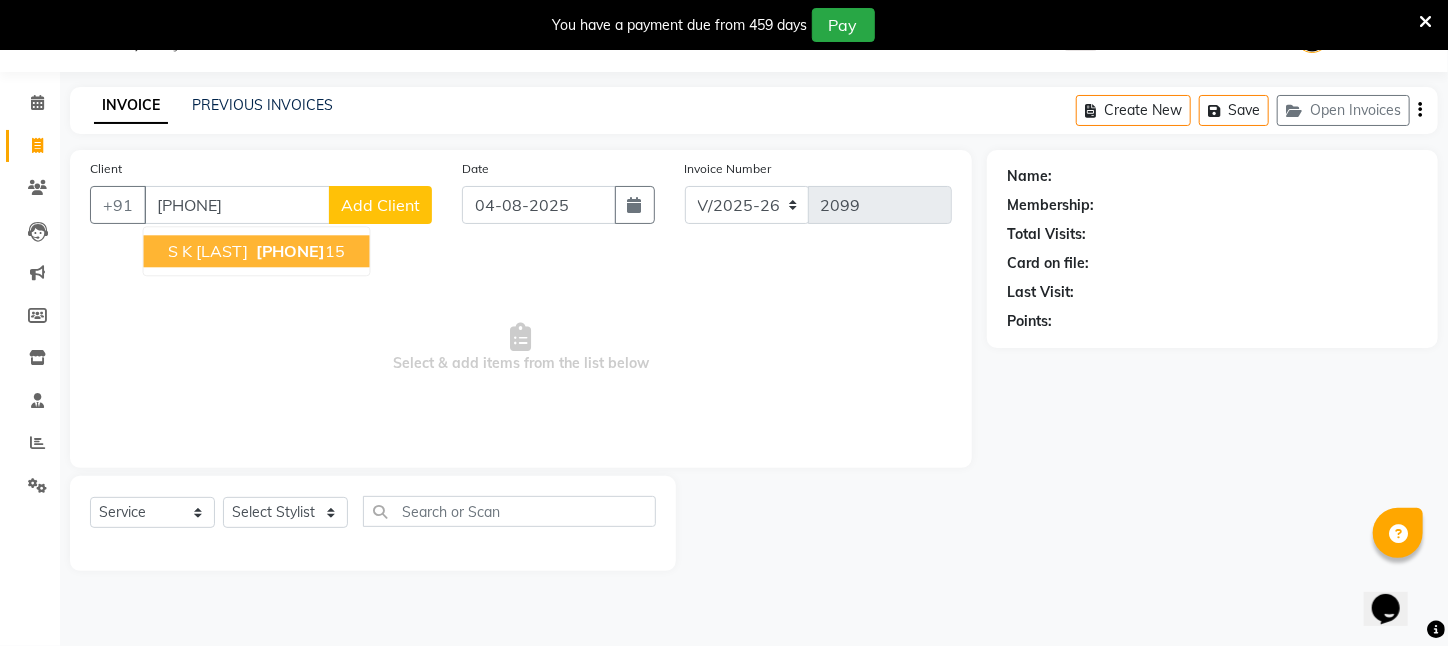 click on "90640168" at bounding box center [291, 251] 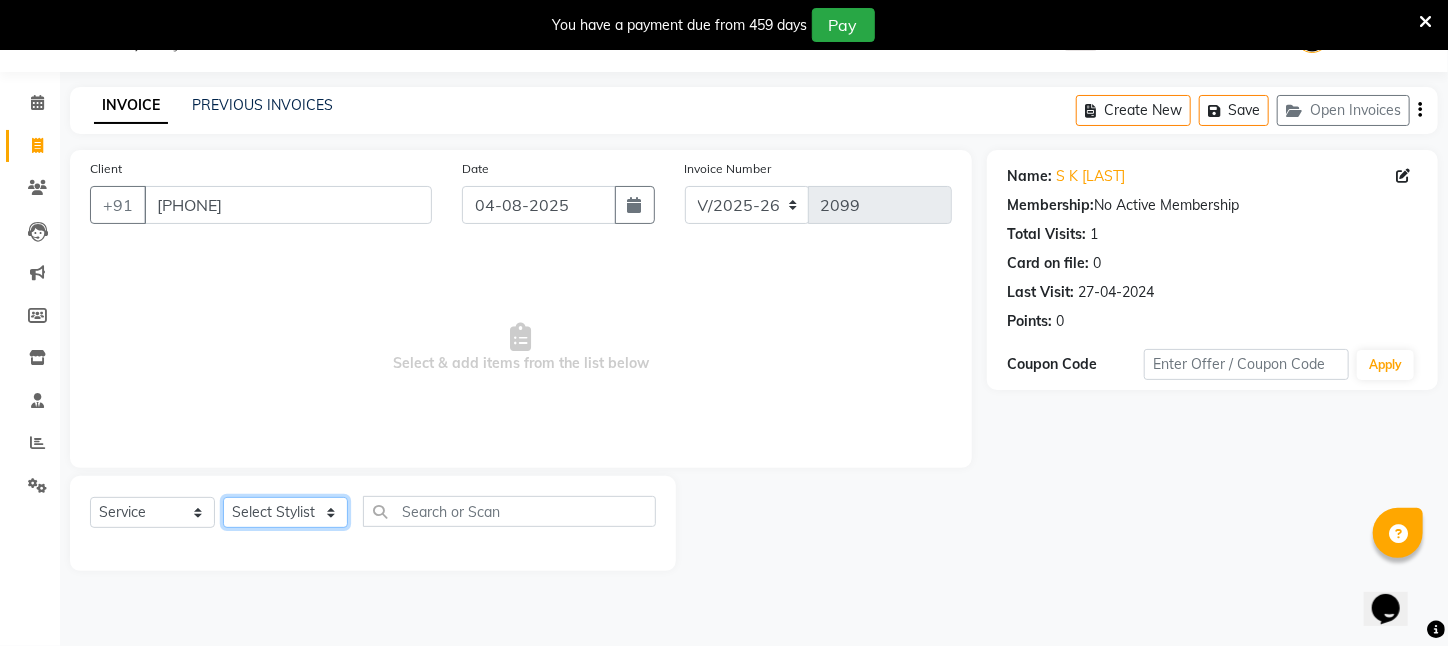 click on "Select Stylist Aftab Ansar  ARPITA DEEPIKA IMRAAN Injamam KESHAV kharagpur Mahadev Pal Manisha MOUMITA NEHA Rahim Ruma SAIMA Shibani Sujit Suman TINKU Venu" 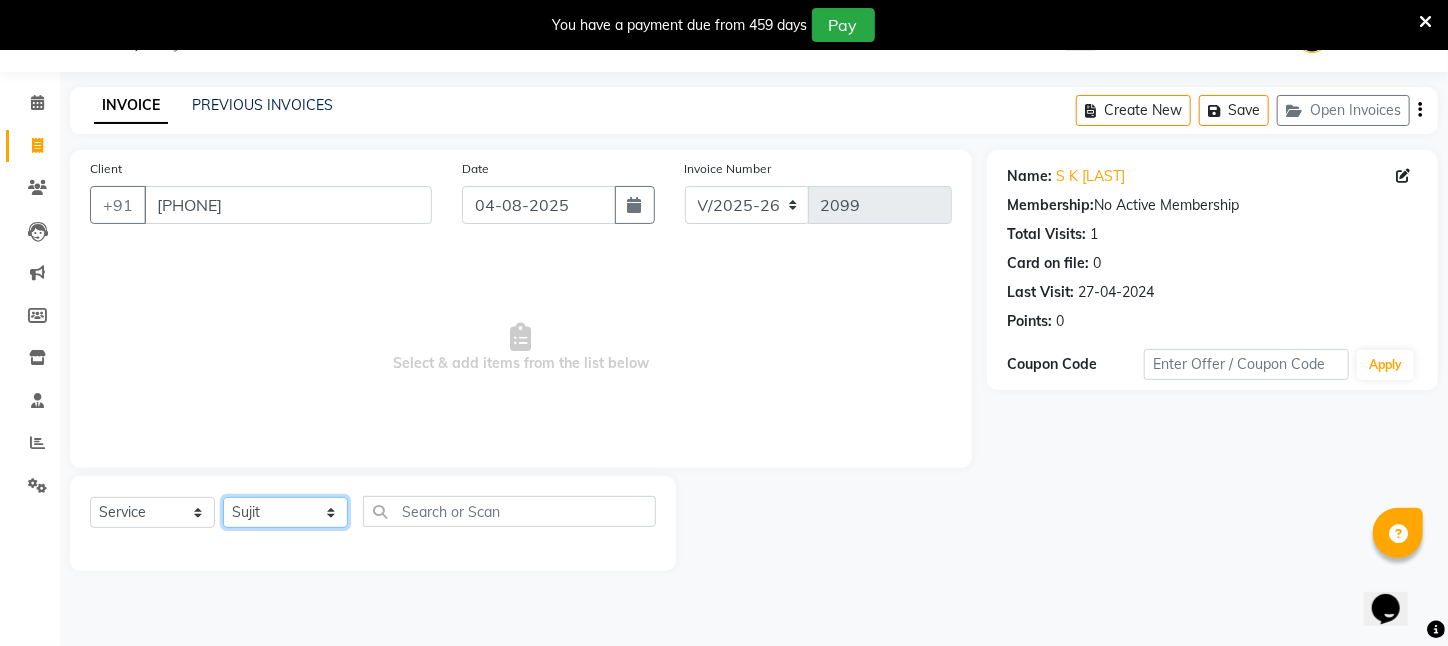 click on "Select Stylist Aftab Ansar  ARPITA DEEPIKA IMRAAN Injamam KESHAV kharagpur Mahadev Pal Manisha MOUMITA NEHA Rahim Ruma SAIMA Shibani Sujit Suman TINKU Venu" 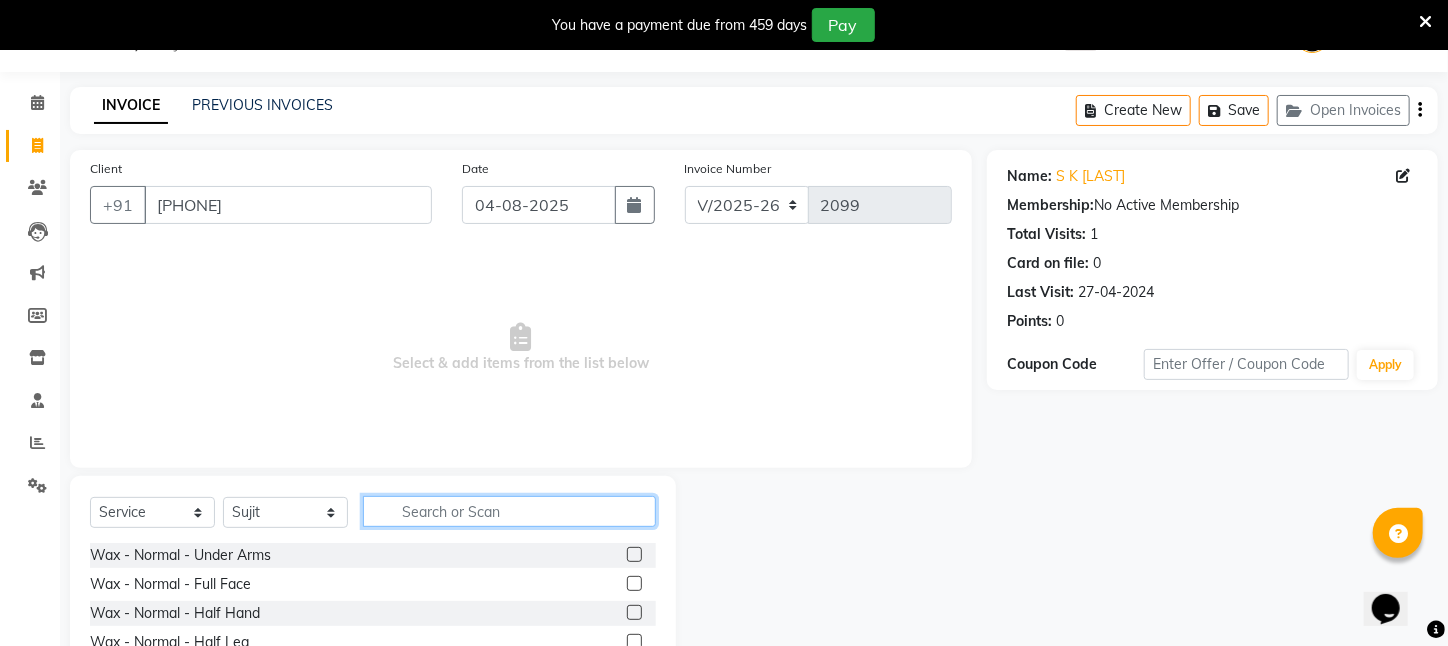 click 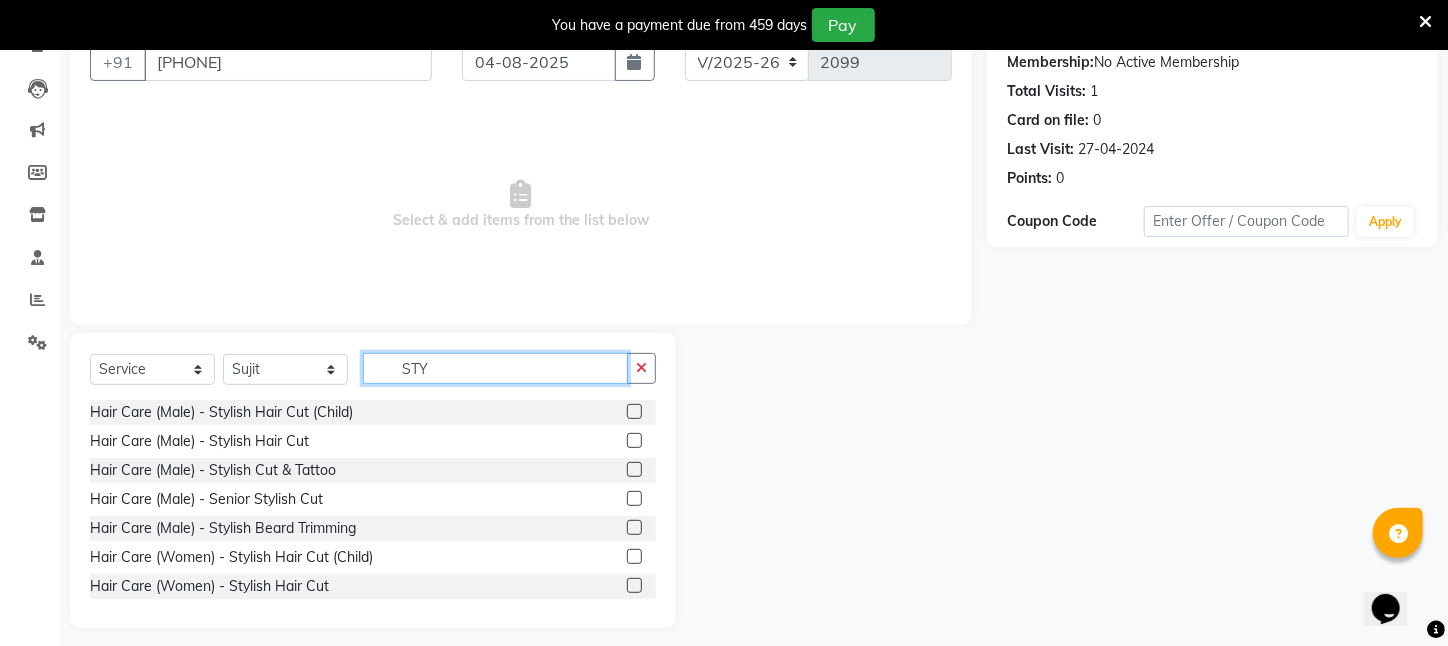 scroll, scrollTop: 204, scrollLeft: 0, axis: vertical 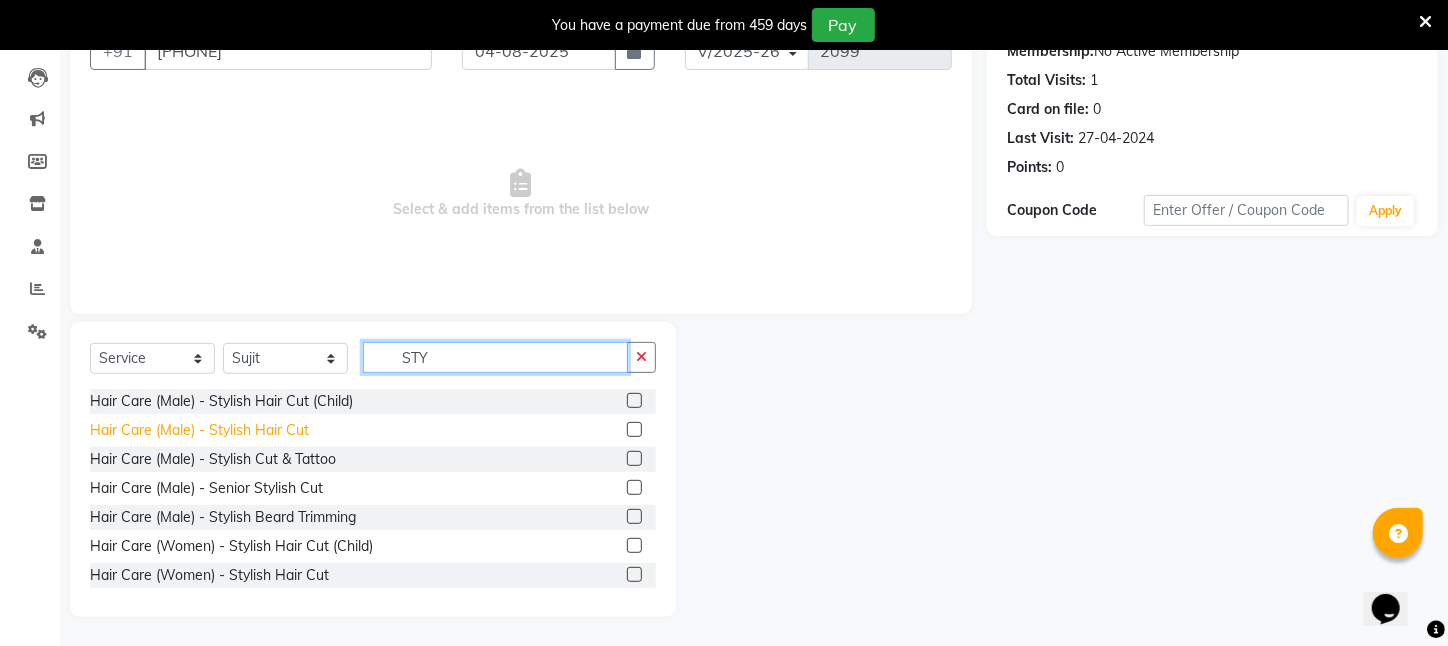 type on "STY" 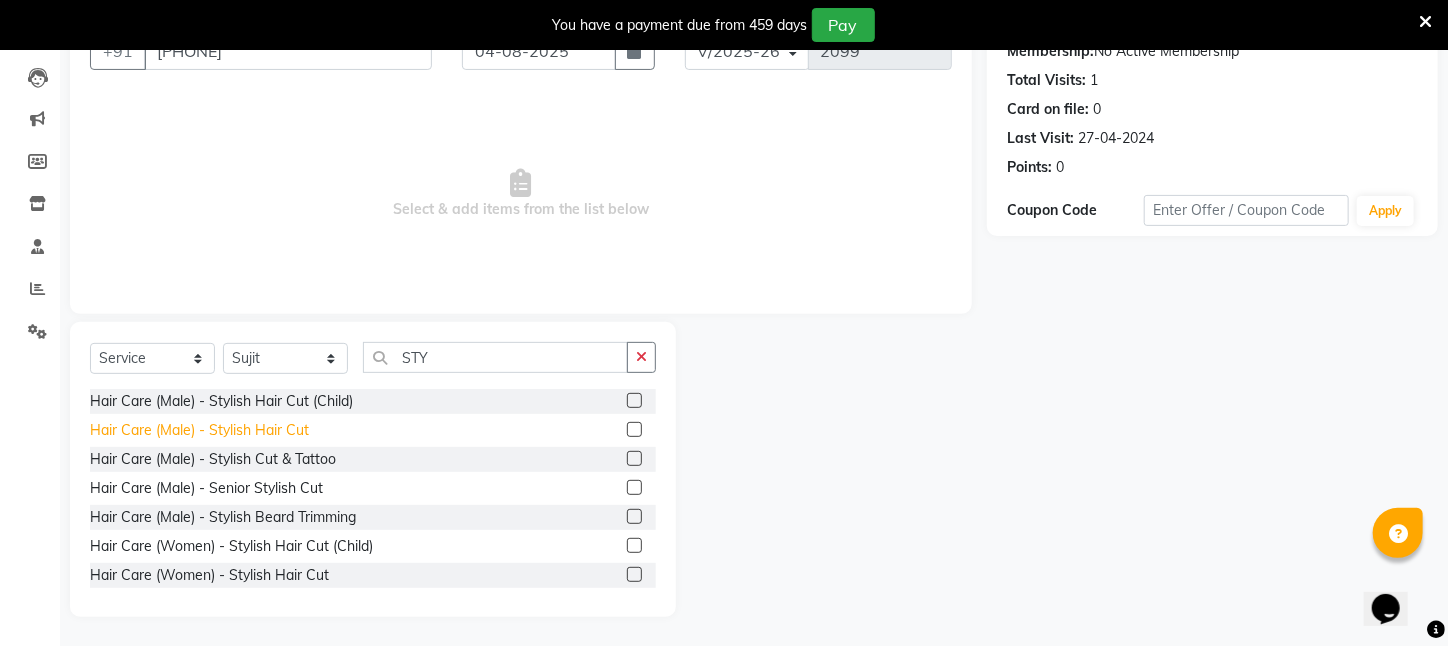 click on "Hair Care (Male)   -   Stylish Hair Cut" 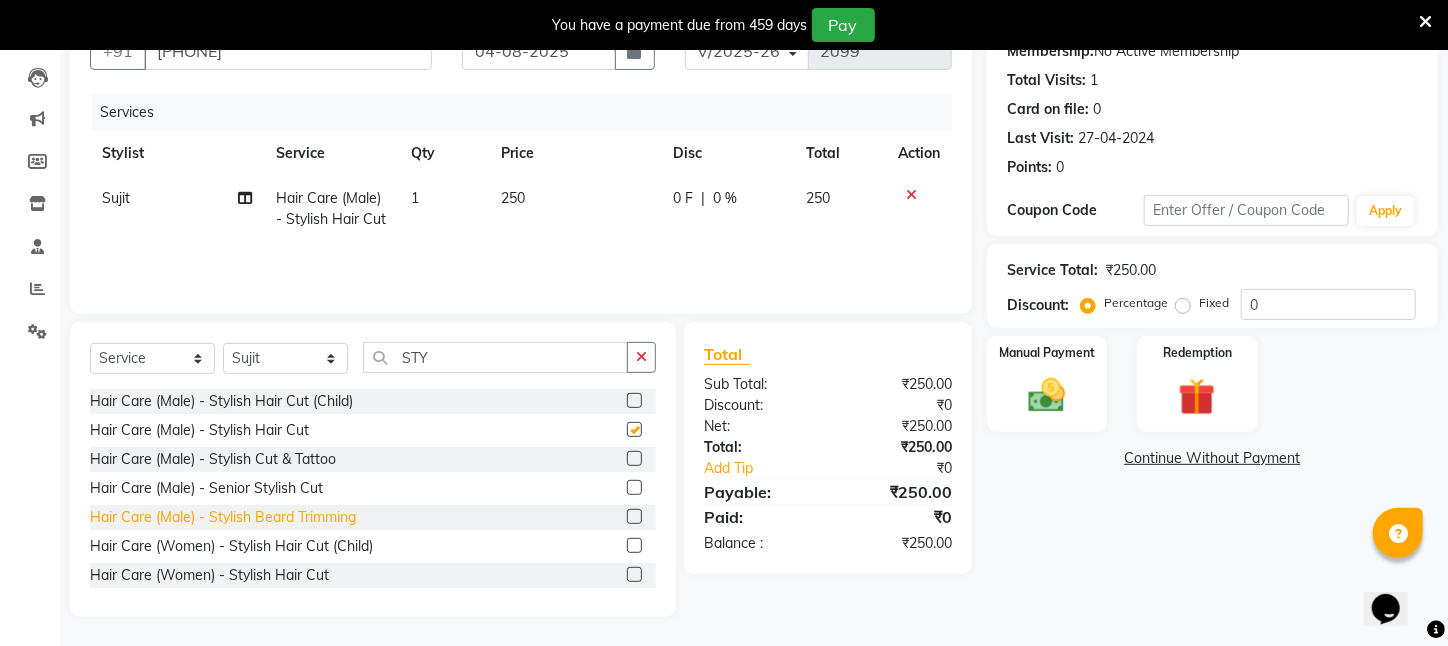 checkbox on "false" 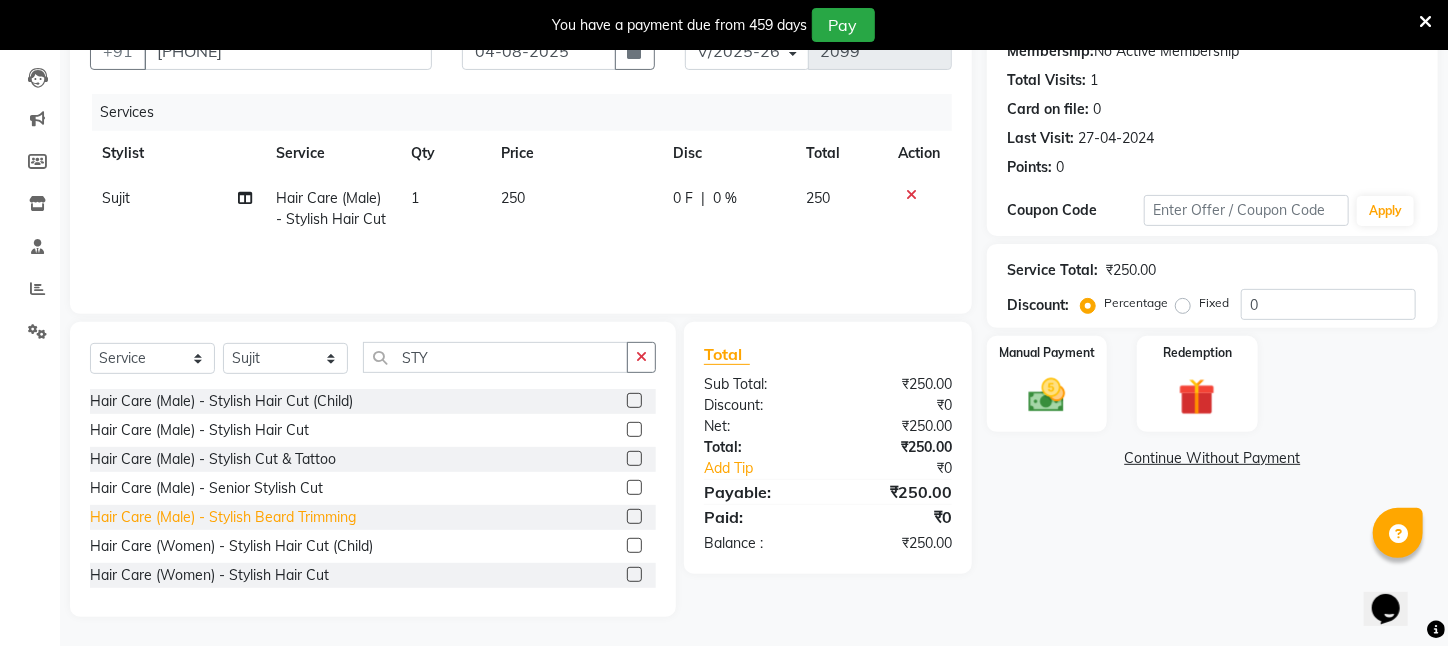 click on "Hair Care (Male)   -   Stylish Beard Trimming" 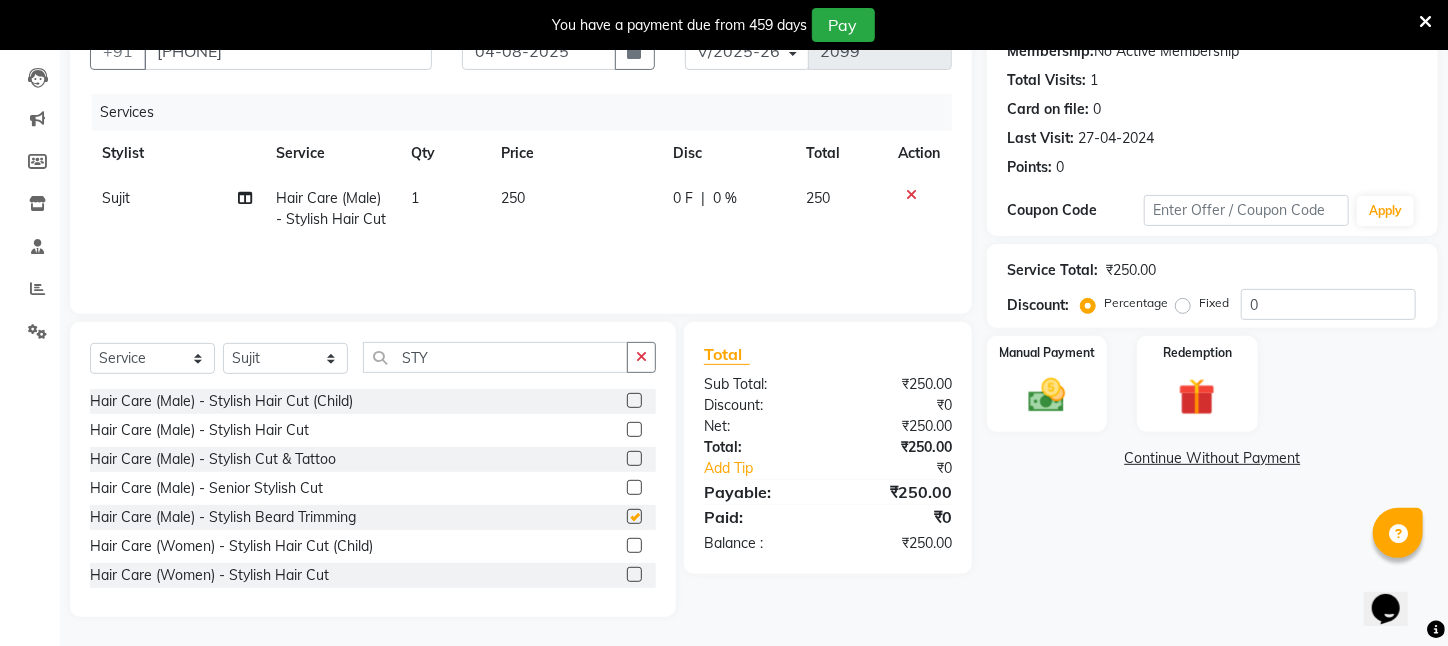 checkbox on "false" 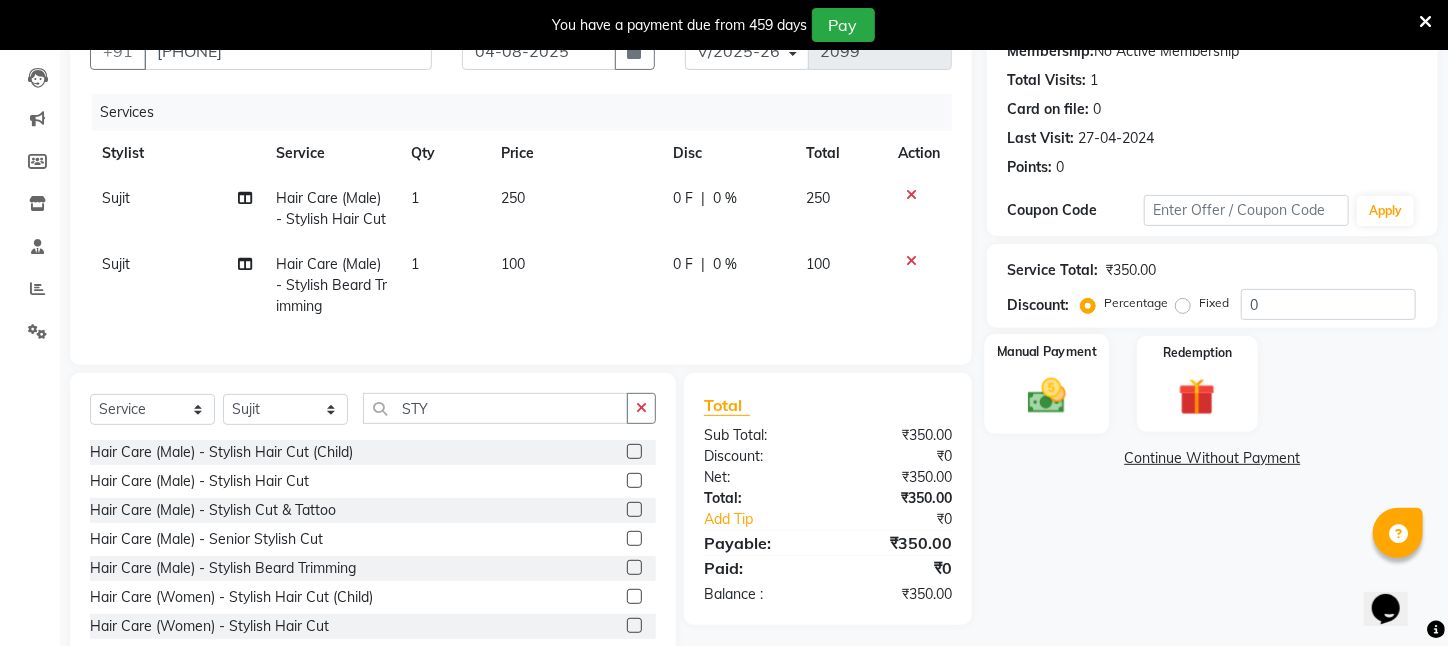 click on "Manual Payment" 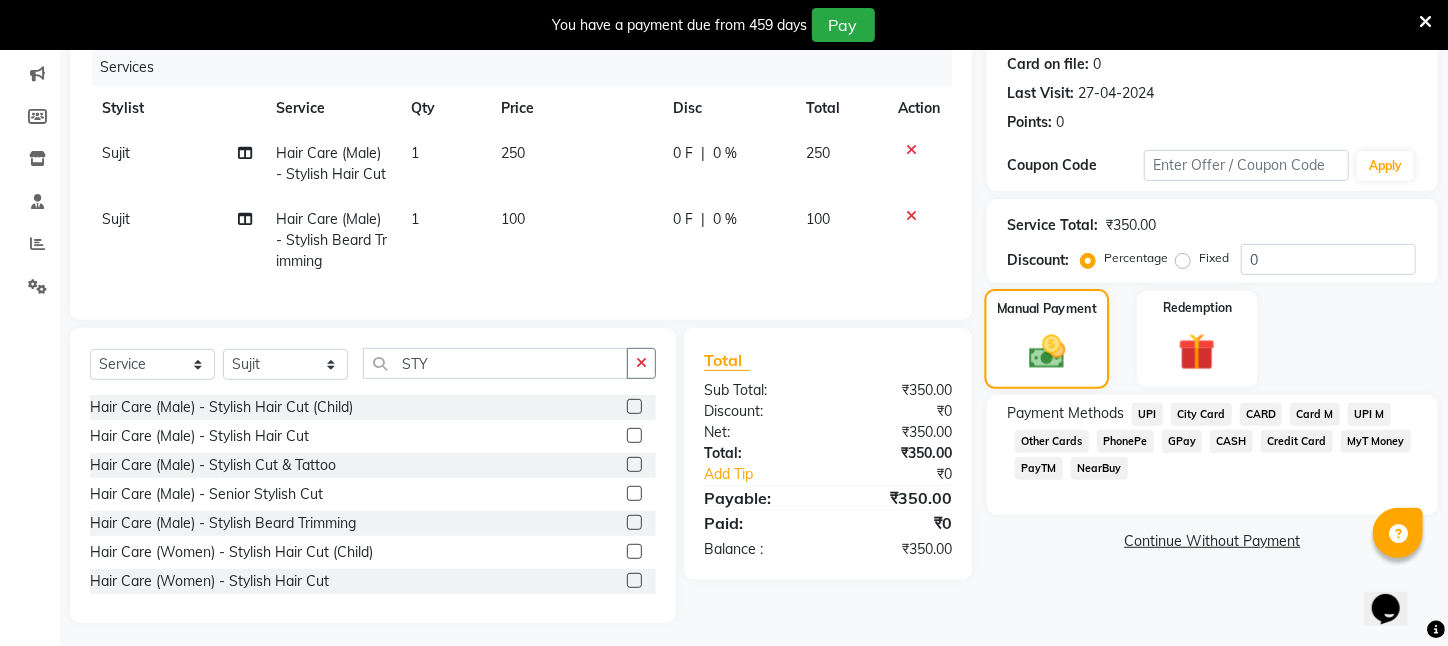 scroll, scrollTop: 271, scrollLeft: 0, axis: vertical 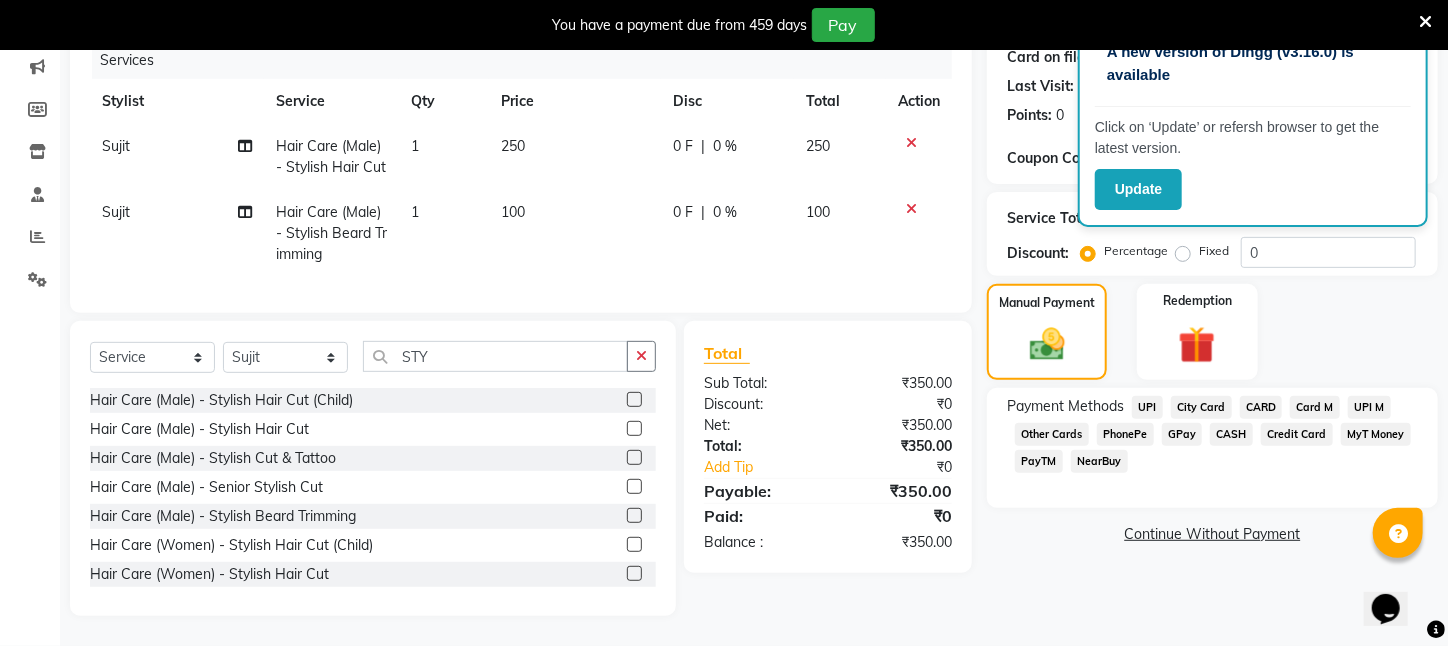 click on "CASH" 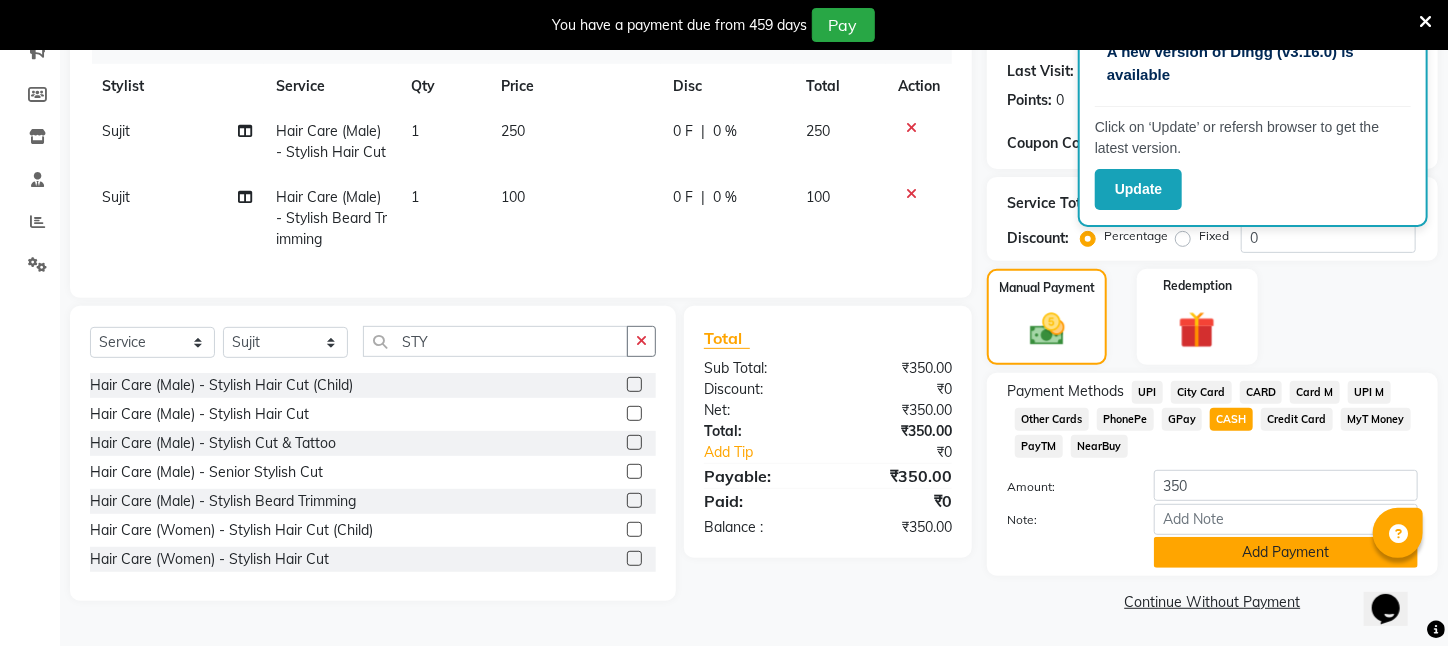 click on "Add Payment" 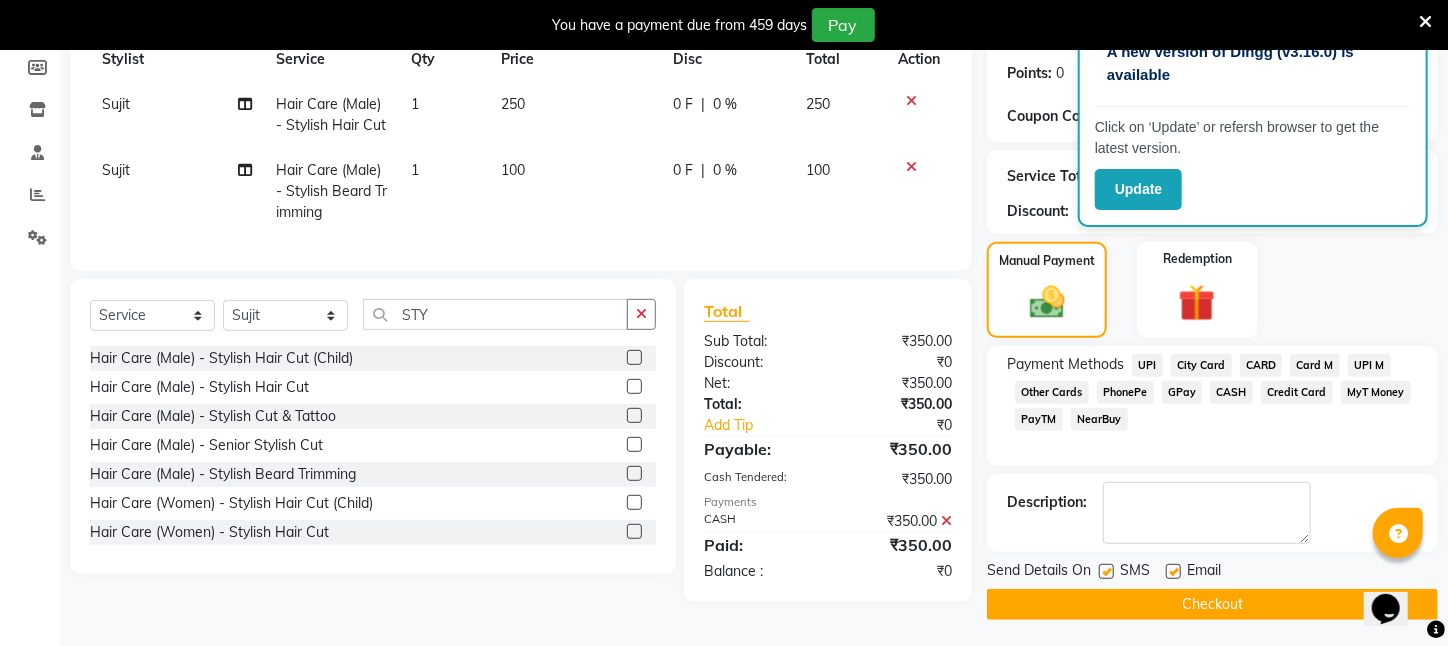 scroll, scrollTop: 323, scrollLeft: 0, axis: vertical 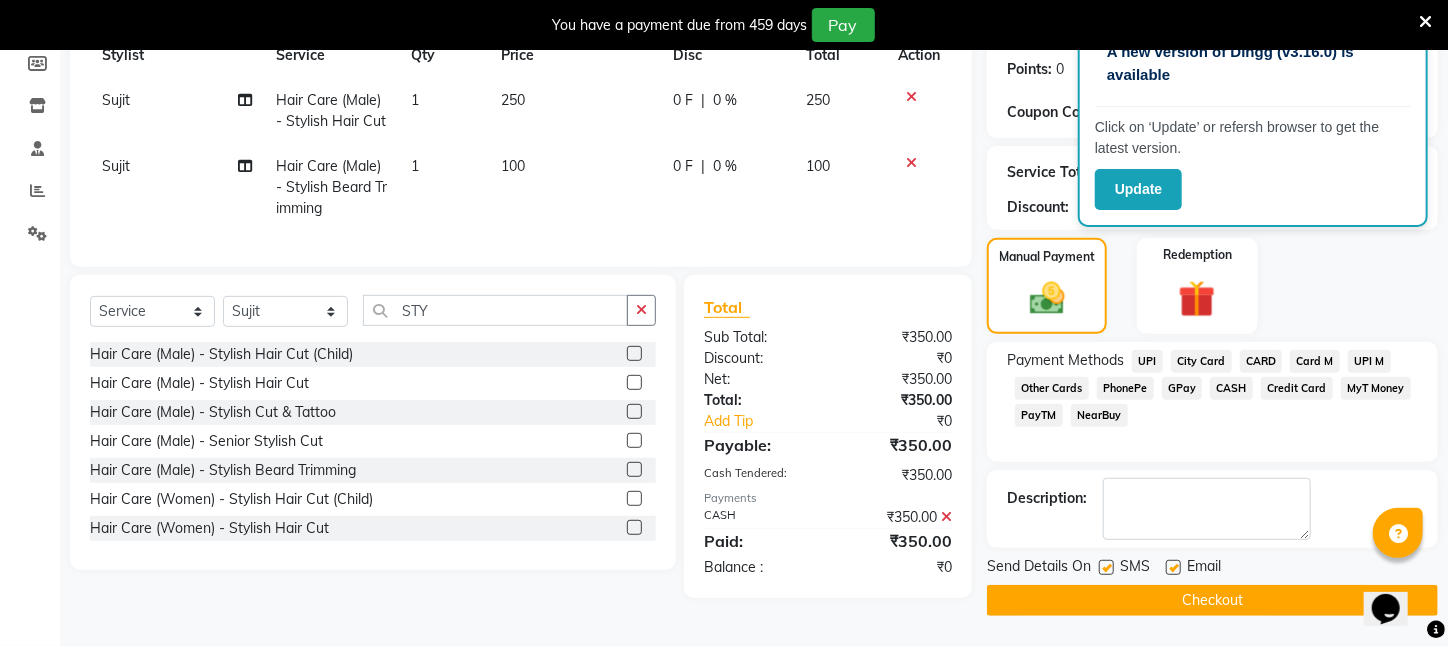 click on "Checkout" 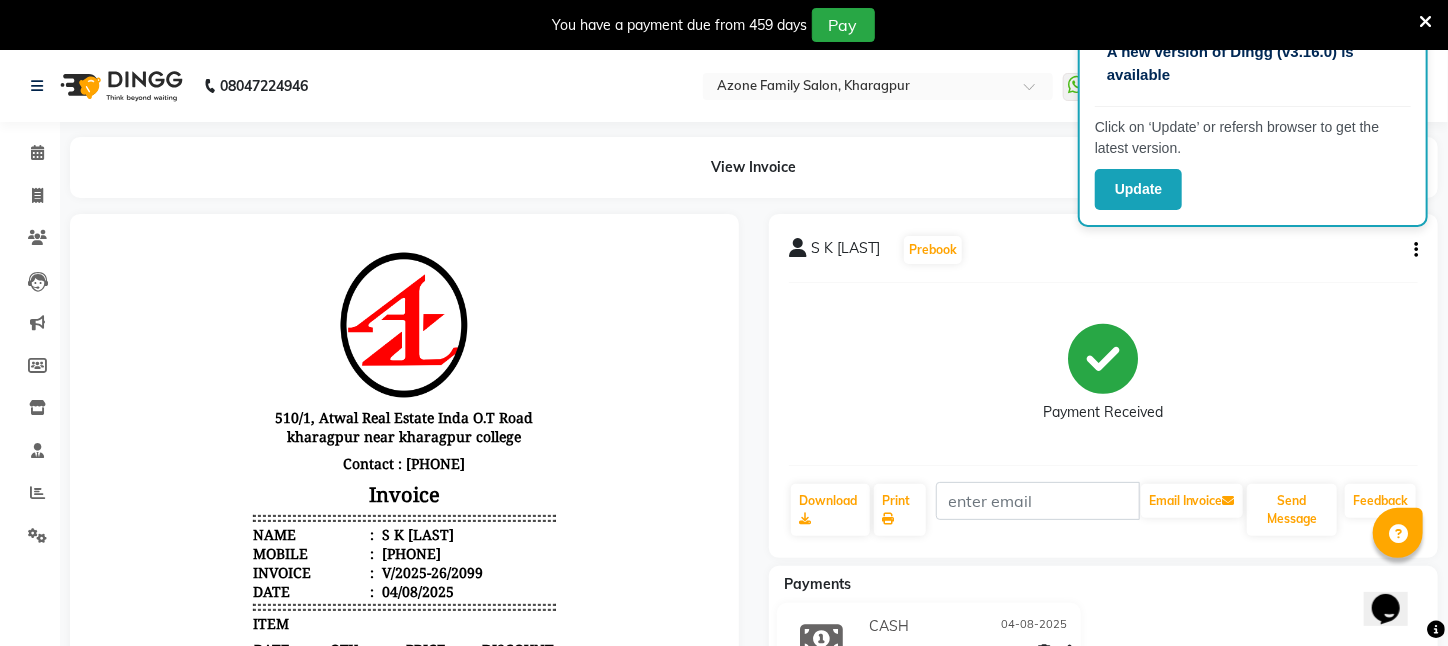 scroll, scrollTop: 0, scrollLeft: 0, axis: both 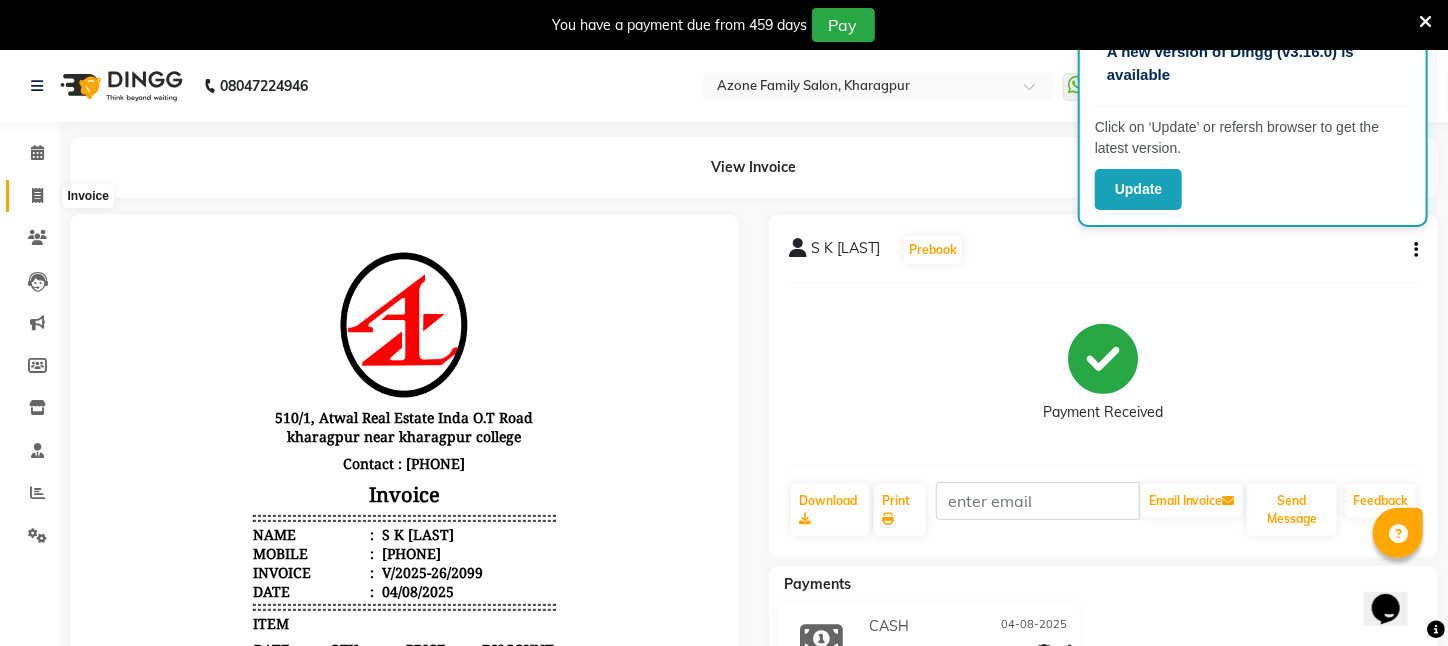 click 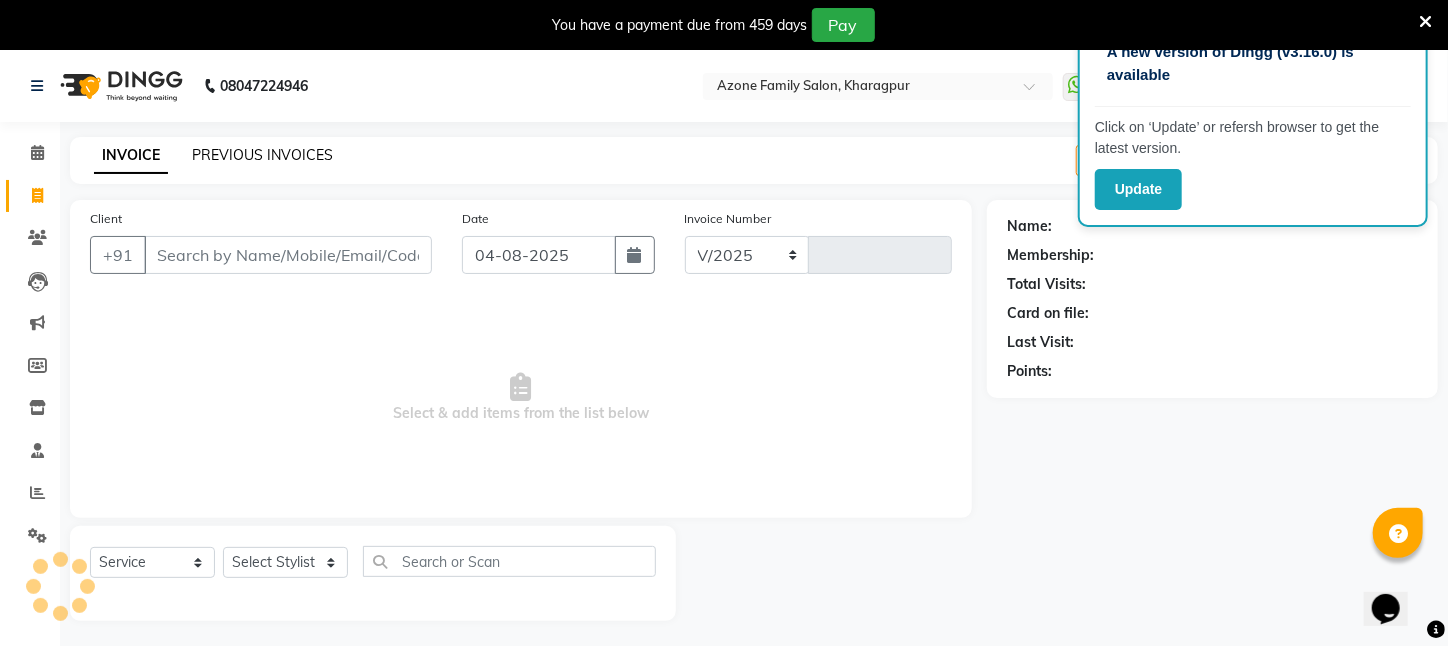 scroll, scrollTop: 50, scrollLeft: 0, axis: vertical 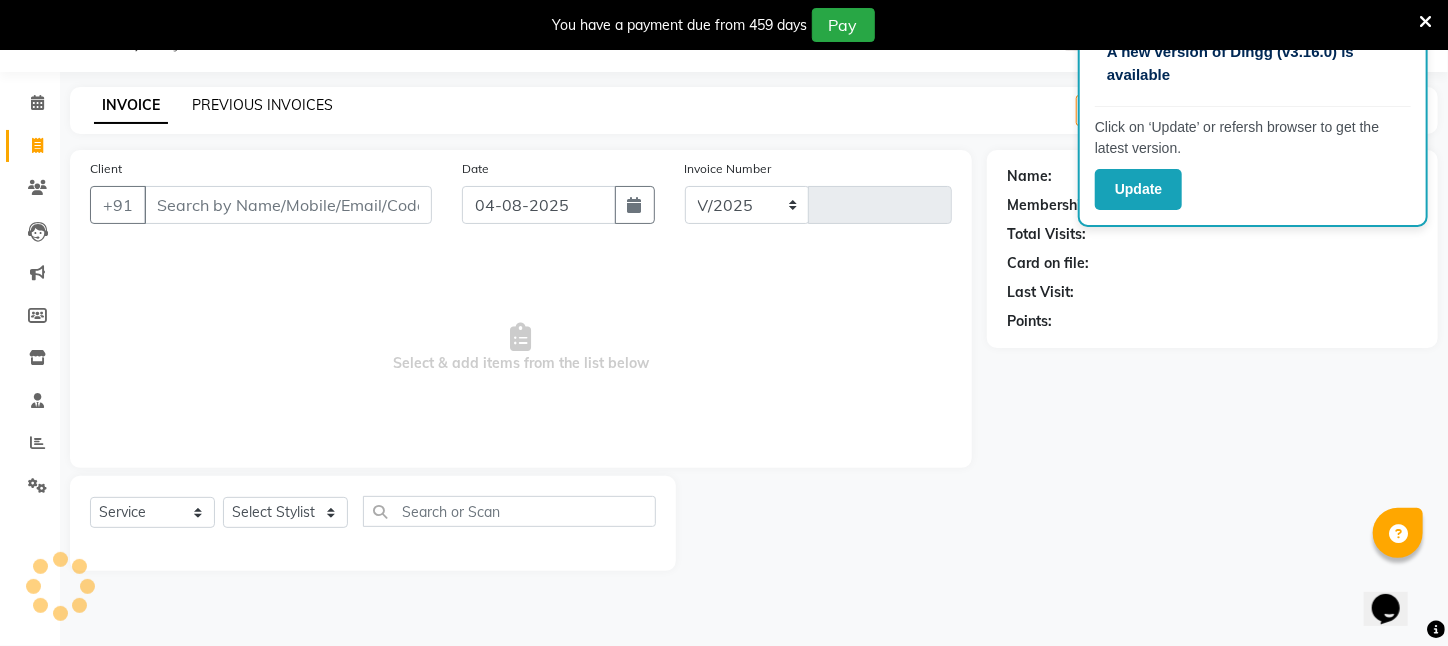 select on "4296" 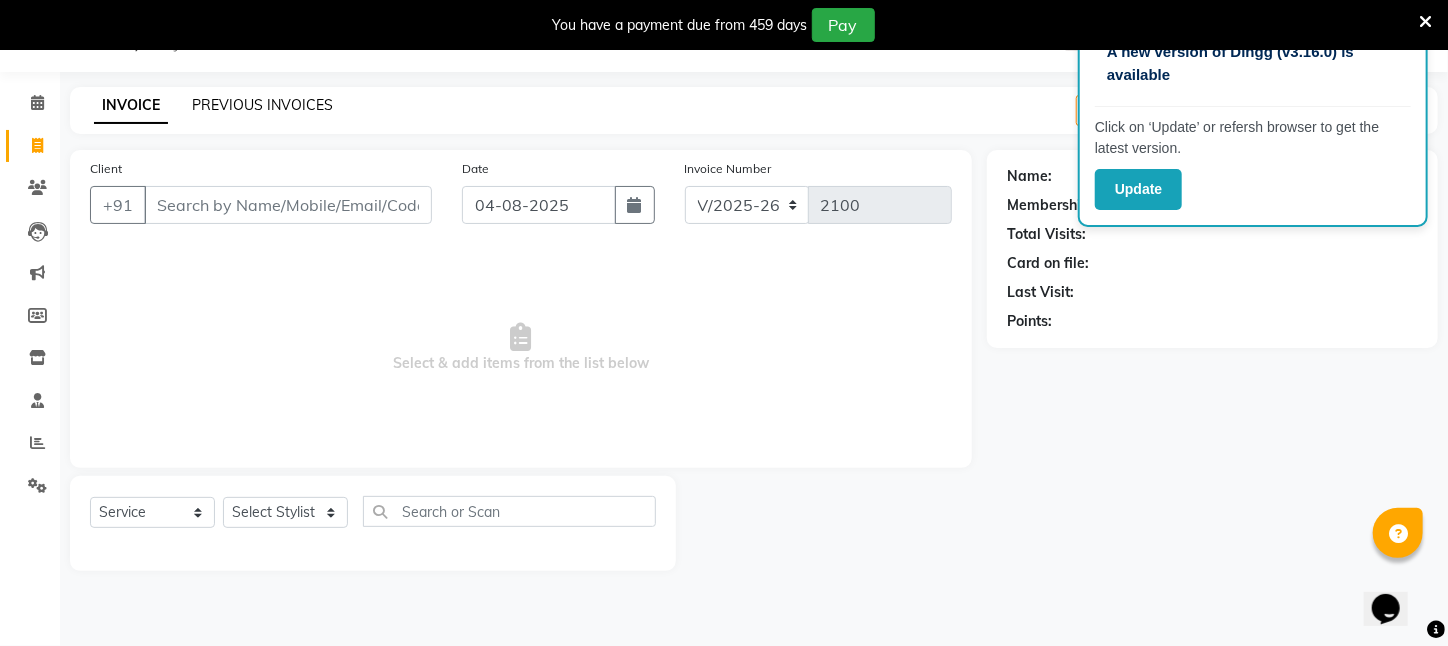 click on "PREVIOUS INVOICES" 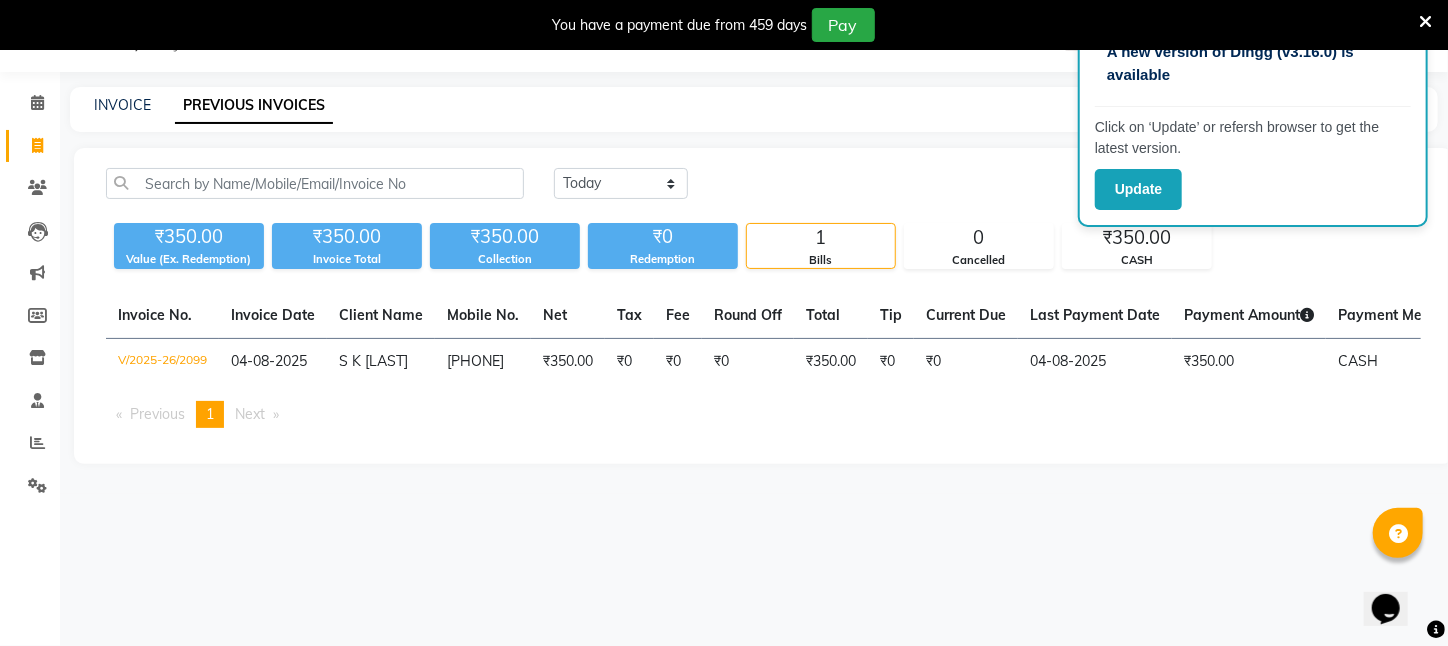 click at bounding box center [1425, 22] 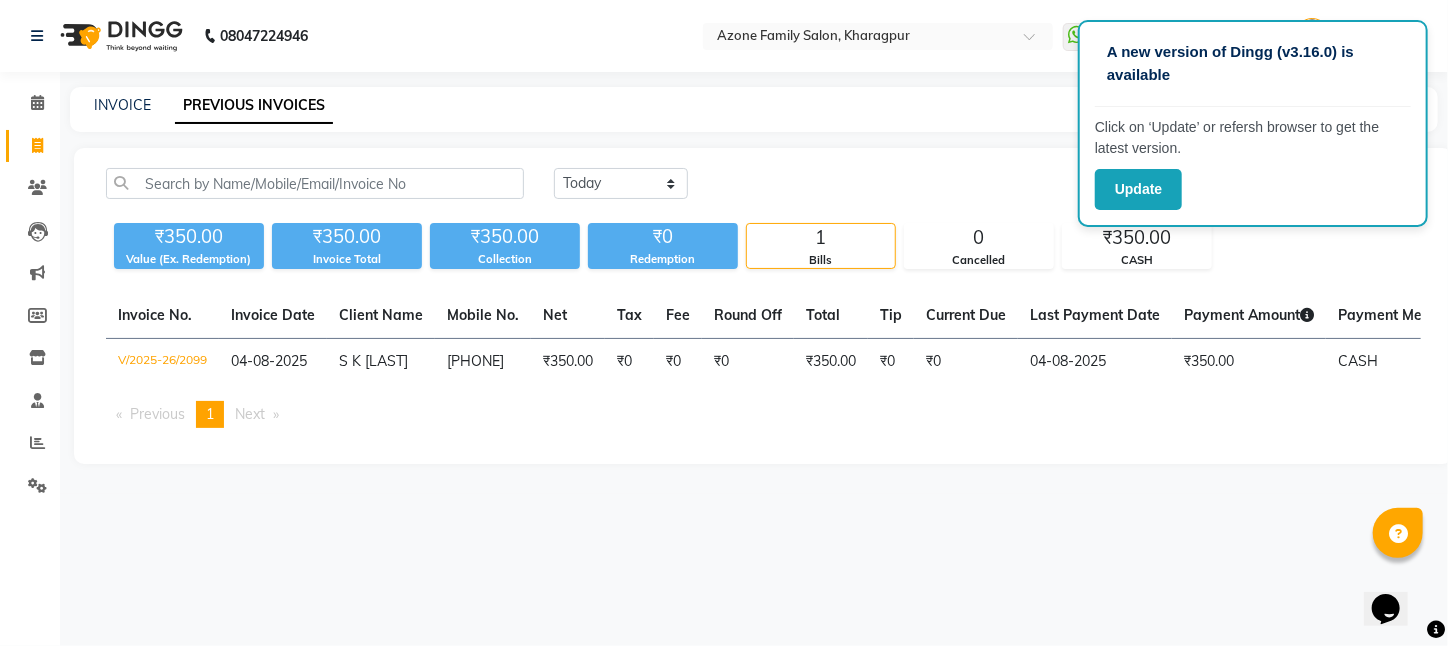 scroll, scrollTop: 0, scrollLeft: 0, axis: both 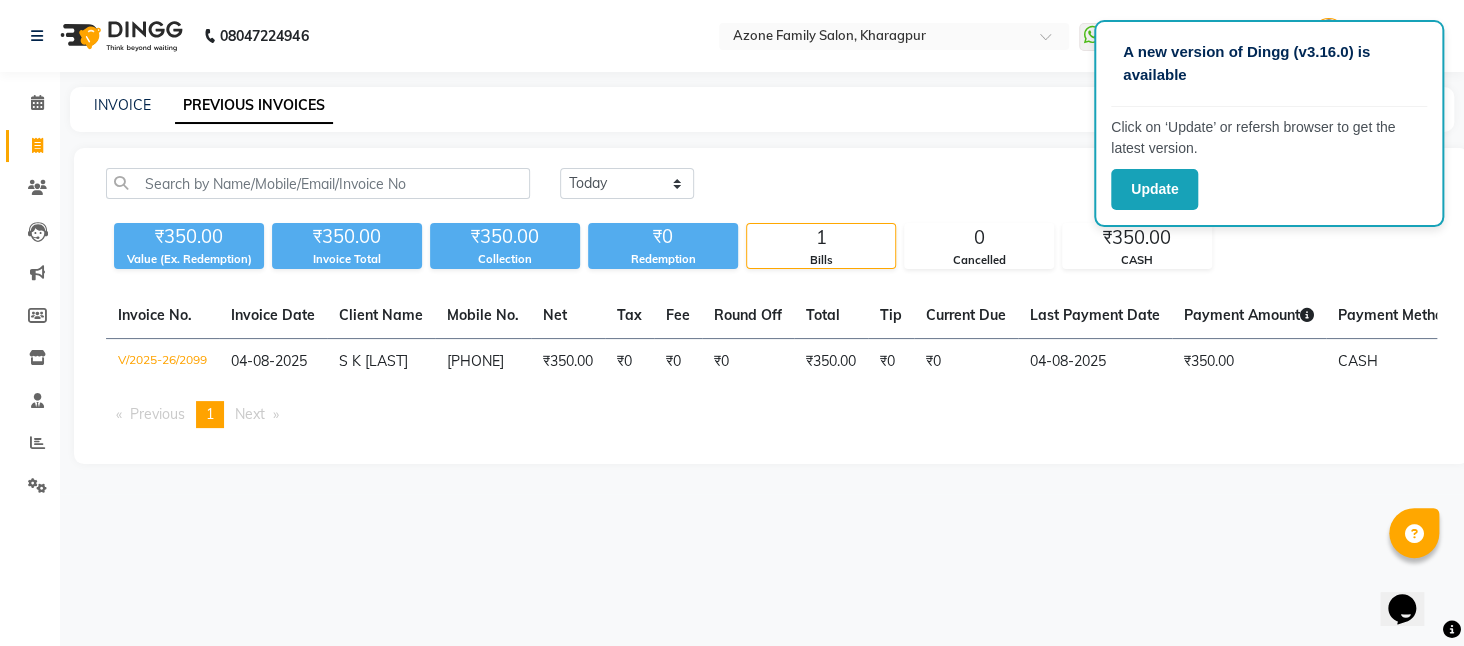 click on "INVOICE PREVIOUS INVOICES Today Yesterday Custom Range ₹350.00 Value (Ex. Redemption) ₹350.00 Invoice Total  ₹350.00 Collection ₹0 Redemption 1 Bills 0 Cancelled ₹350.00 CASH  Invoice No.   Invoice Date   Client Name   Mobile No.   Net   Tax   Fee   Round Off   Total   Tip   Current Due   Last Payment Date   Payment Amount   Payment Methods   Cancel Reason   Status   V/2025-26/2099  04-08-2025 S K IQUBAL   9064016815 ₹350.00 ₹0  ₹0  ₹0 ₹350.00 ₹0 ₹0 04-08-2025 ₹350.00  CASH - PAID  Previous  page  1 / 1  You're on page  1  Next  page" 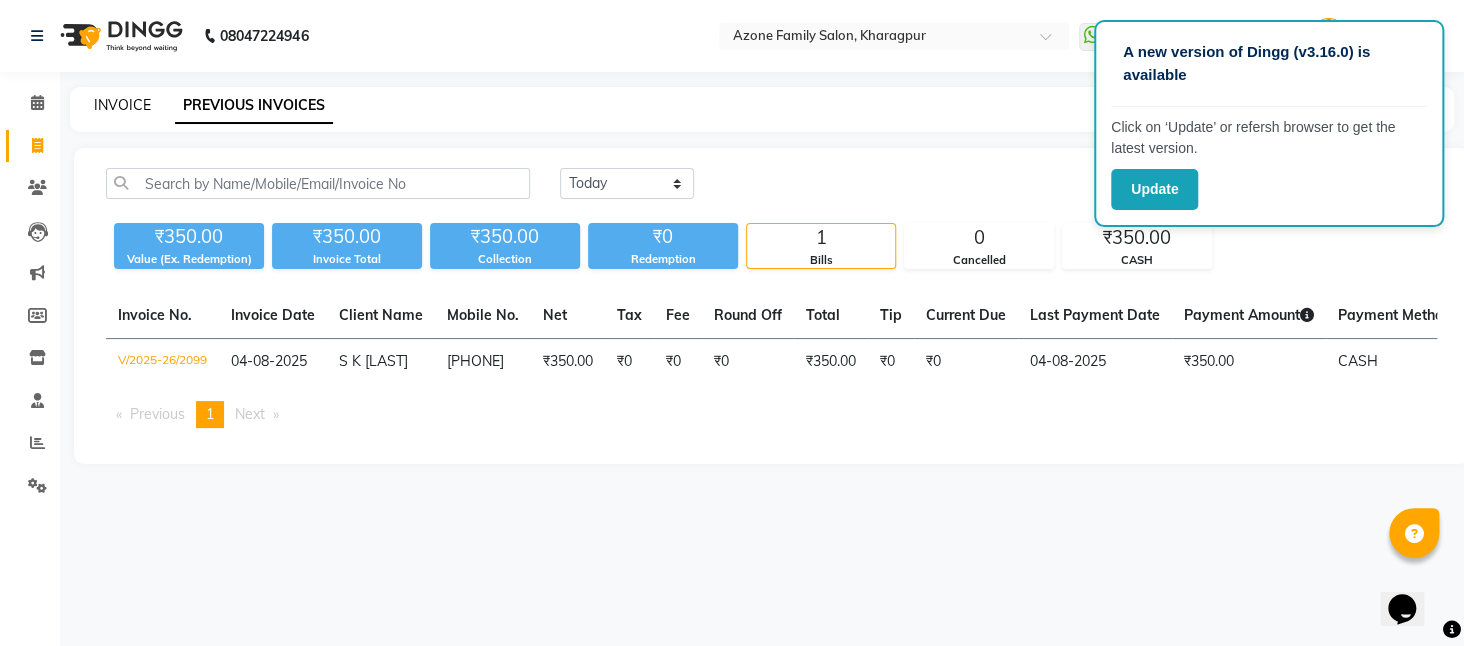 click on "INVOICE" 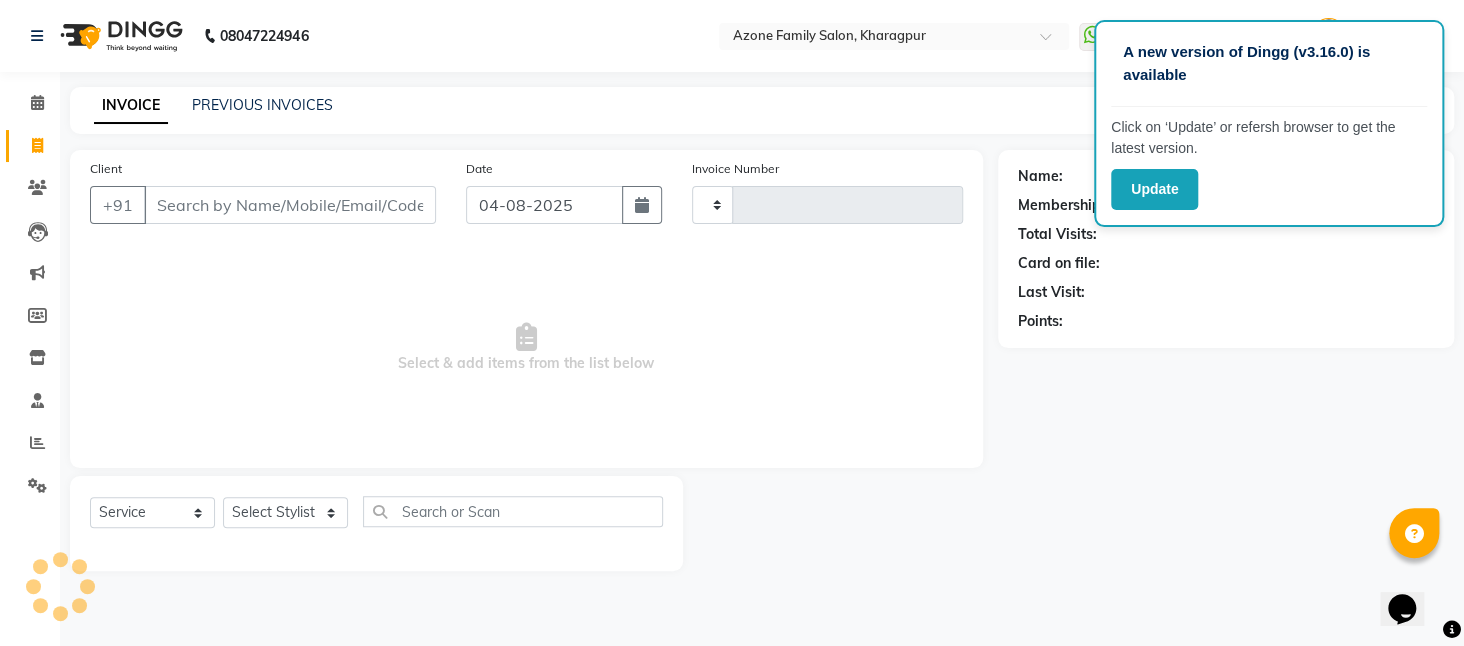 type on "2100" 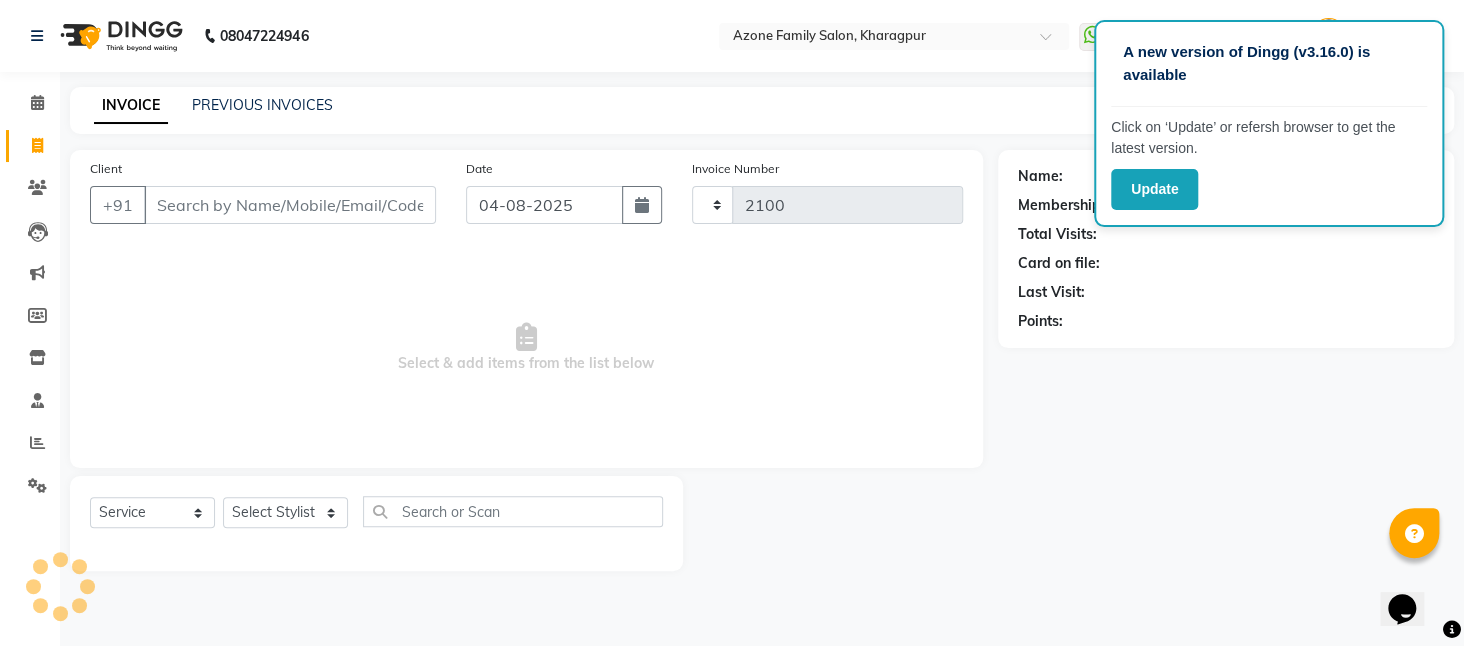 select on "4296" 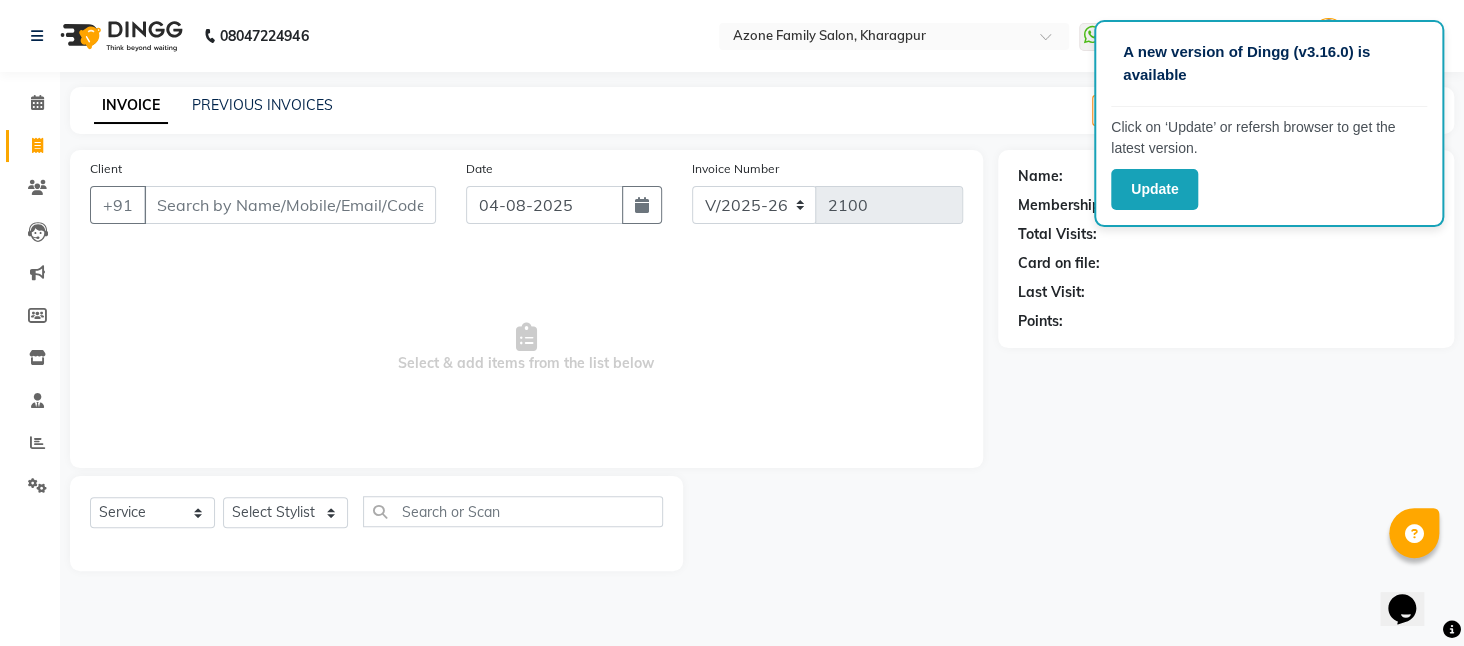 click on "Name: Membership: Total Visits: Card on file: Last Visit:  Points:" 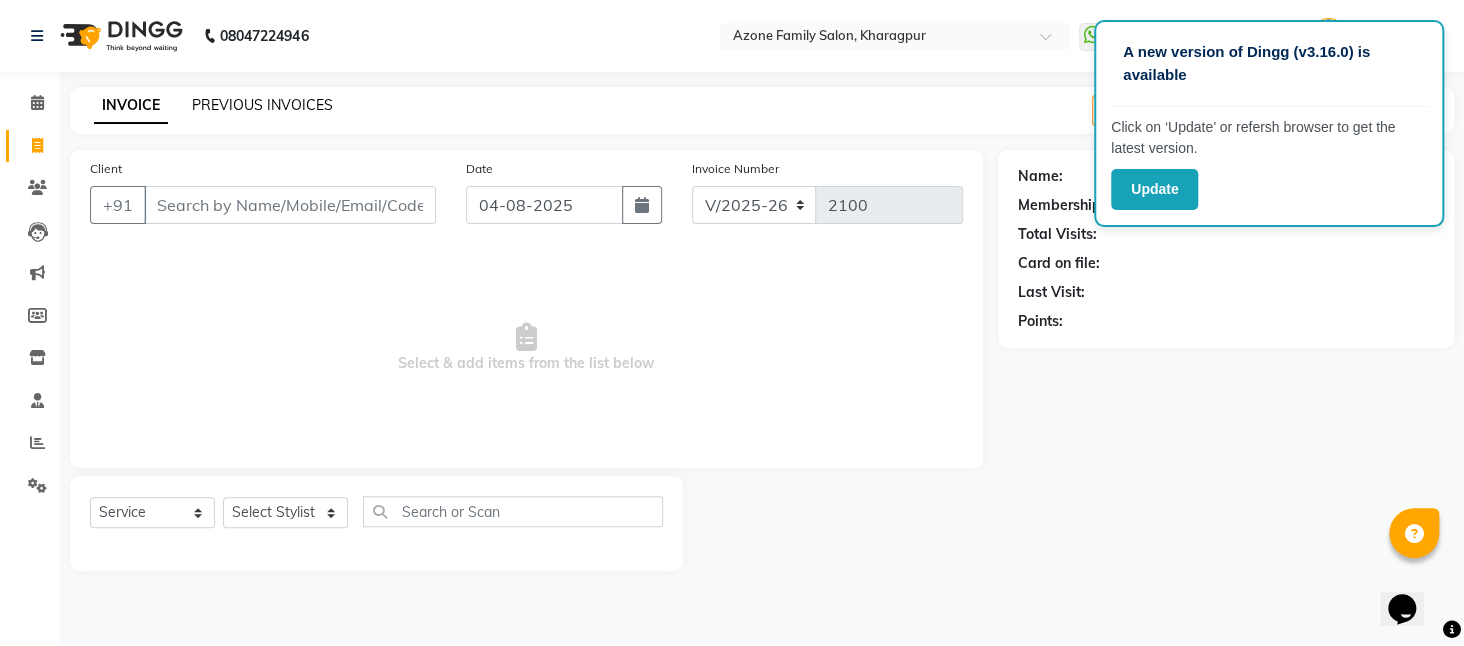 click on "PREVIOUS INVOICES" 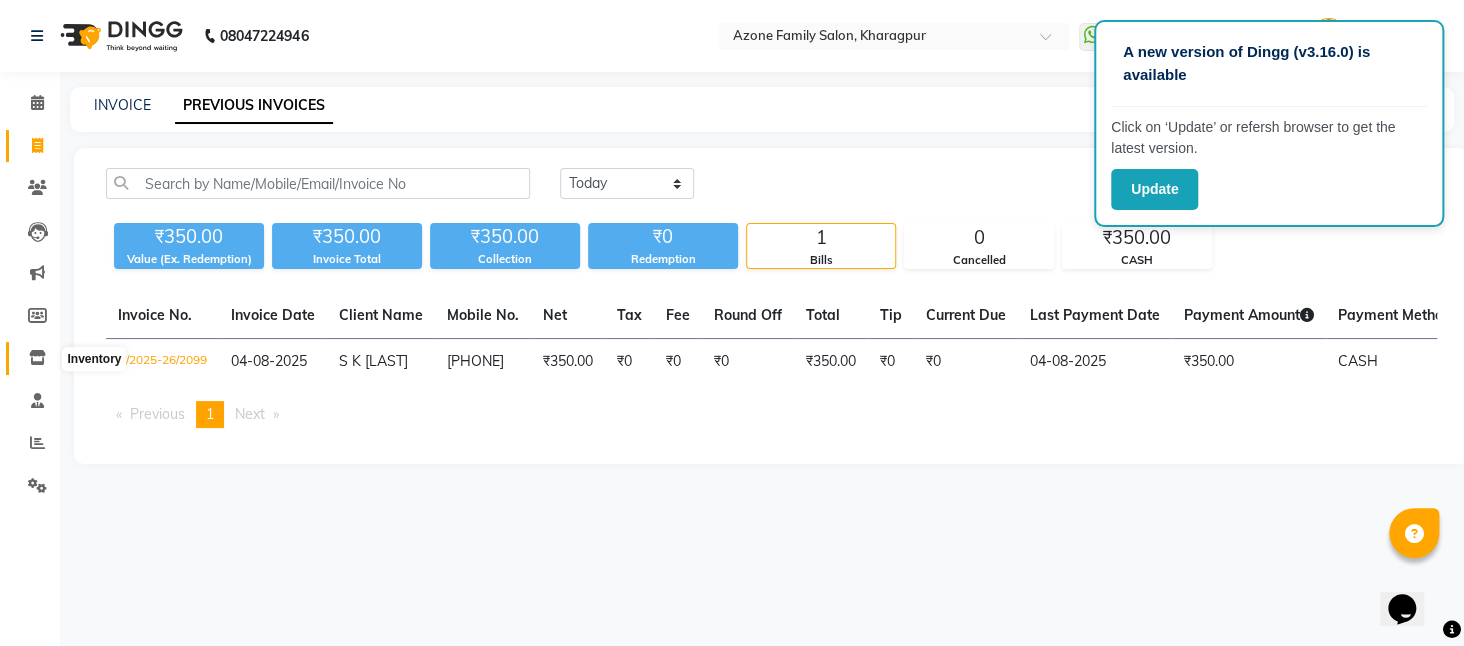 click 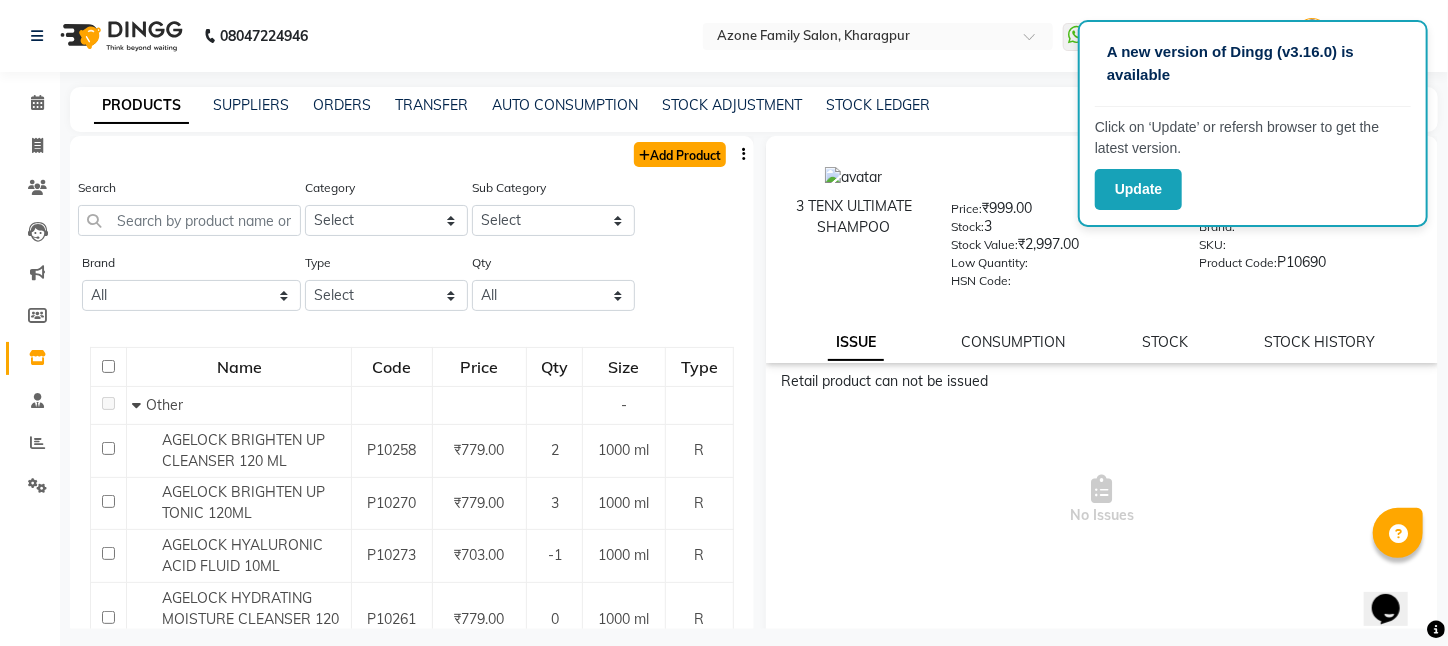 click on "Add Product" 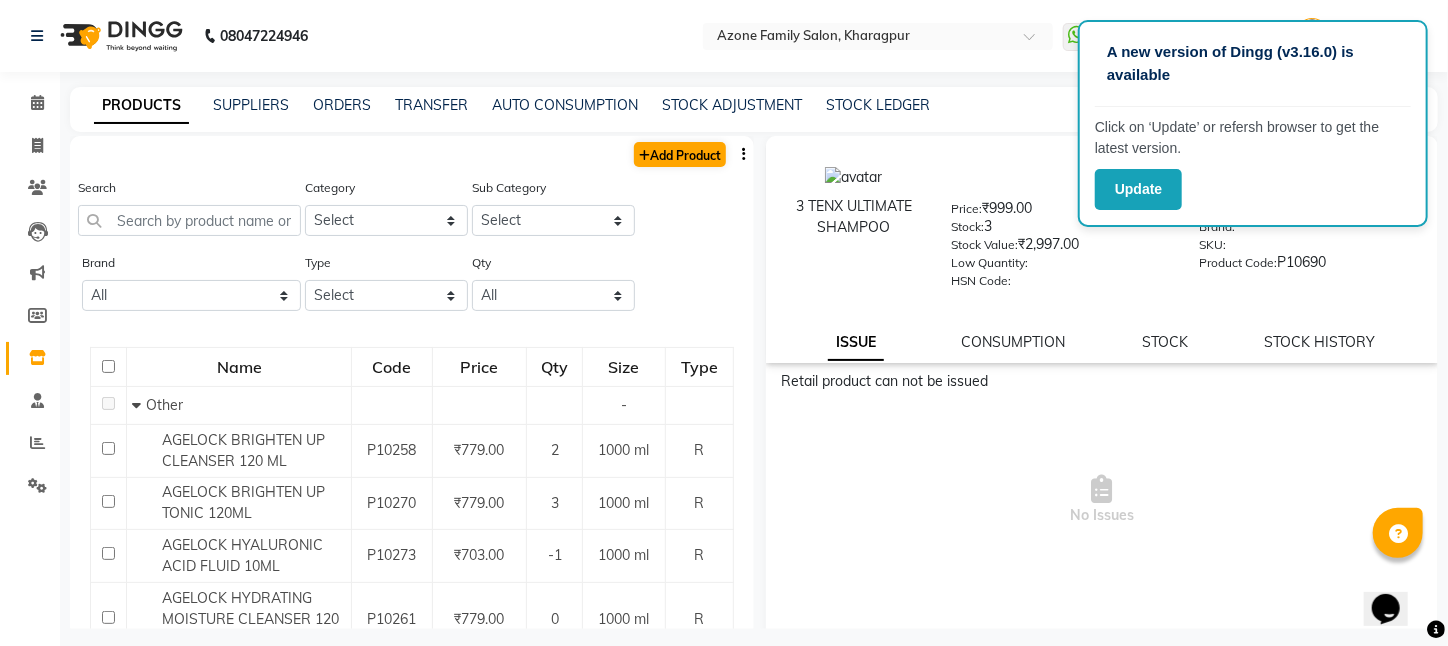 select on "true" 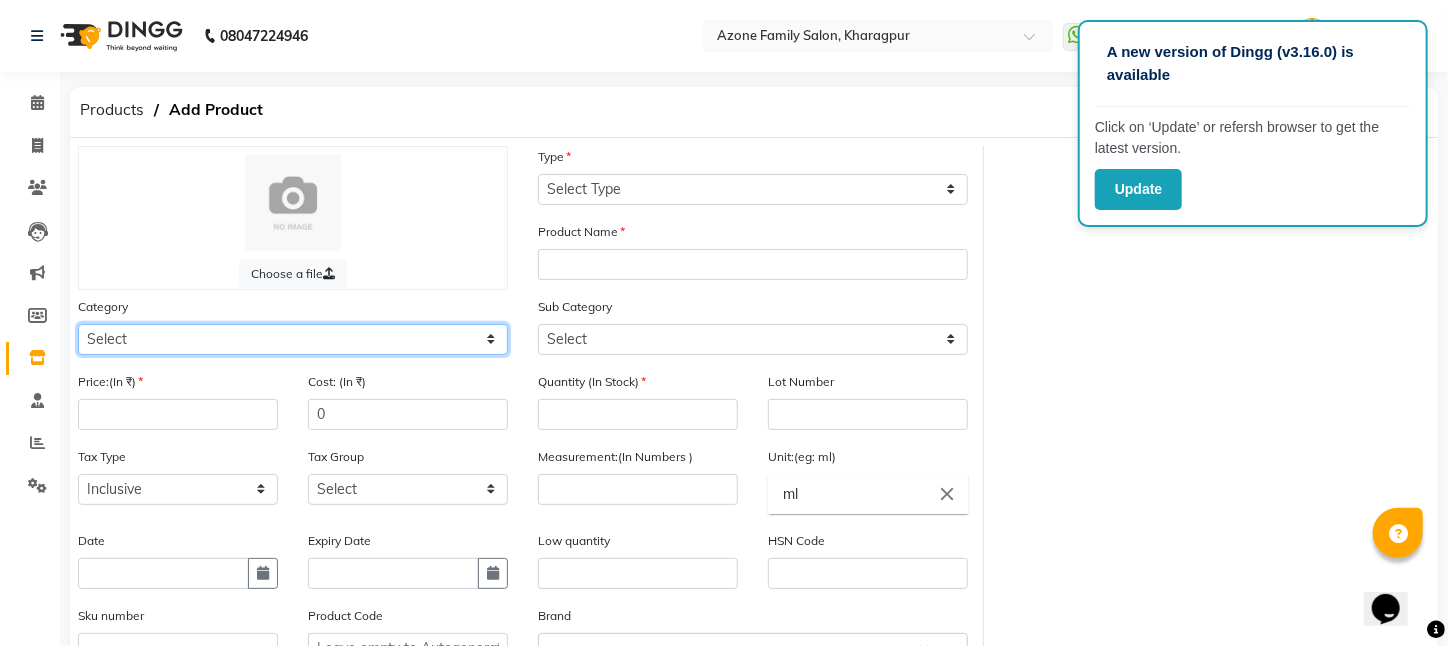 click on "Select Hair Skin Makeup Personal Care Appliances Beard Waxing Disposable Threading Hands and Feet Beauty Planet Botox Cadiveu Casmara Cheryls Loreal Olaplex PIERCING O3+ WATER CV PRO SEBUM CONTROL LOTION Other" 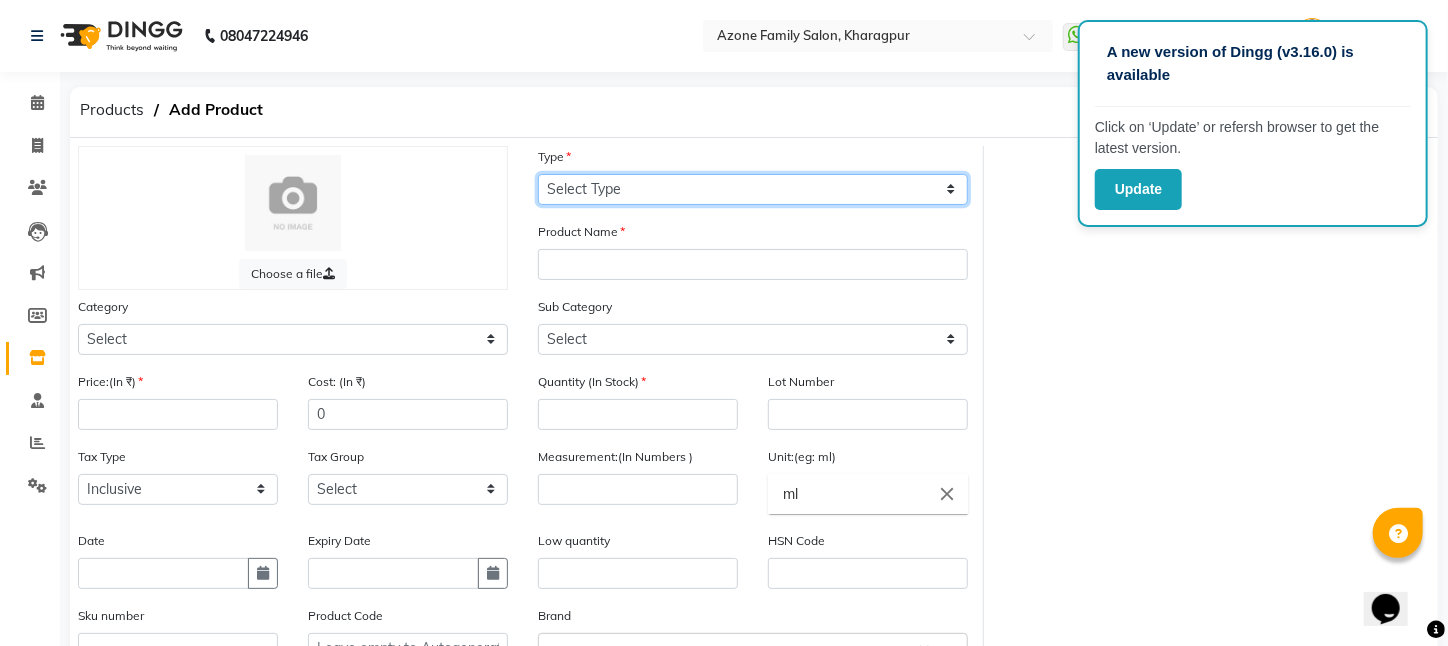 click on "Select Type Both Retail Consumable" 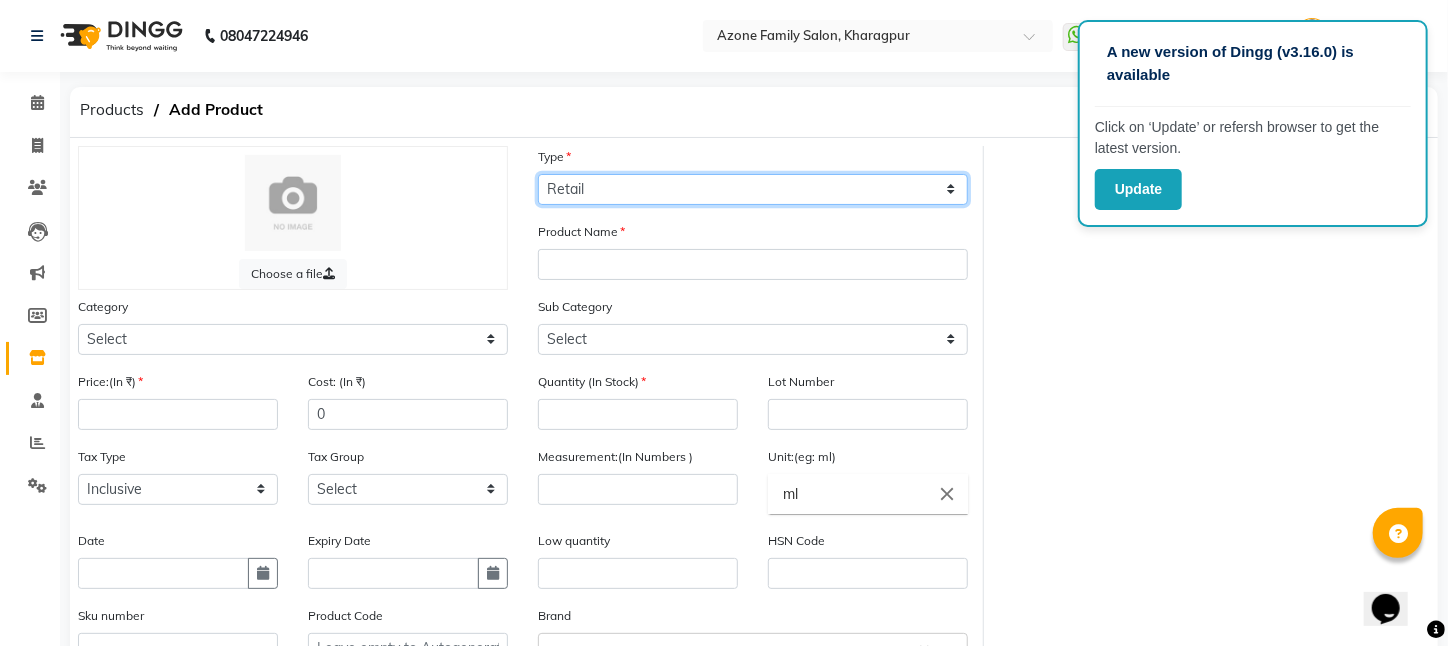 click on "Select Type Both Retail Consumable" 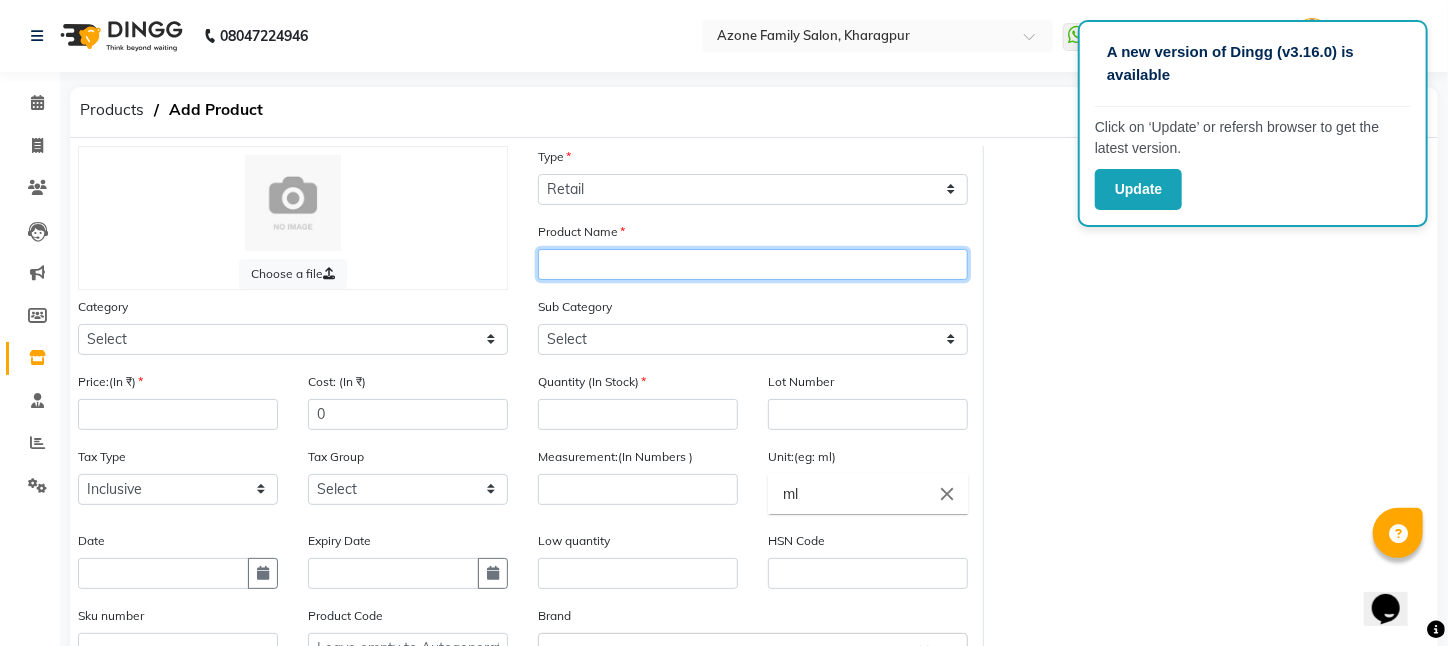 click 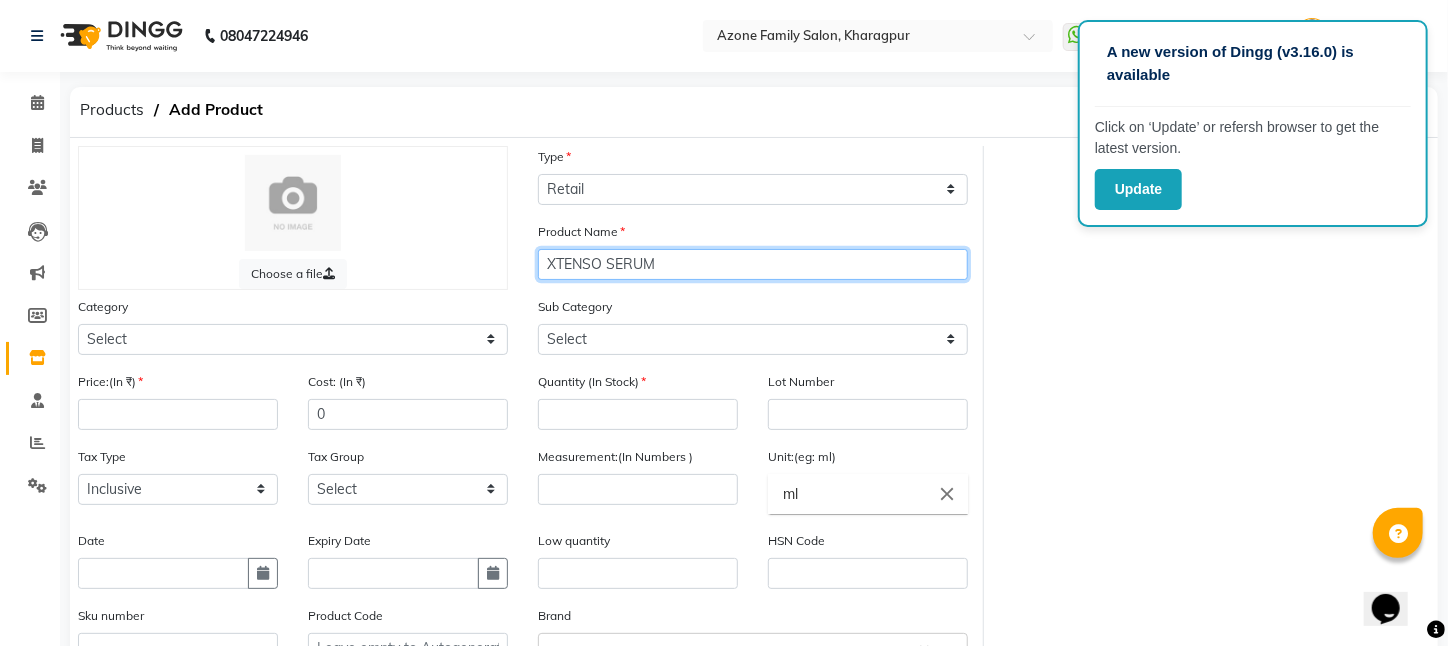 type on "XTENSO SERUM" 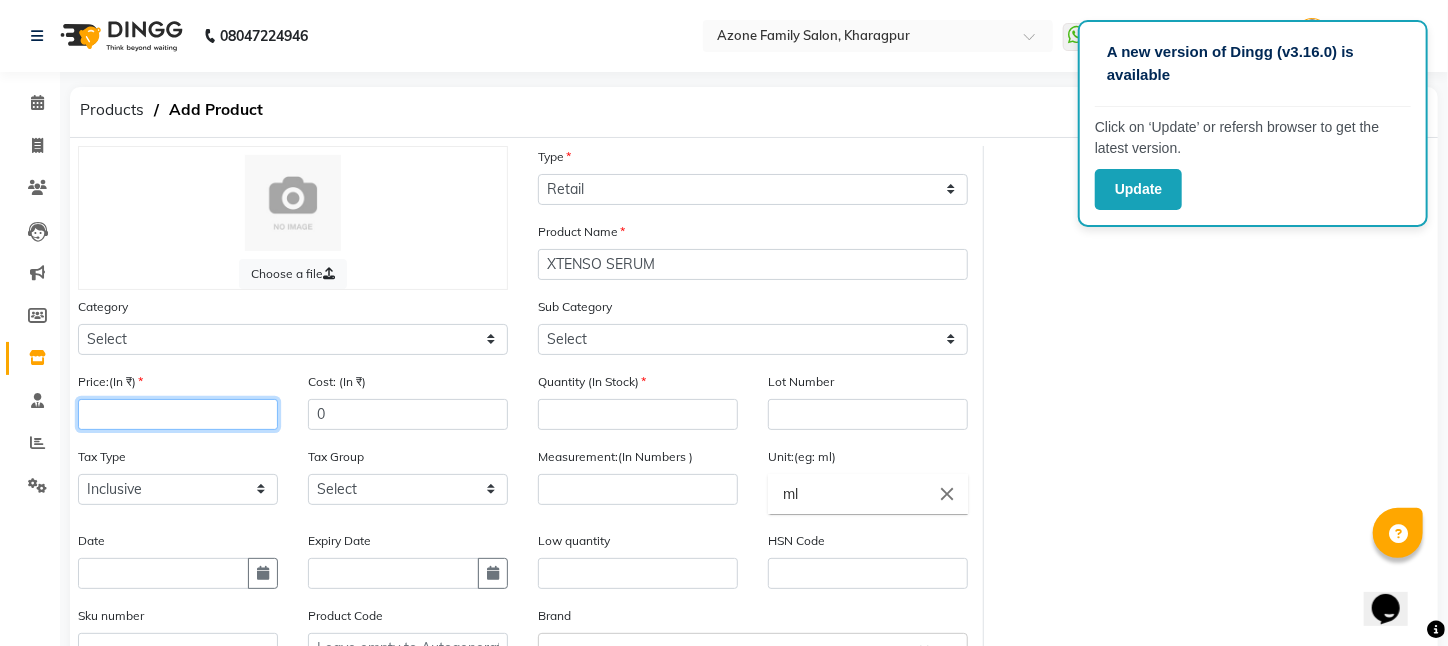 click 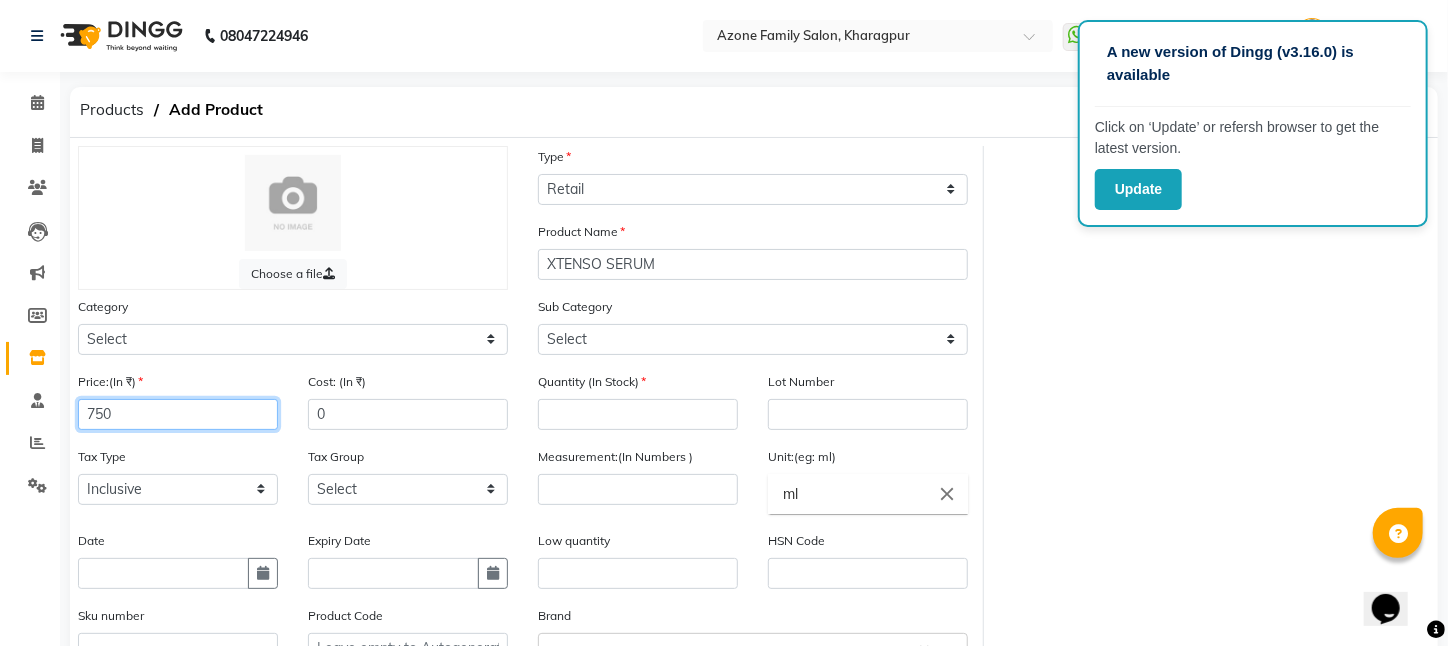 type on "750" 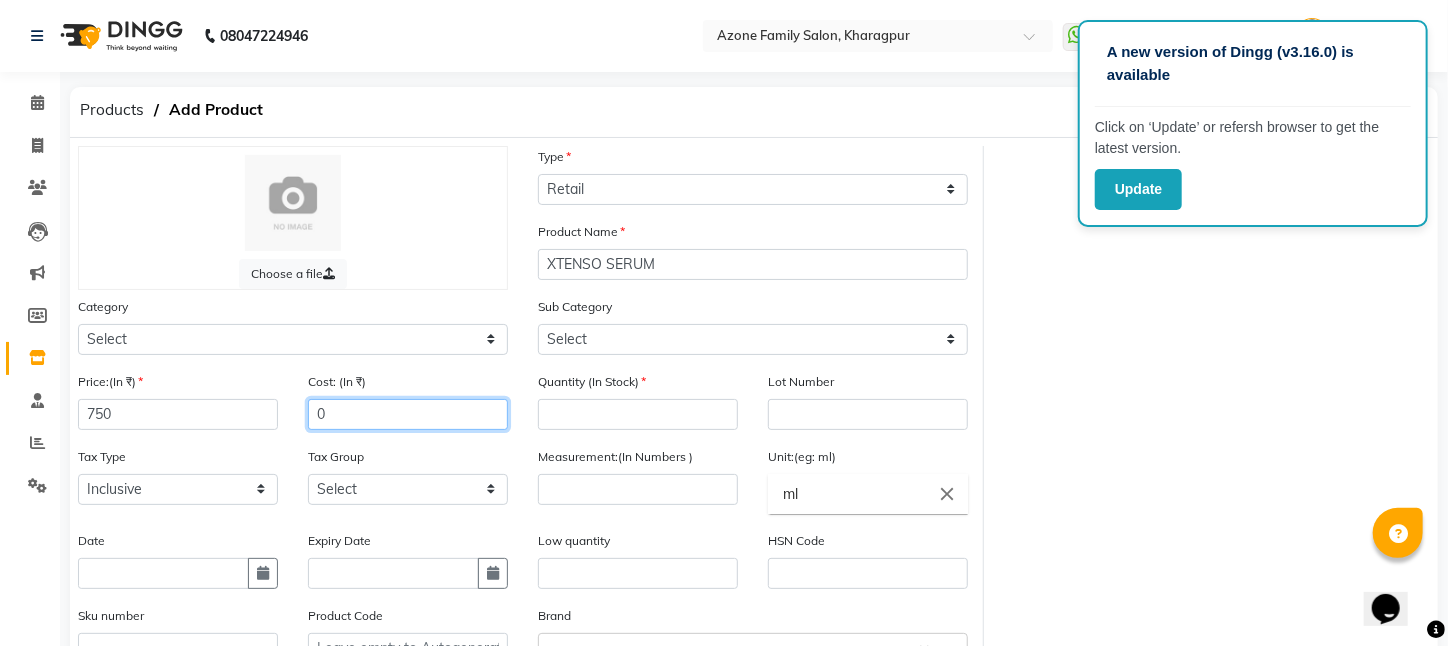 click on "0" 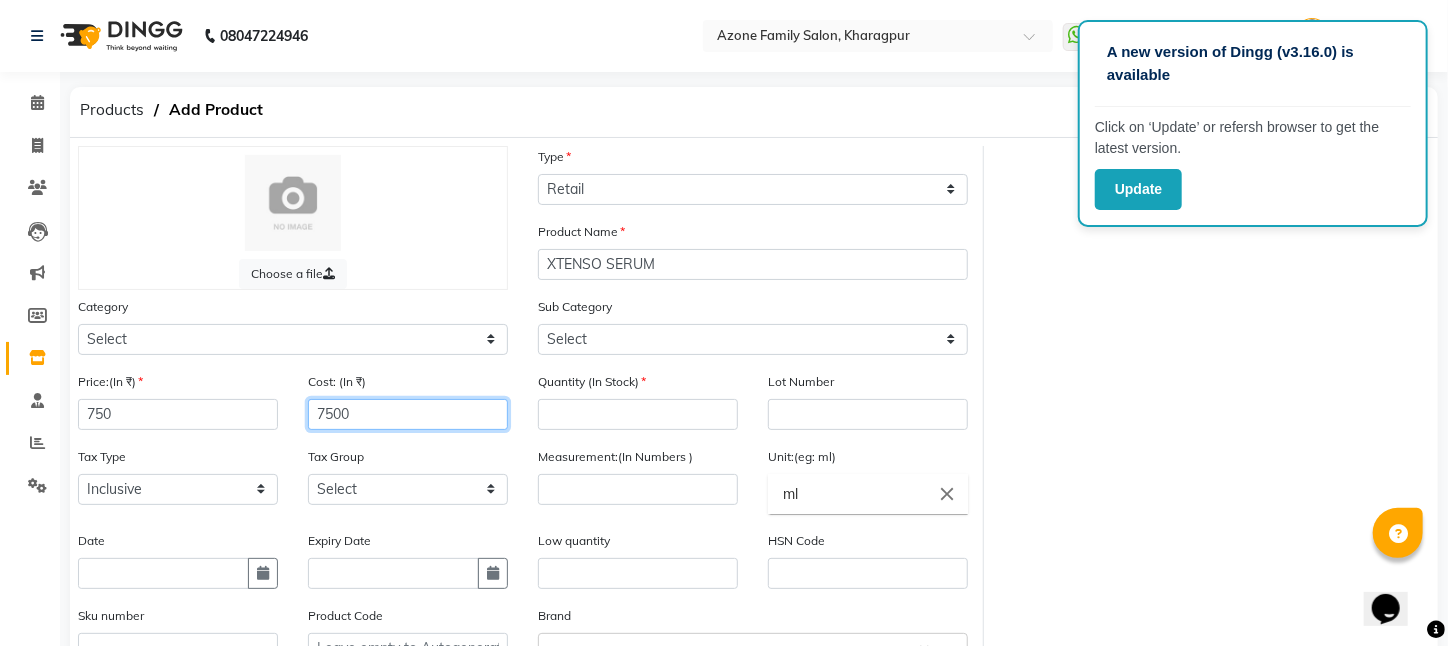click on "7500" 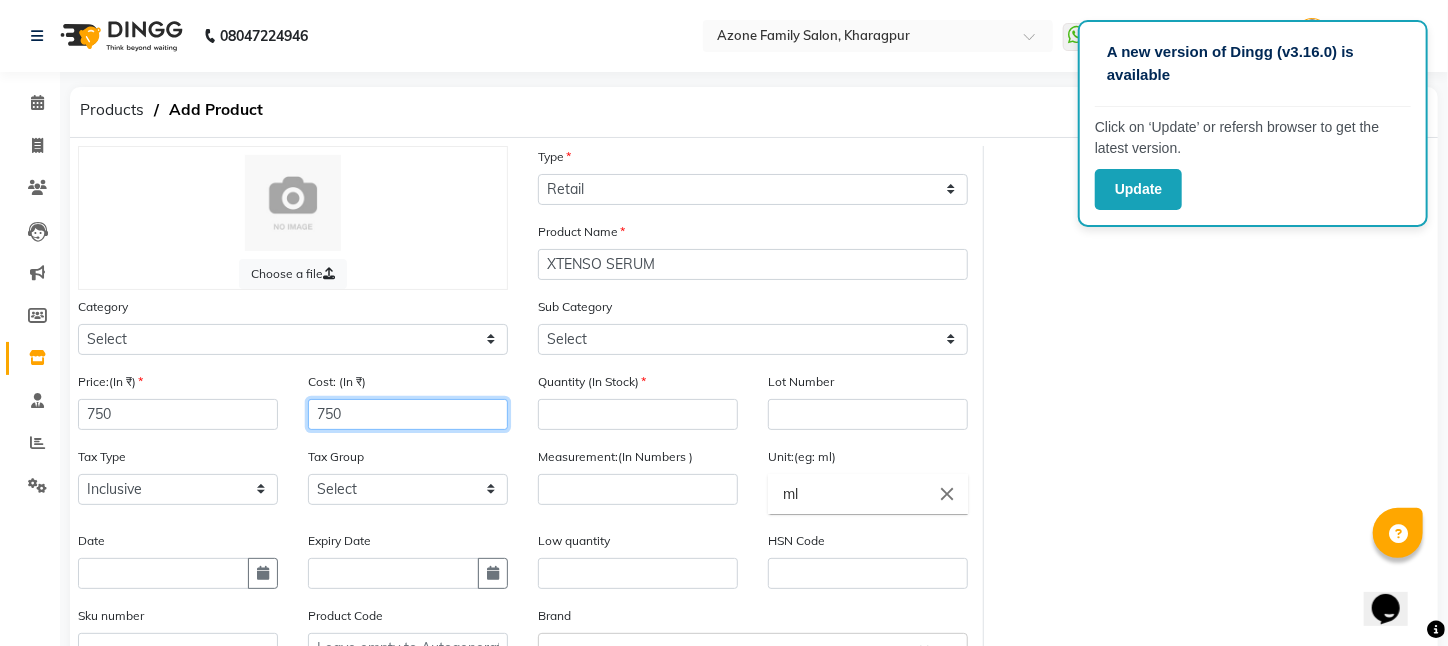 type on "750" 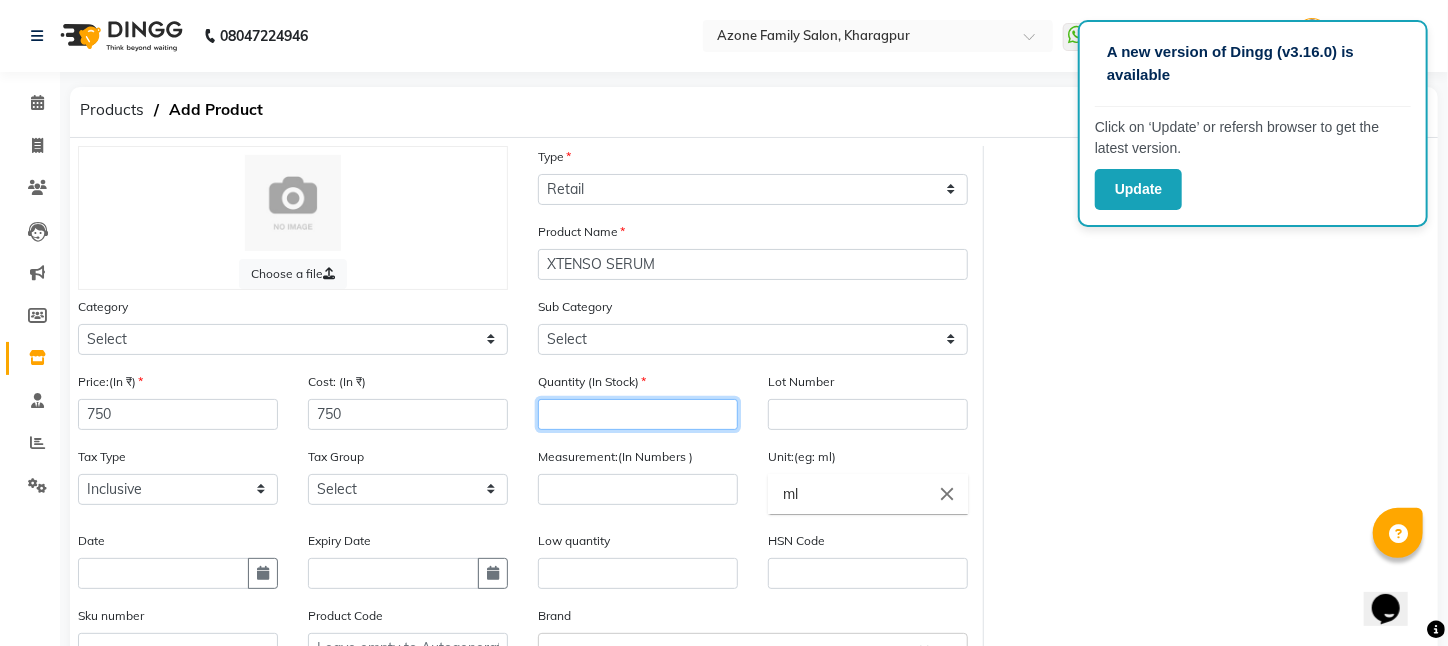 click 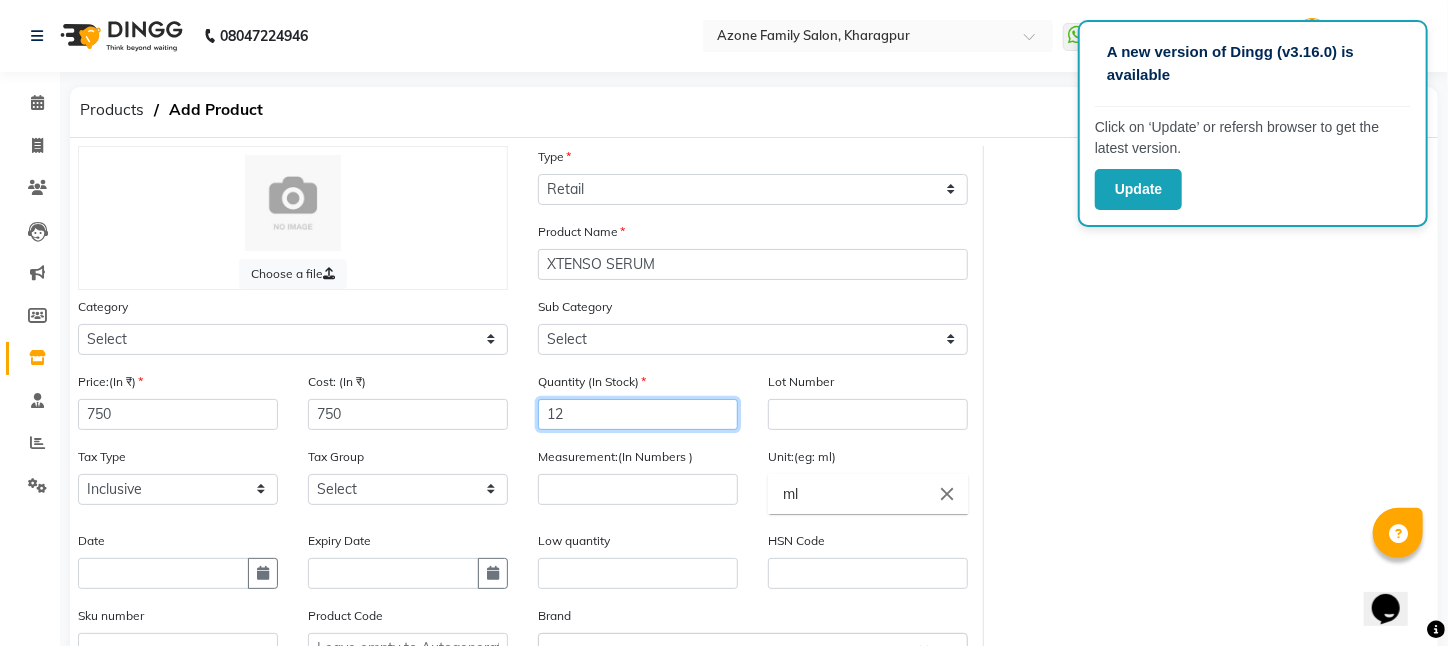 type on "12" 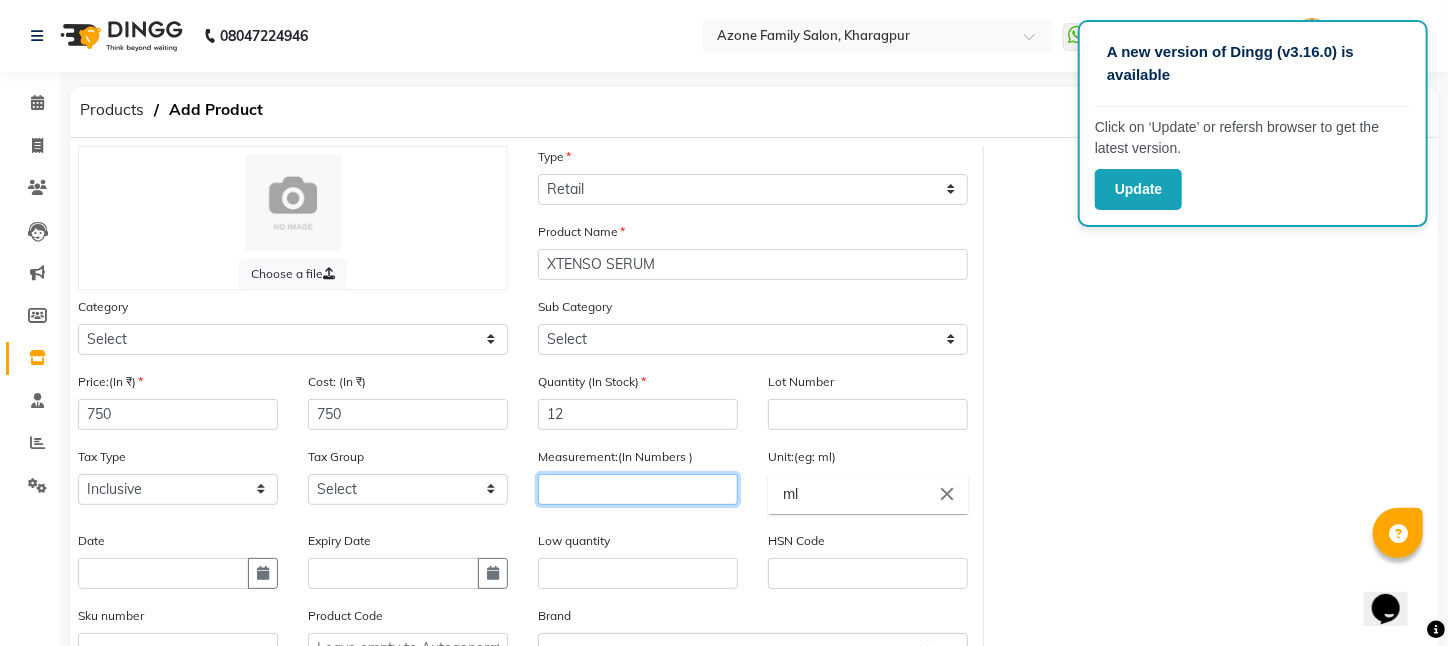 click 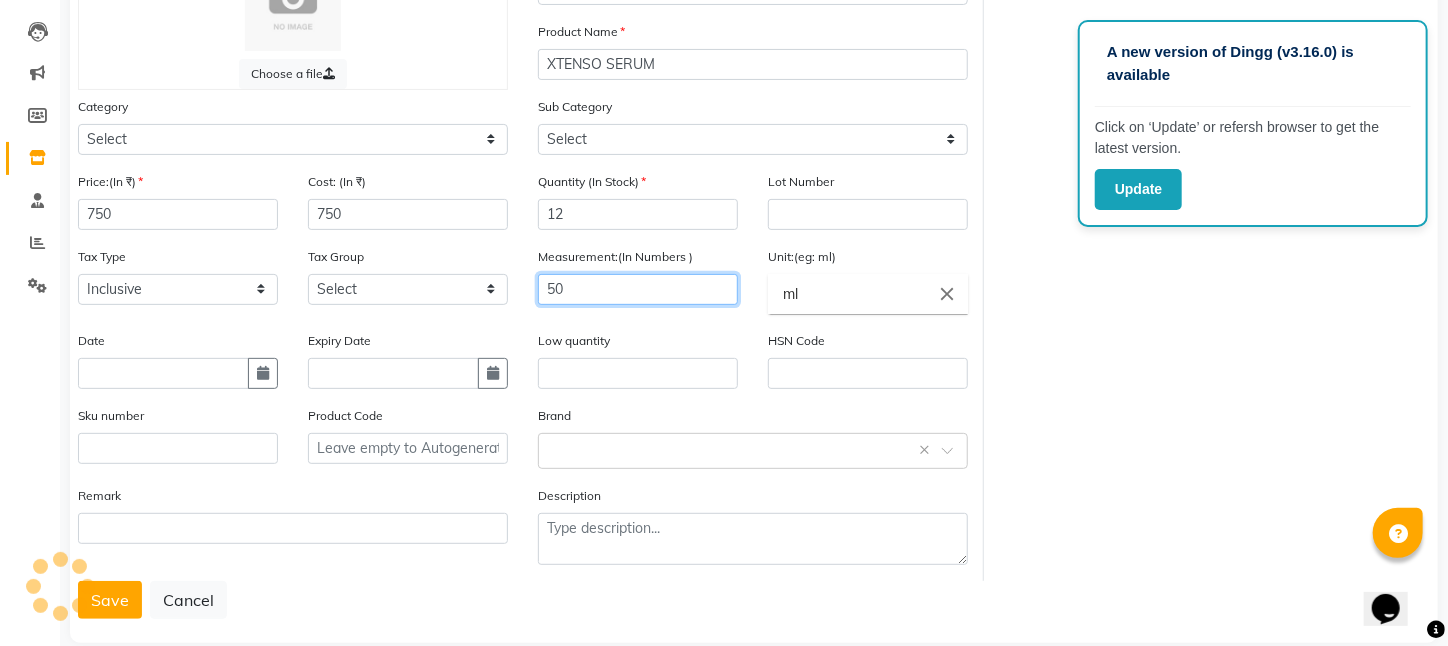 scroll, scrollTop: 231, scrollLeft: 0, axis: vertical 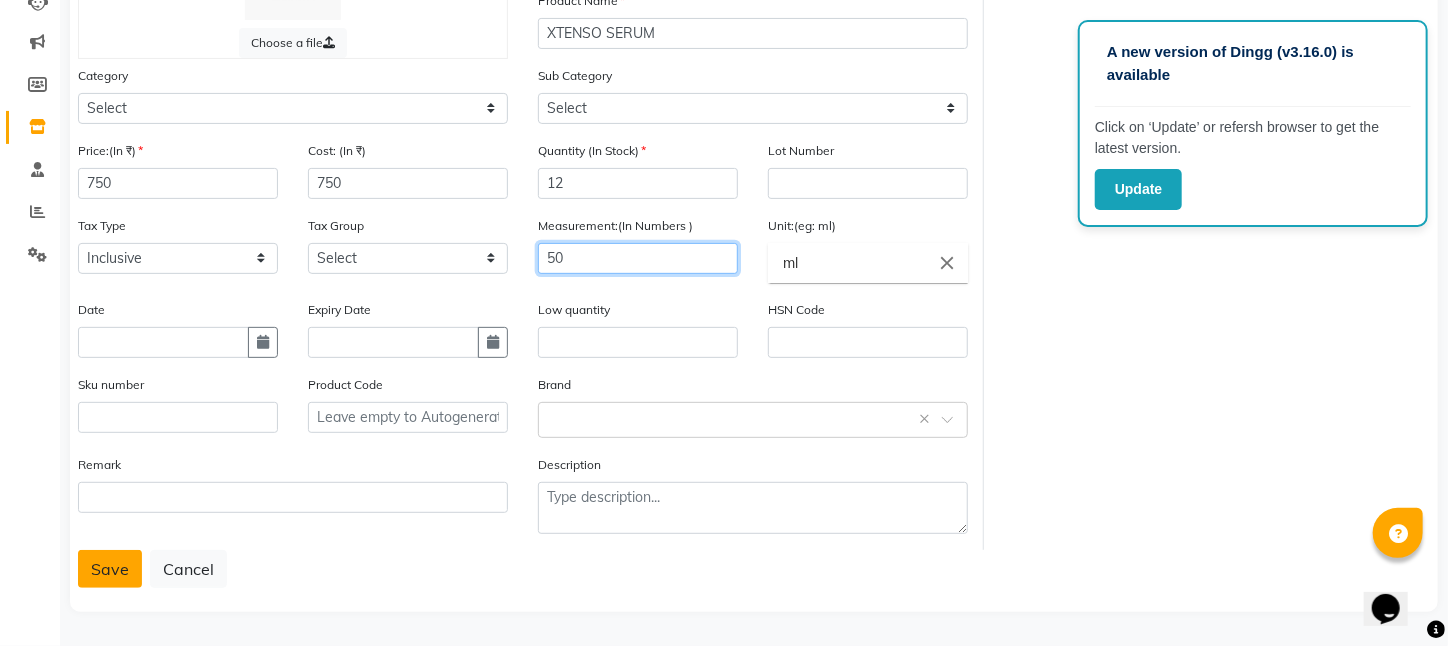 type on "50" 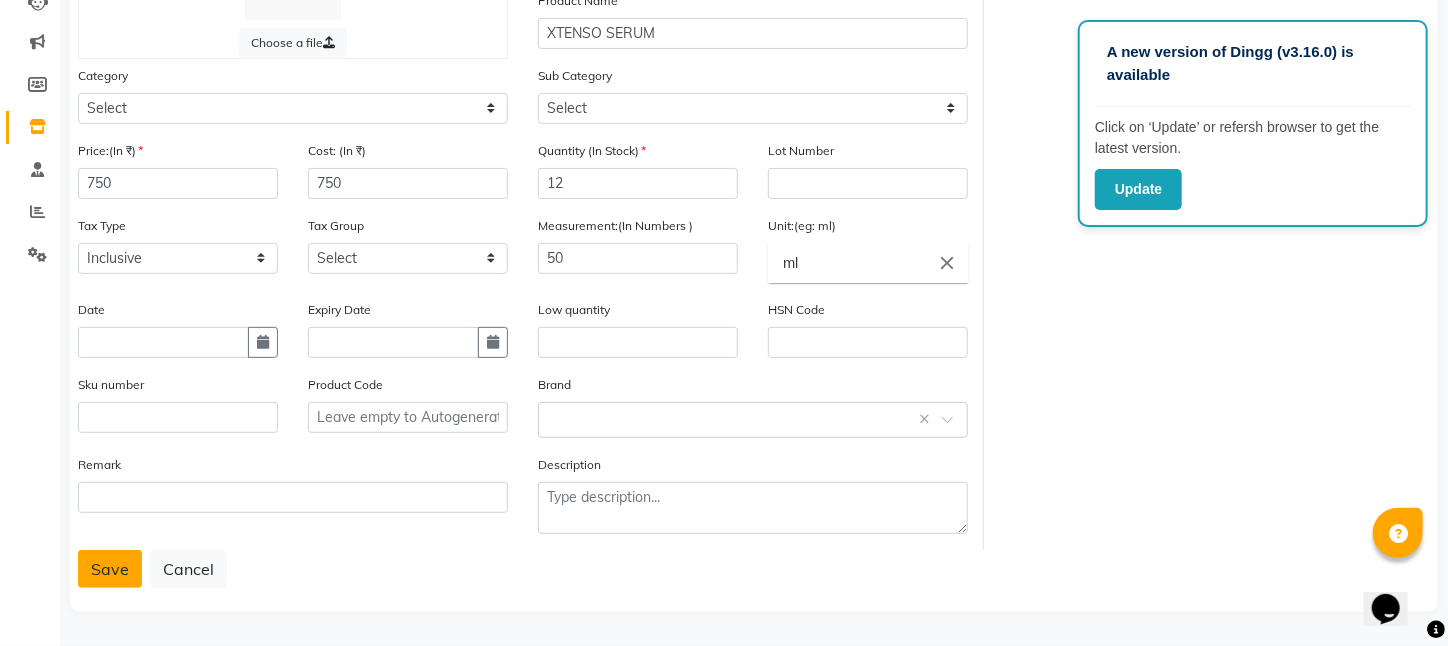 click on "Save" 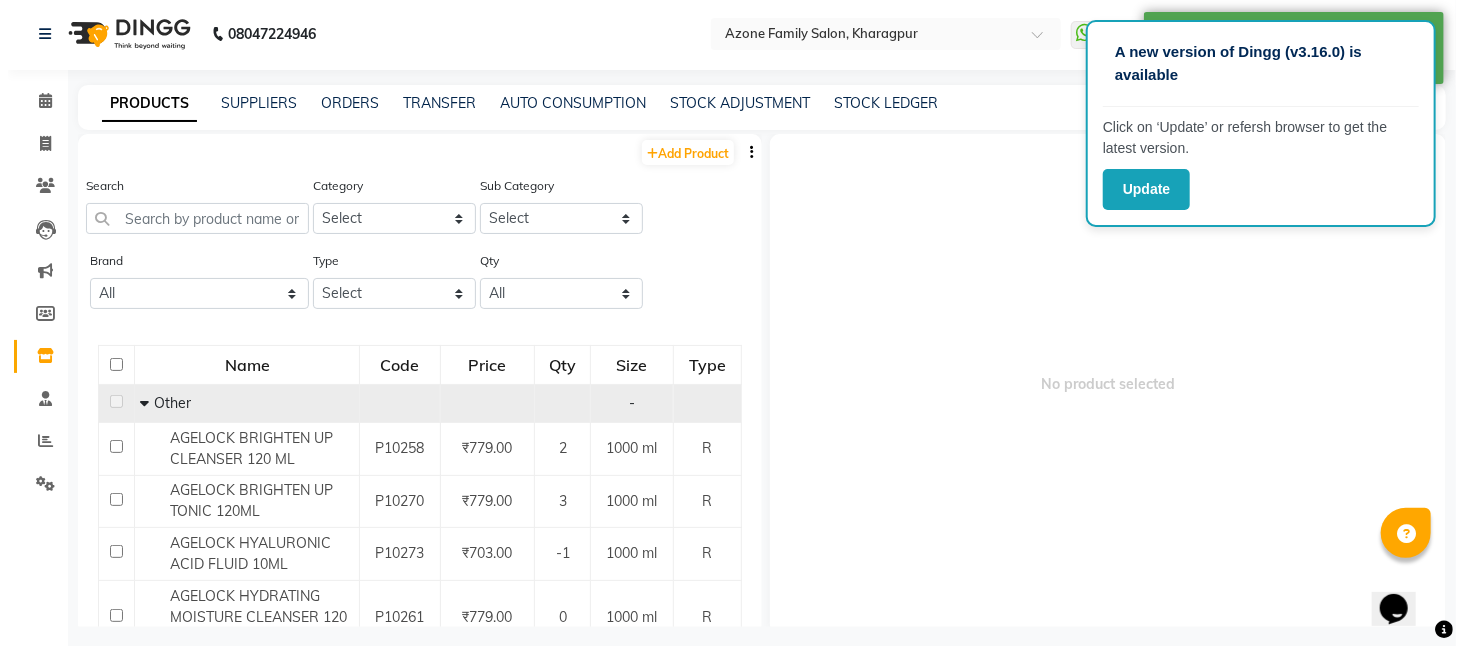 scroll, scrollTop: 0, scrollLeft: 0, axis: both 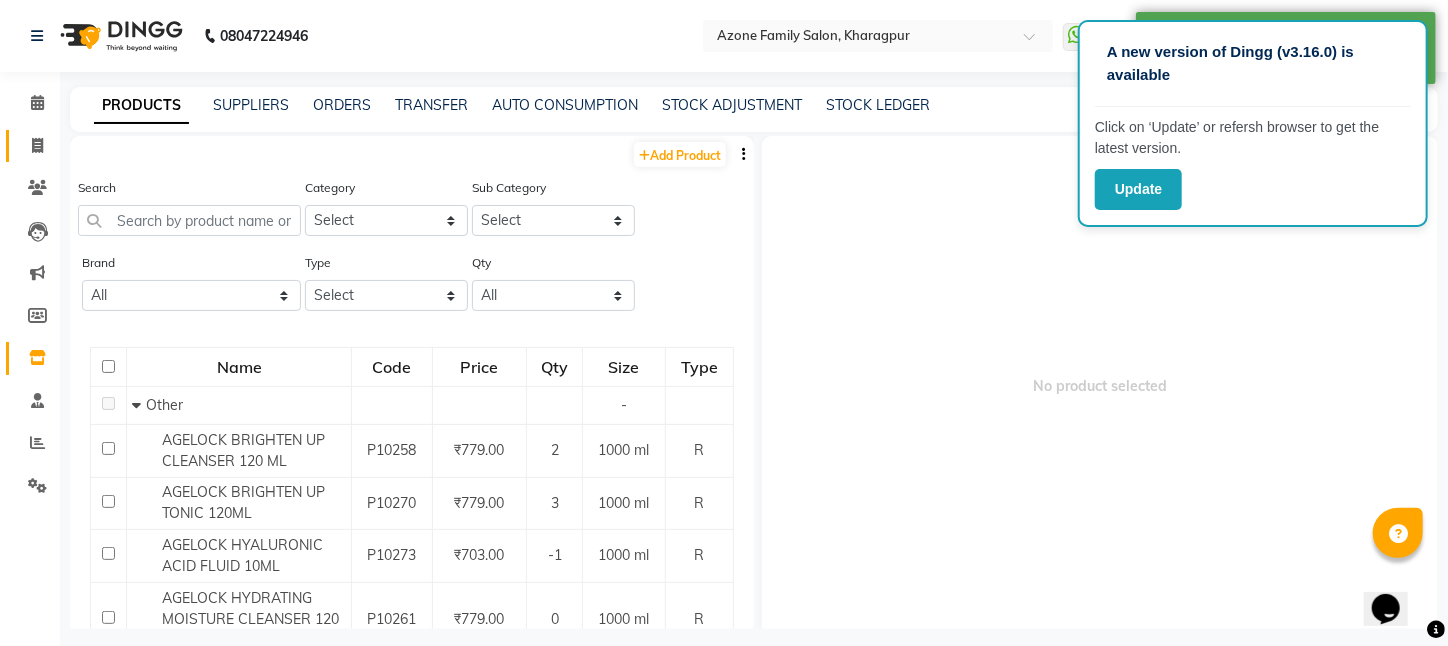 click 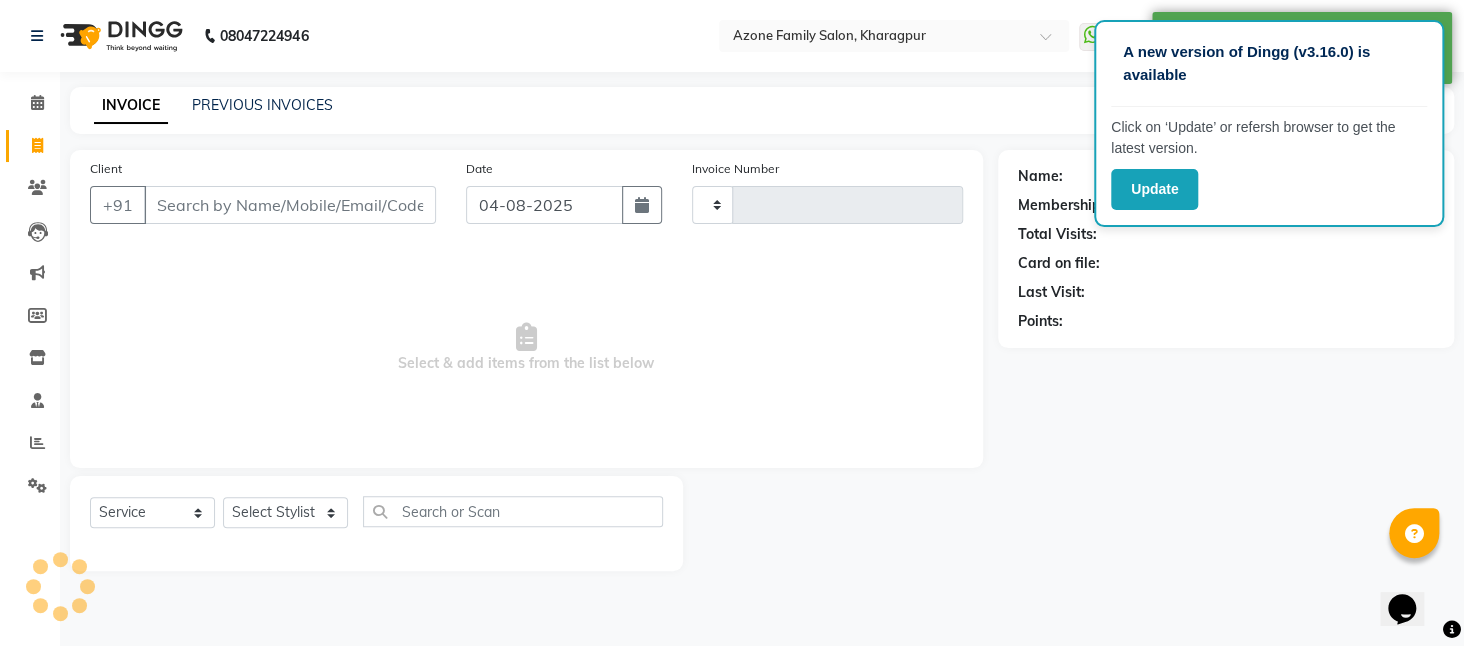 type on "2100" 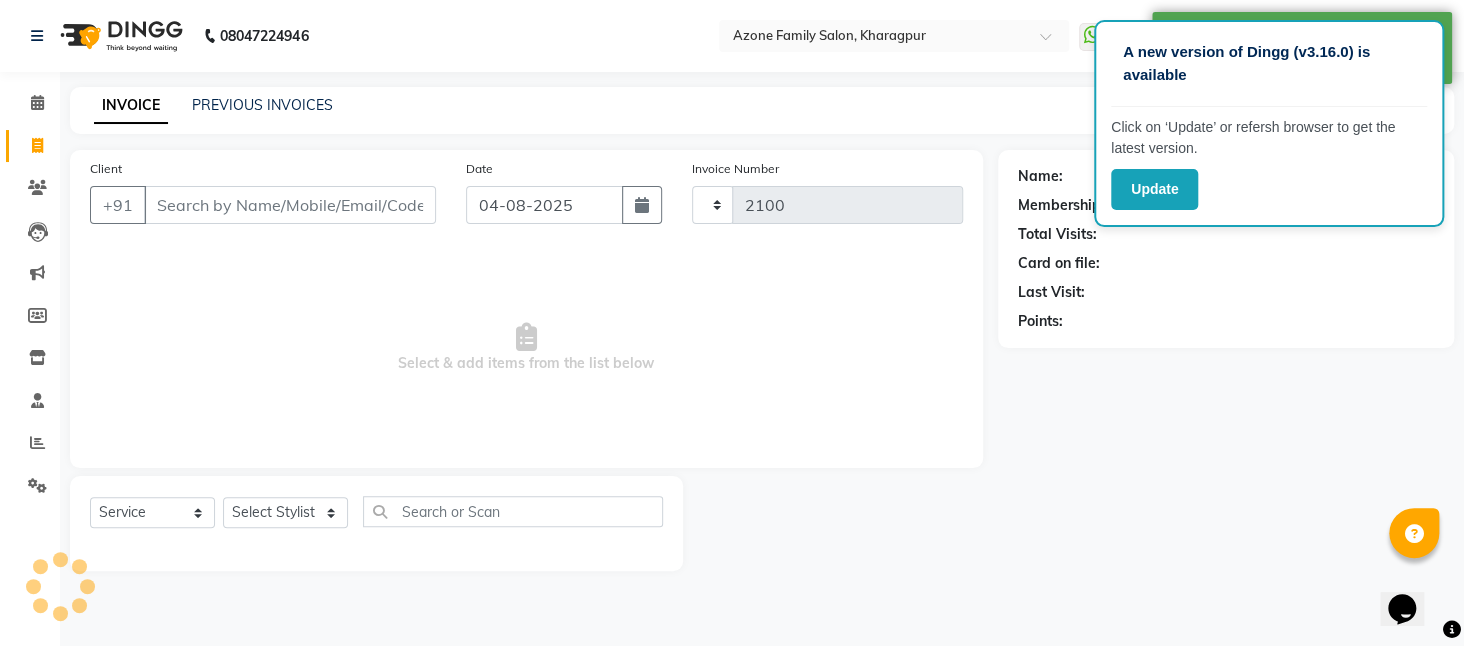select on "4296" 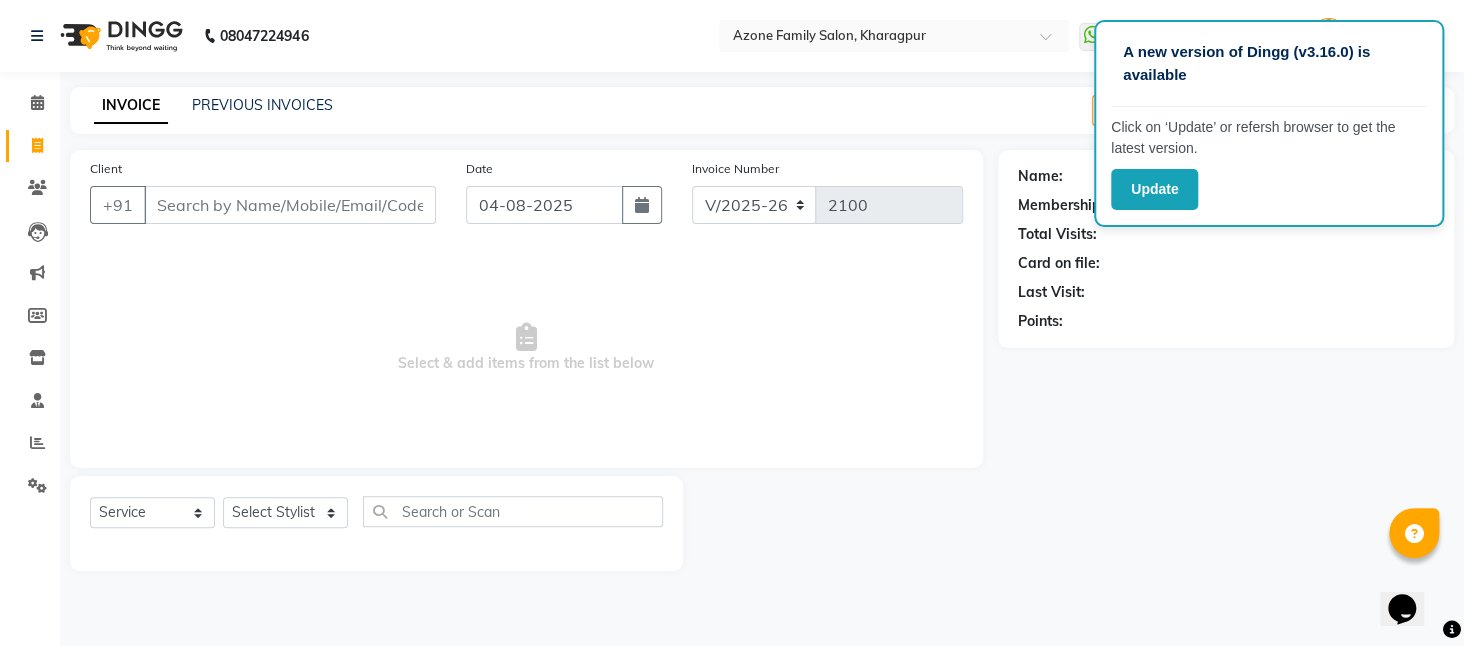 click on "Client" at bounding box center (290, 205) 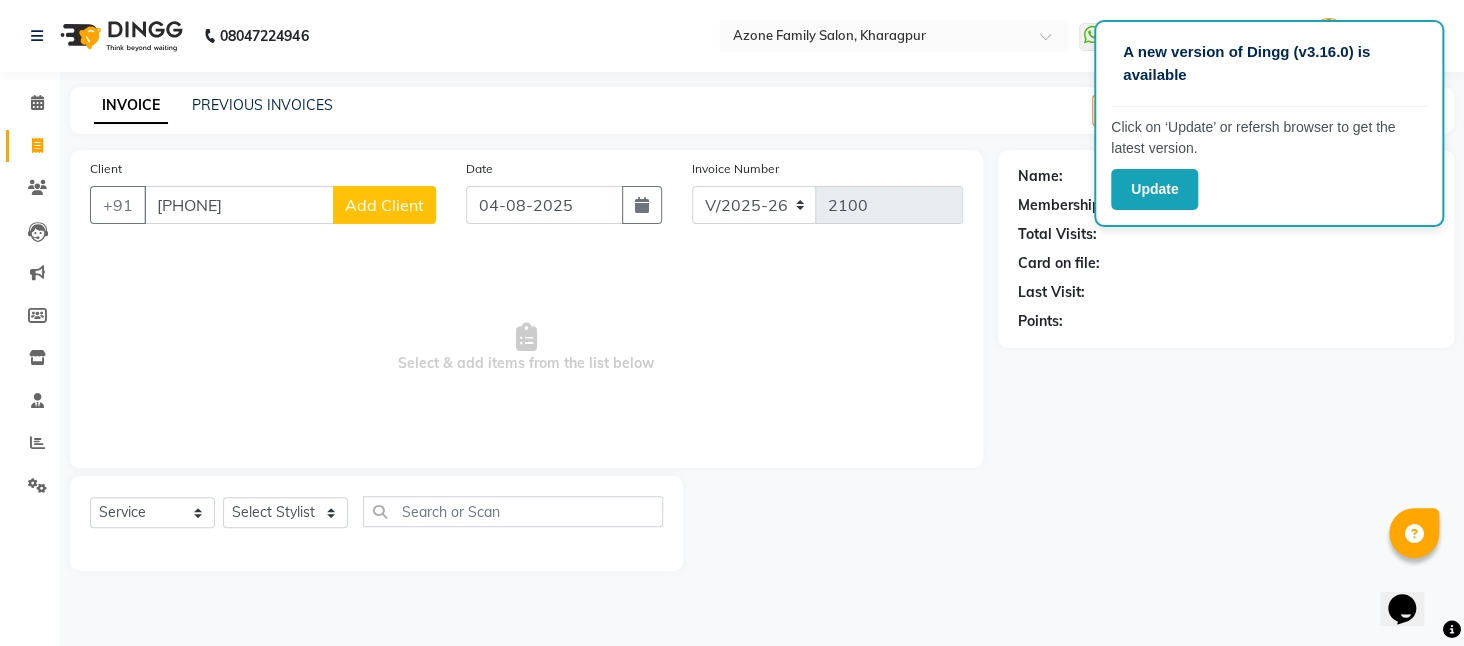 type on "8918584569" 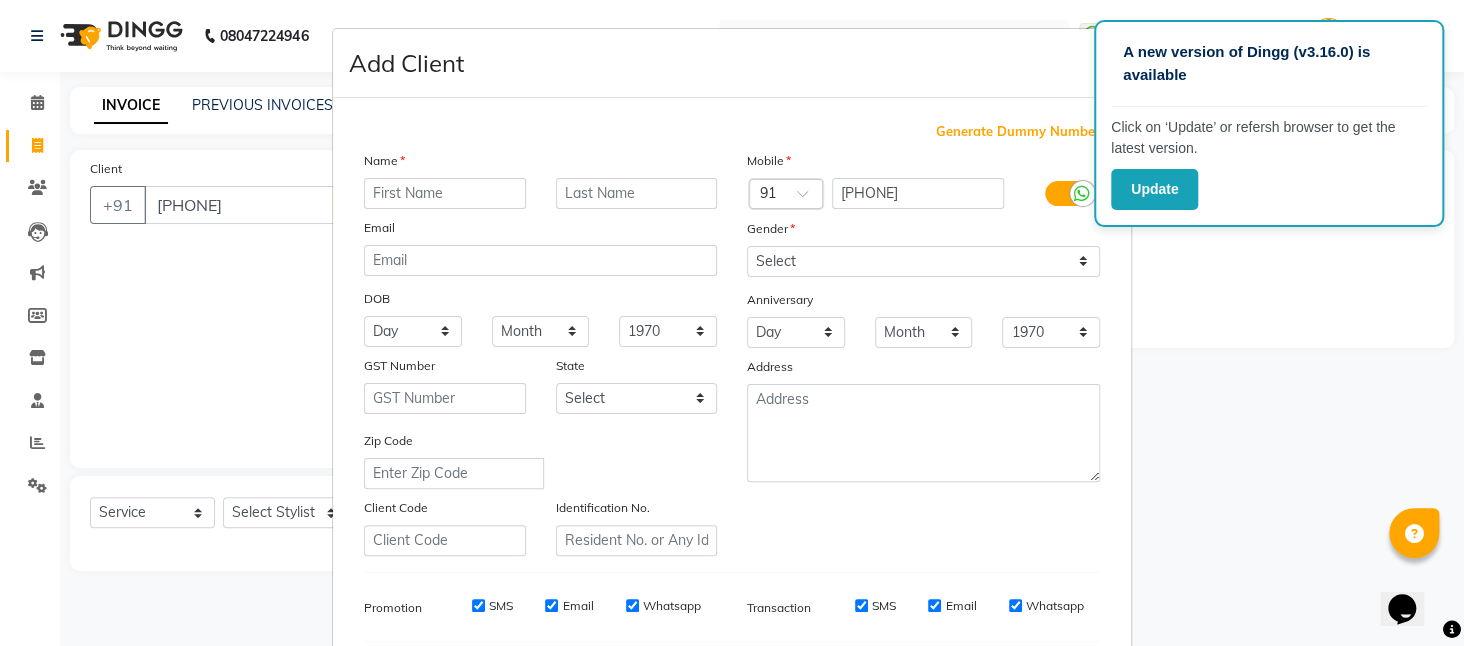 click at bounding box center (445, 193) 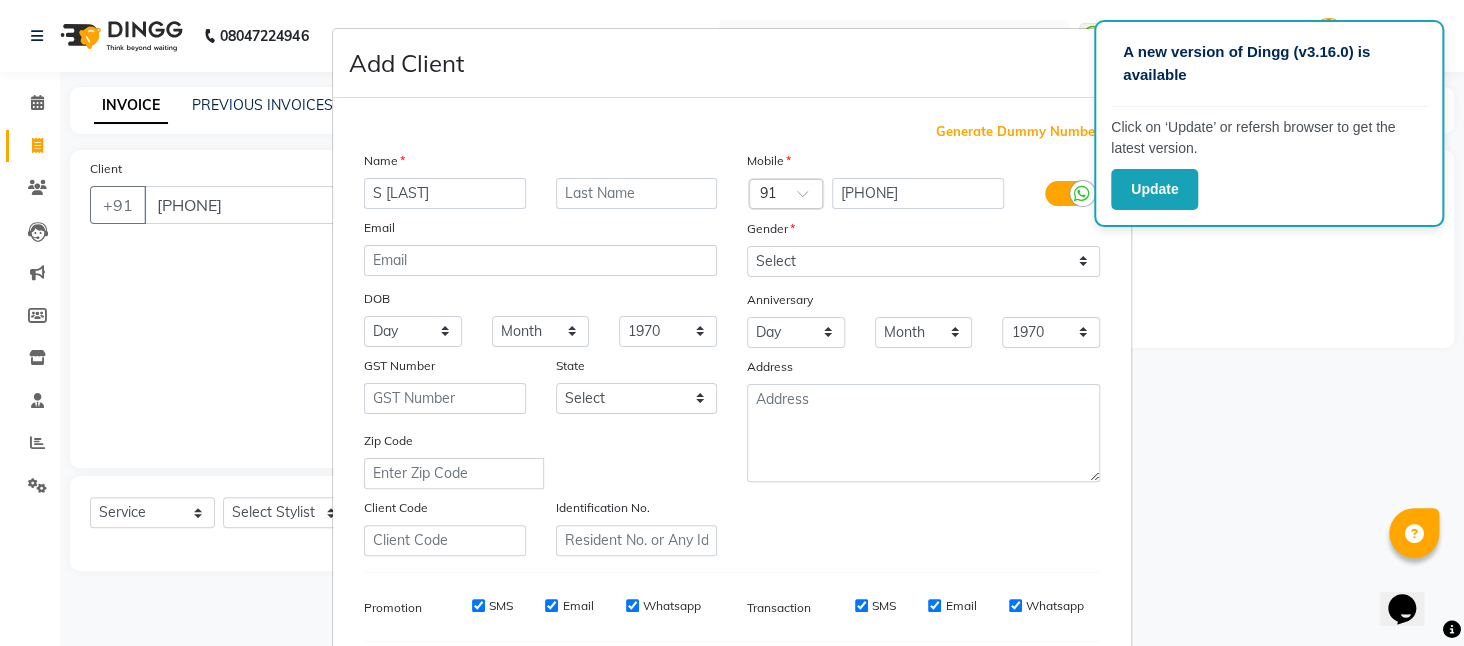 type on "S RUPA" 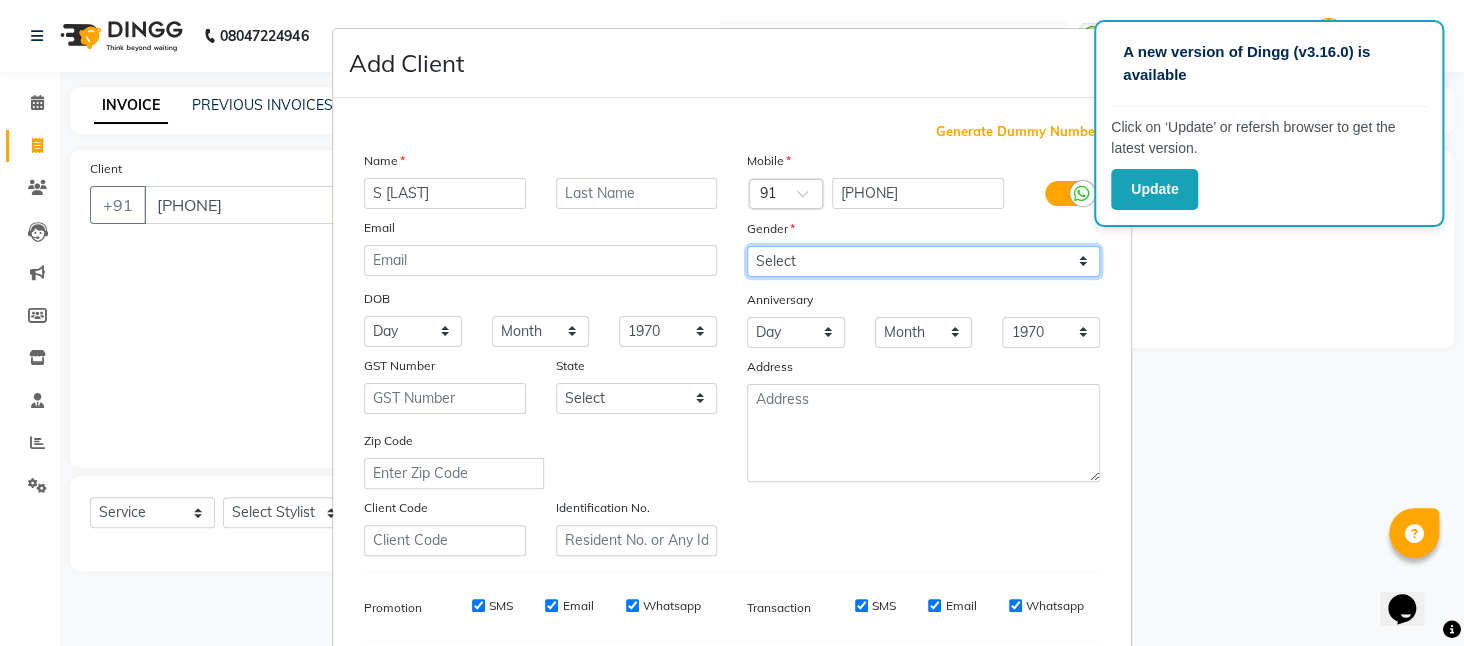 click on "Select Male Female Other Prefer Not To Say" at bounding box center [923, 261] 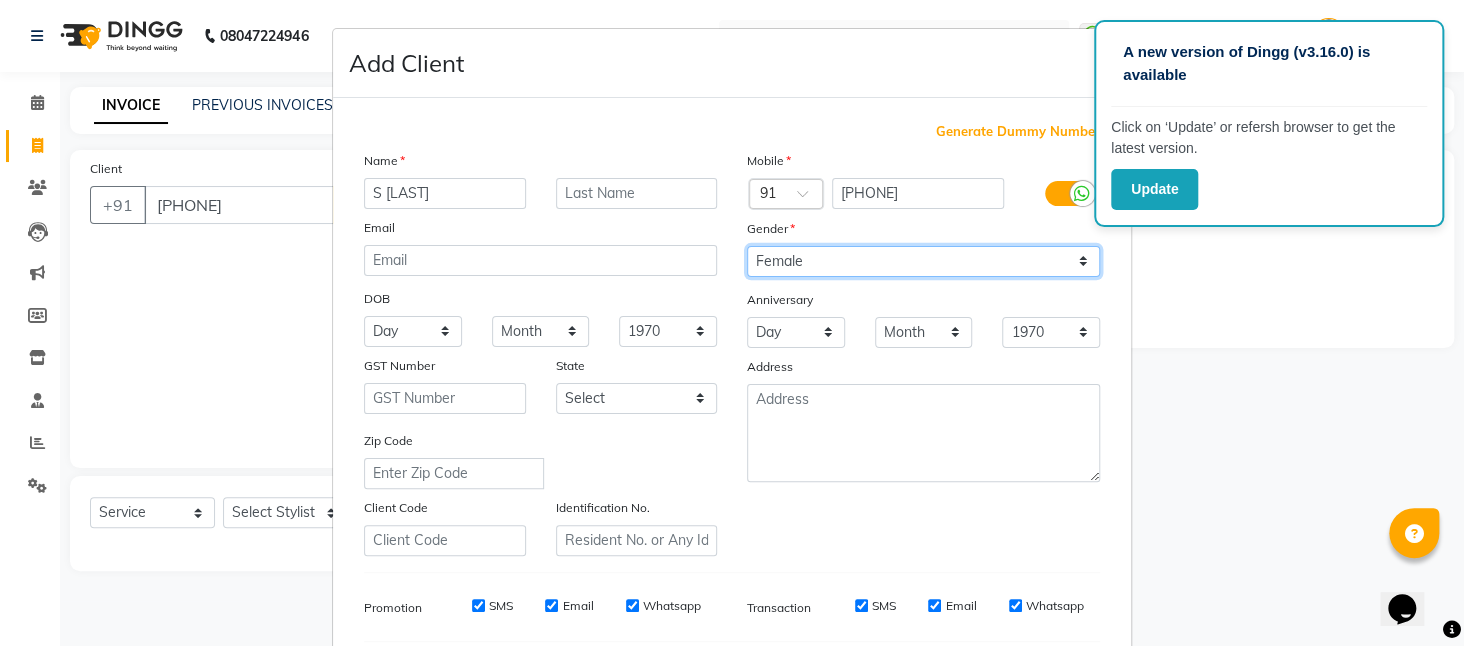 click on "Select Male Female Other Prefer Not To Say" at bounding box center [923, 261] 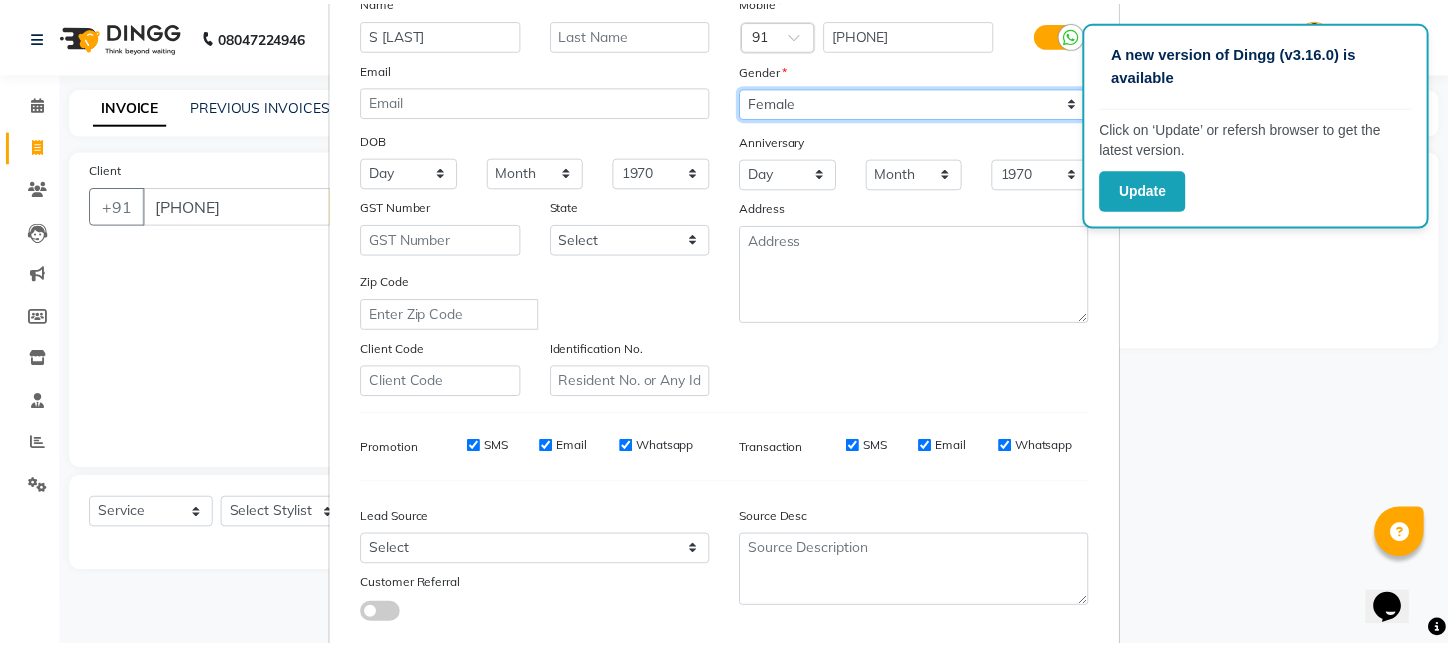 scroll, scrollTop: 277, scrollLeft: 0, axis: vertical 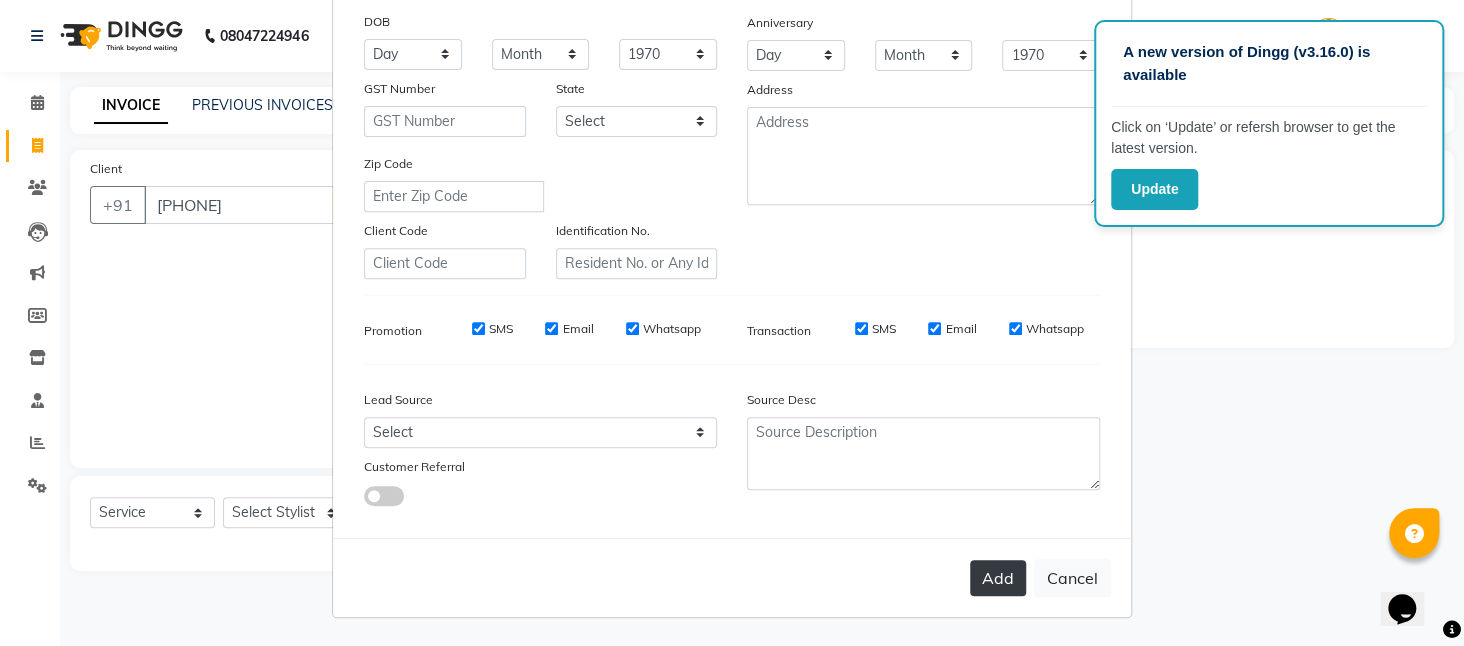 click on "Add" at bounding box center [998, 578] 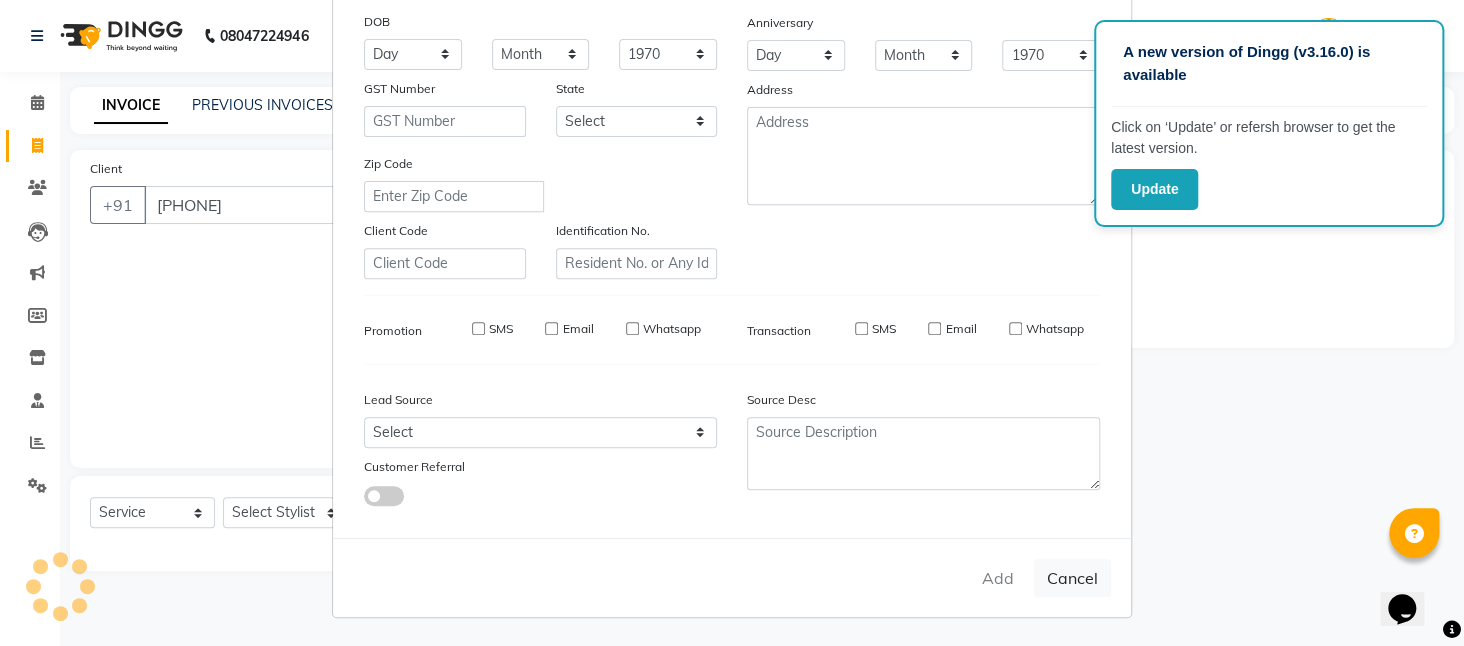 type 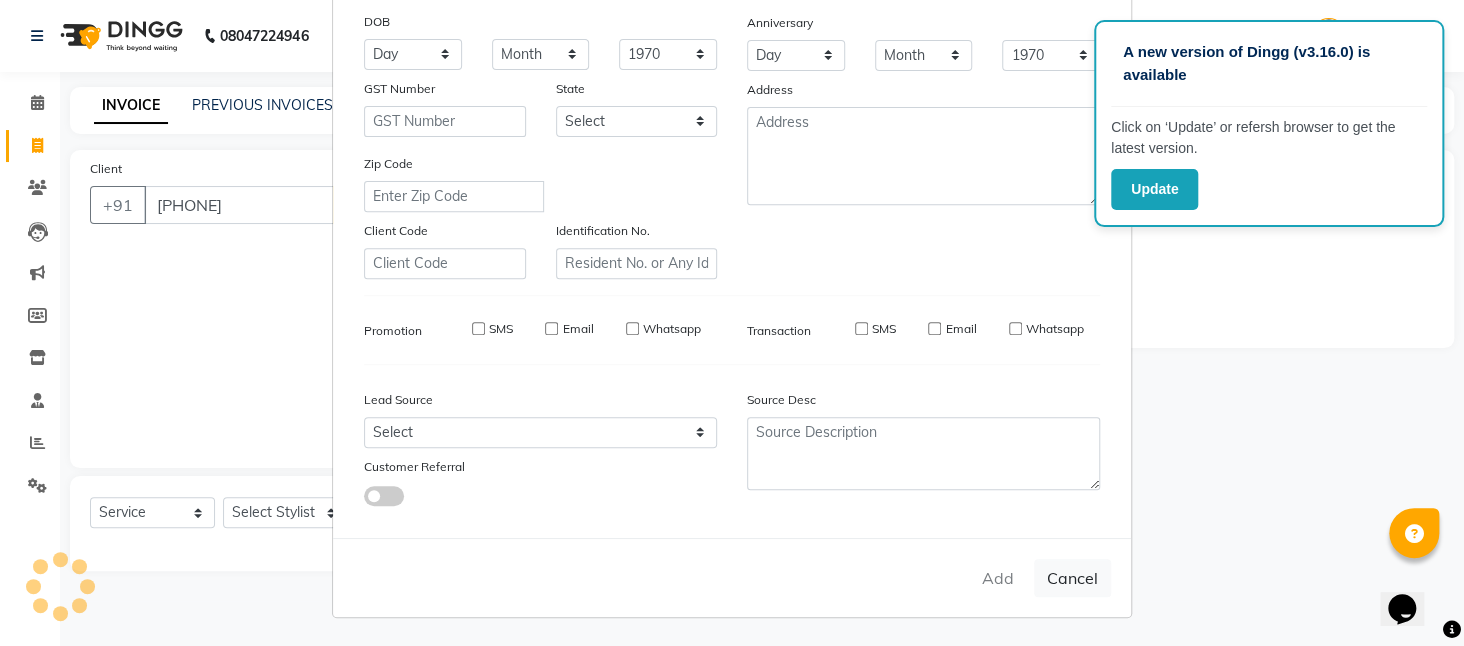 select 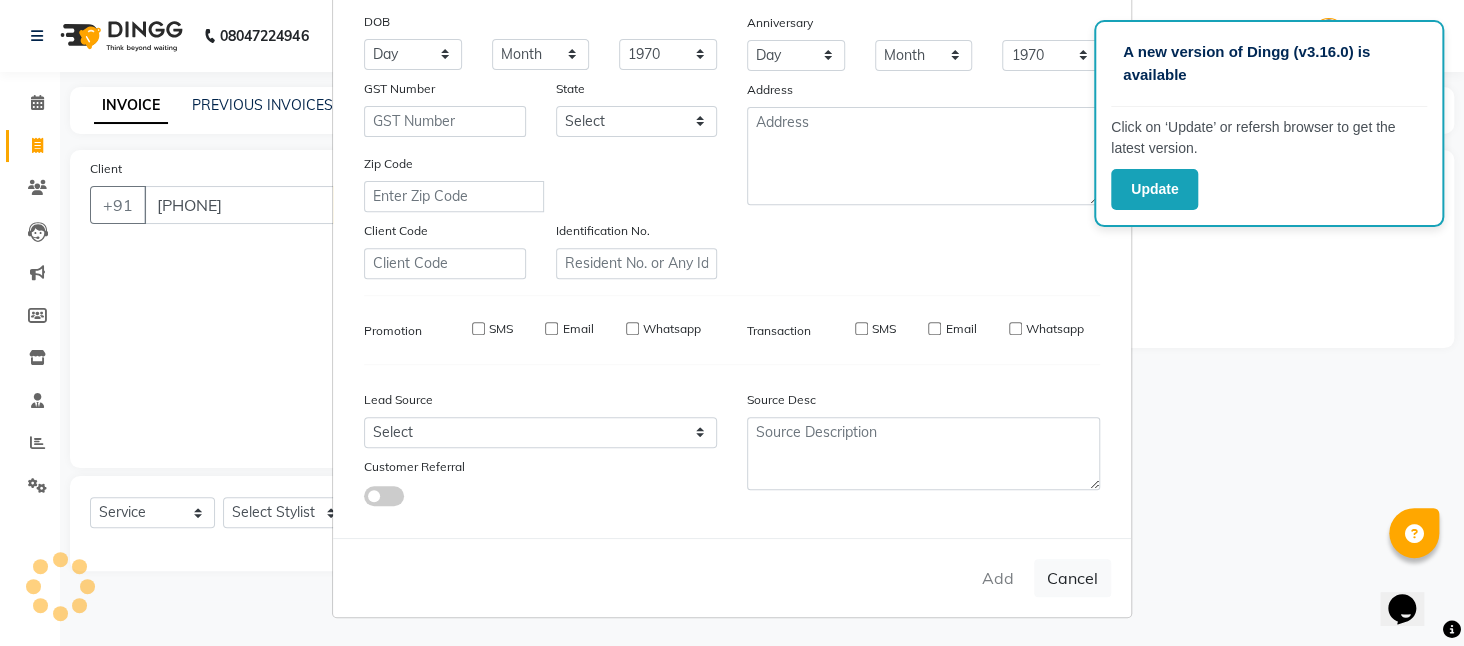 select 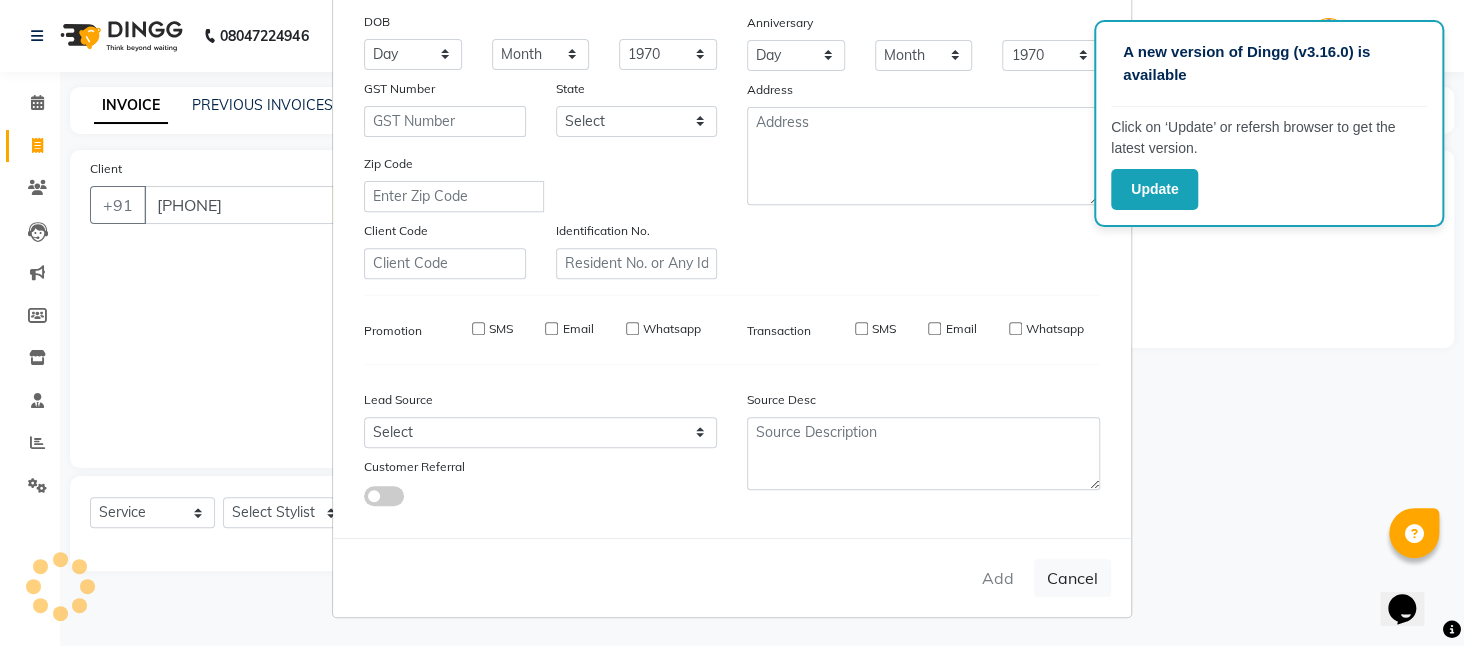 select 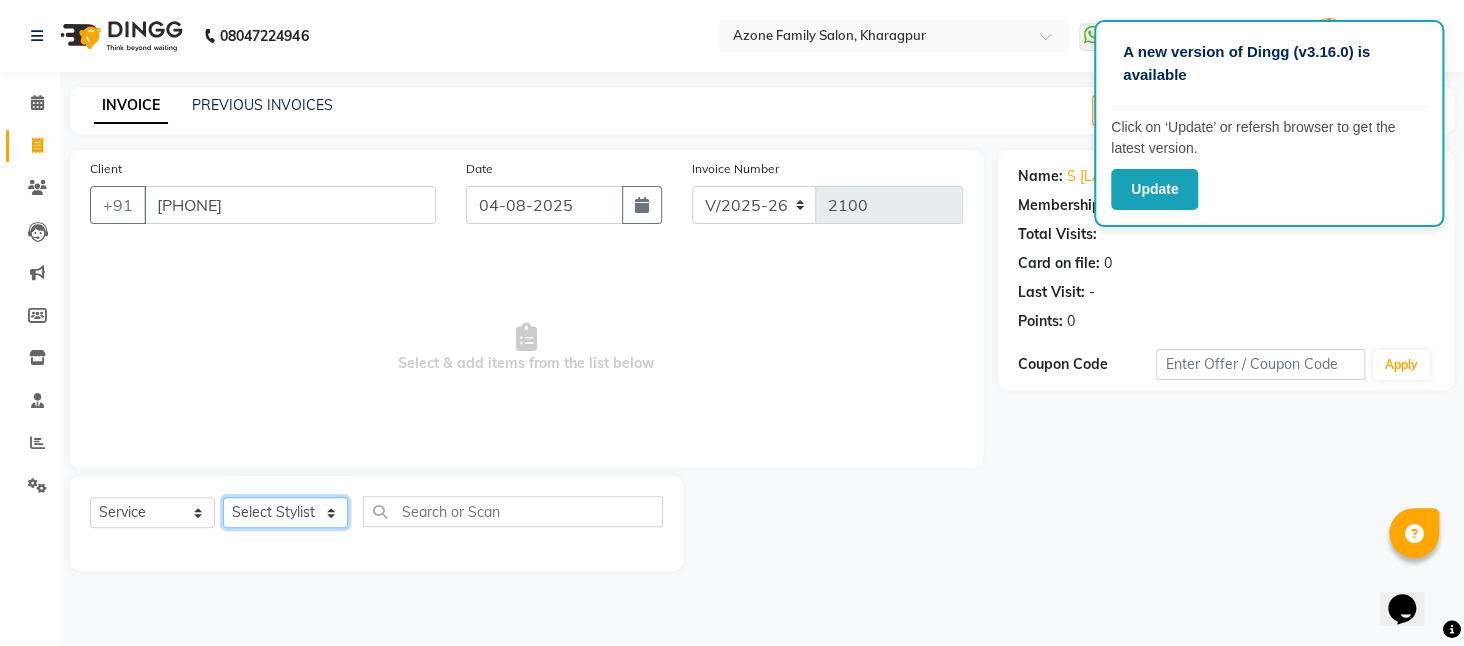click on "Select Stylist Aftab Ansar  ARPITA DEEPIKA IMRAAN Injamam KESHAV kharagpur Mahadev Pal Manisha MOUMITA NEHA Rahim Ruma SAIMA Shibani Sujit Suman TINKU Venu" 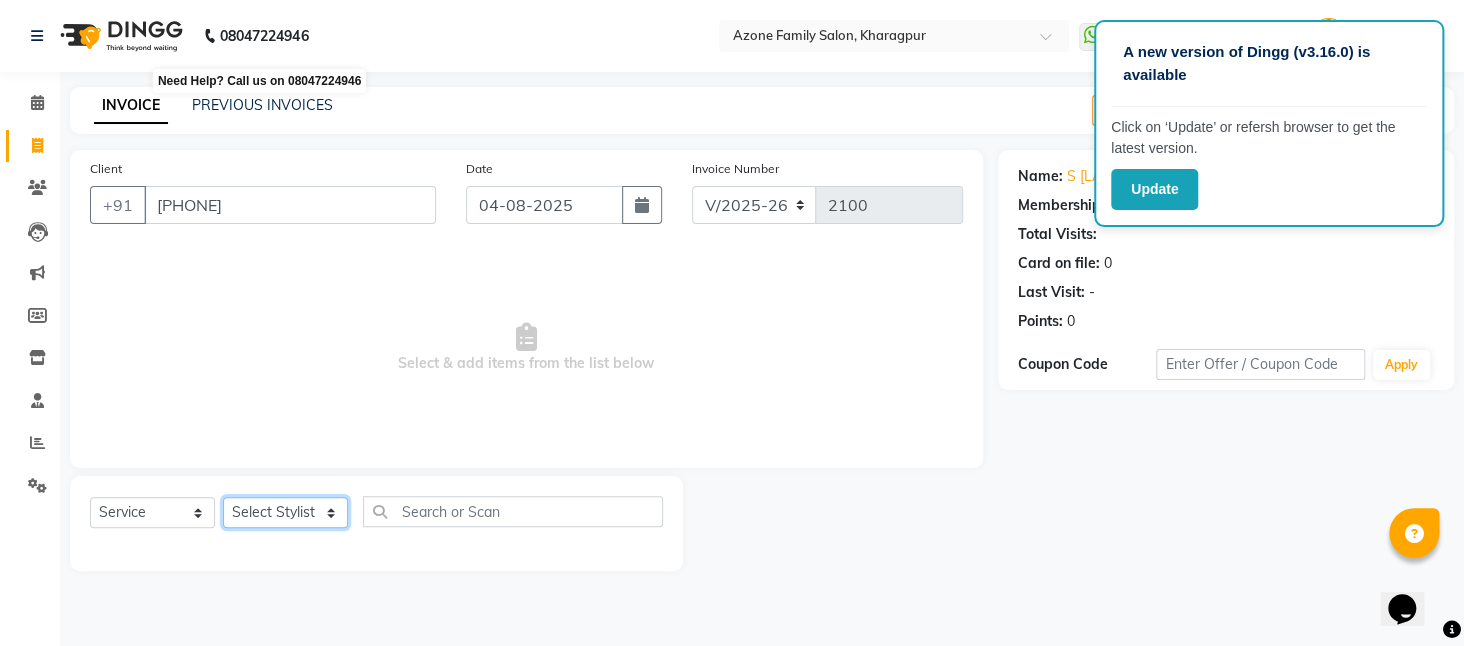 select on "28698" 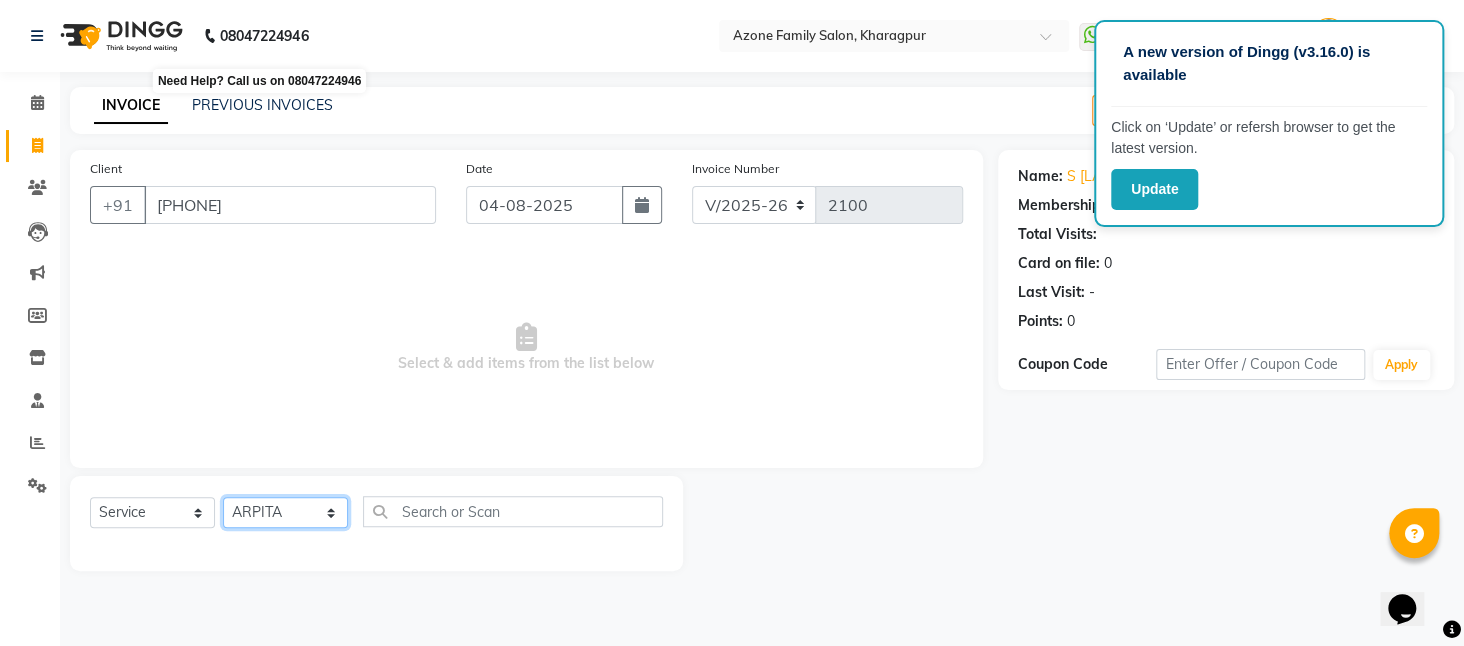 click on "Select Stylist Aftab Ansar  ARPITA DEEPIKA IMRAAN Injamam KESHAV kharagpur Mahadev Pal Manisha MOUMITA NEHA Rahim Ruma SAIMA Shibani Sujit Suman TINKU Venu" 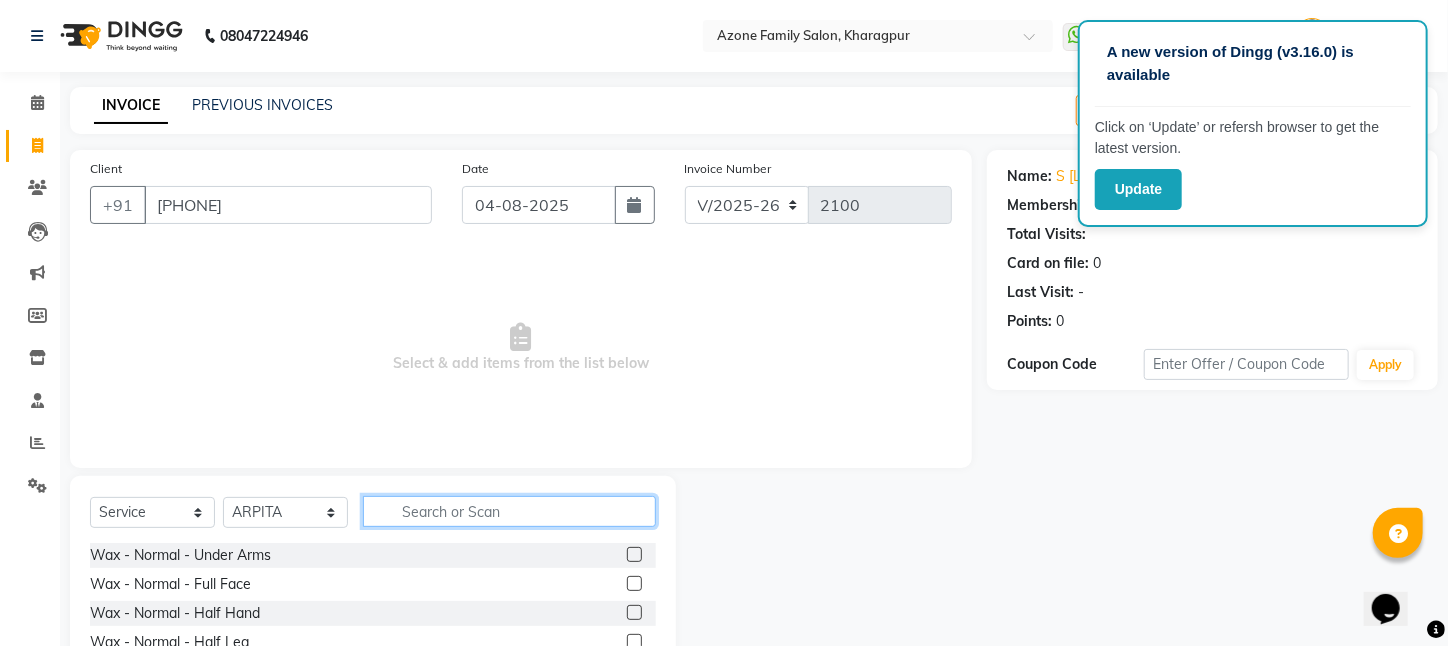 click 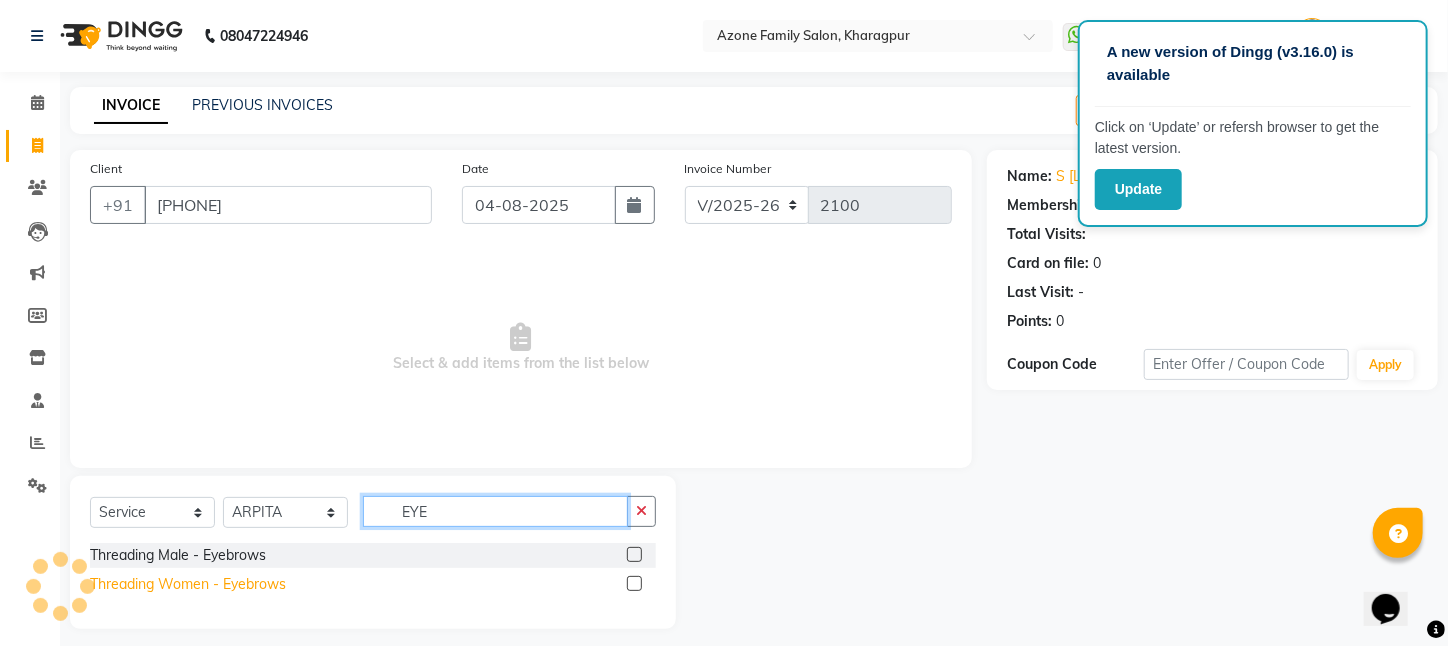 type on "EYE" 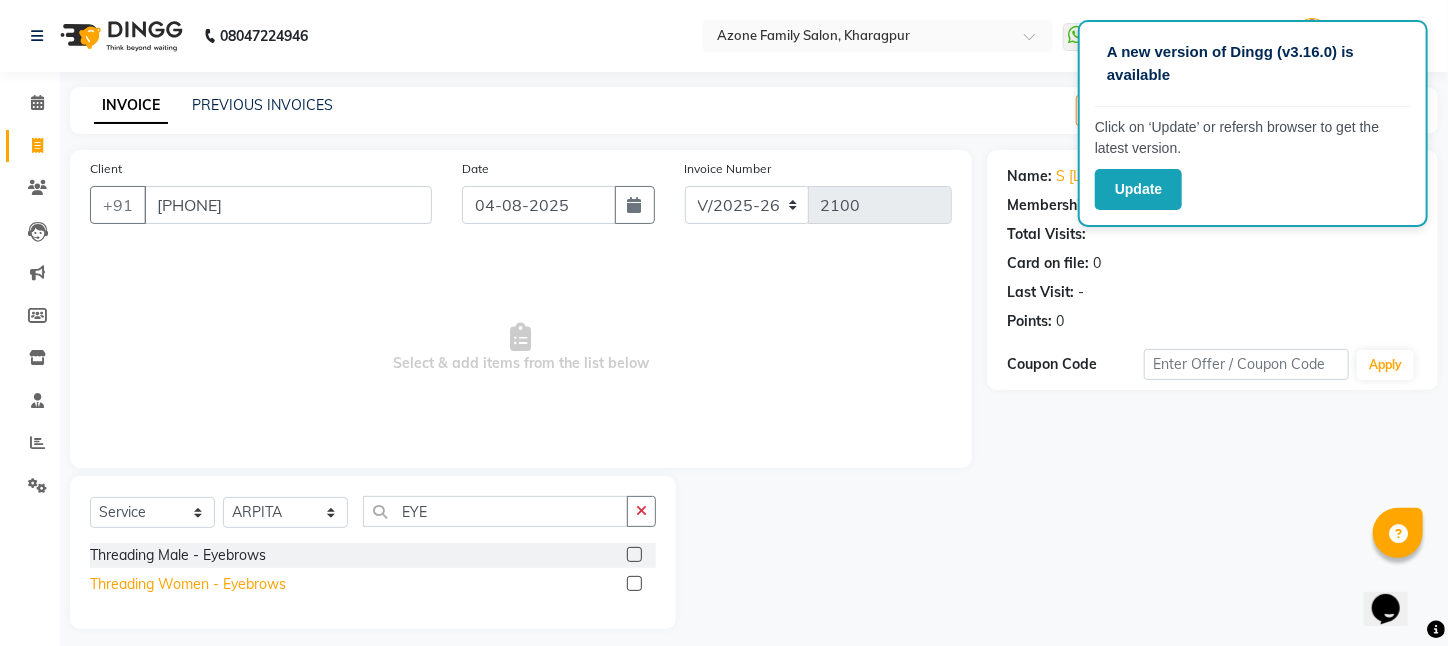 click on "Threading Women    -   Eyebrows" 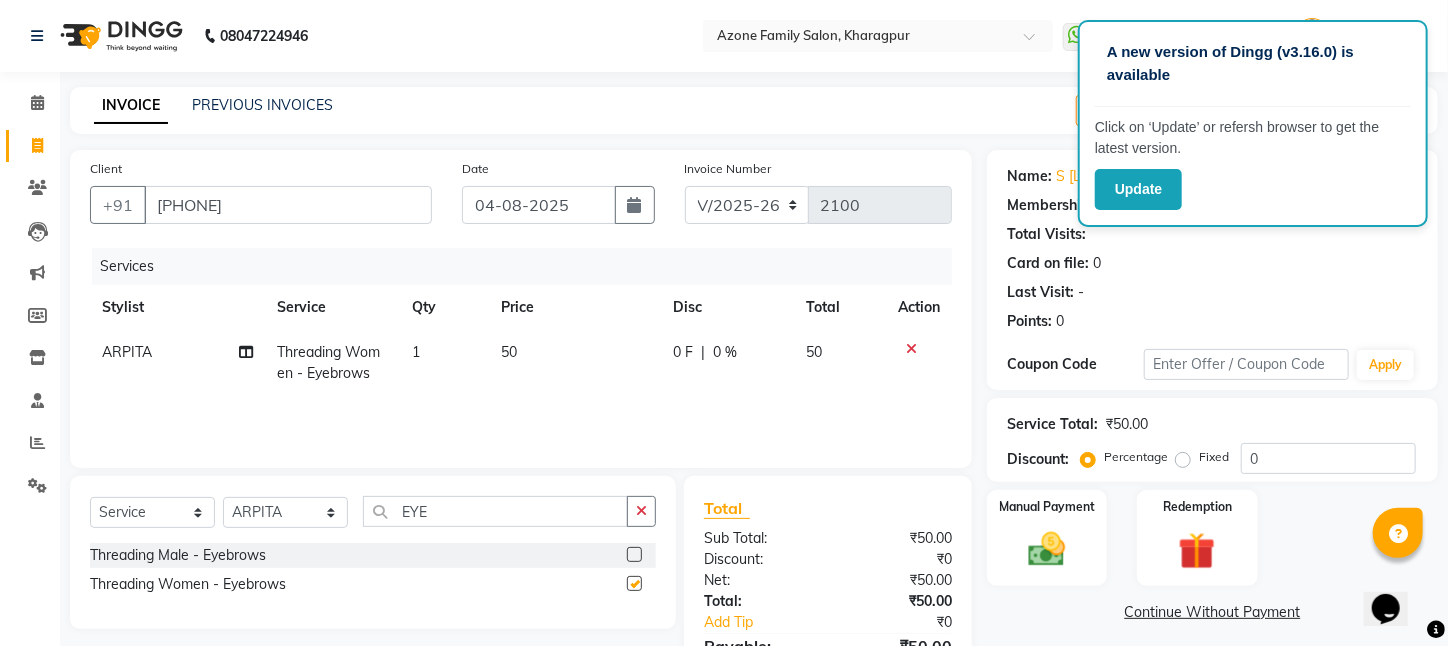 checkbox on "false" 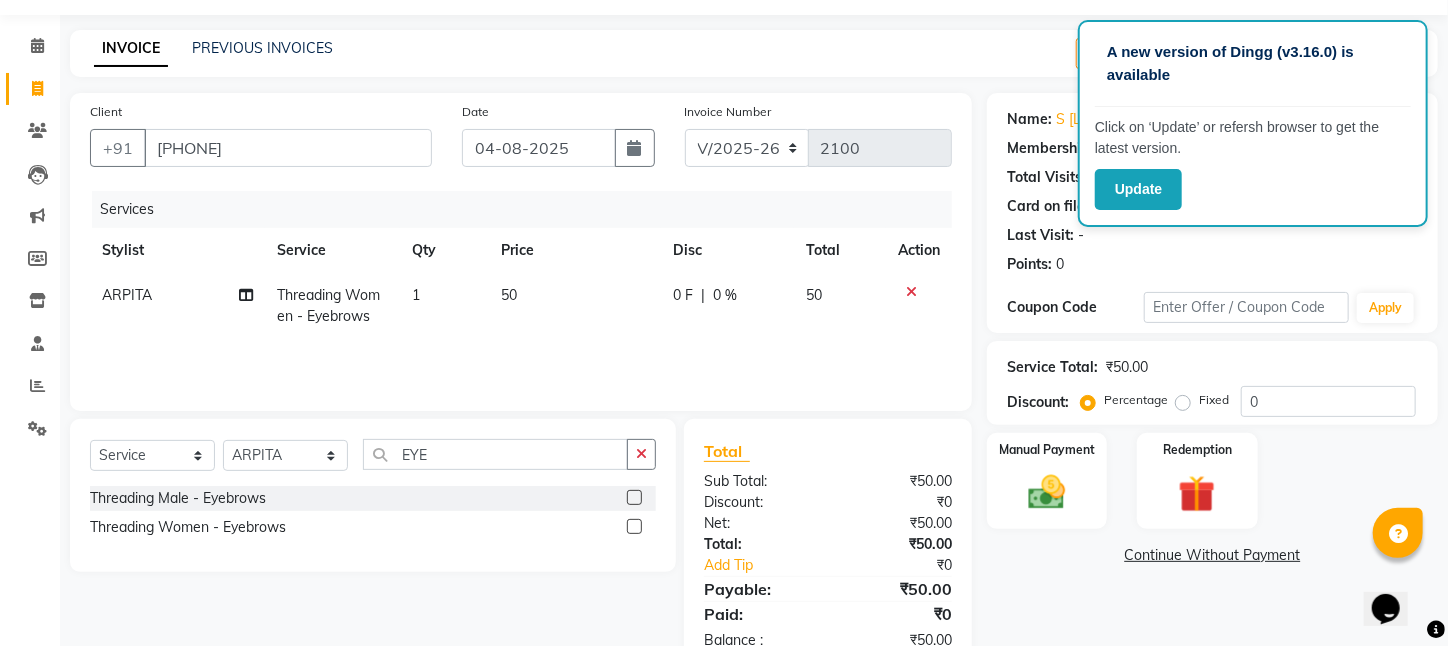 scroll, scrollTop: 99, scrollLeft: 0, axis: vertical 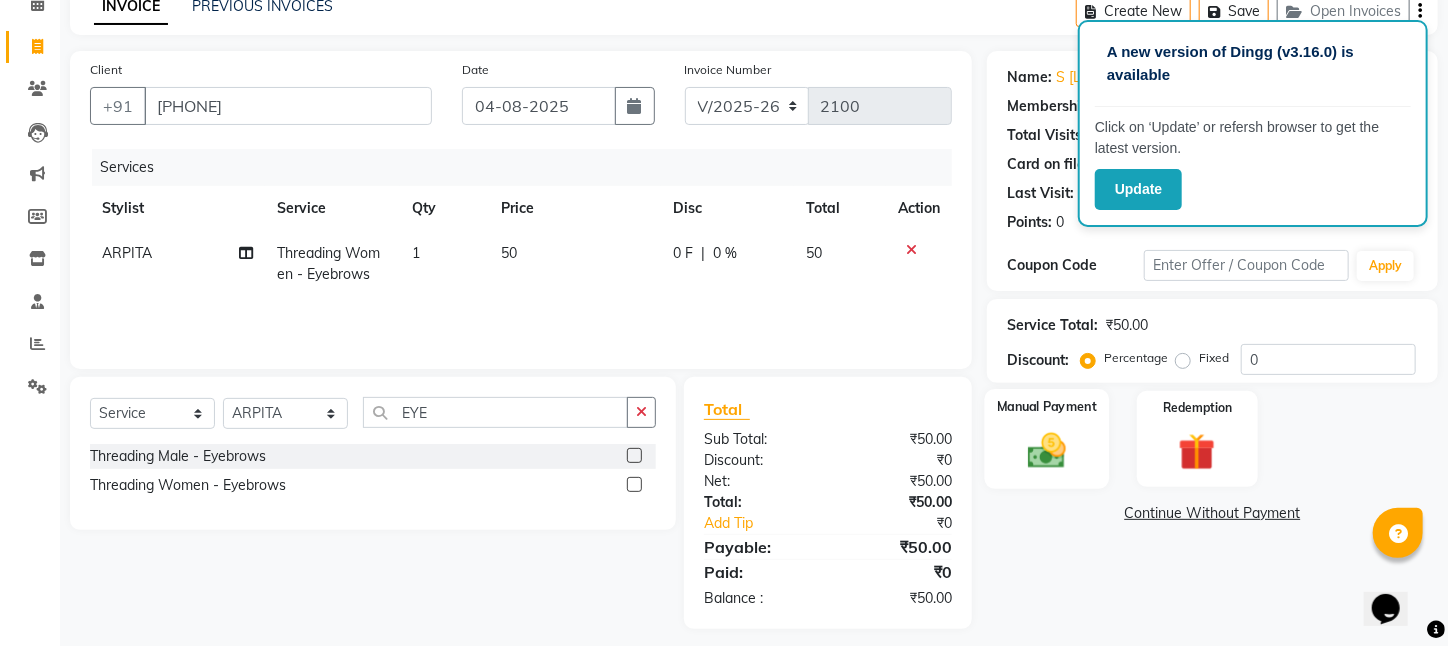click on "Manual Payment" 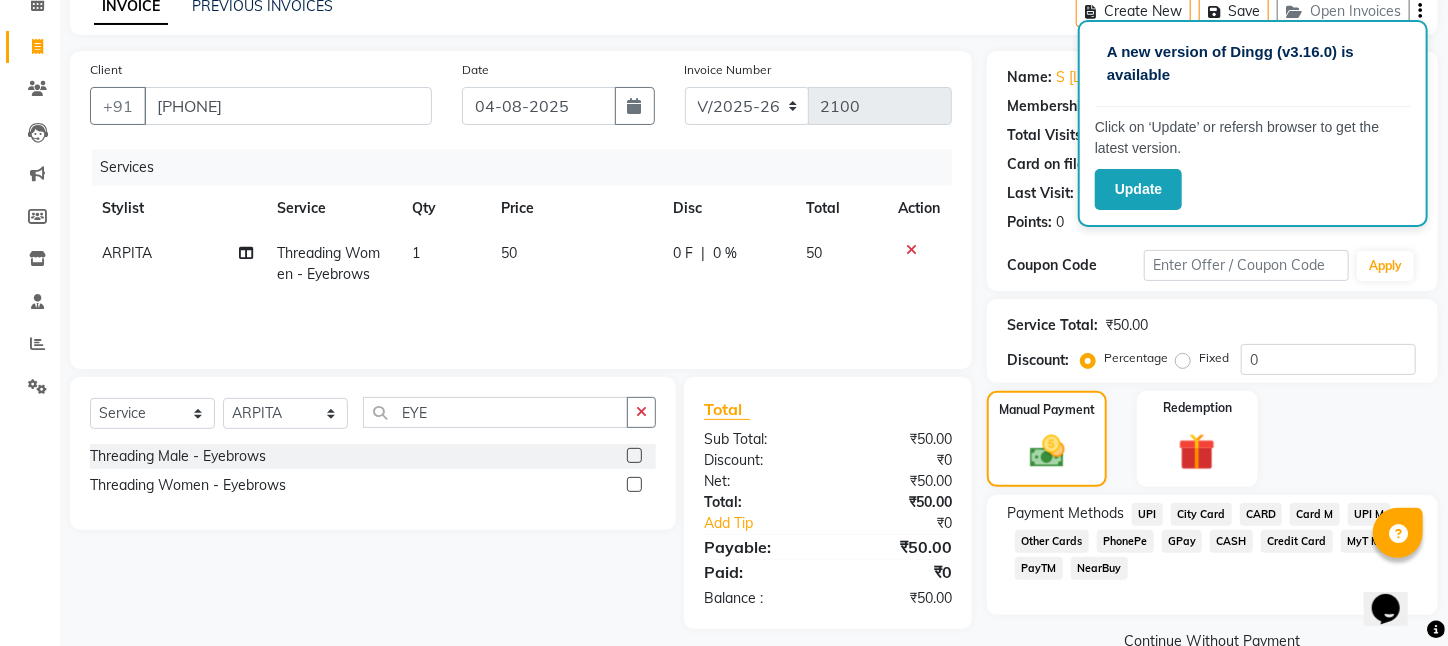 click on "UPI" 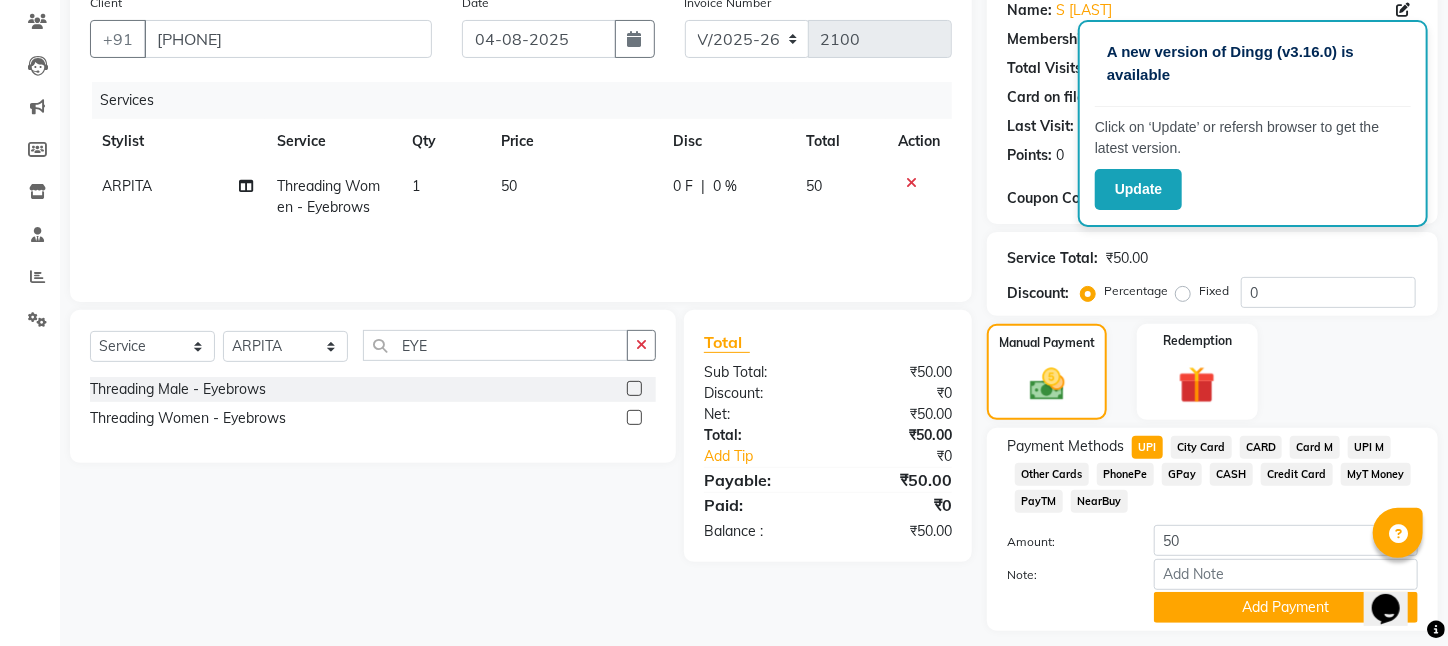 scroll, scrollTop: 243, scrollLeft: 0, axis: vertical 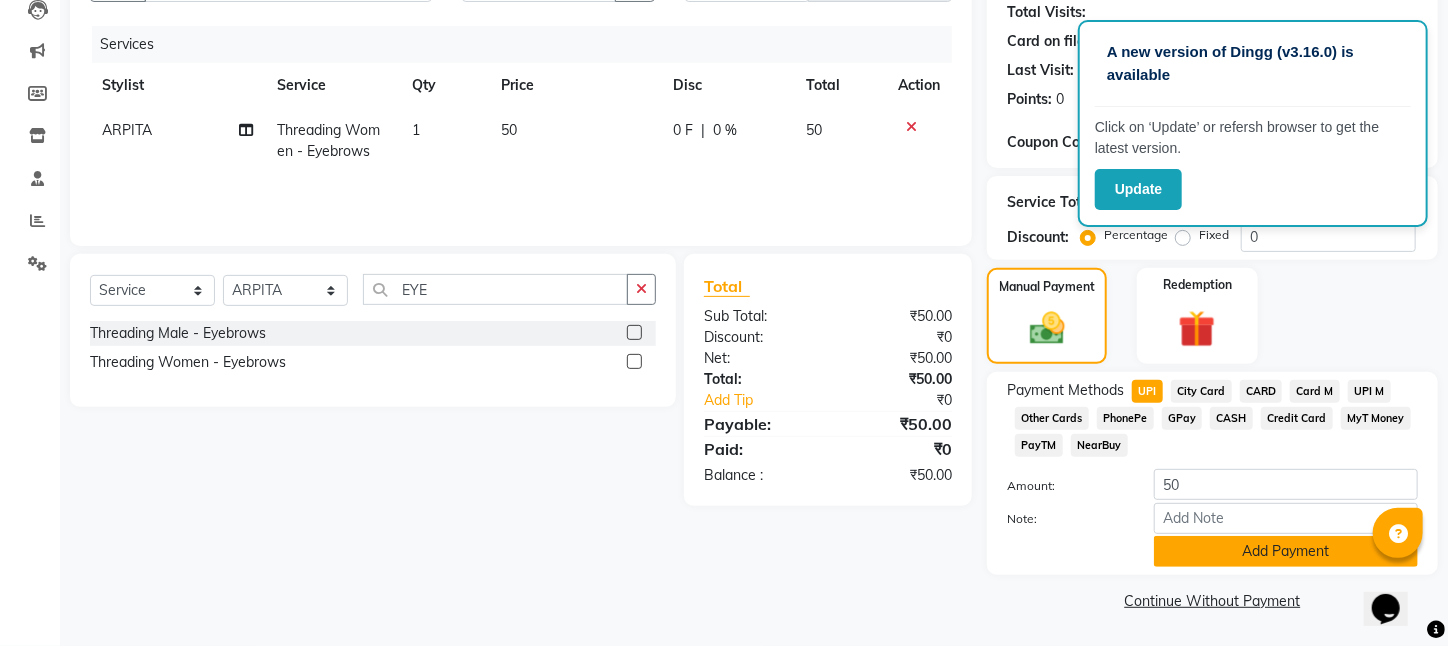 click on "Add Payment" 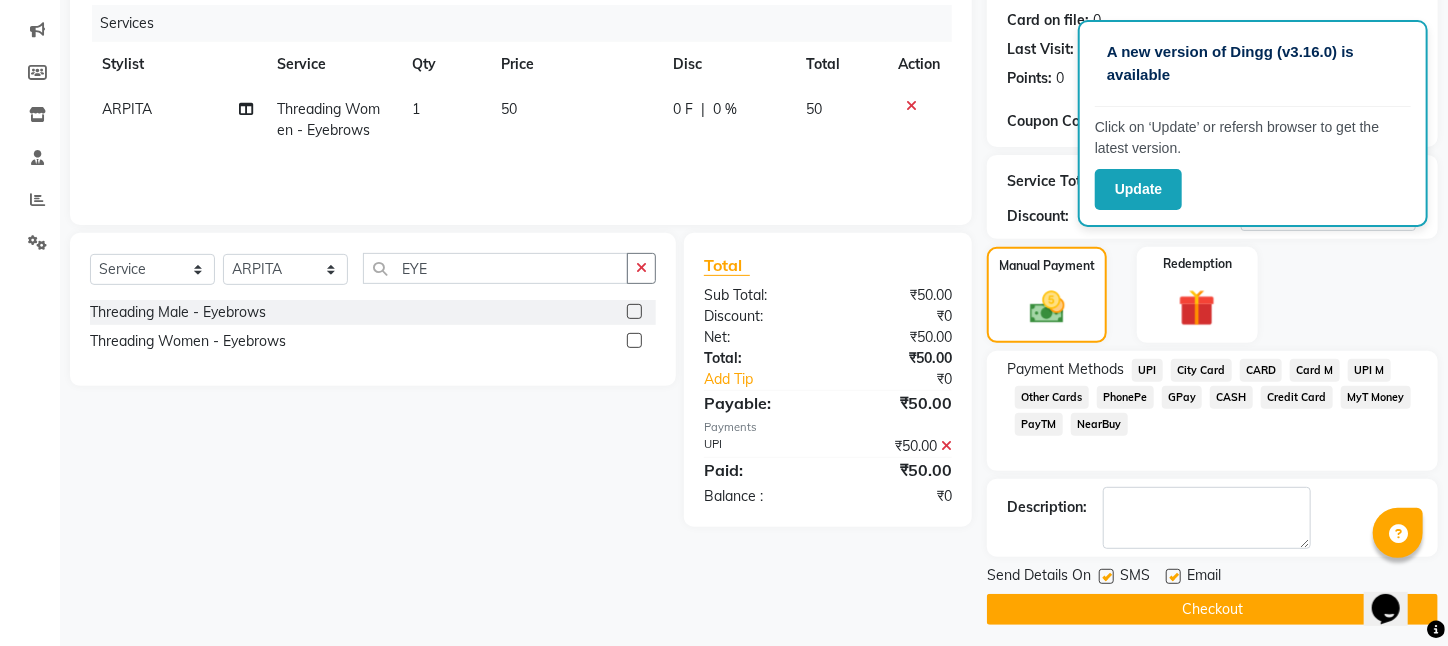 click on "Checkout" 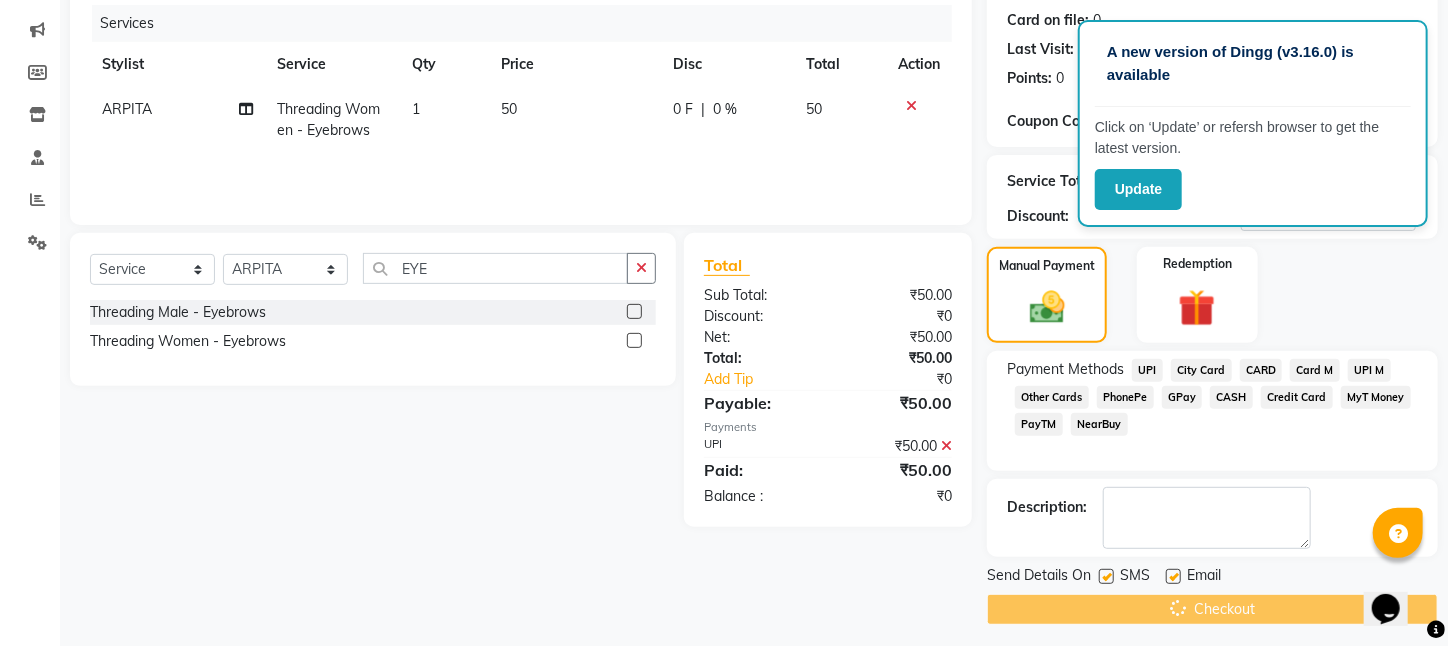 scroll, scrollTop: 80, scrollLeft: 0, axis: vertical 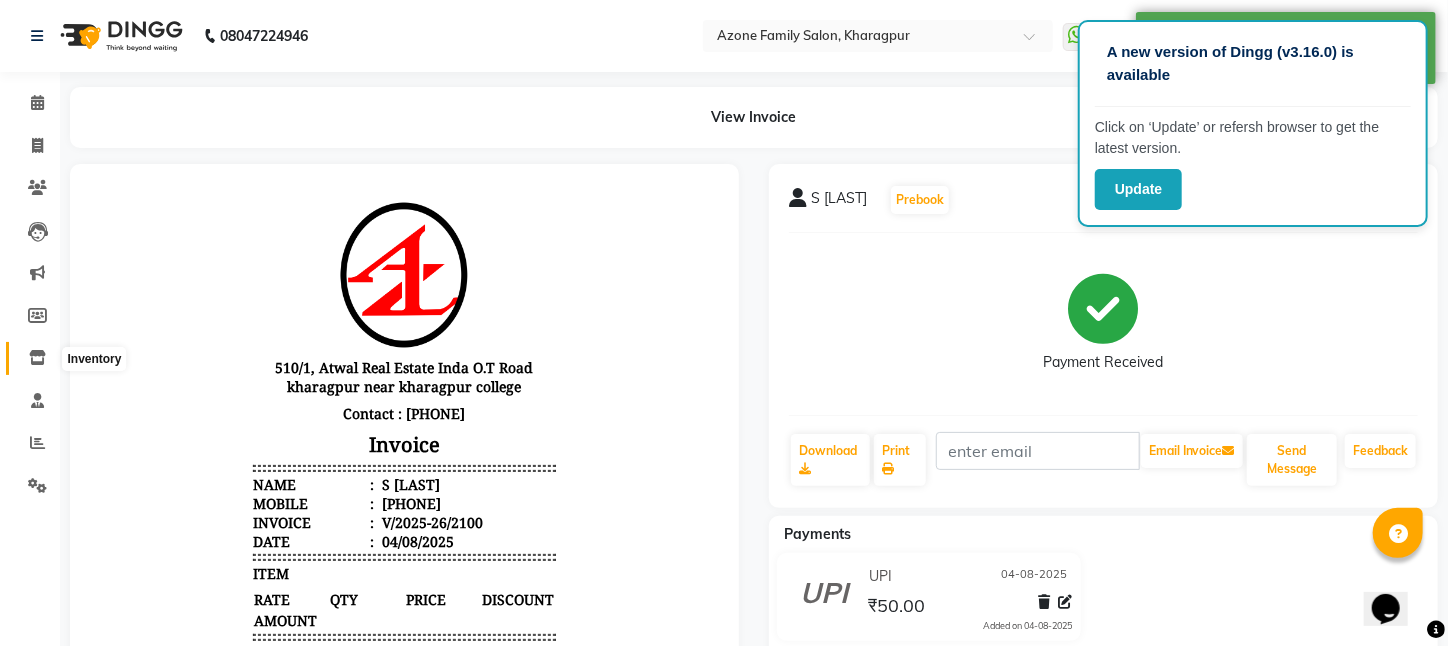 click 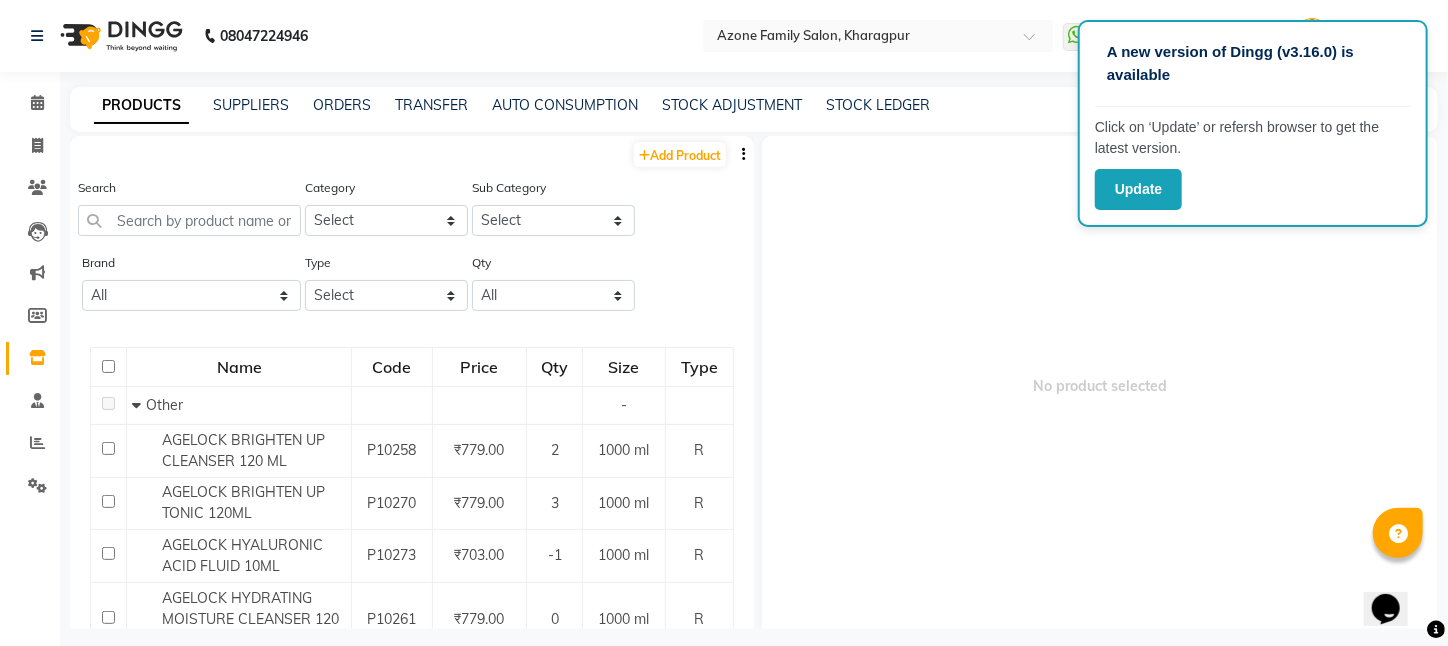 click on "PRODUCTS SUPPLIERS ORDERS TRANSFER AUTO CONSUMPTION STOCK ADJUSTMENT STOCK LEDGER" 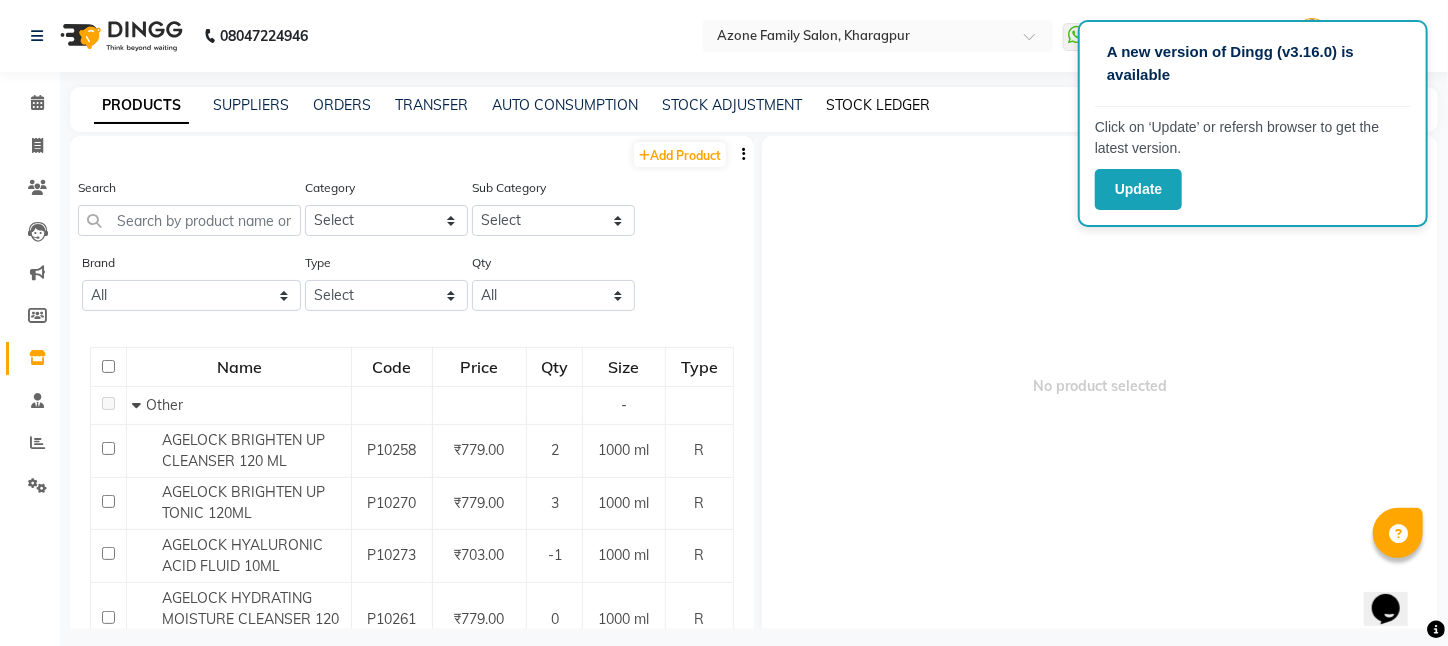 click on "STOCK LEDGER" 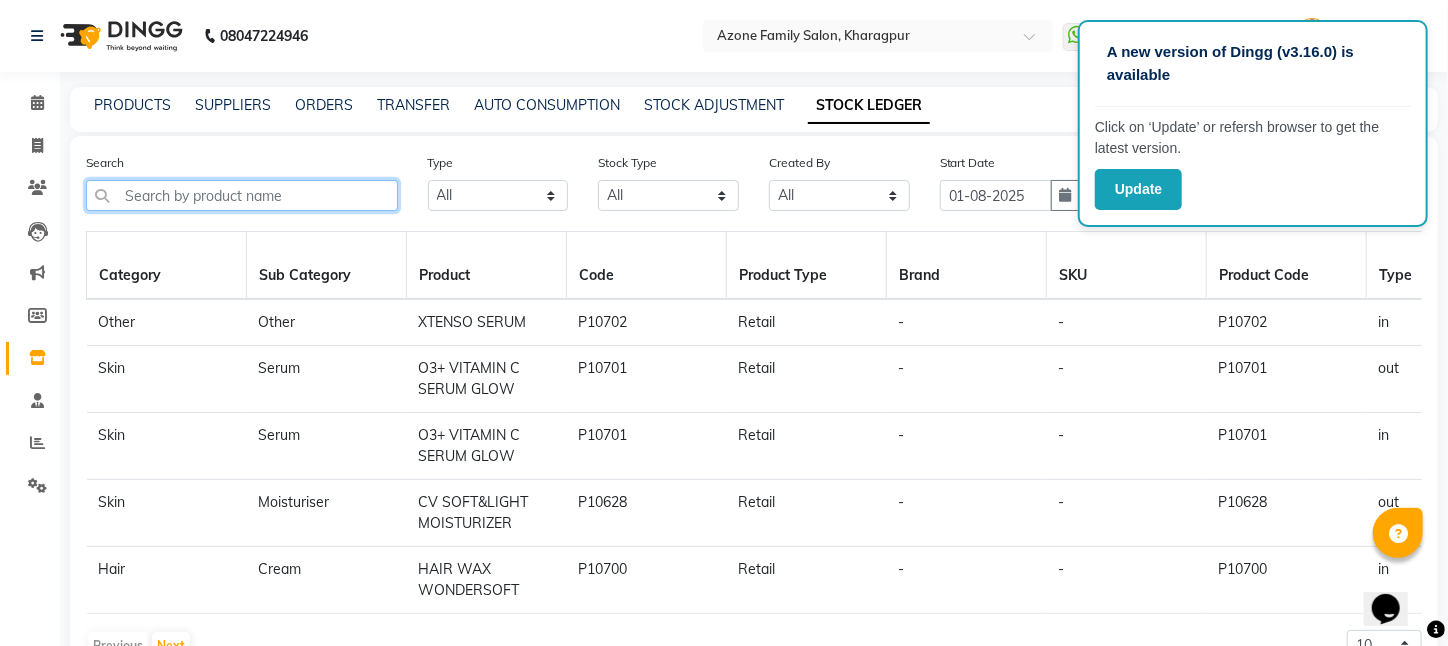 click 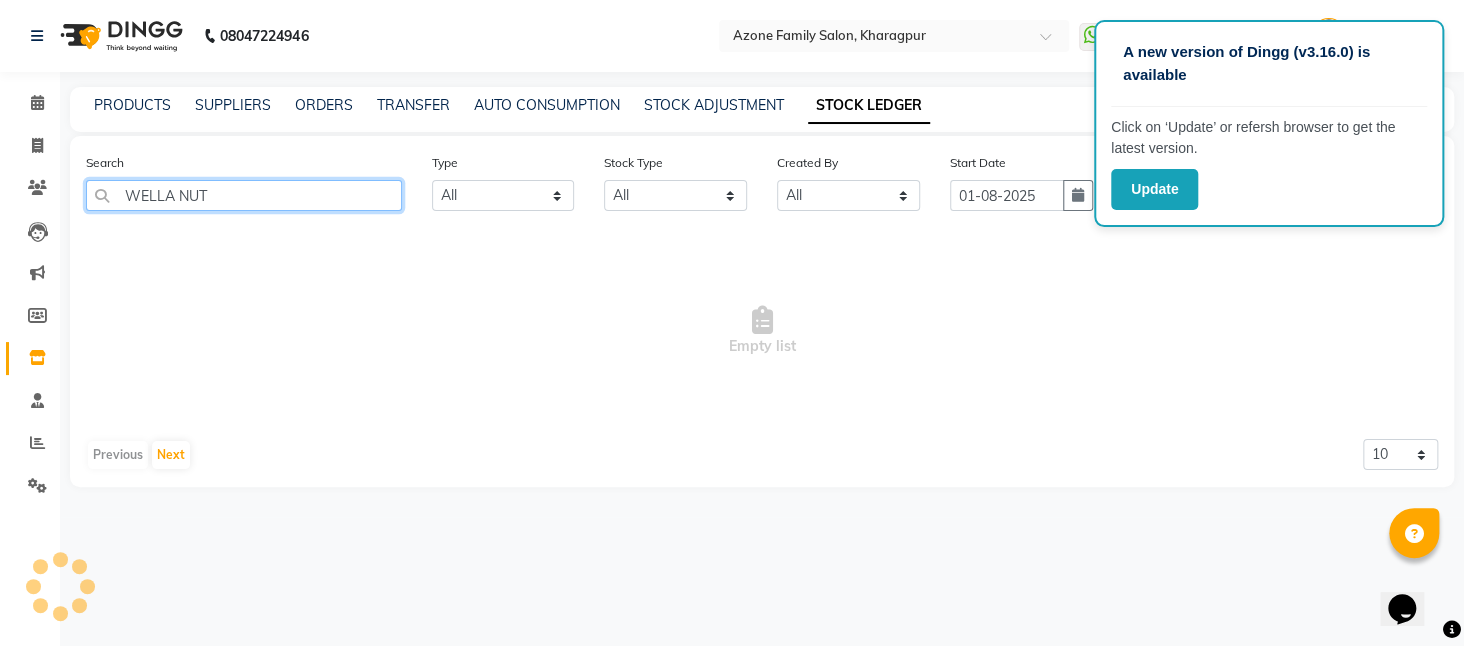 type on "WELLA NUT" 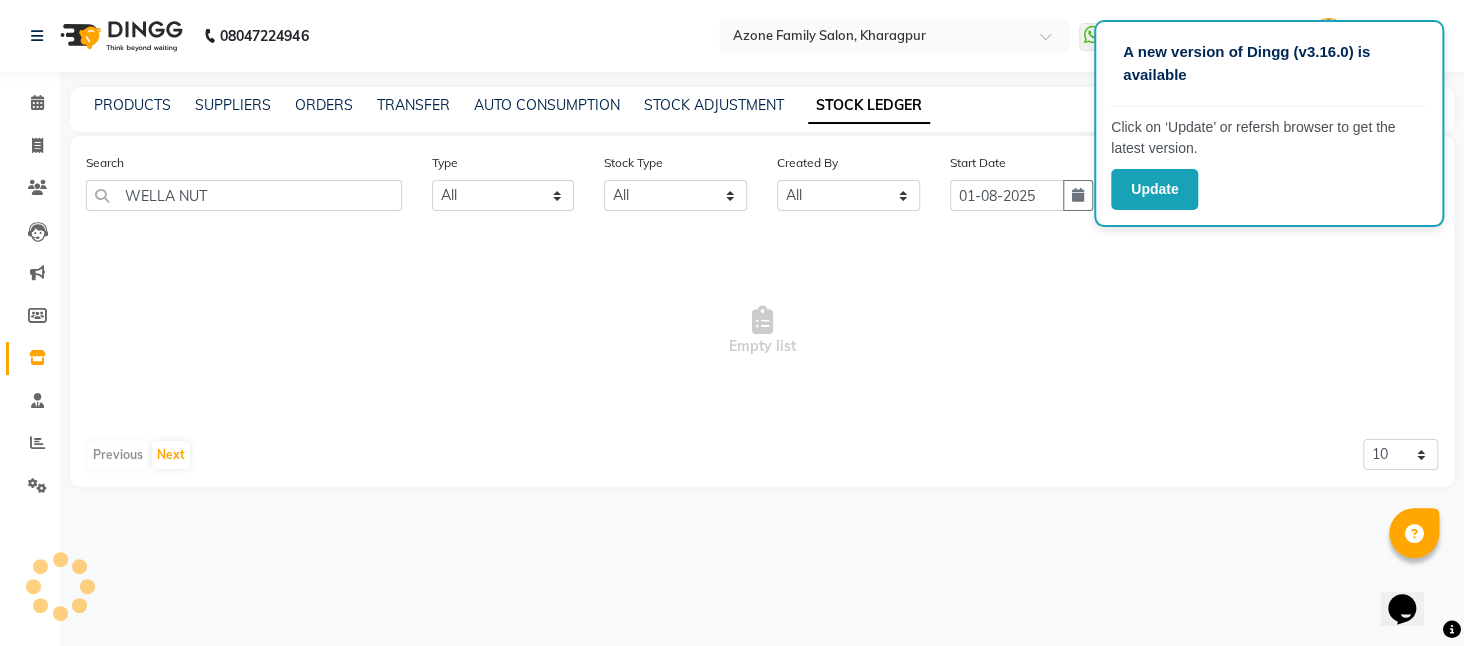 click on "Stock Type Select All New Stock Adjustment Return Transfer In Other Internal Use Damaged Expired Transfer Cancel Transfer Out Stock Out Sold" 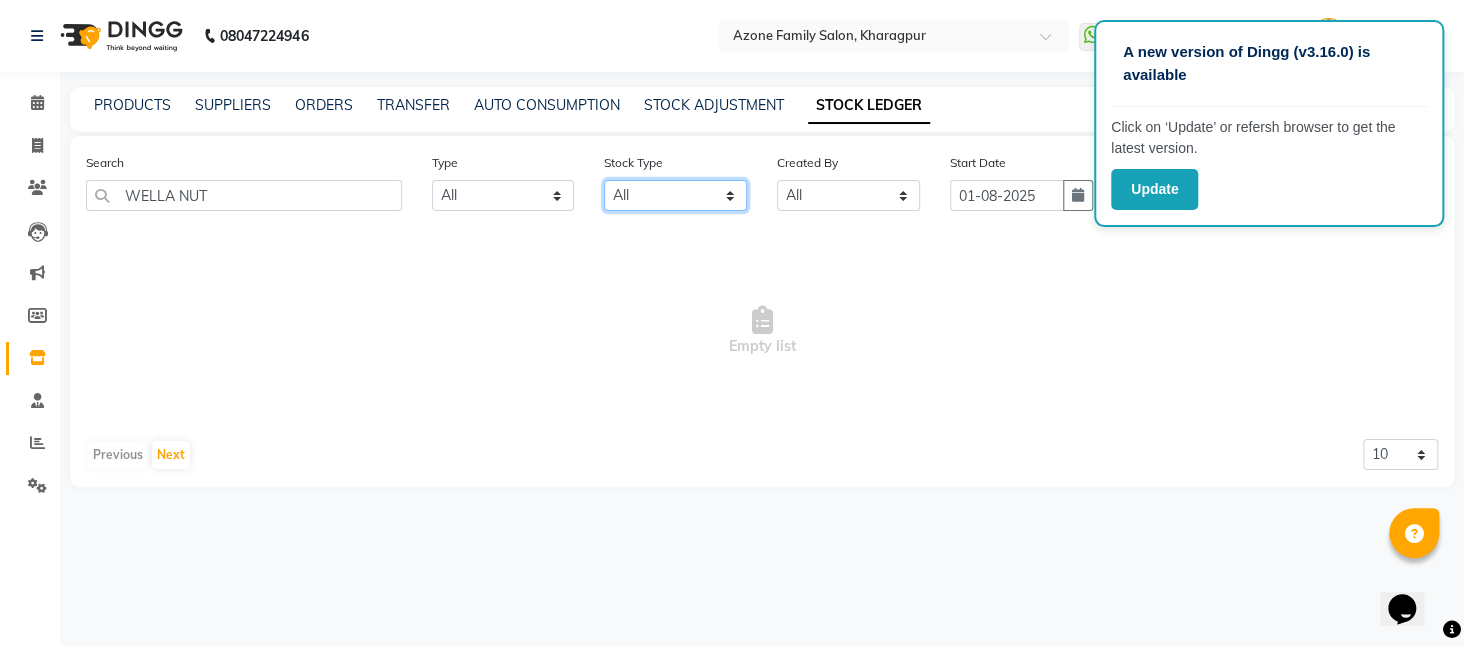 click on "Select All New Stock Adjustment Return Transfer In Other Internal Use Damaged Expired Transfer Cancel Transfer Out Stock Out Sold" 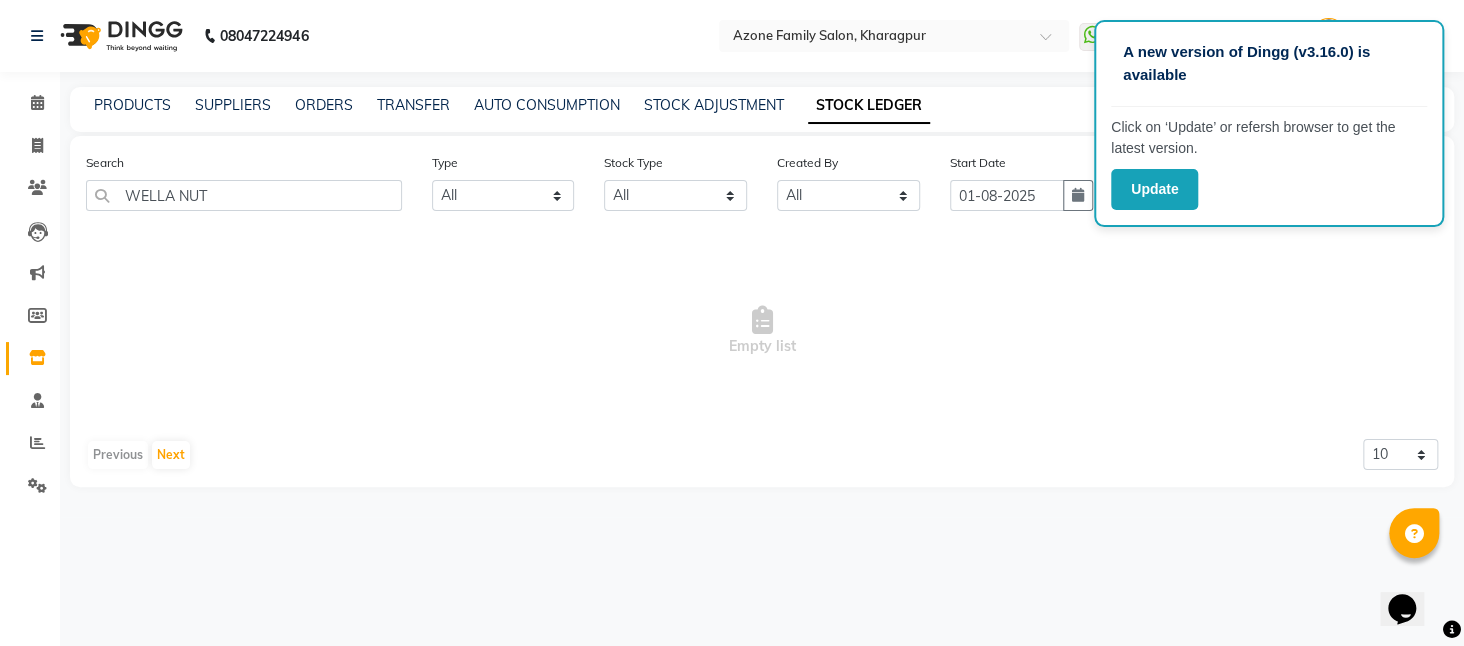 click on "Empty list" at bounding box center [762, 331] 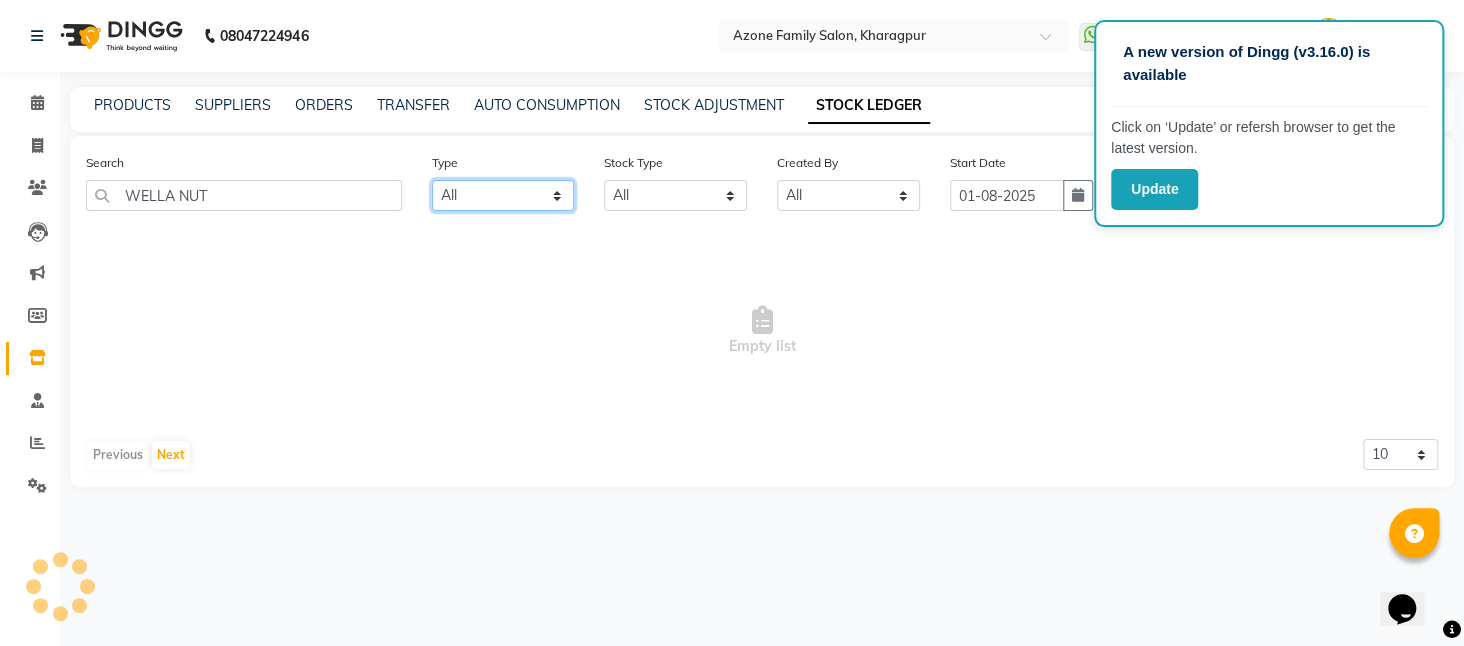 click on "Select All In Out" 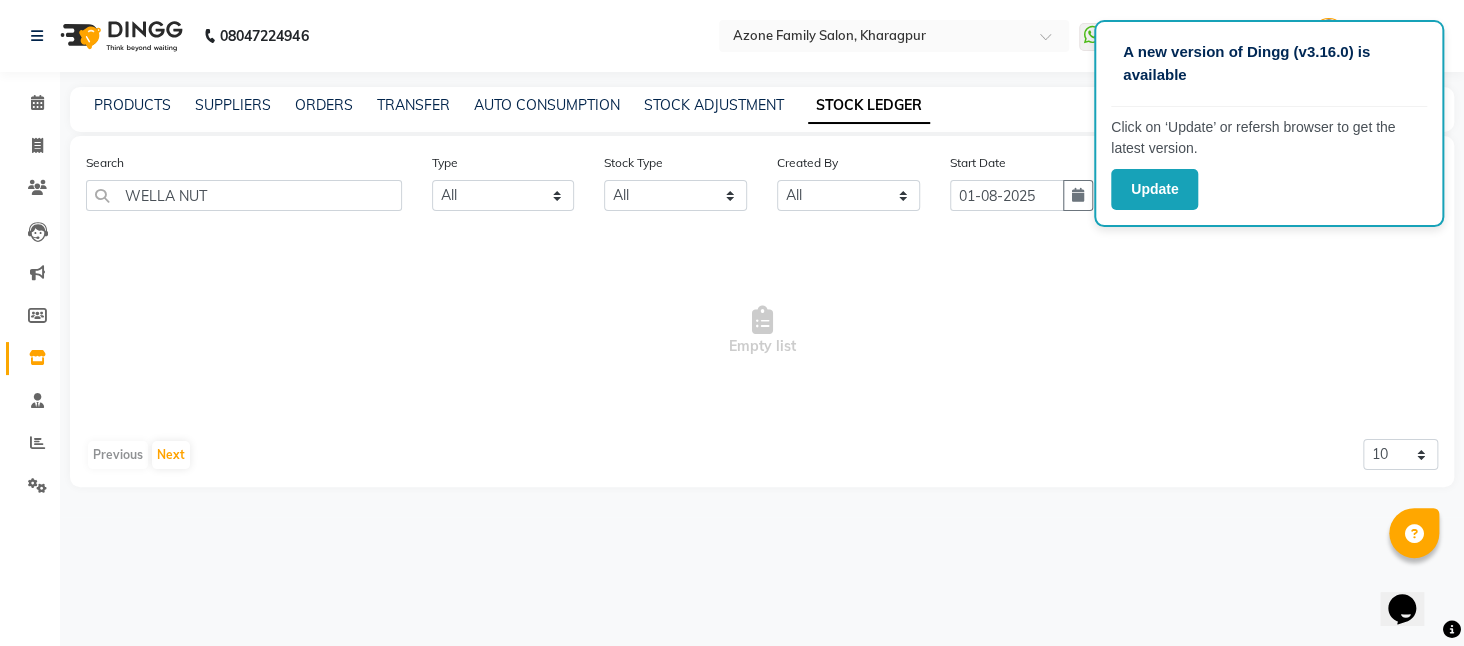 click on "Empty list" at bounding box center [762, 331] 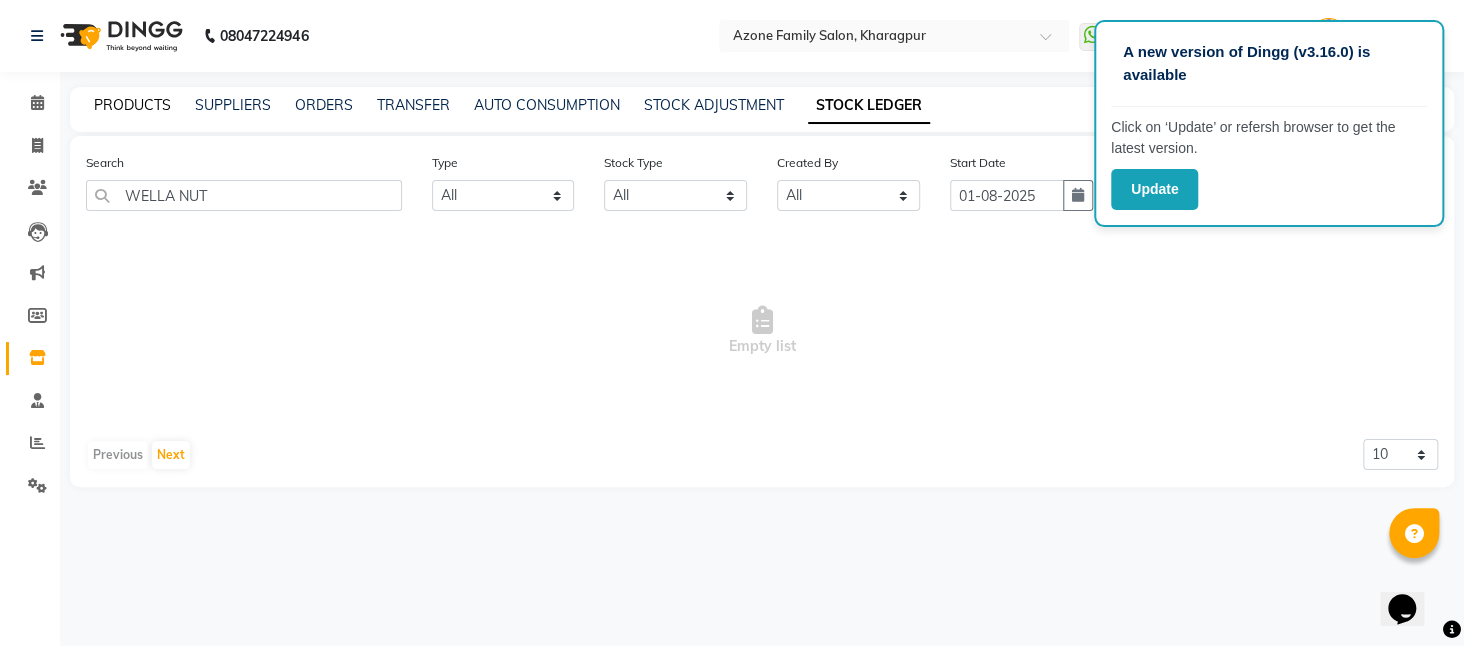 click on "PRODUCTS" 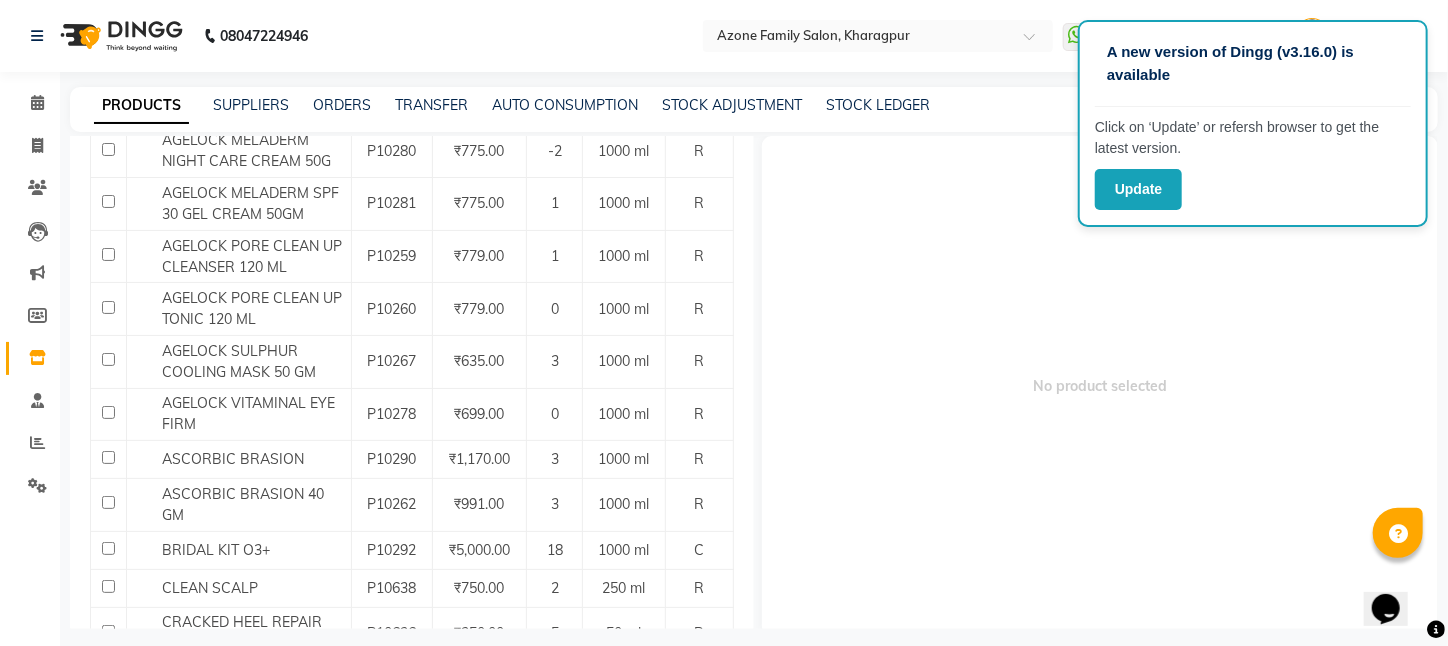 scroll, scrollTop: 1100, scrollLeft: 0, axis: vertical 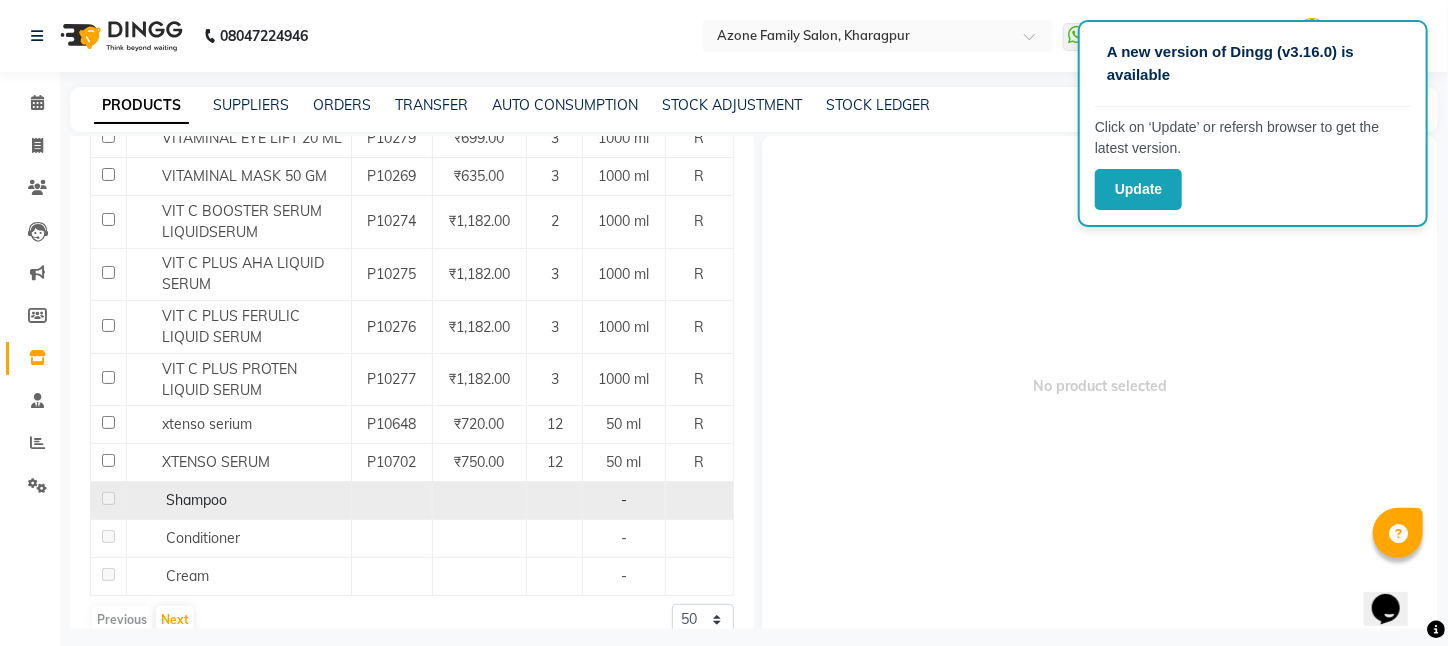click on "Shampoo" 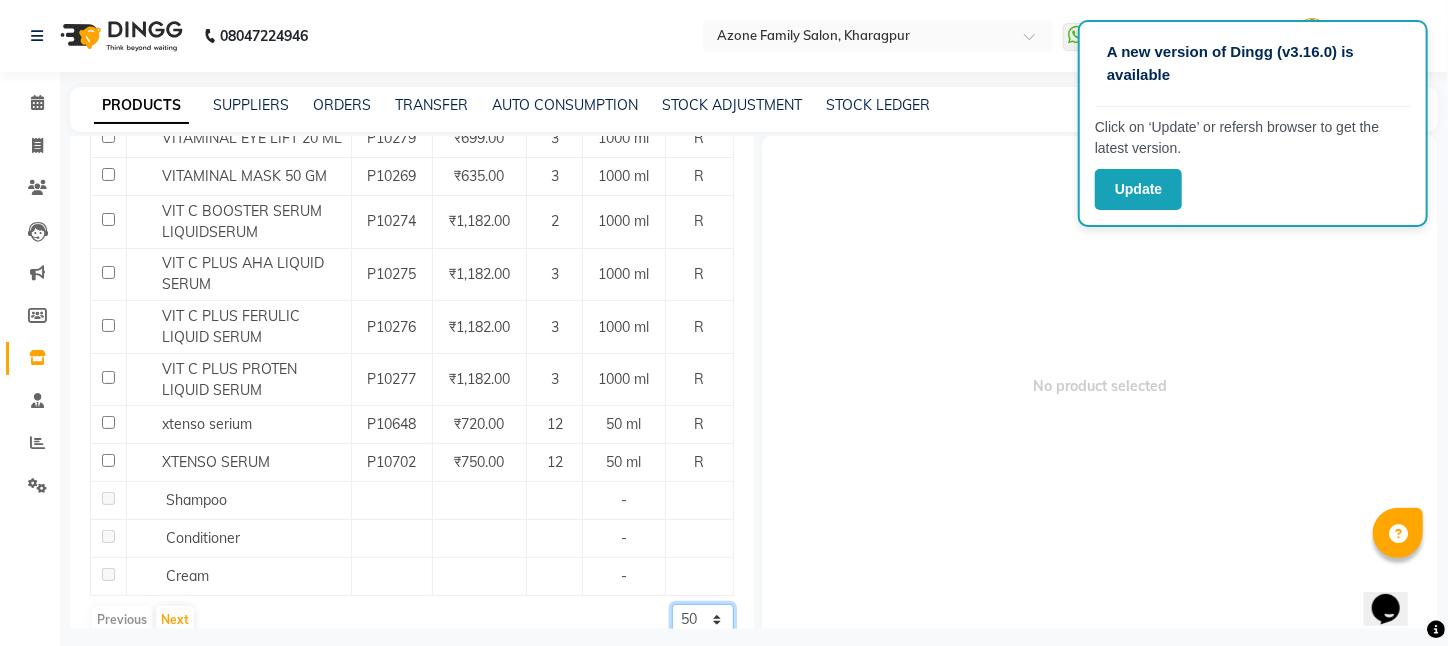 click on "50 100 500" 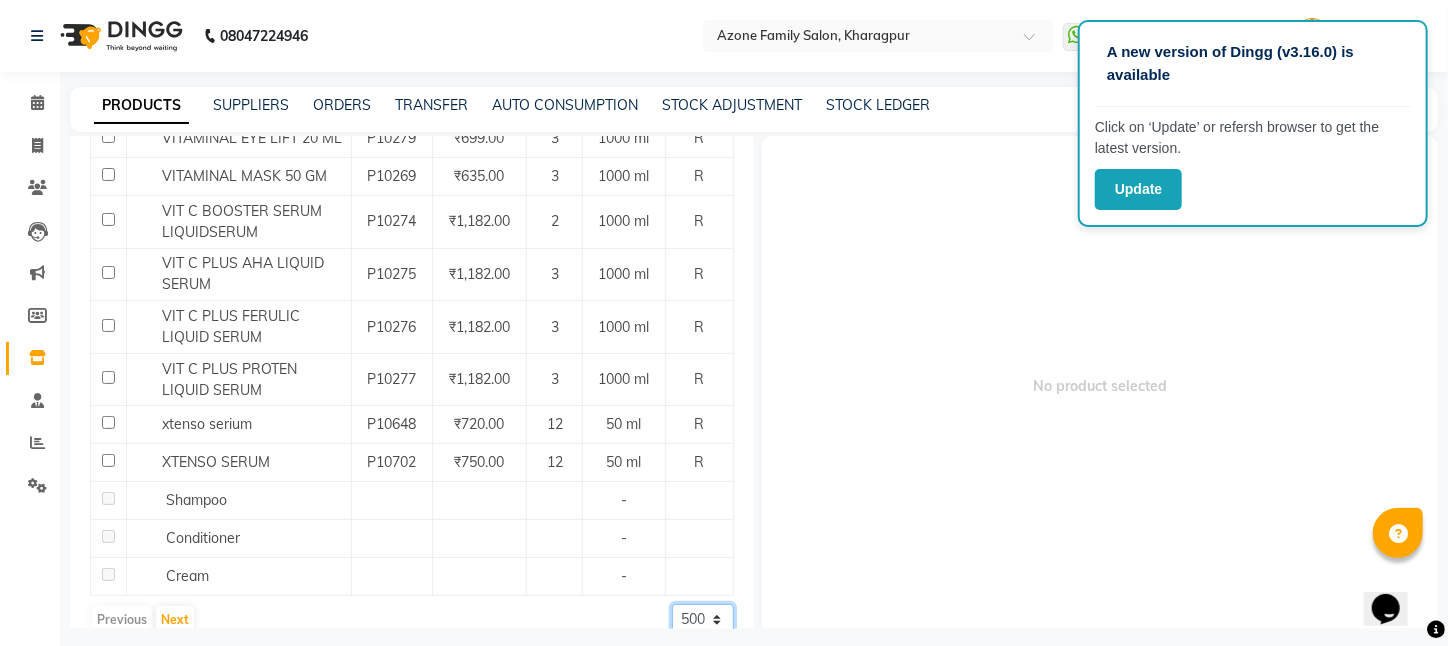 click on "50 100 500" 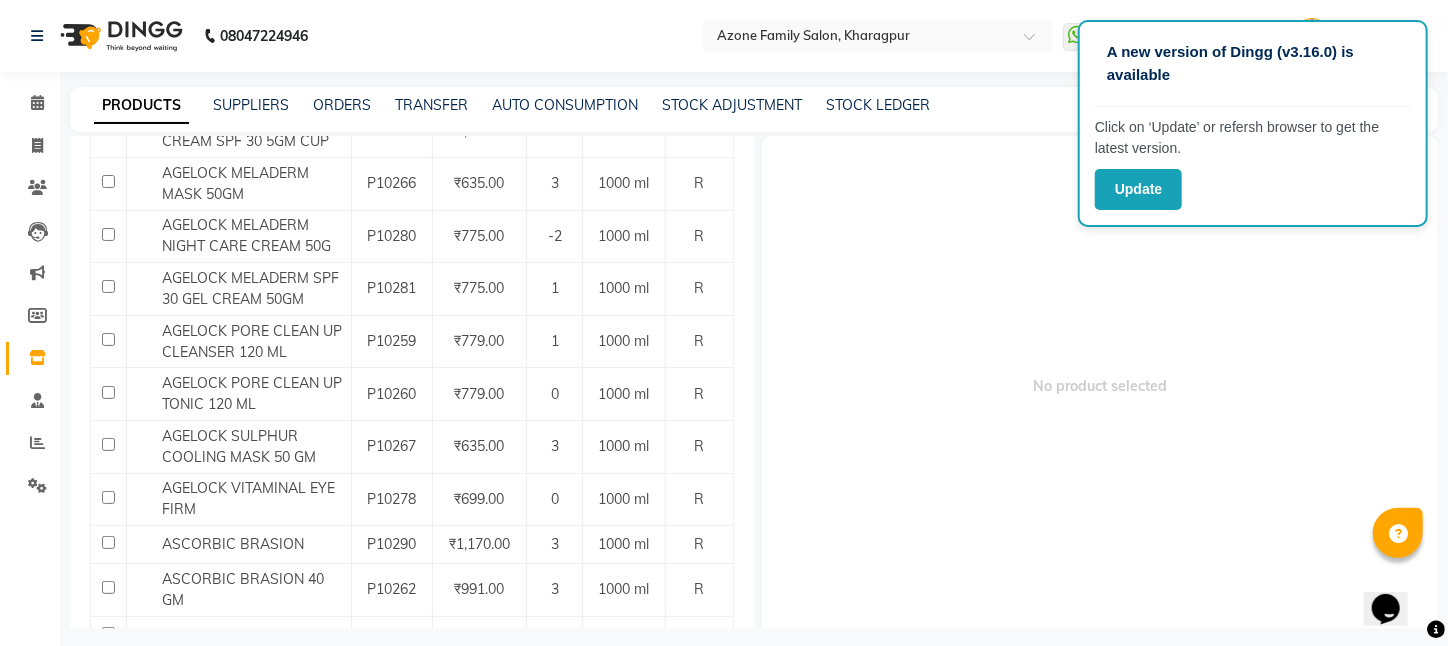 click on "0" 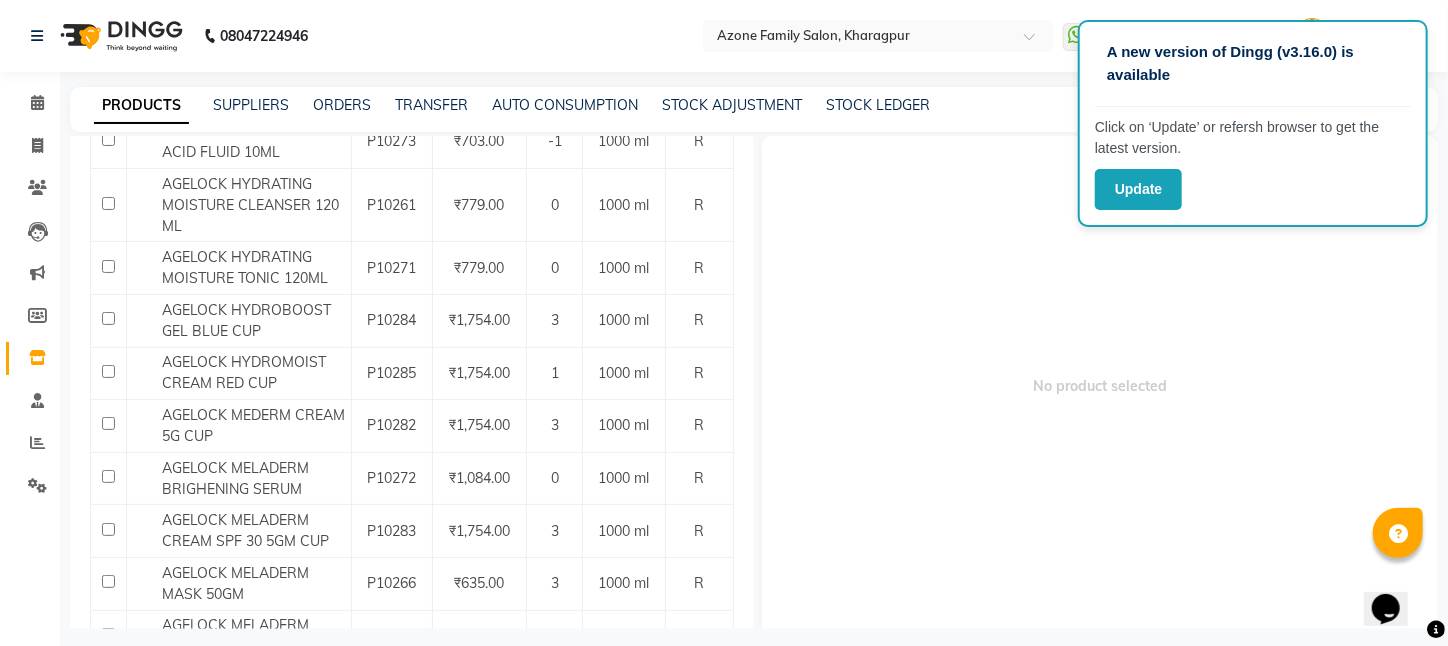 click on "3" 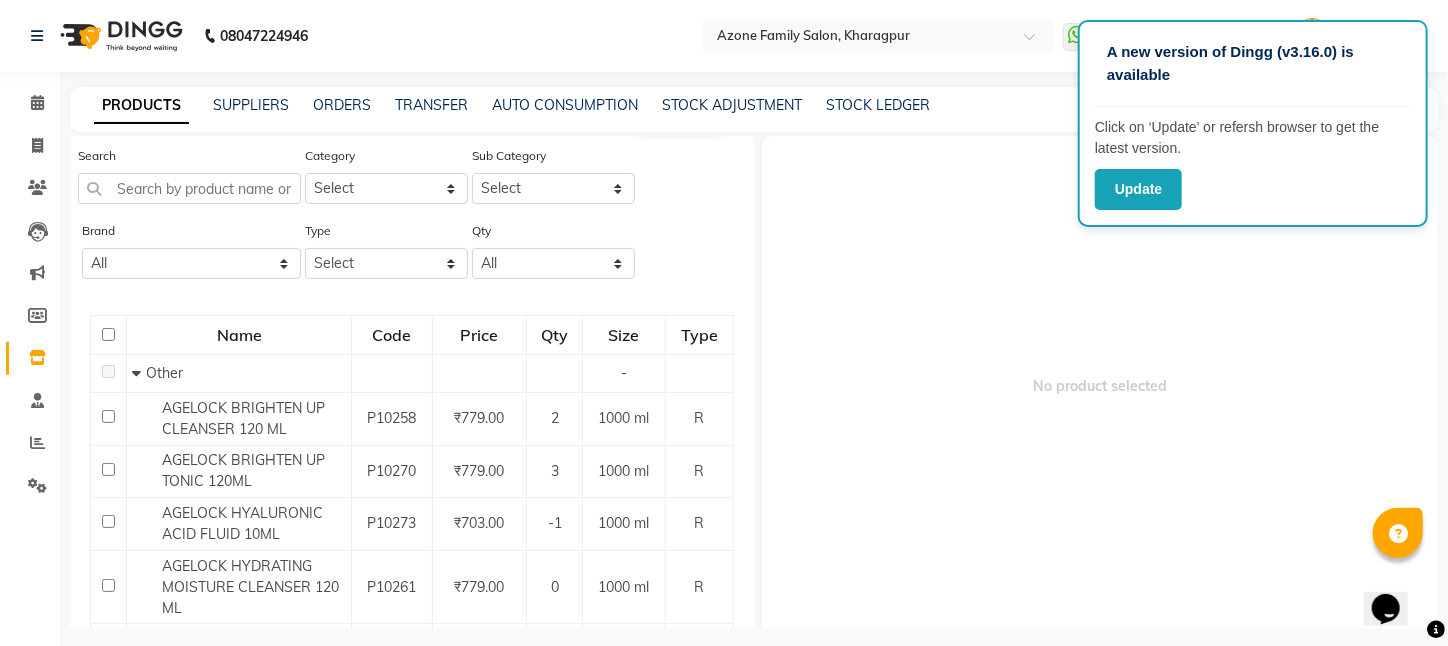 click 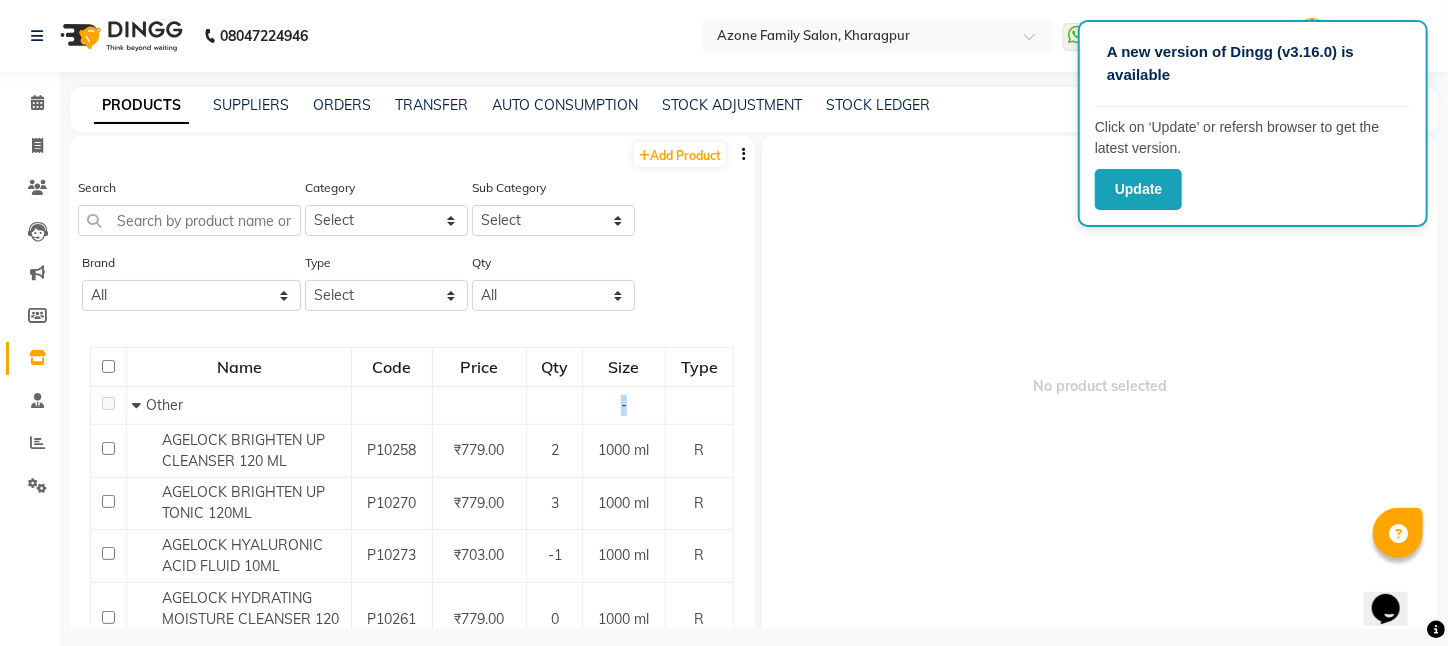 click 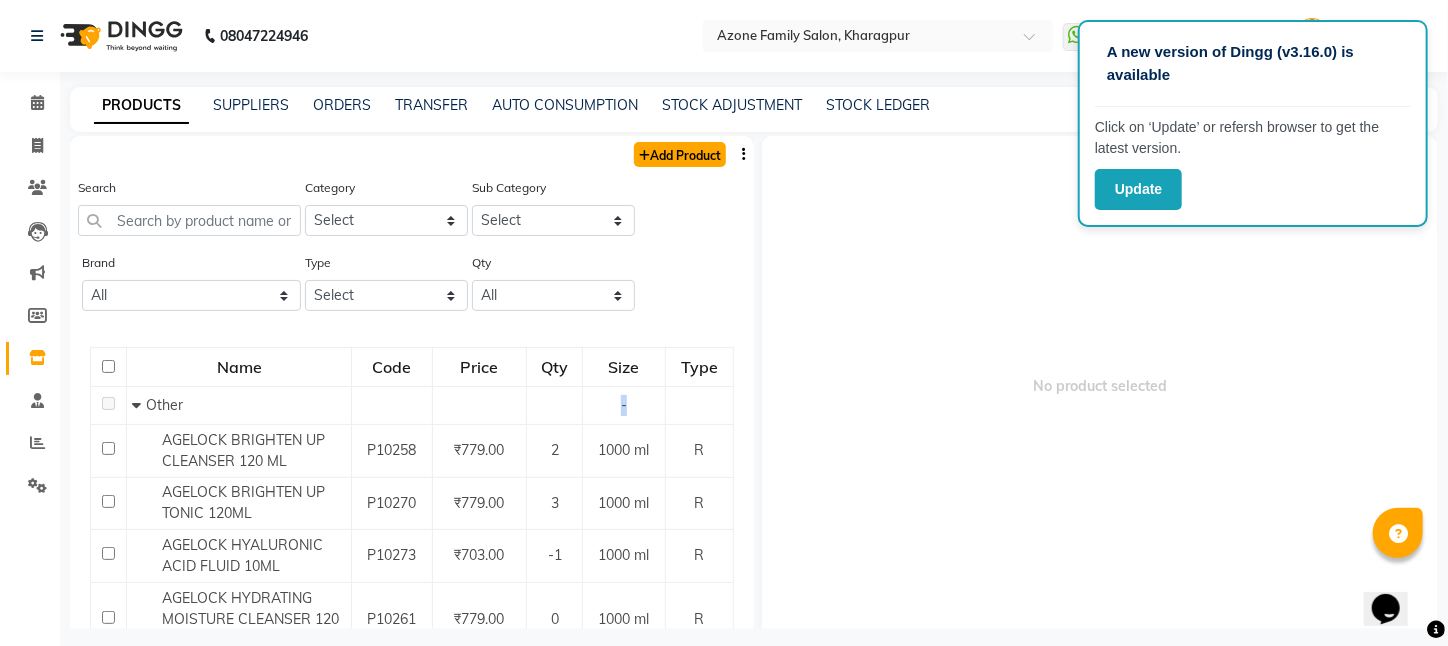 click on "Add Product" 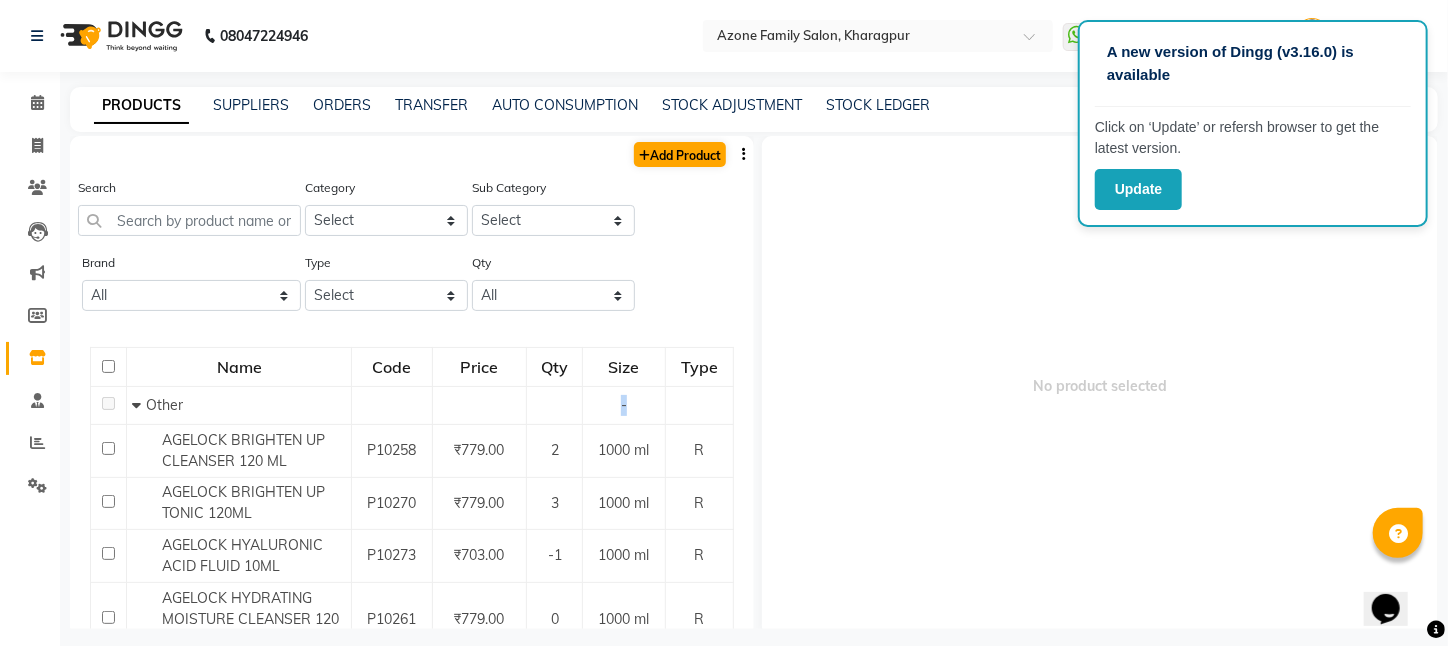 select on "true" 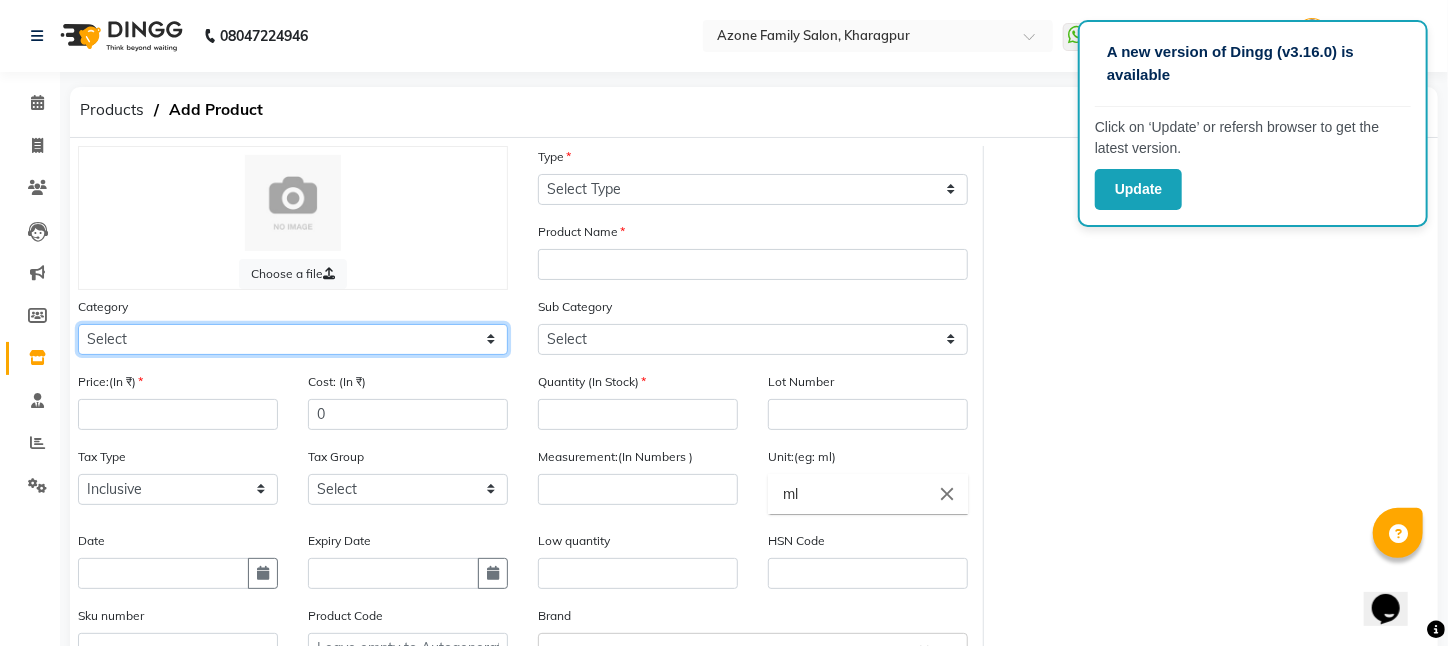 click on "Select Hair Skin Makeup Personal Care Appliances Beard Waxing Disposable Threading Hands and Feet Beauty Planet Botox Cadiveu Casmara Cheryls Loreal Olaplex PIERCING O3+ WATER CV PRO SEBUM CONTROL LOTION Other" 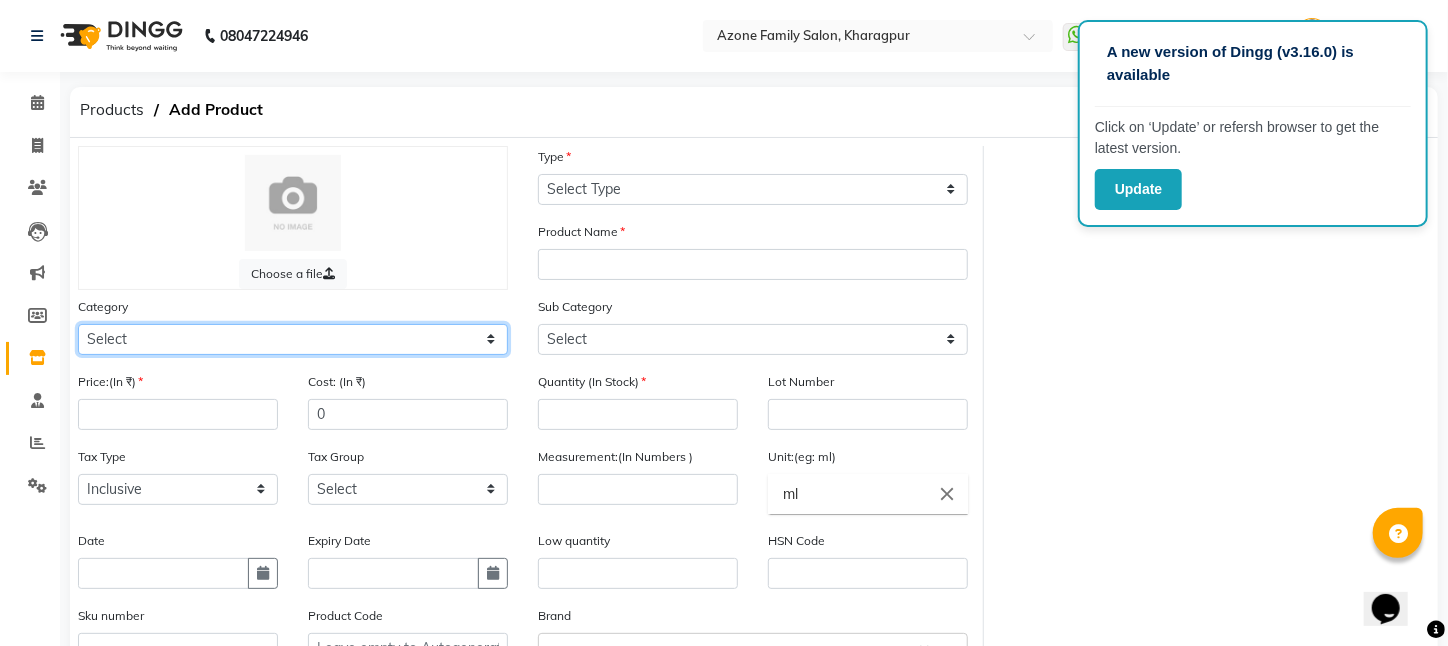 select on "[PHONE]" 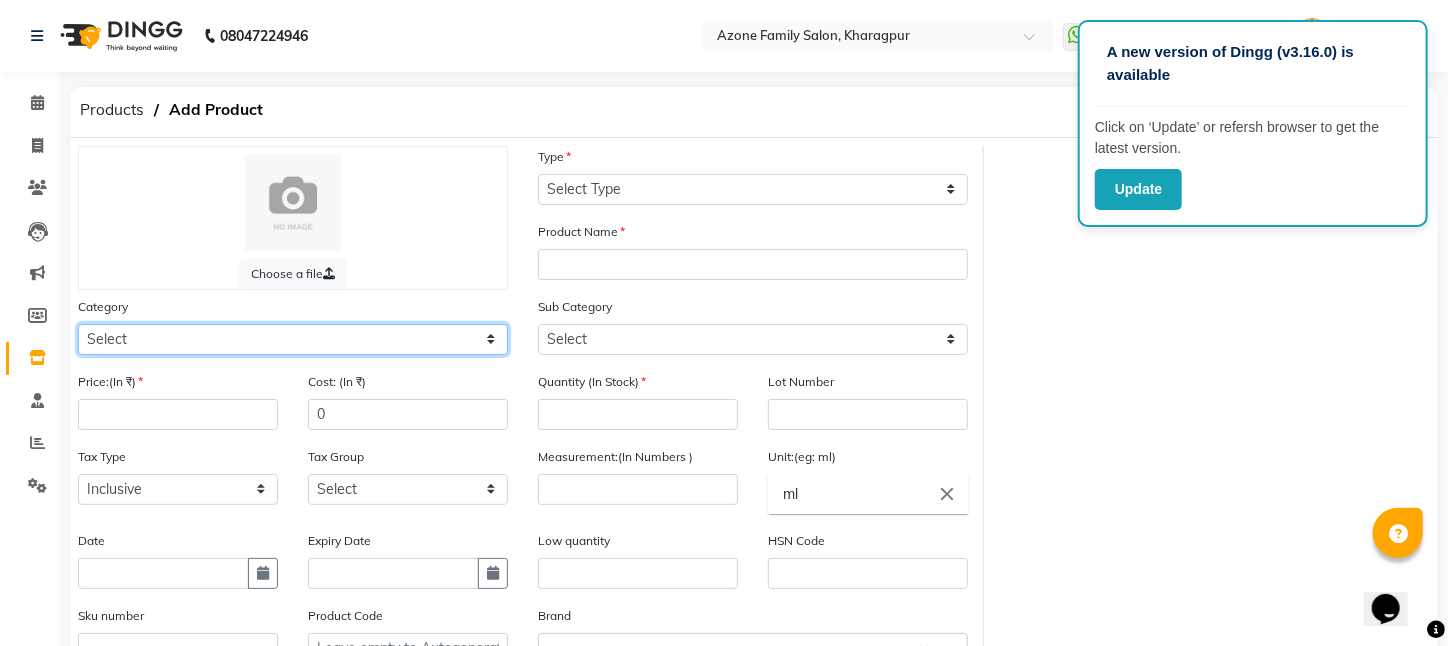 click on "Select Hair Skin Makeup Personal Care Appliances Beard Waxing Disposable Threading Hands and Feet Beauty Planet Botox Cadiveu Casmara Cheryls Loreal Olaplex PIERCING O3+ WATER CV PRO SEBUM CONTROL LOTION Other" 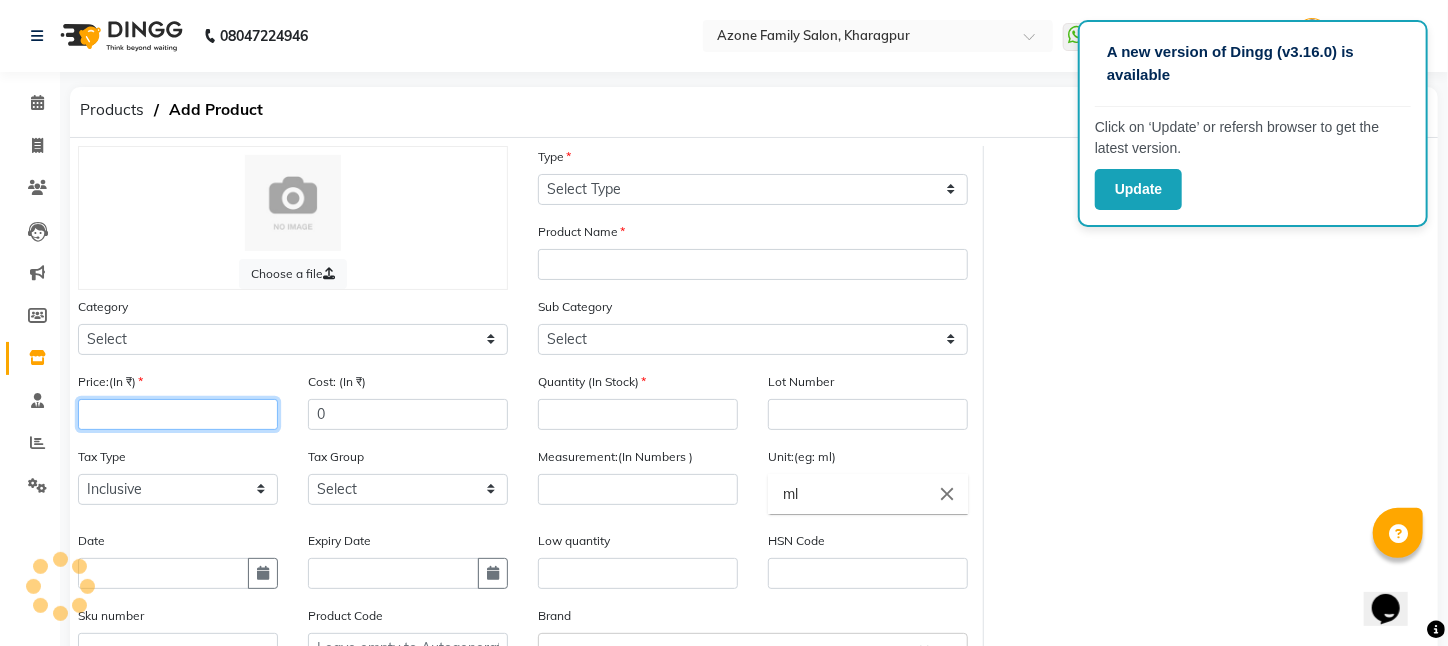 click 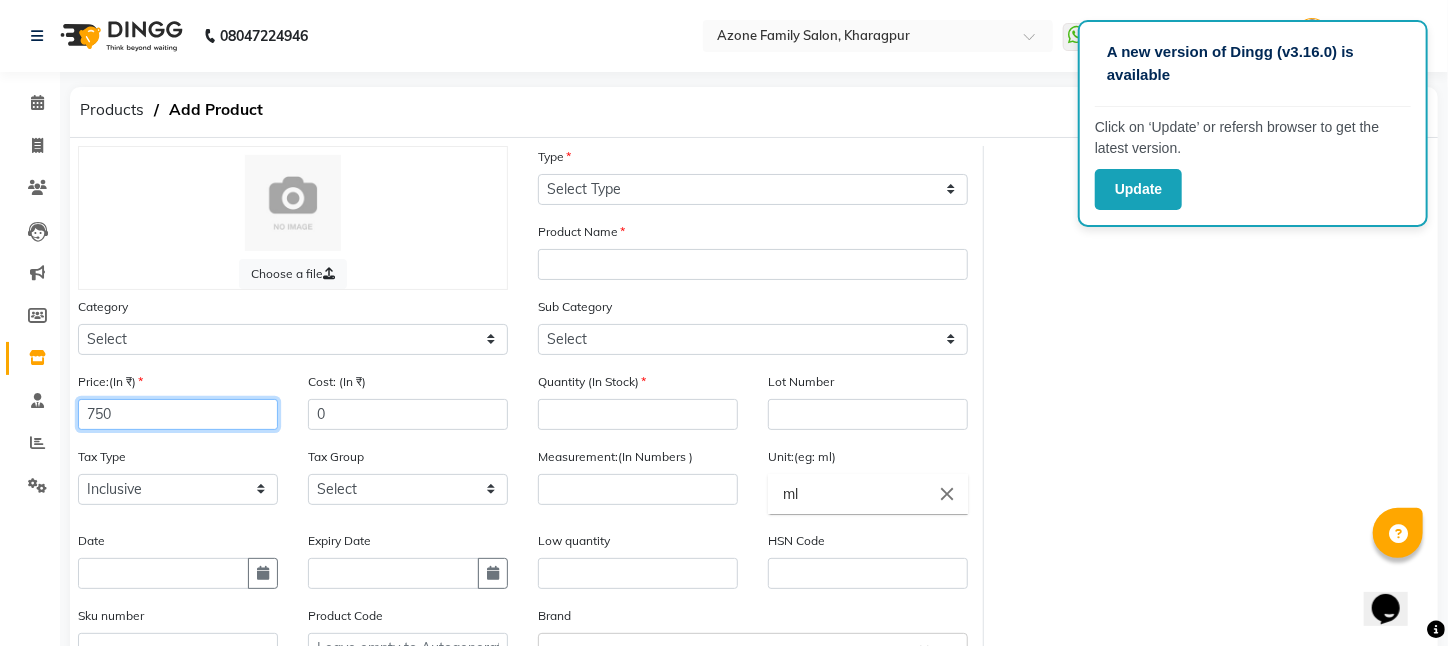 type on "750" 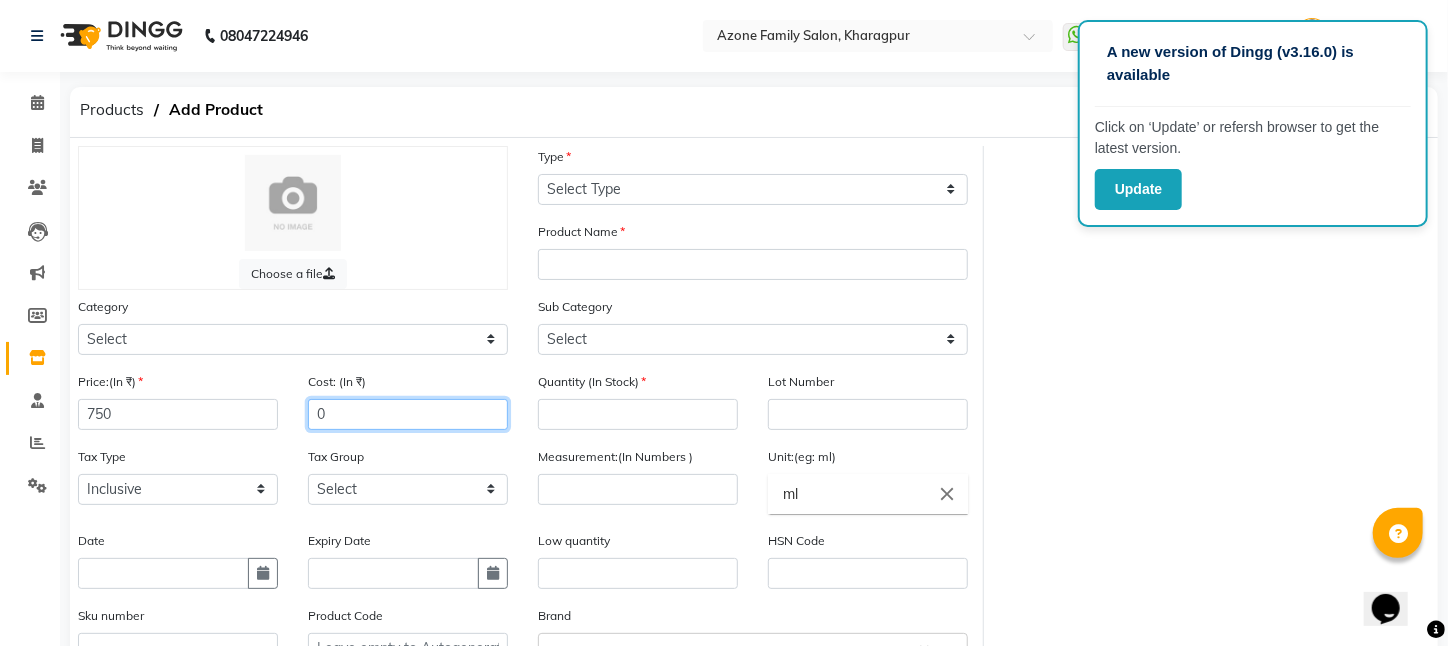 click on "0" 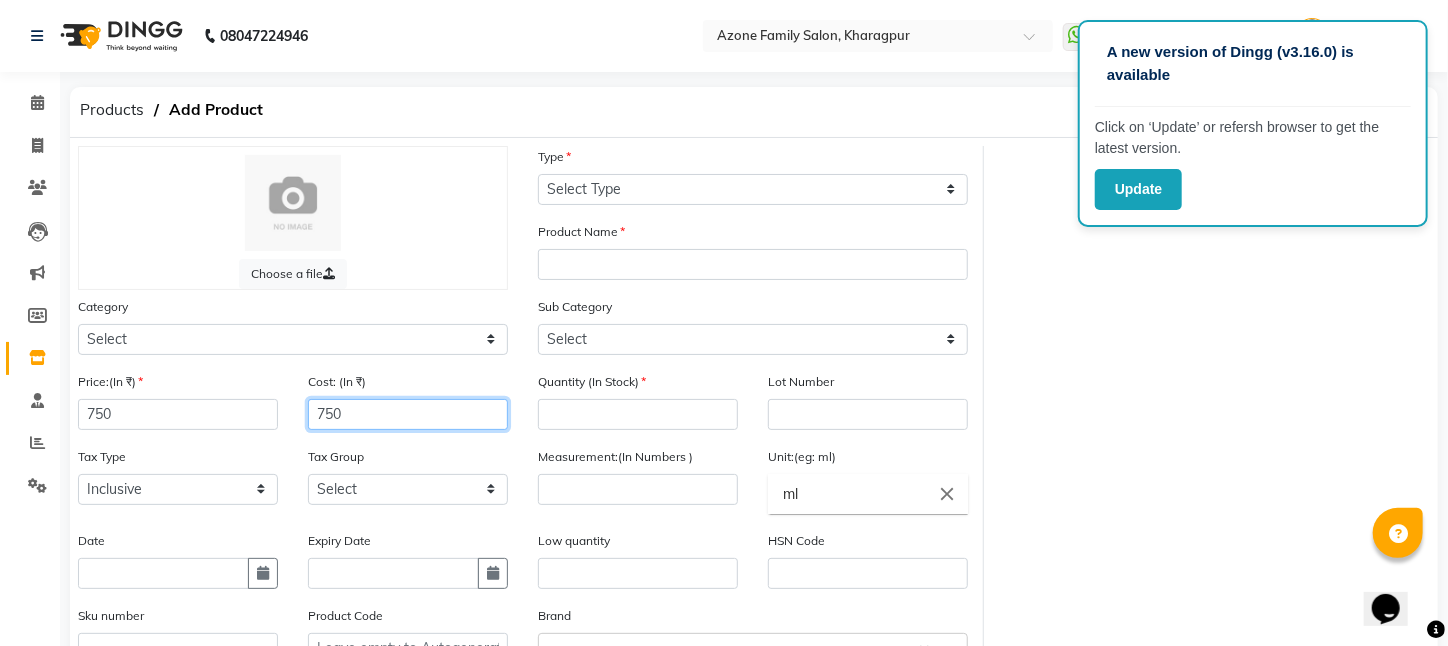 type on "750" 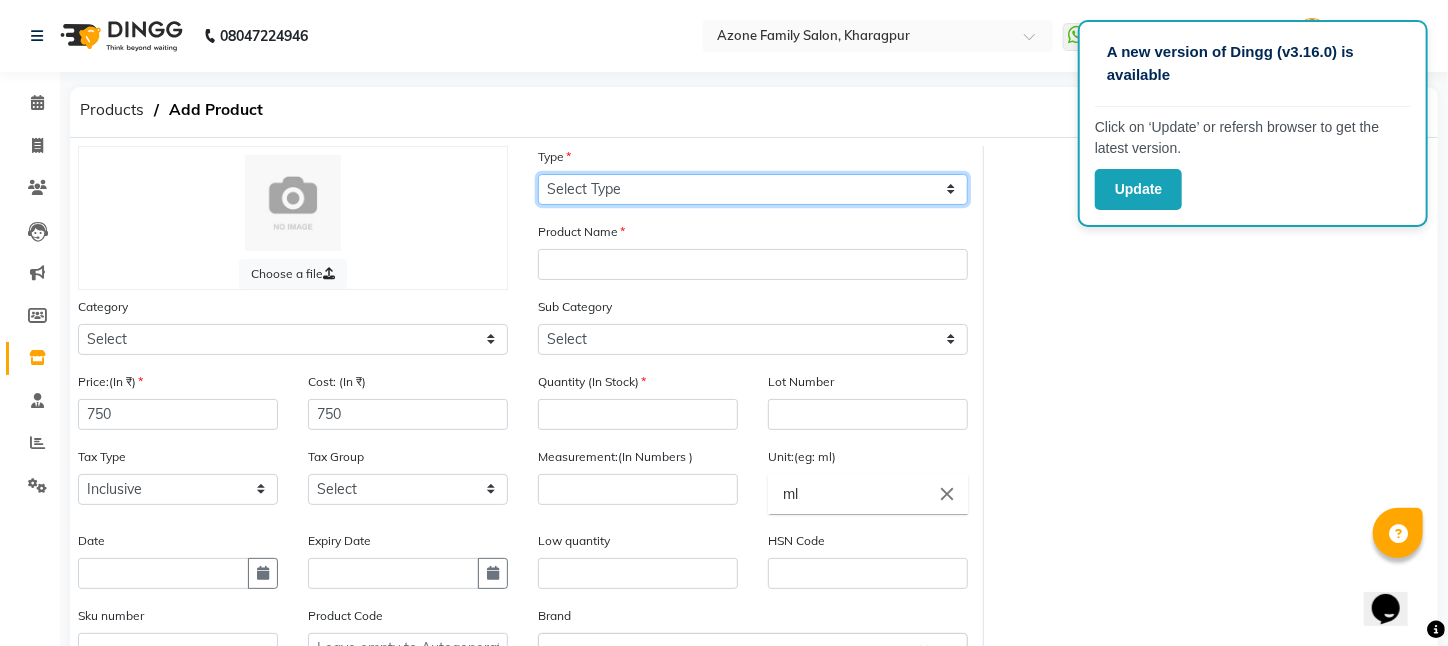 click on "Select Type Both Retail Consumable" 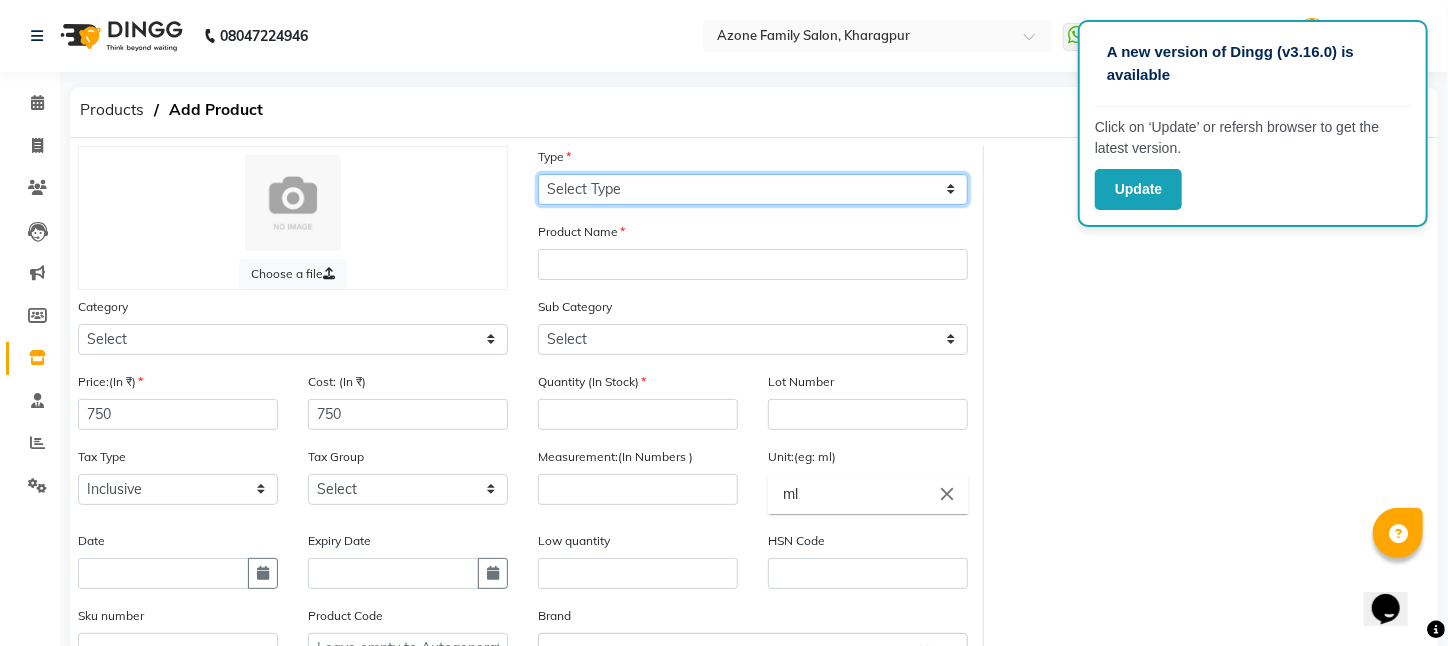 select on "R" 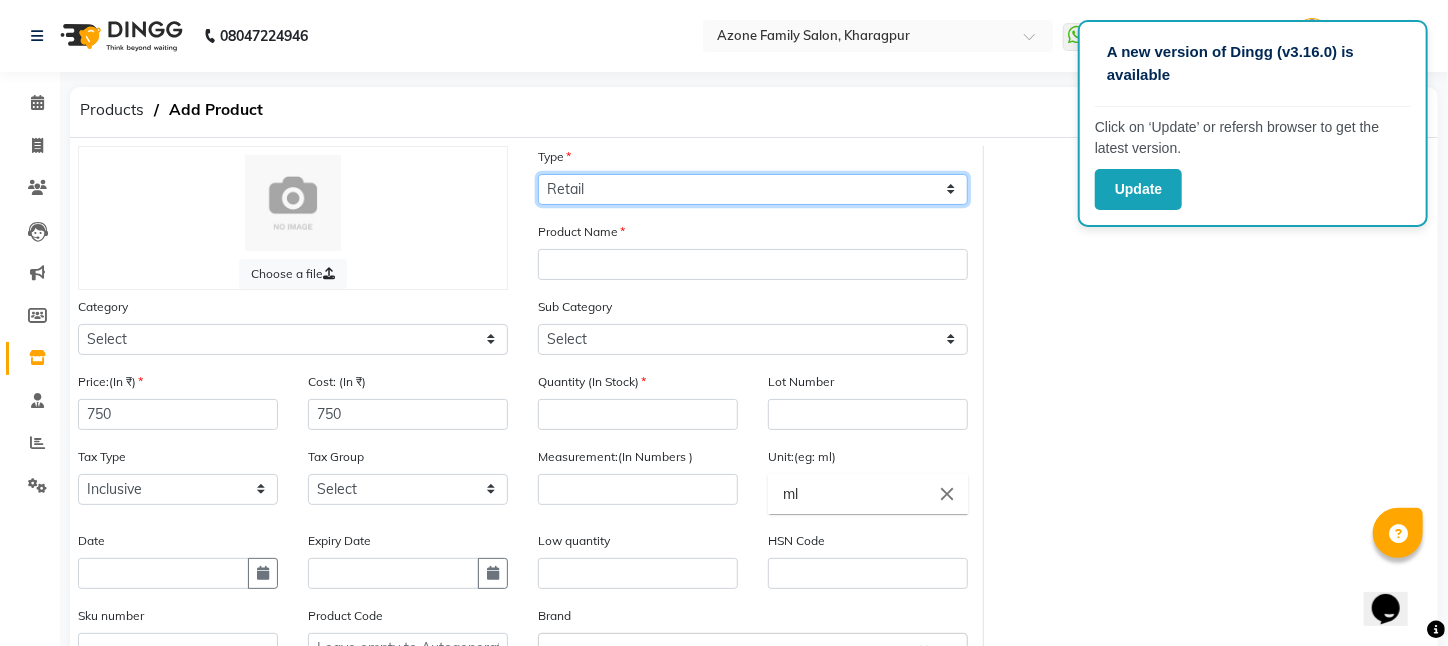 click on "Select Type Both Retail Consumable" 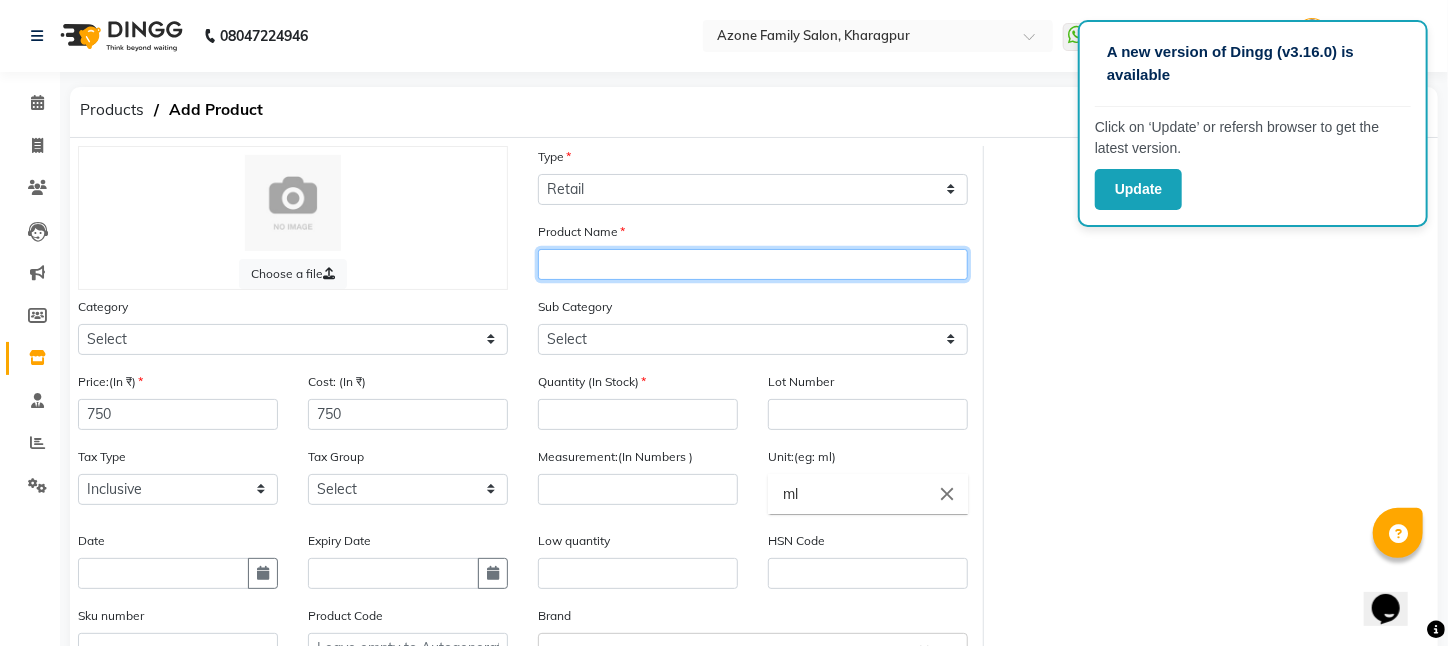 click 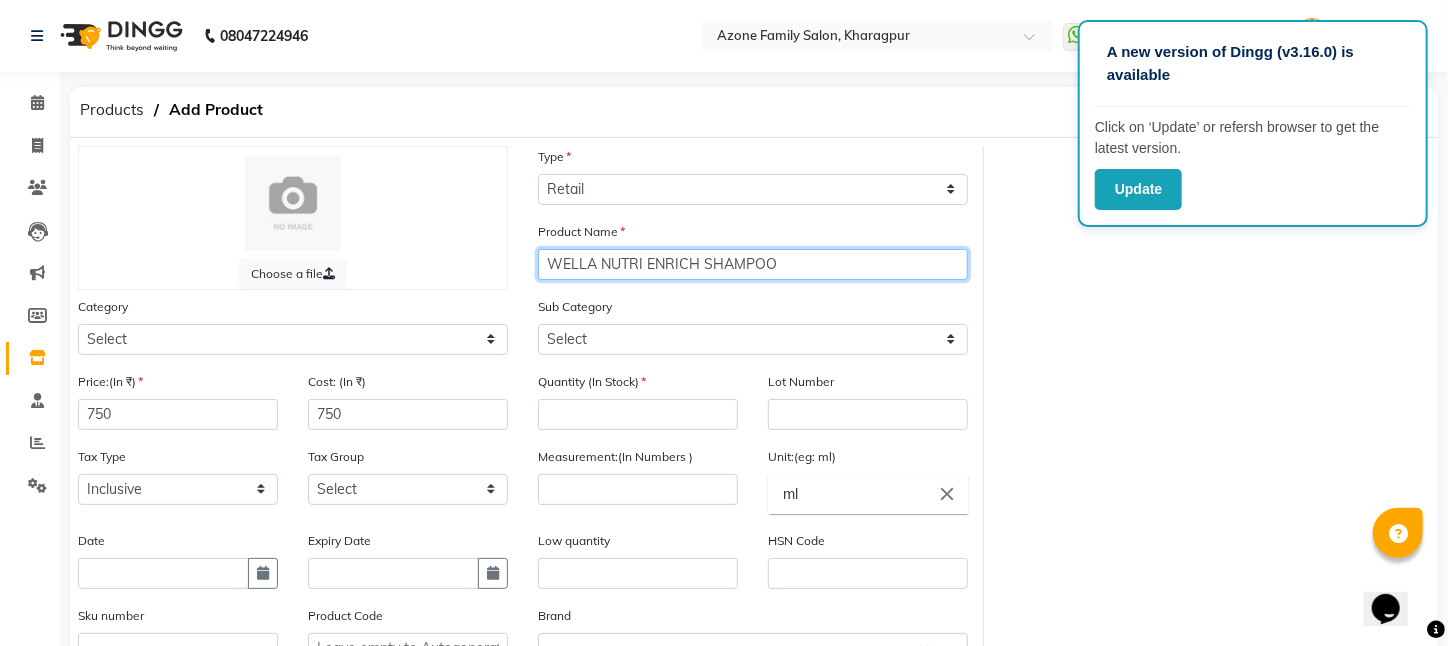 type on "WELLA NUTRI ENRICH SHAMPOO" 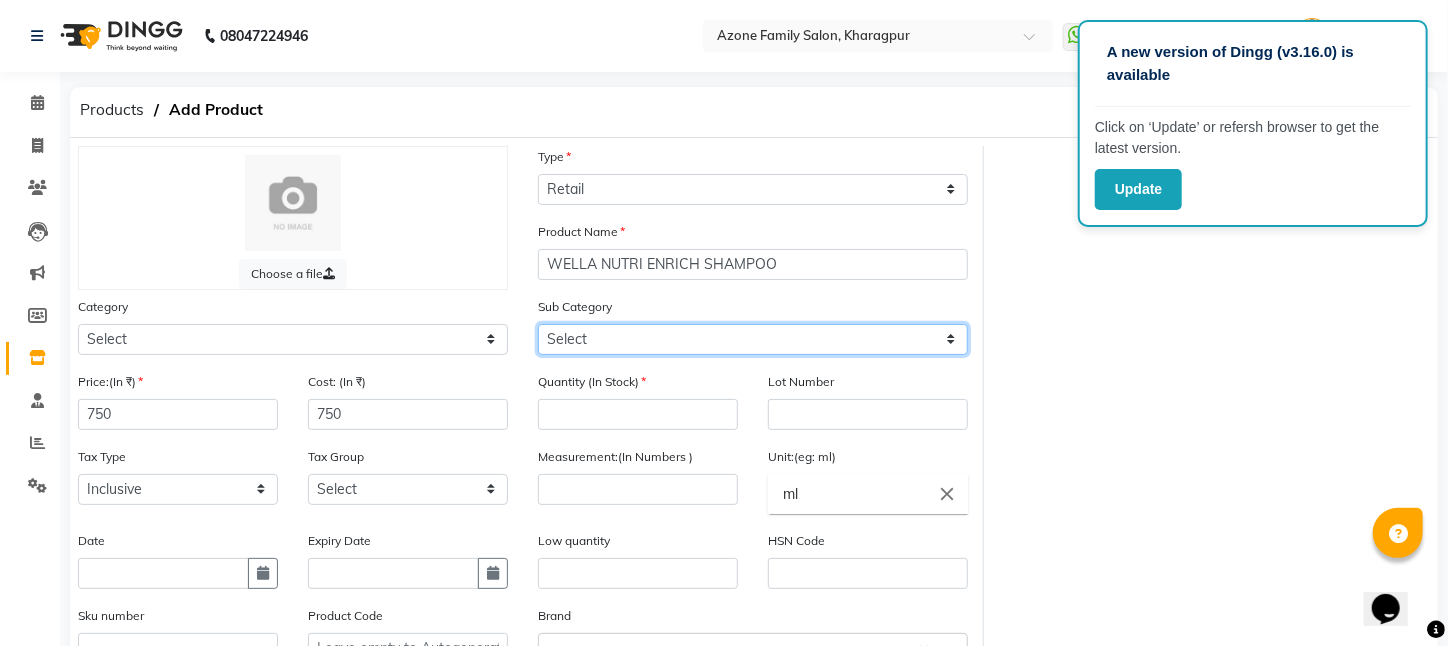 click on "Select Shampoo Conditioner Cream Mask Oil Serum Color Appliances Treatment Styling Kit & Combo Other" 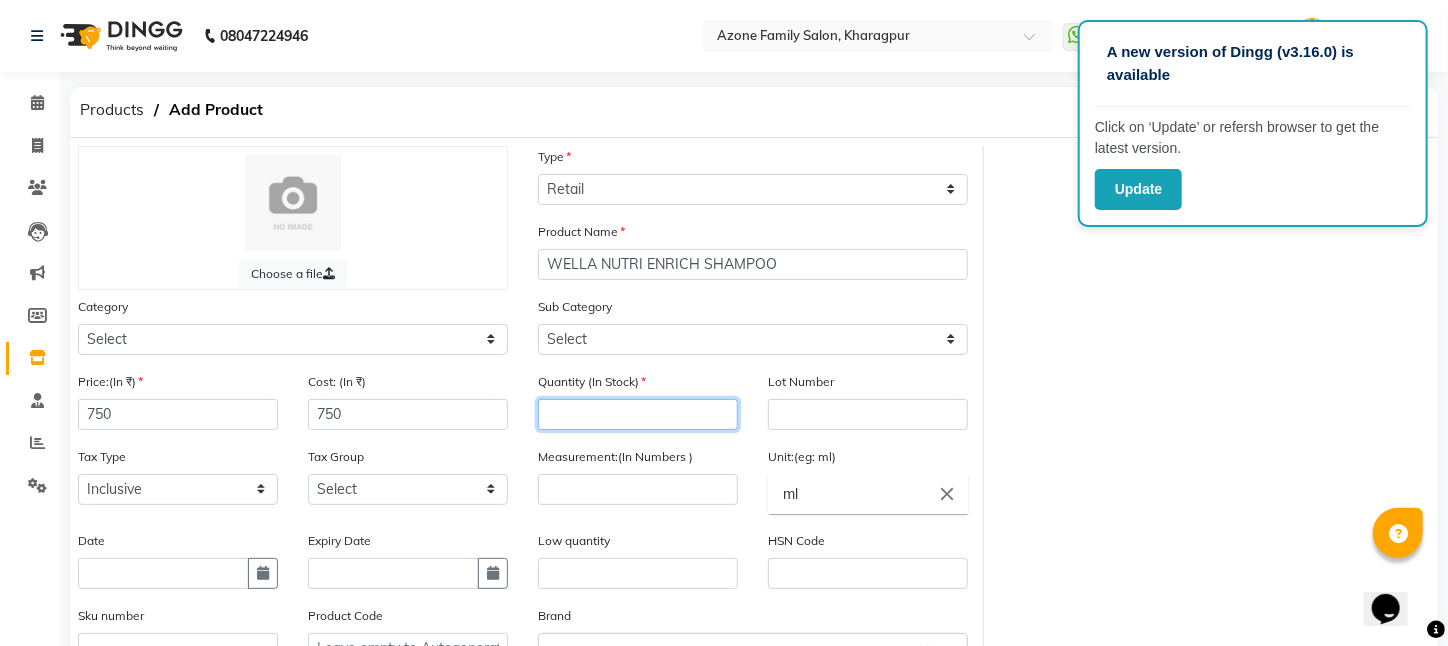 click 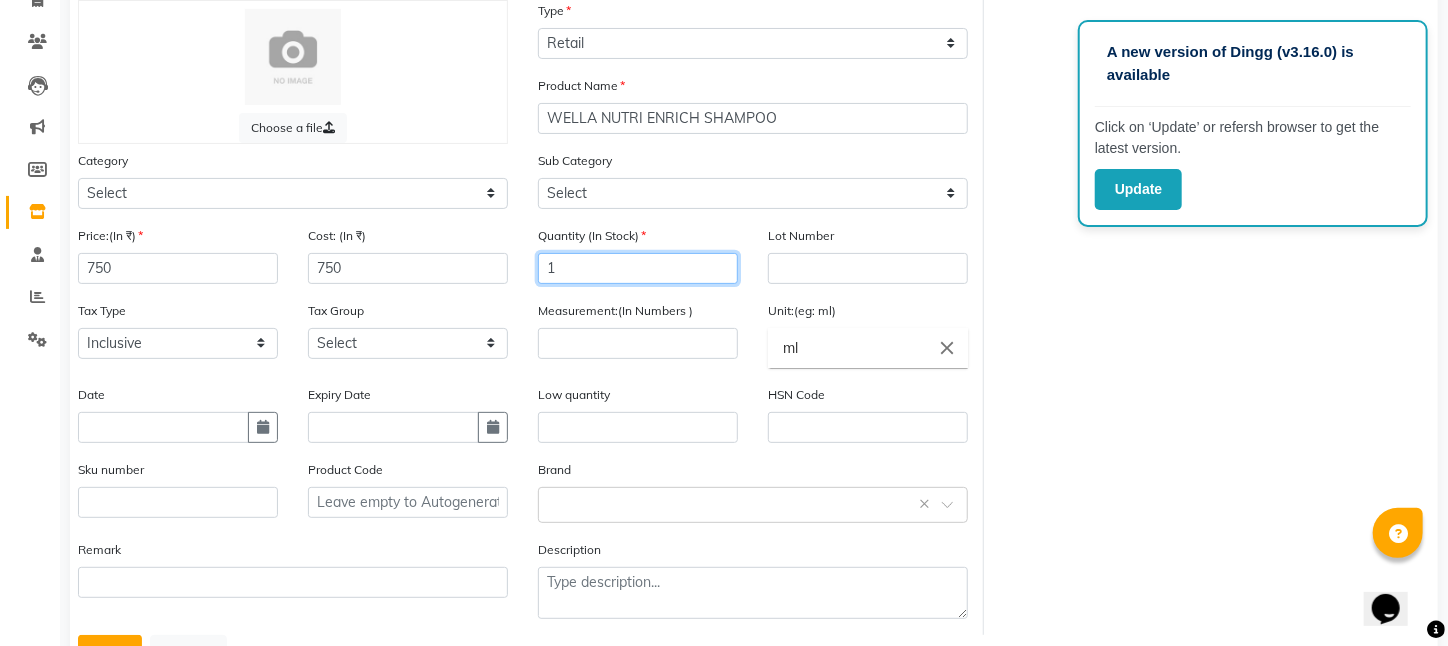 scroll, scrollTop: 231, scrollLeft: 0, axis: vertical 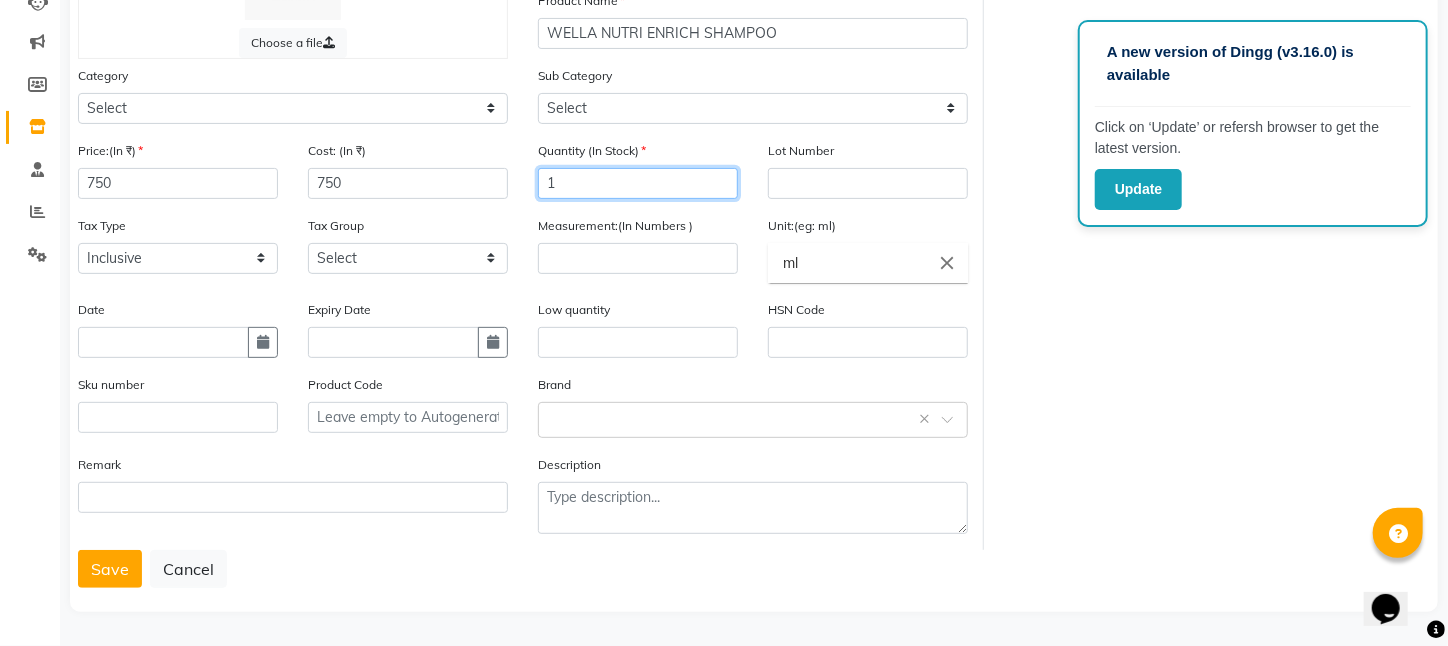 type on "1" 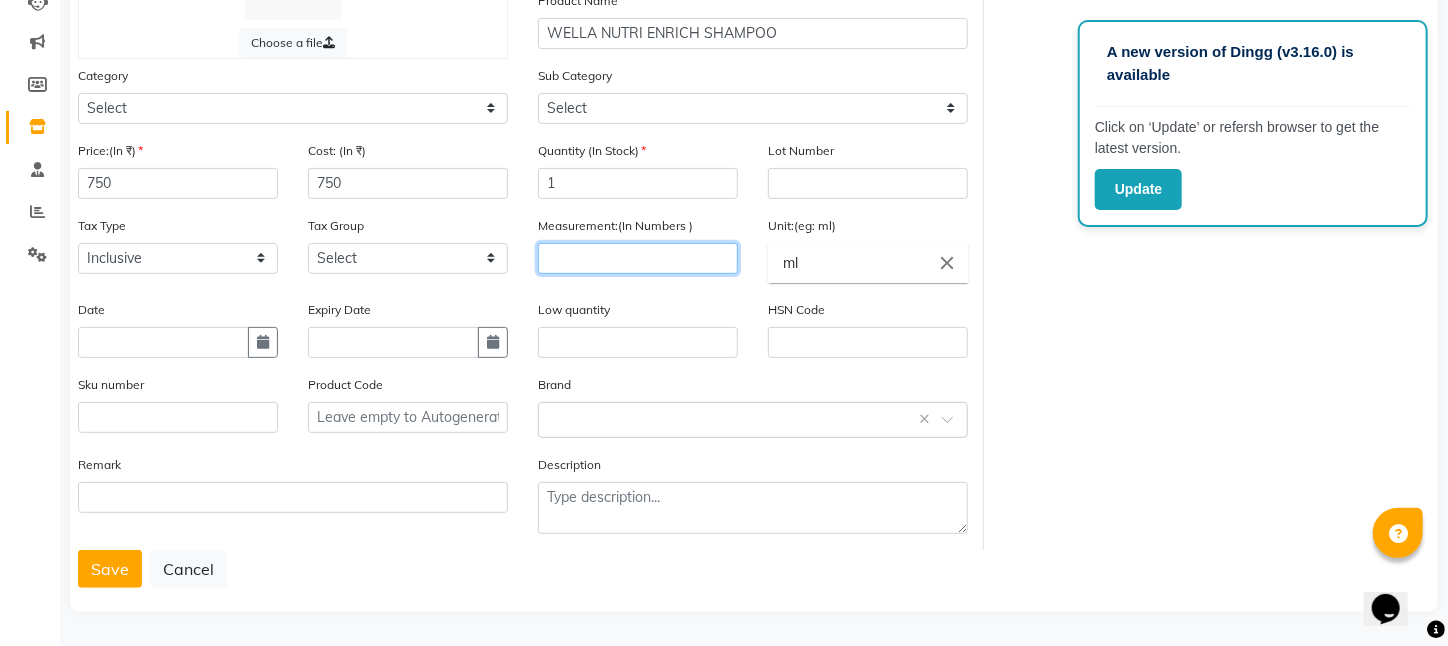 click 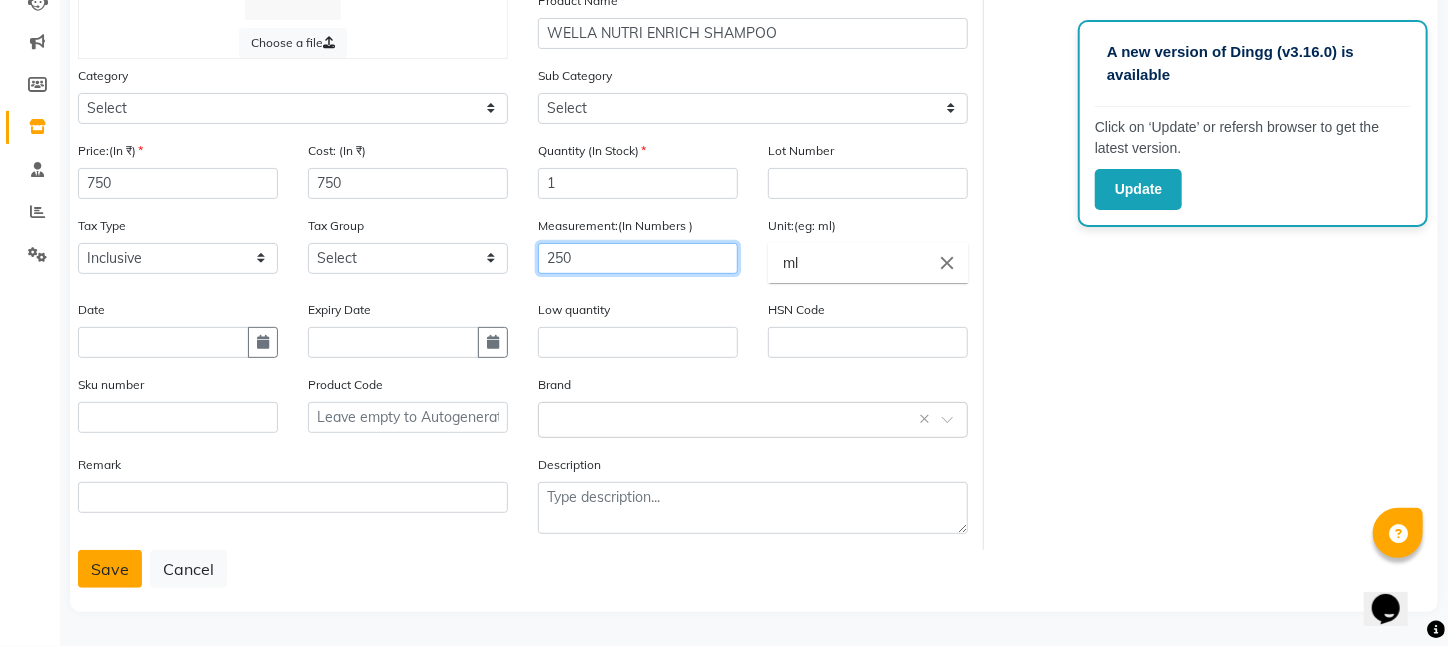 type on "250" 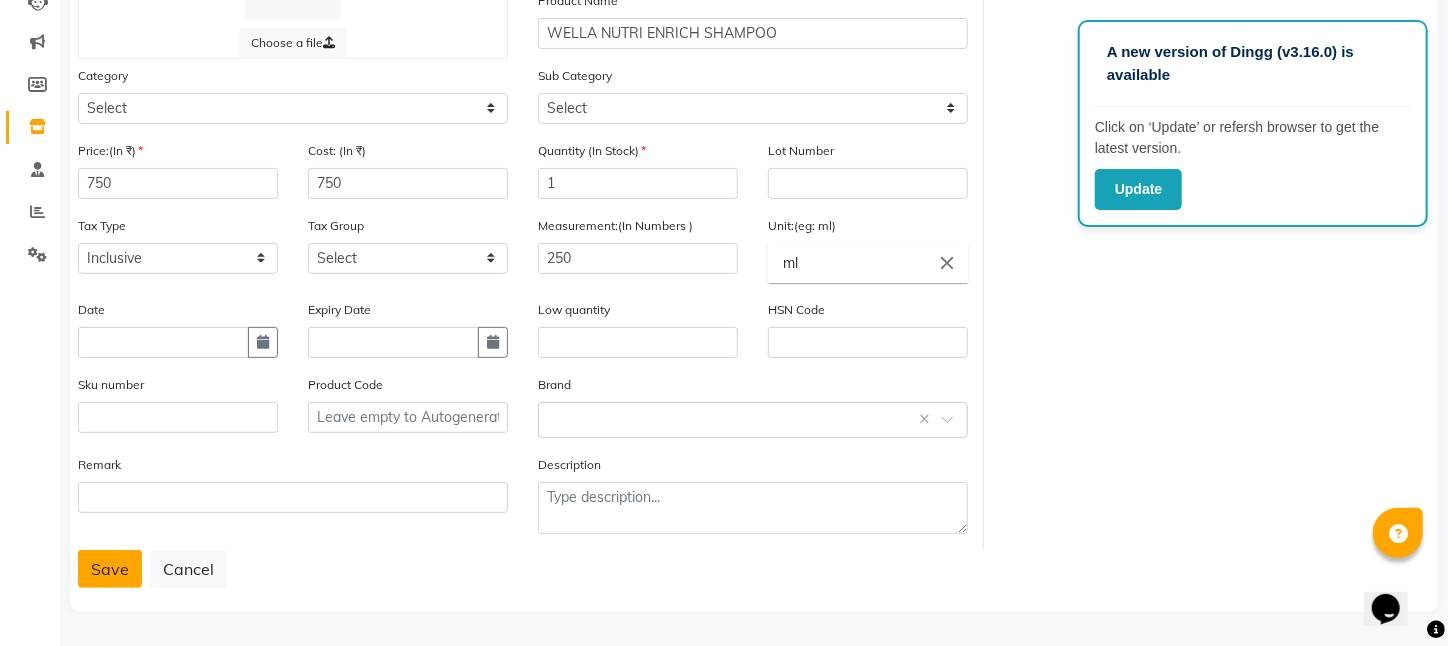 click on "Save" 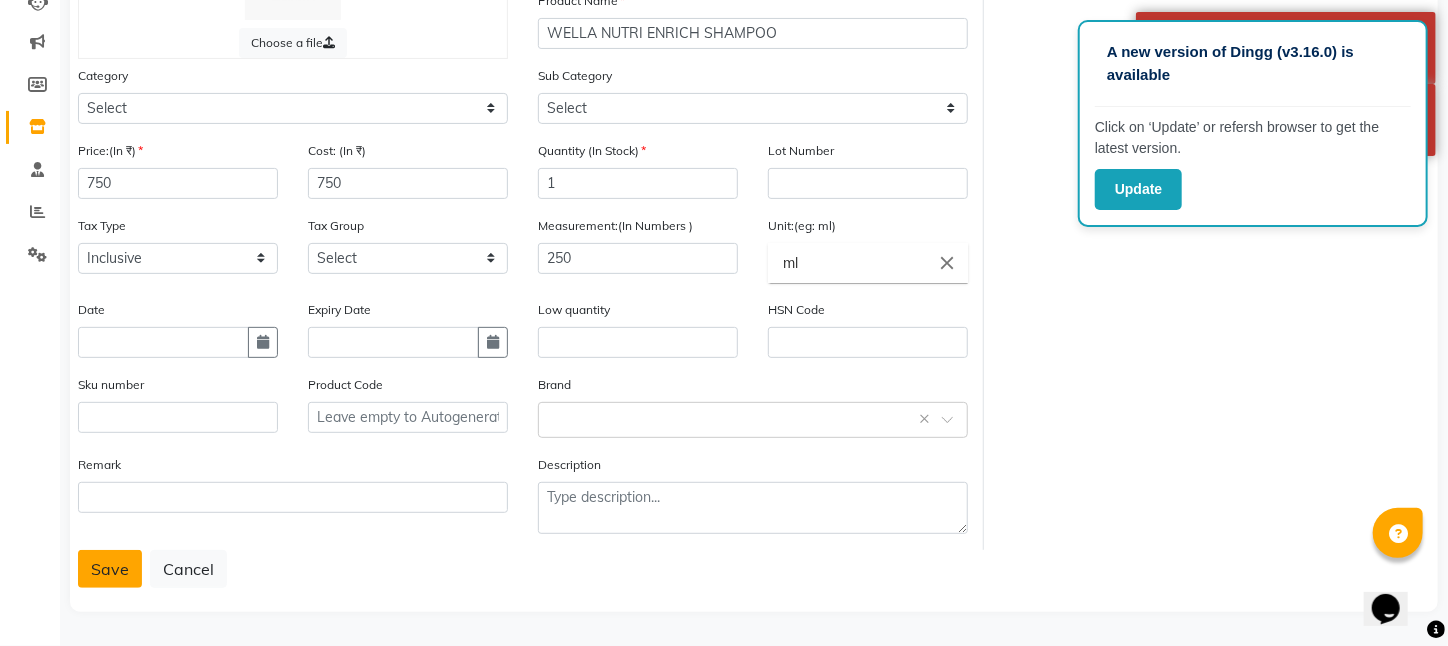 click on "Save" 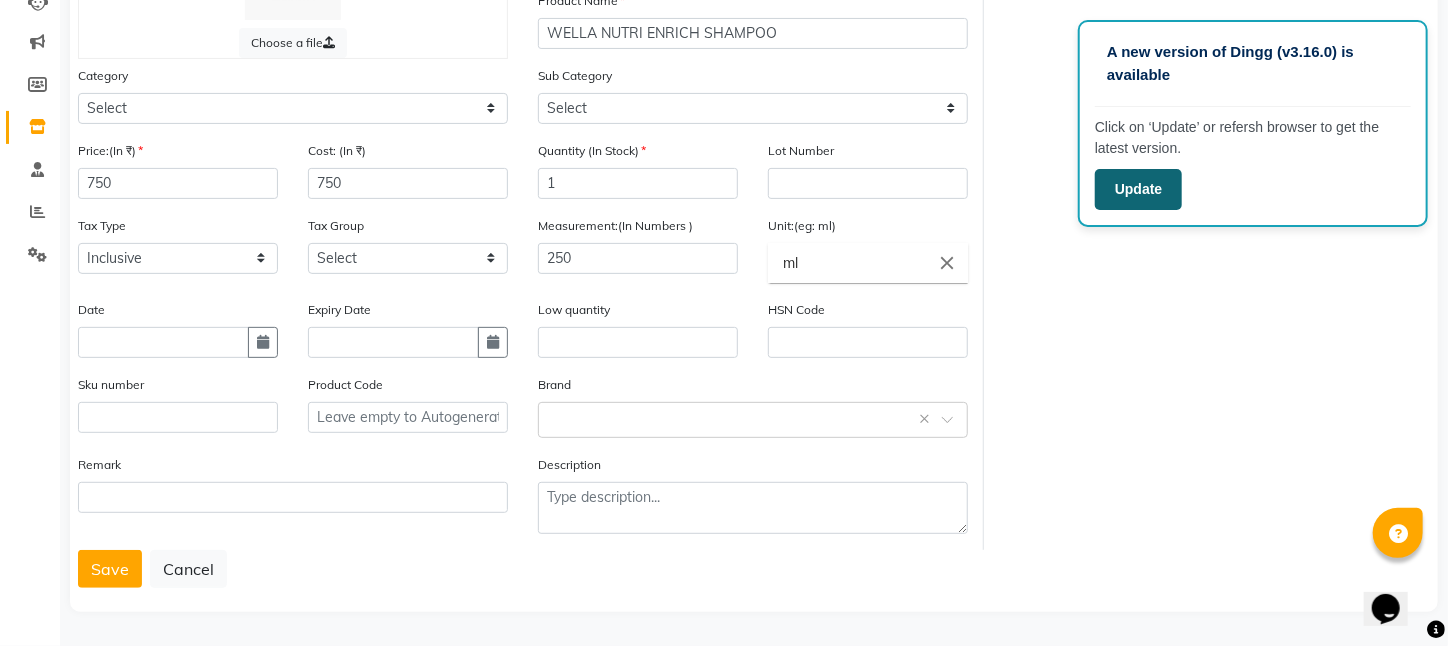 click on "Update" 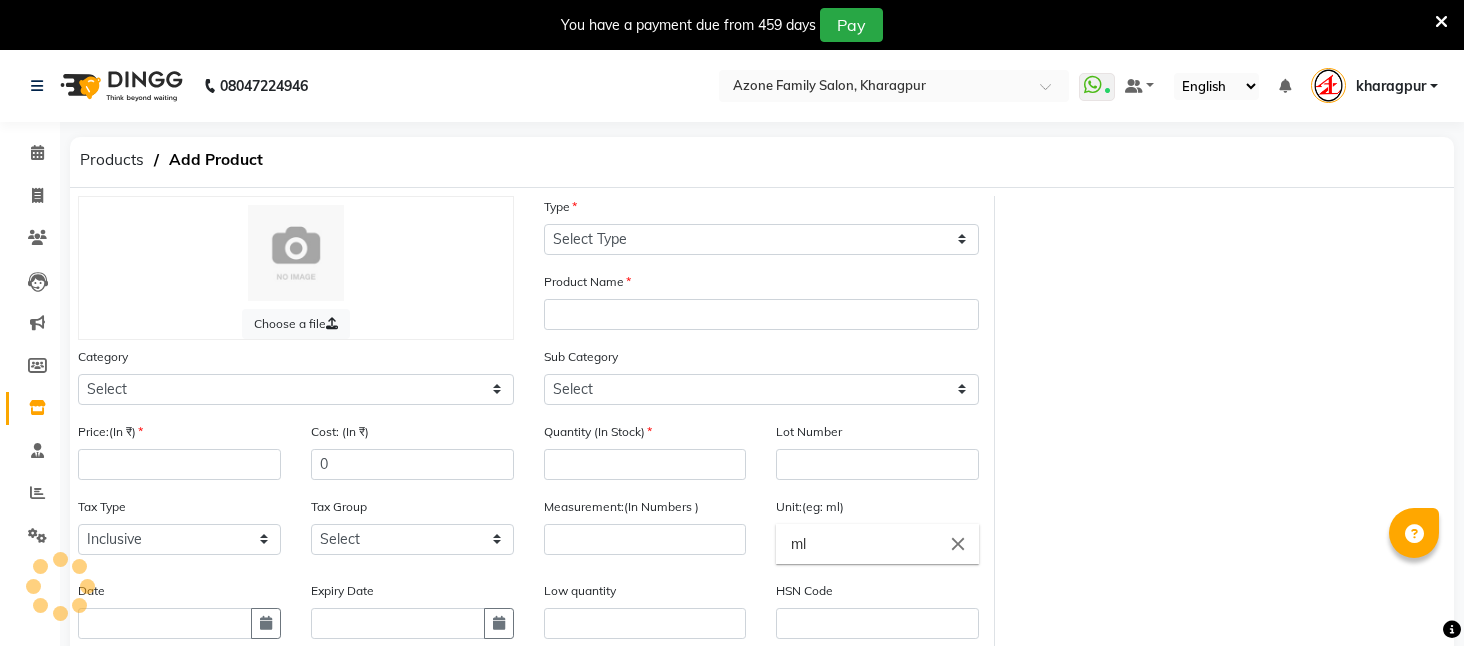 select on "true" 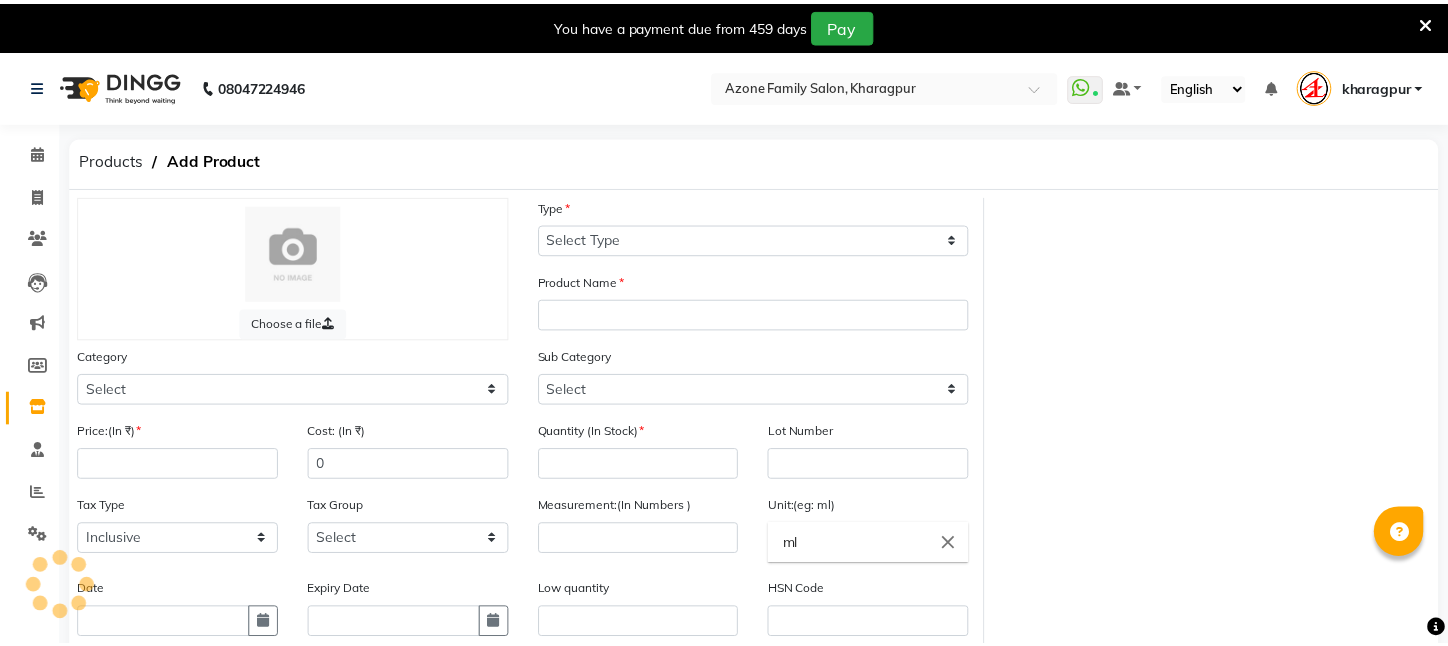 scroll, scrollTop: 0, scrollLeft: 0, axis: both 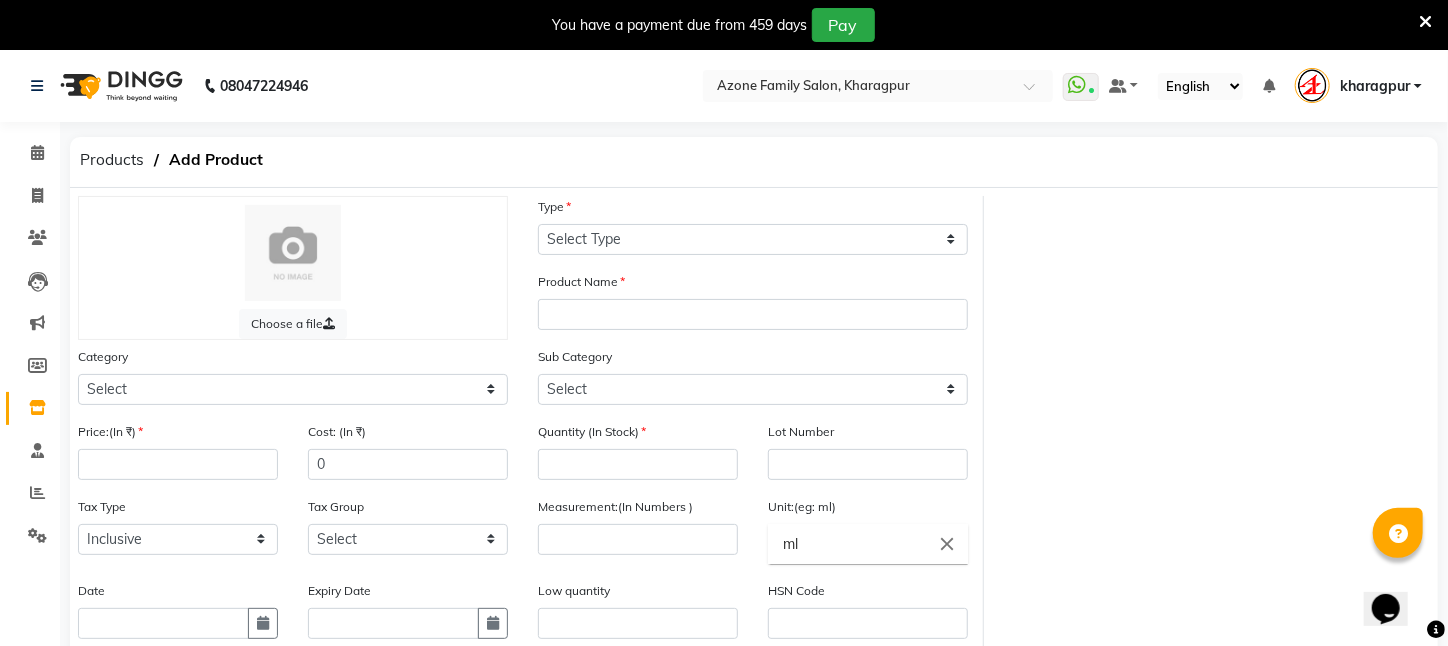click on "Category Select Hair Skin Makeup Personal Care Appliances Beard Waxing Disposable Threading Hands and Feet Beauty Planet Botox Cadiveu Casmara Cheryls Loreal Olaplex PIERCING O3+ WATER CV PRO SEBUM CONTROL LOTION Other" 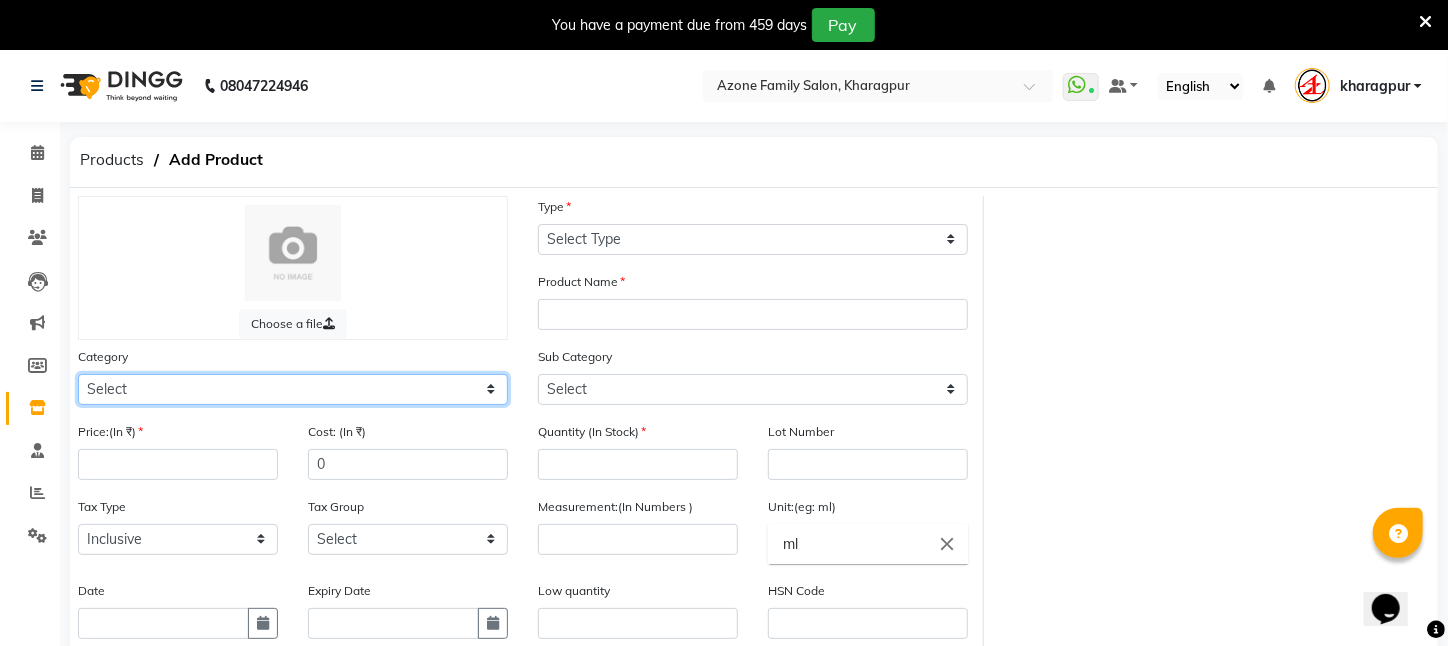 click on "Select Hair Skin Makeup Personal Care Appliances Beard Waxing Disposable Threading Hands and Feet Beauty Planet Botox Cadiveu Casmara Cheryls Loreal Olaplex PIERCING O3+ WATER CV PRO SEBUM CONTROL LOTION Other" 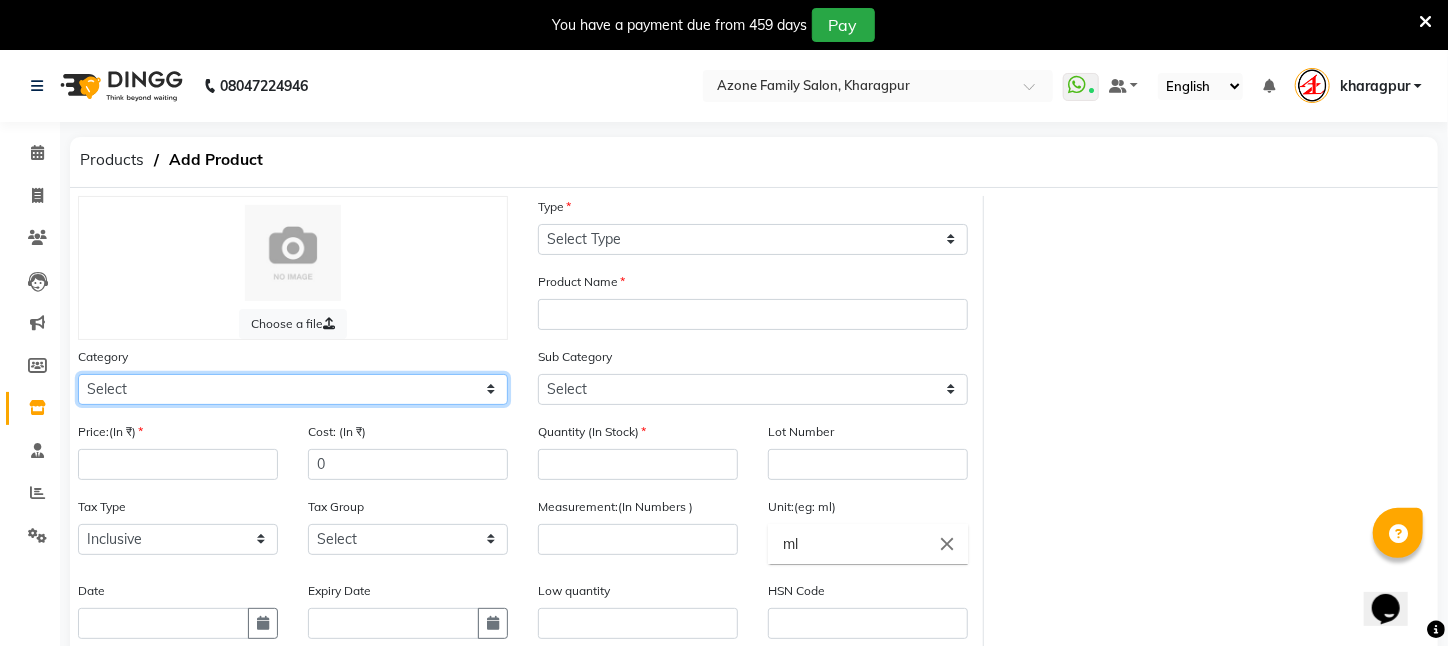 select on "[PHONE]" 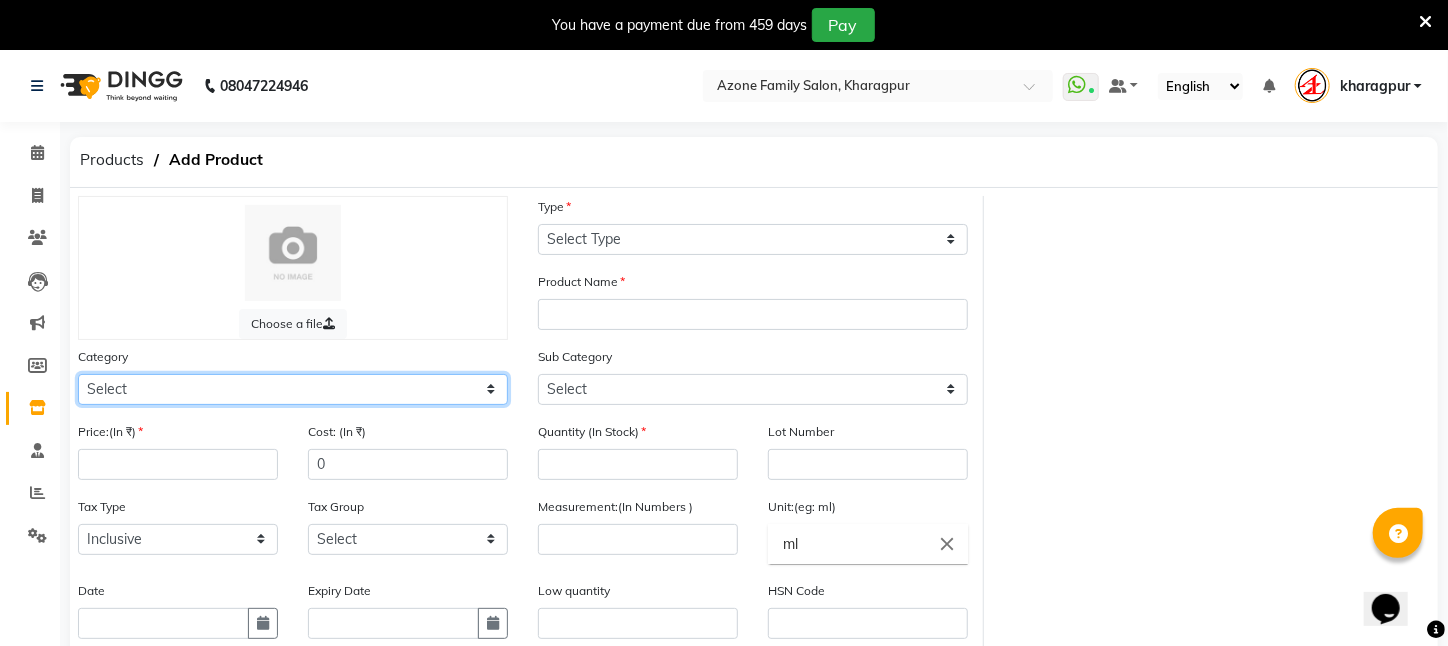 click on "Select Hair Skin Makeup Personal Care Appliances Beard Waxing Disposable Threading Hands and Feet Beauty Planet Botox Cadiveu Casmara Cheryls Loreal Olaplex PIERCING O3+ WATER CV PRO SEBUM CONTROL LOTION Other" 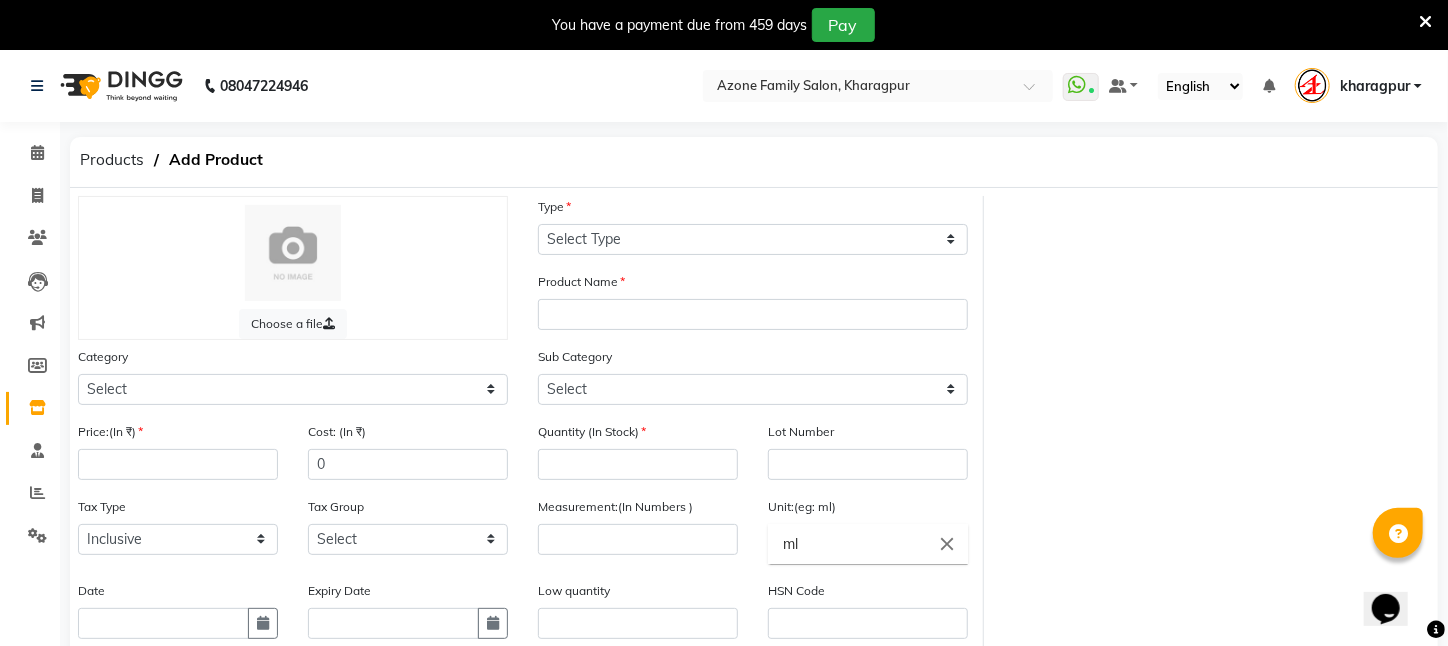 click on "Price:(In ₹)" 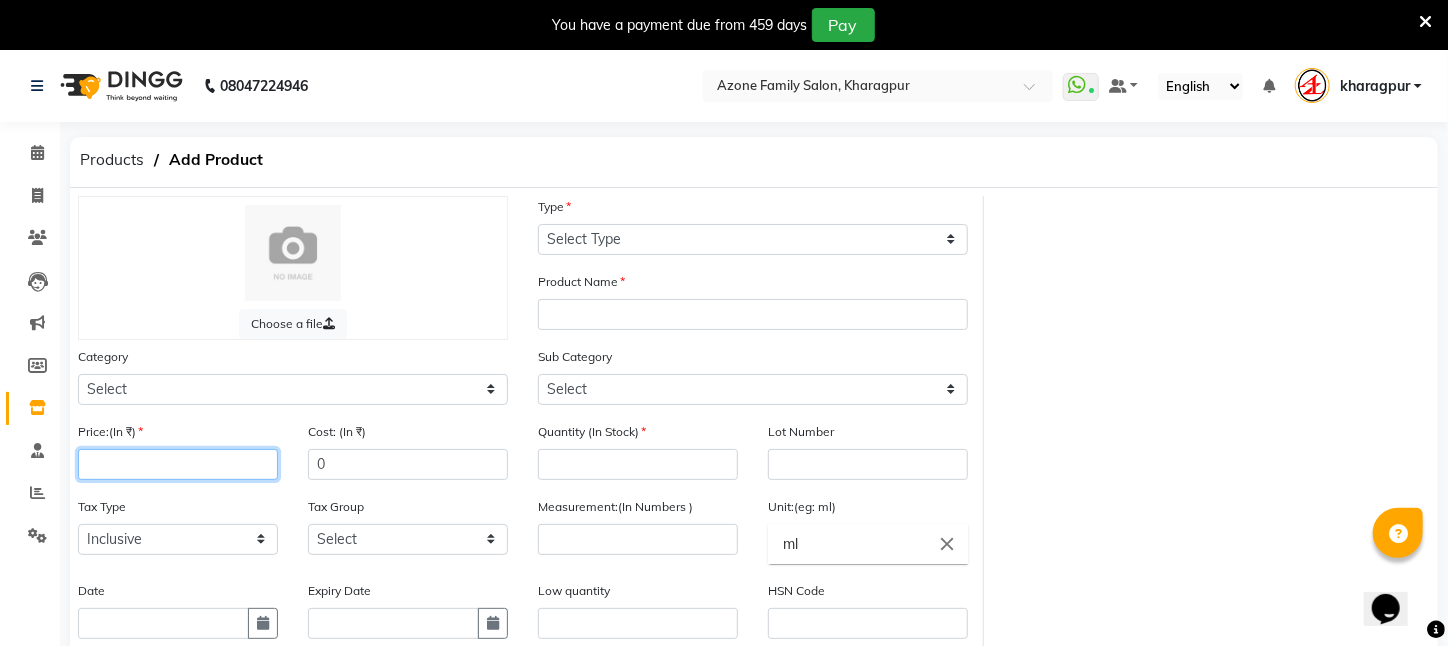 click 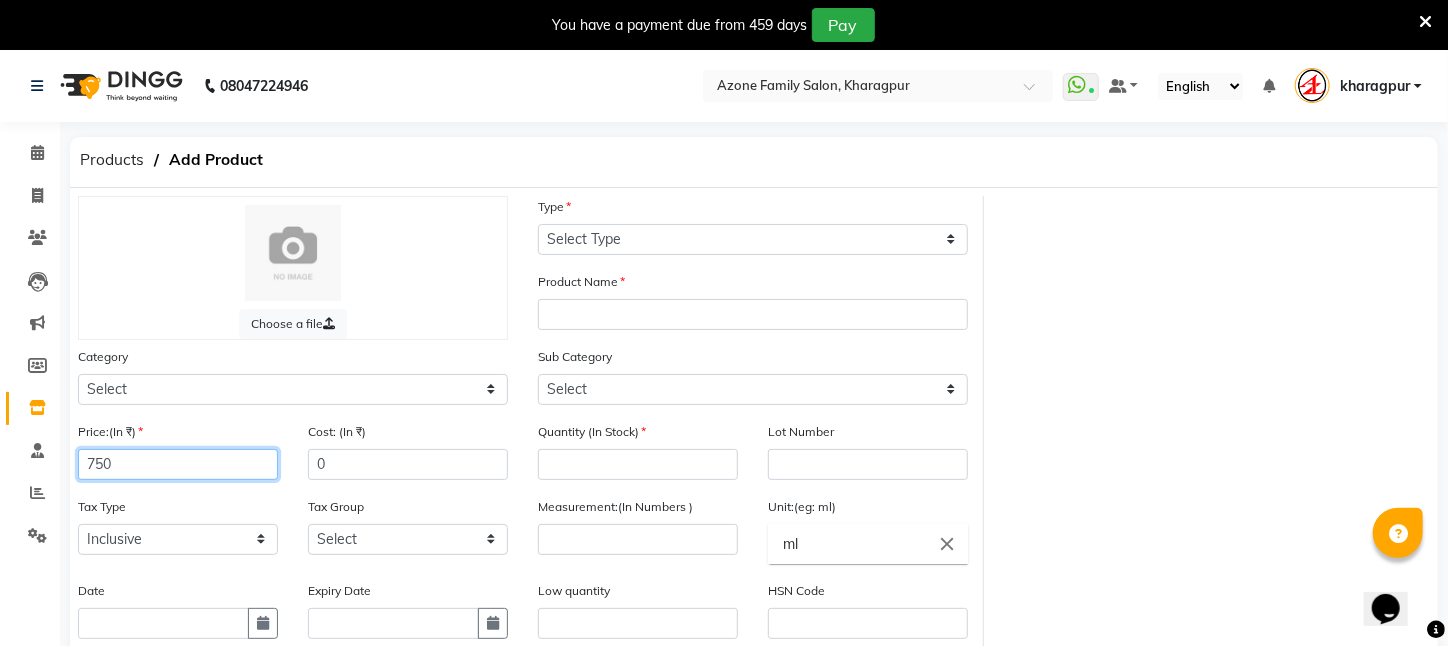type on "750" 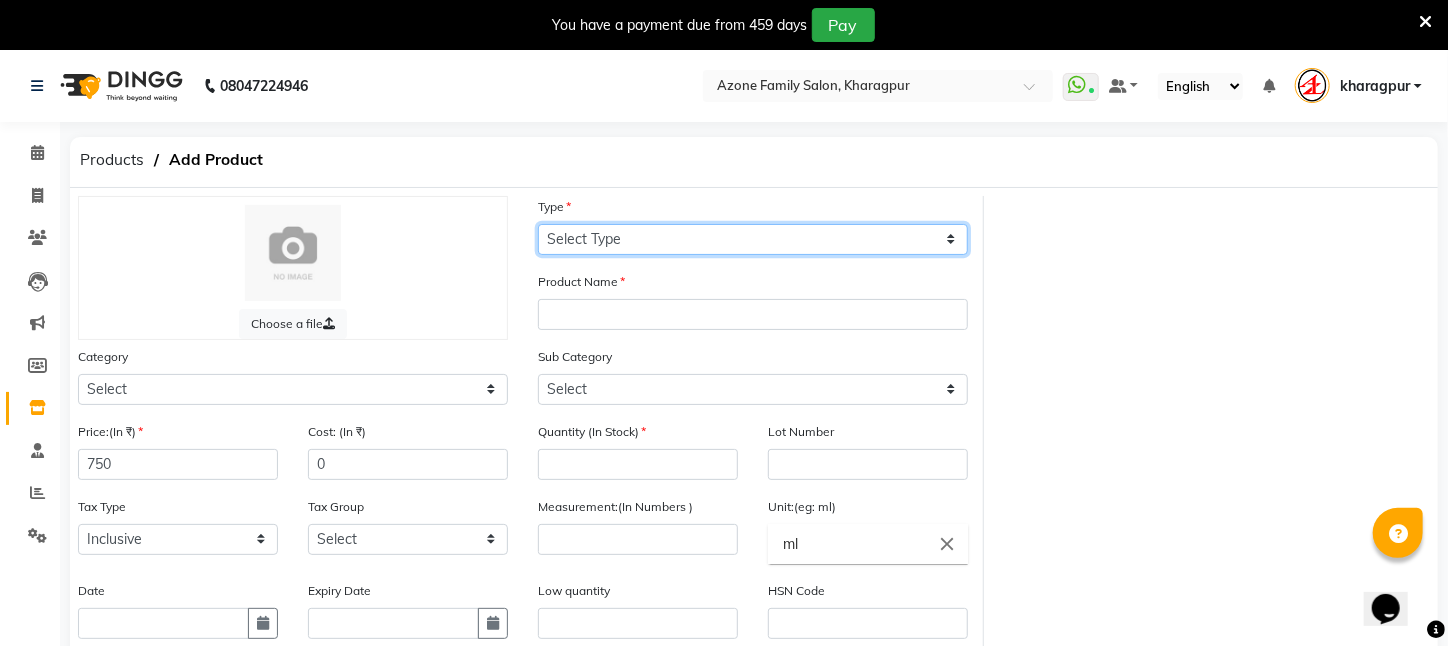 click on "Select Type Both Retail Consumable" 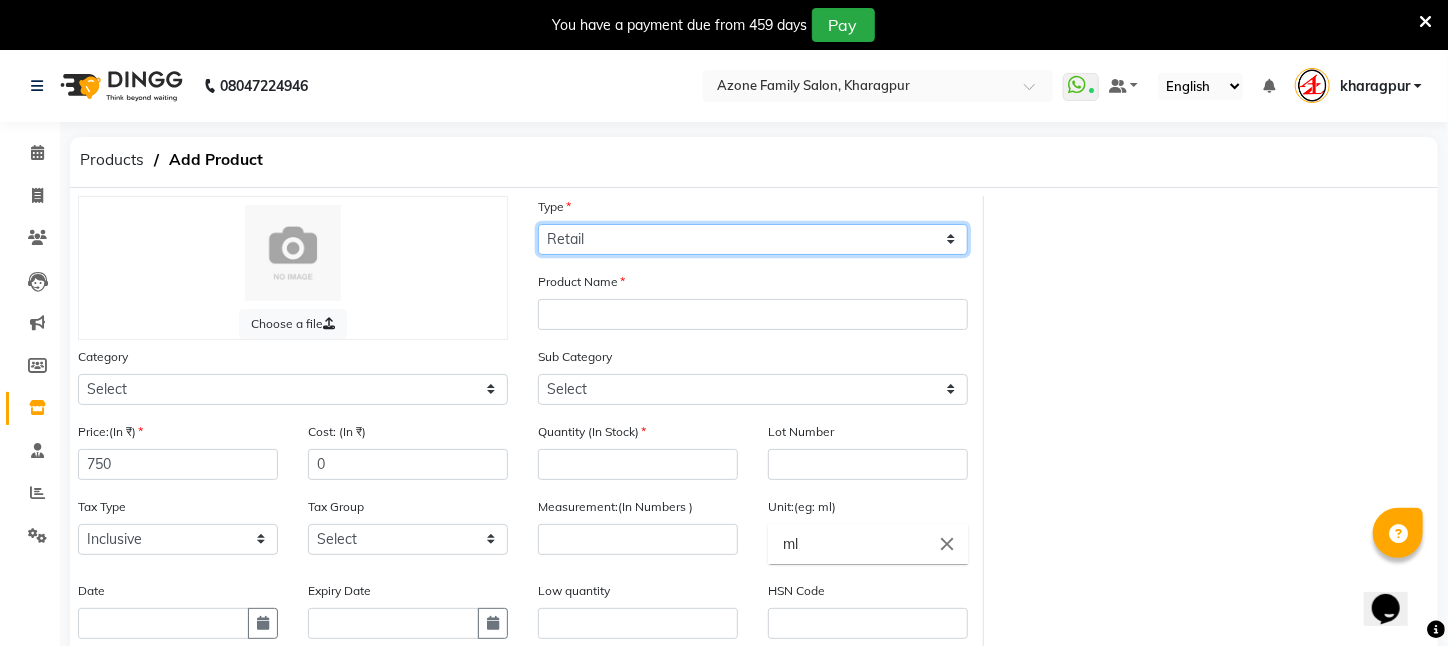 click on "Select Type Both Retail Consumable" 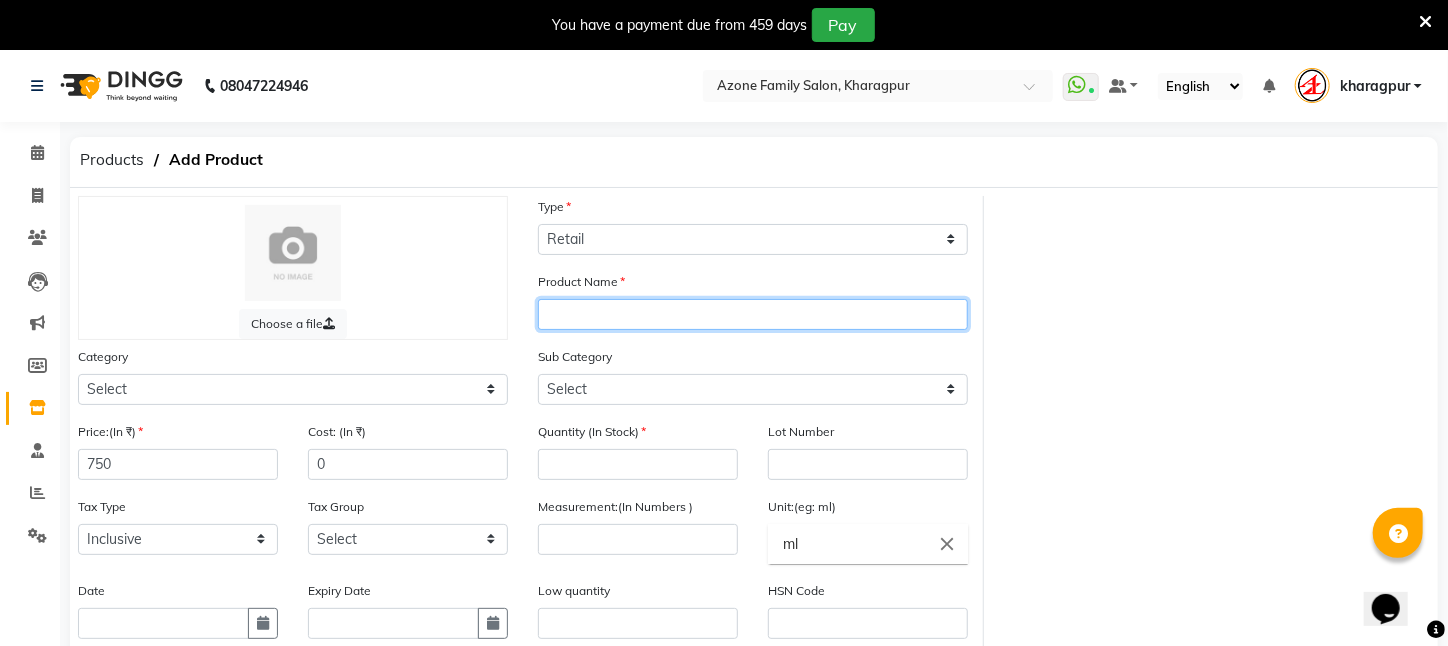 click 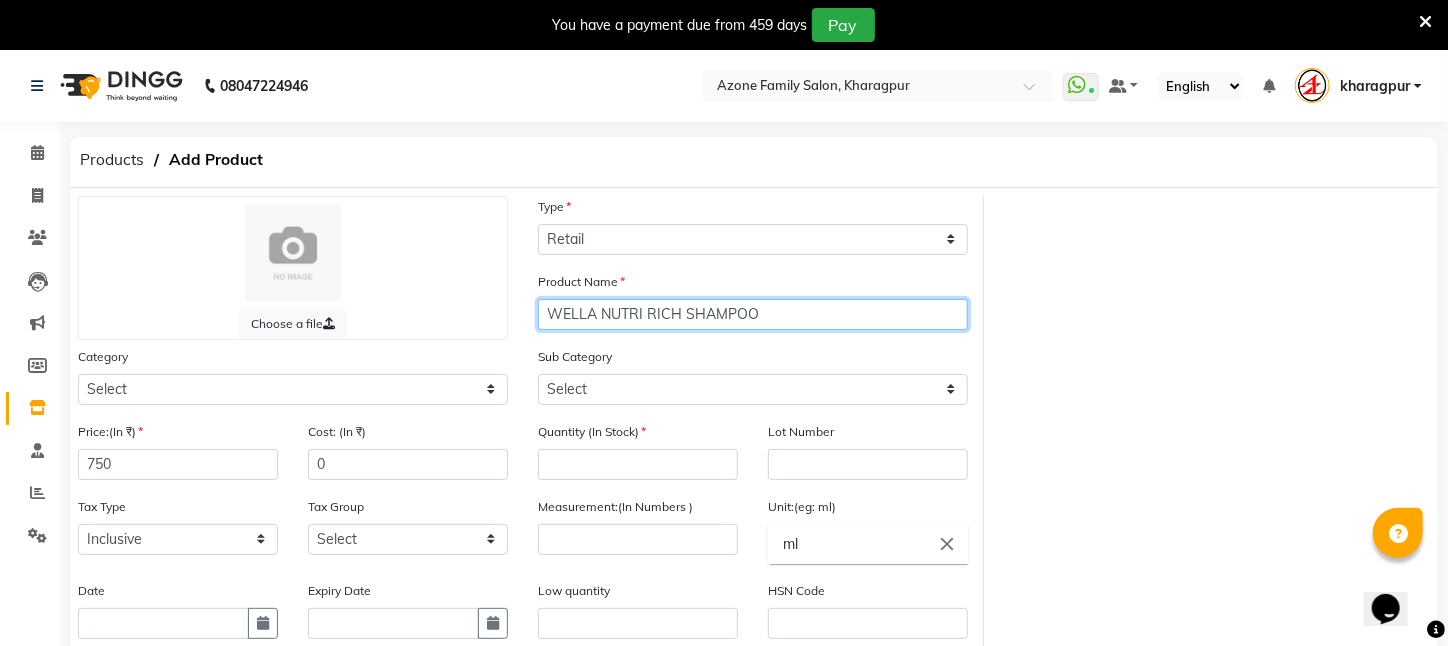 type on "WELLA NUTRI RICH SHAMPOO" 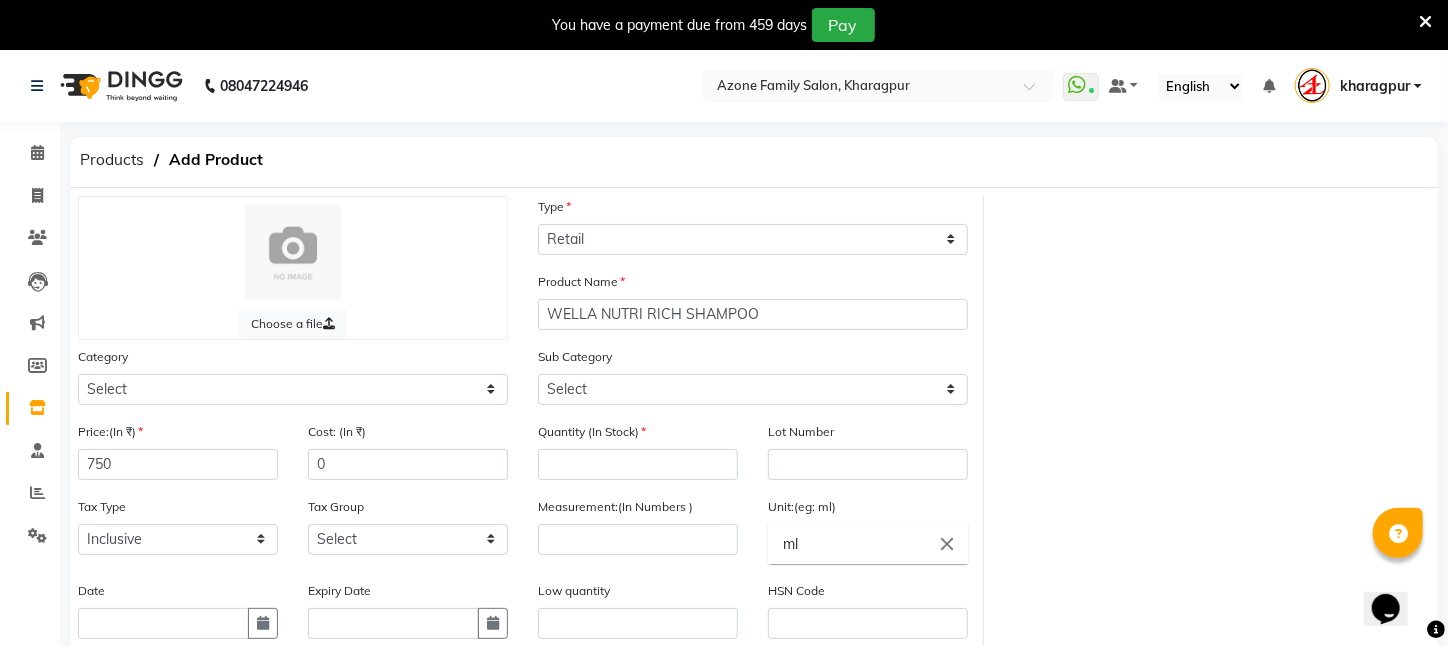 click on "Sub Category Select Shampoo Conditioner Cream Mask Oil Serum Color Appliances Treatment Styling Kit & Combo Other" 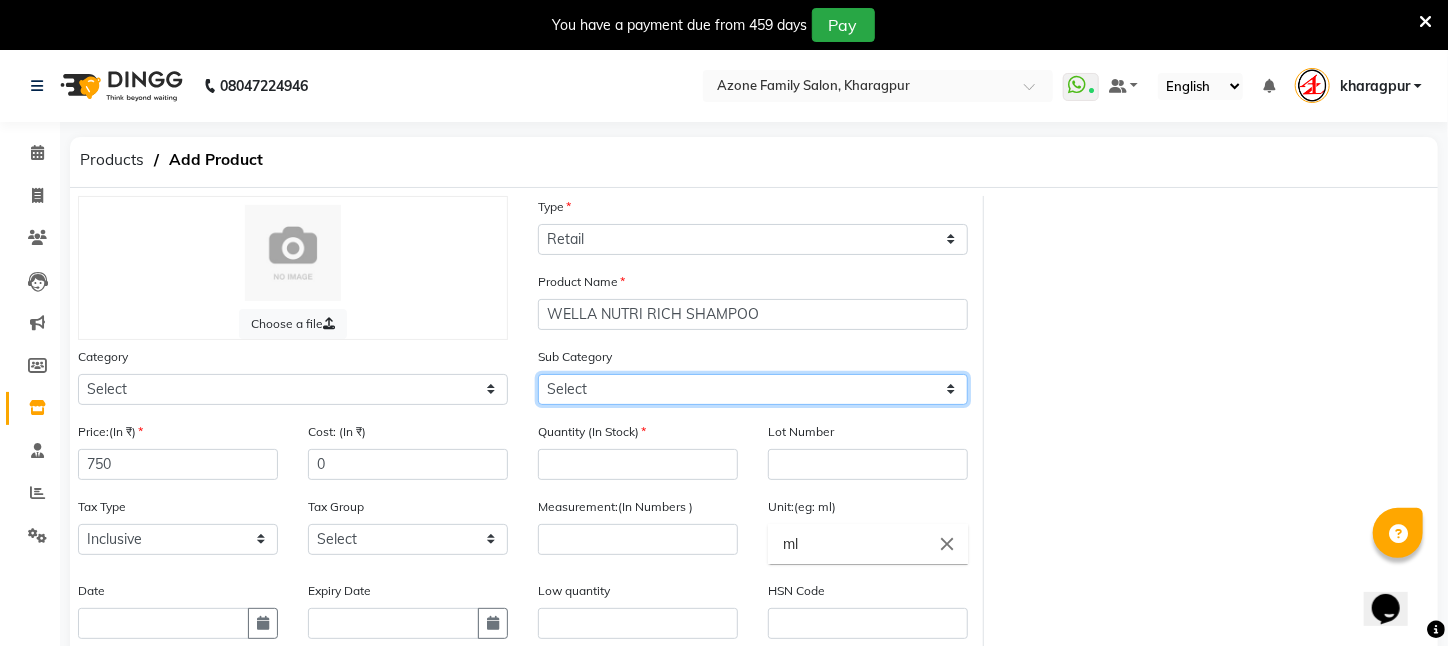 click on "Select Shampoo Conditioner Cream Mask Oil Serum Color Appliances Treatment Styling Kit & Combo Other" 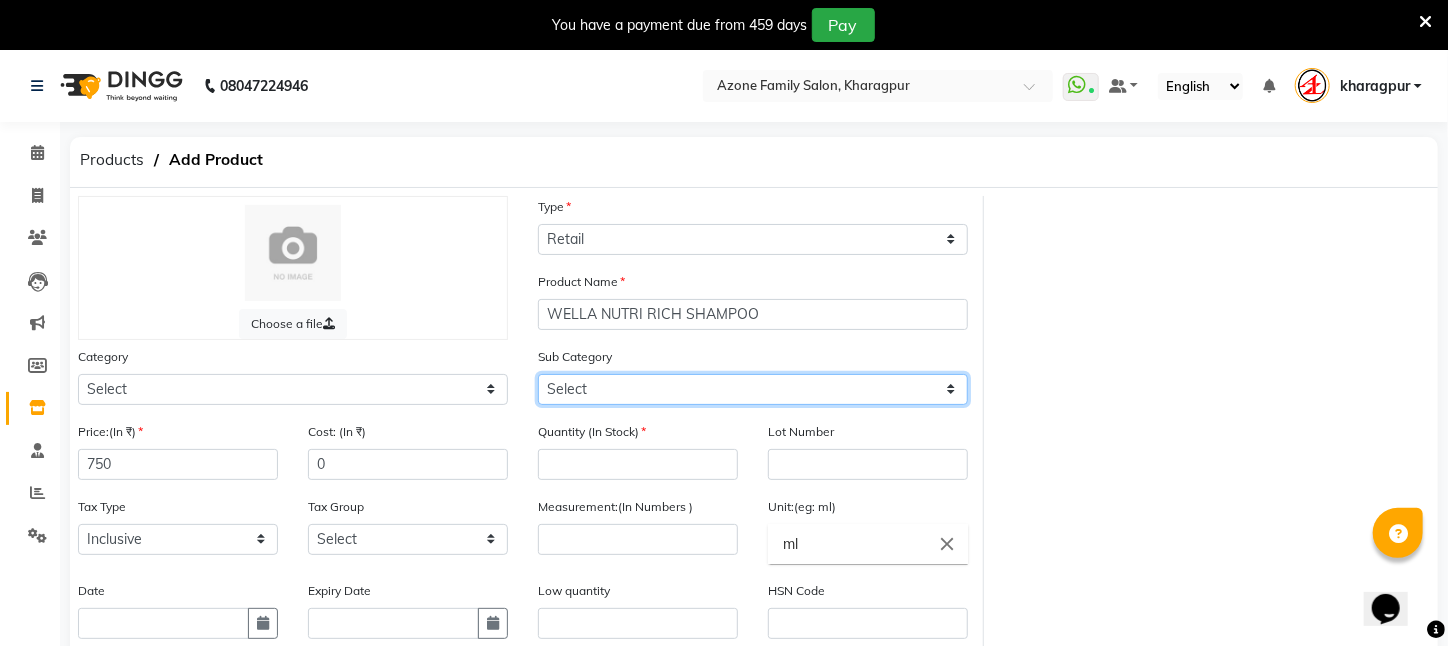 select on "[PHONE]" 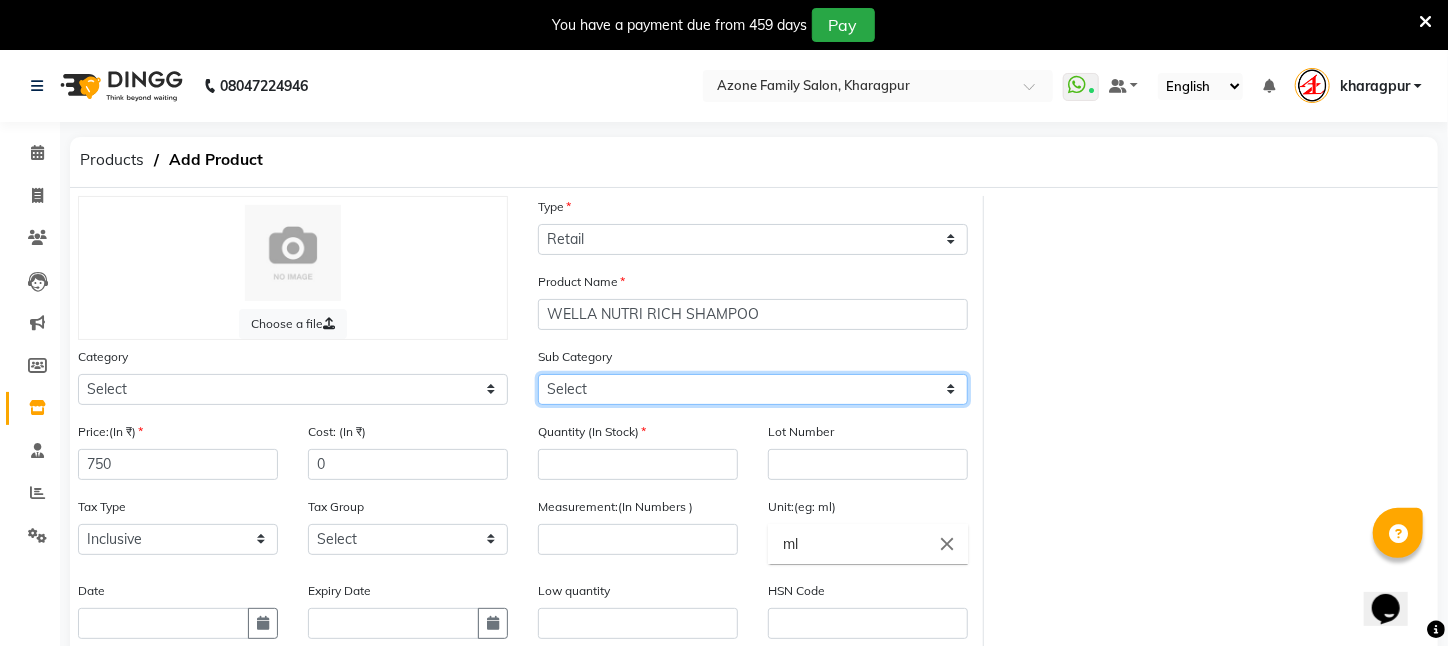 click on "Select Shampoo Conditioner Cream Mask Oil Serum Color Appliances Treatment Styling Kit & Combo Other" 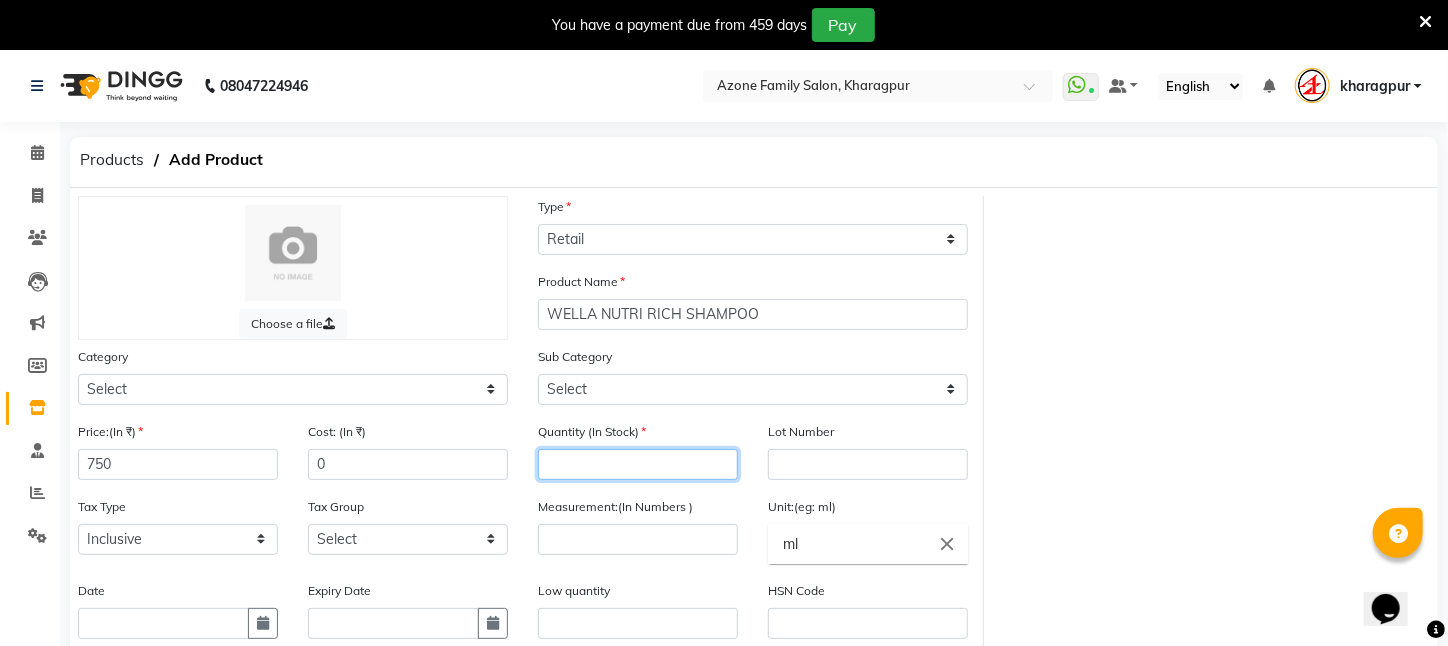 click 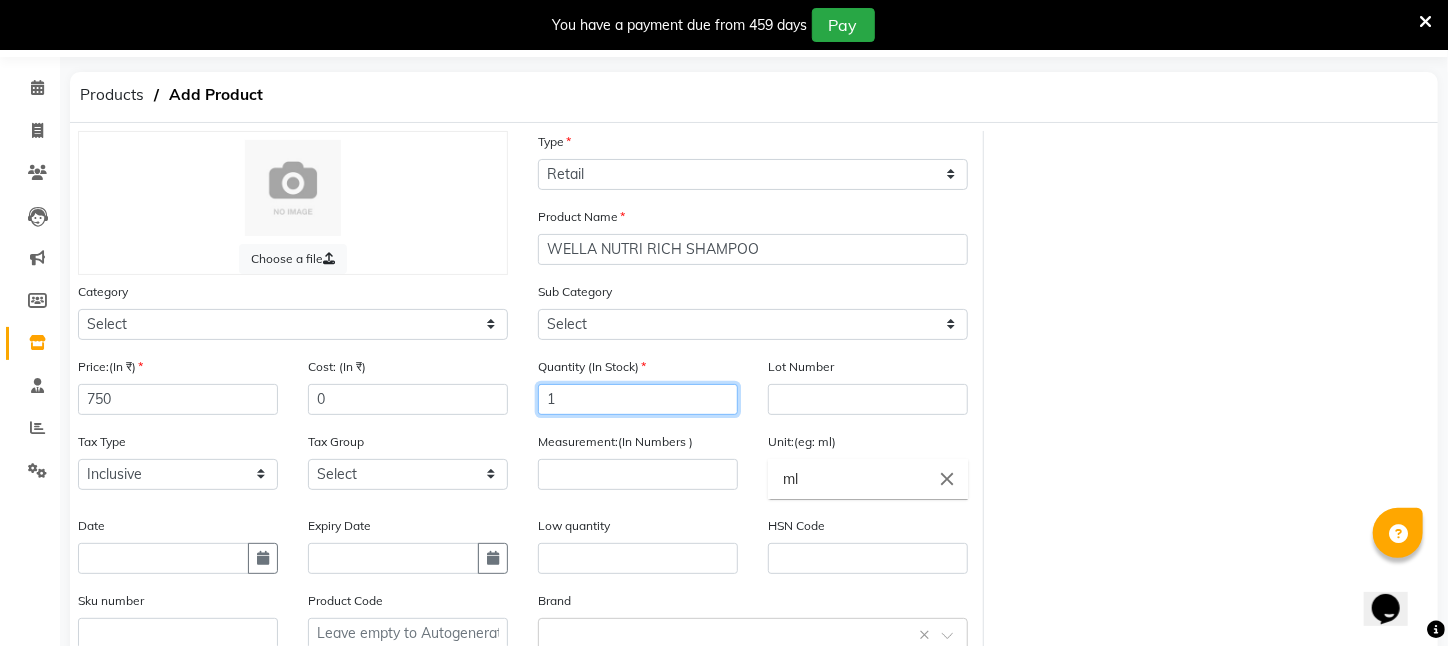 scroll, scrollTop: 99, scrollLeft: 0, axis: vertical 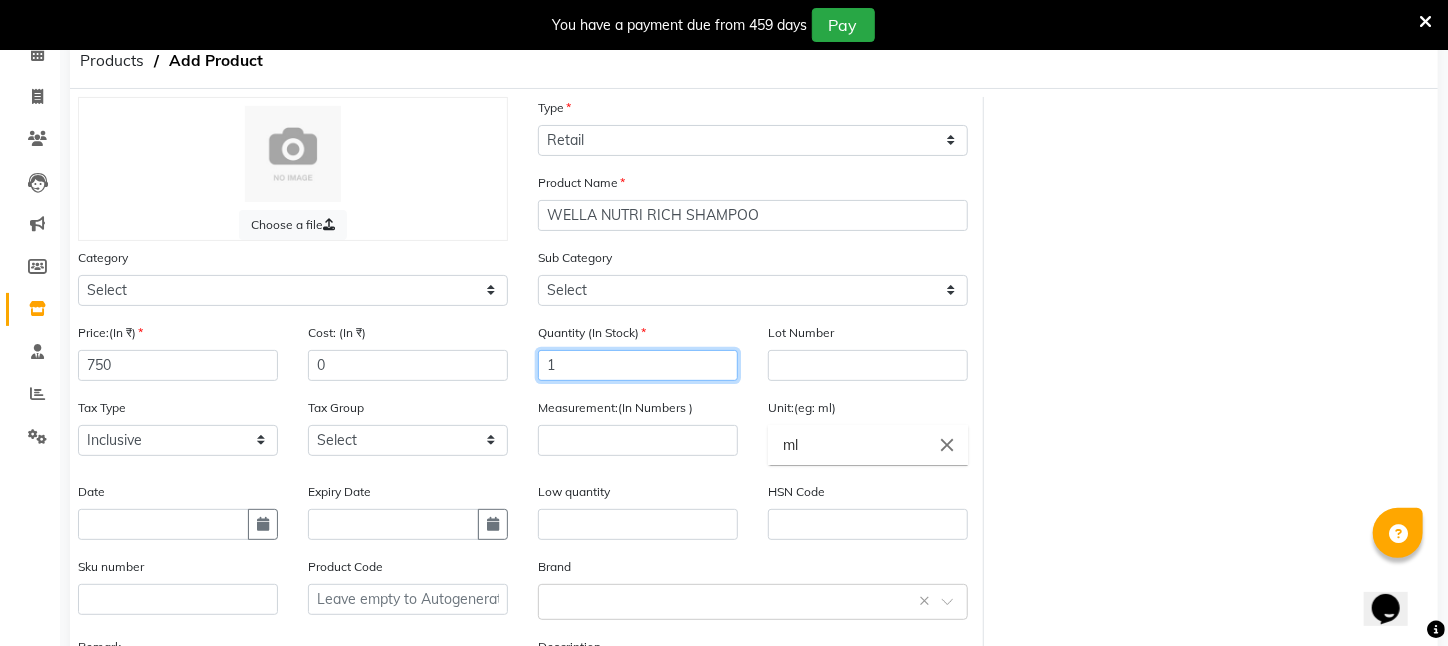 type on "1" 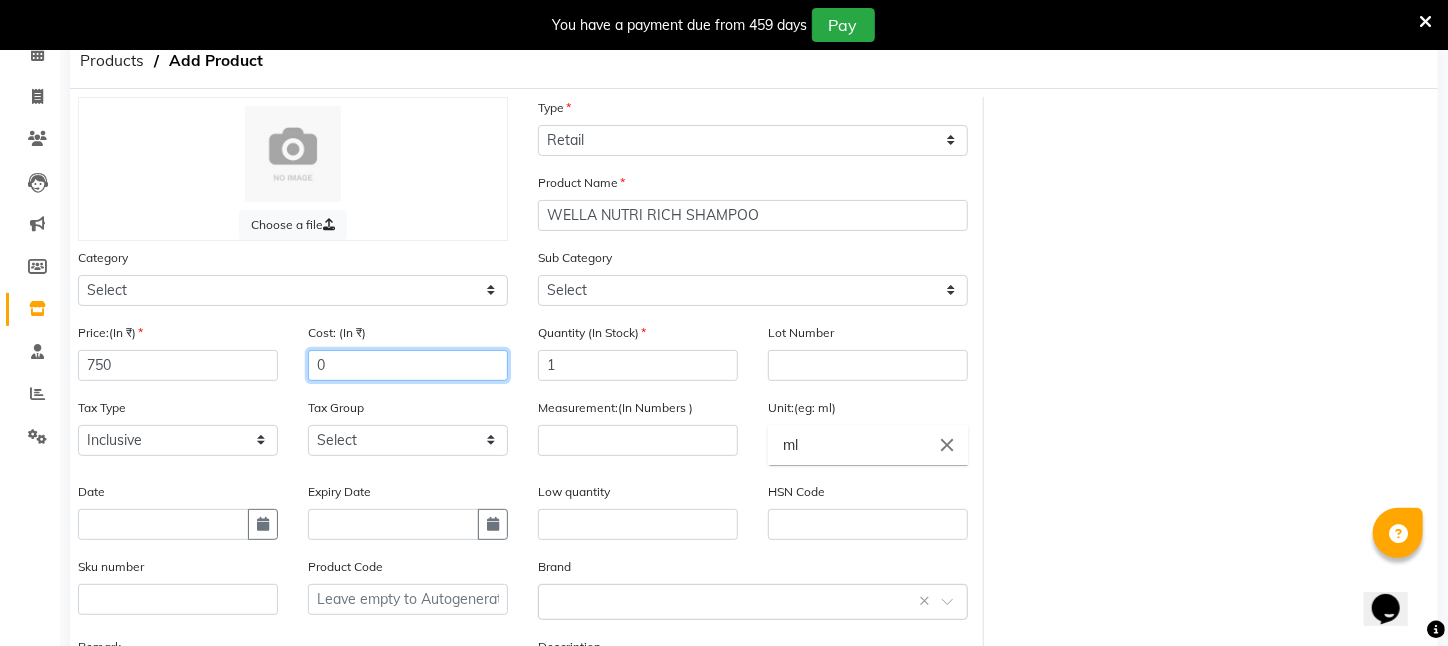 click on "0" 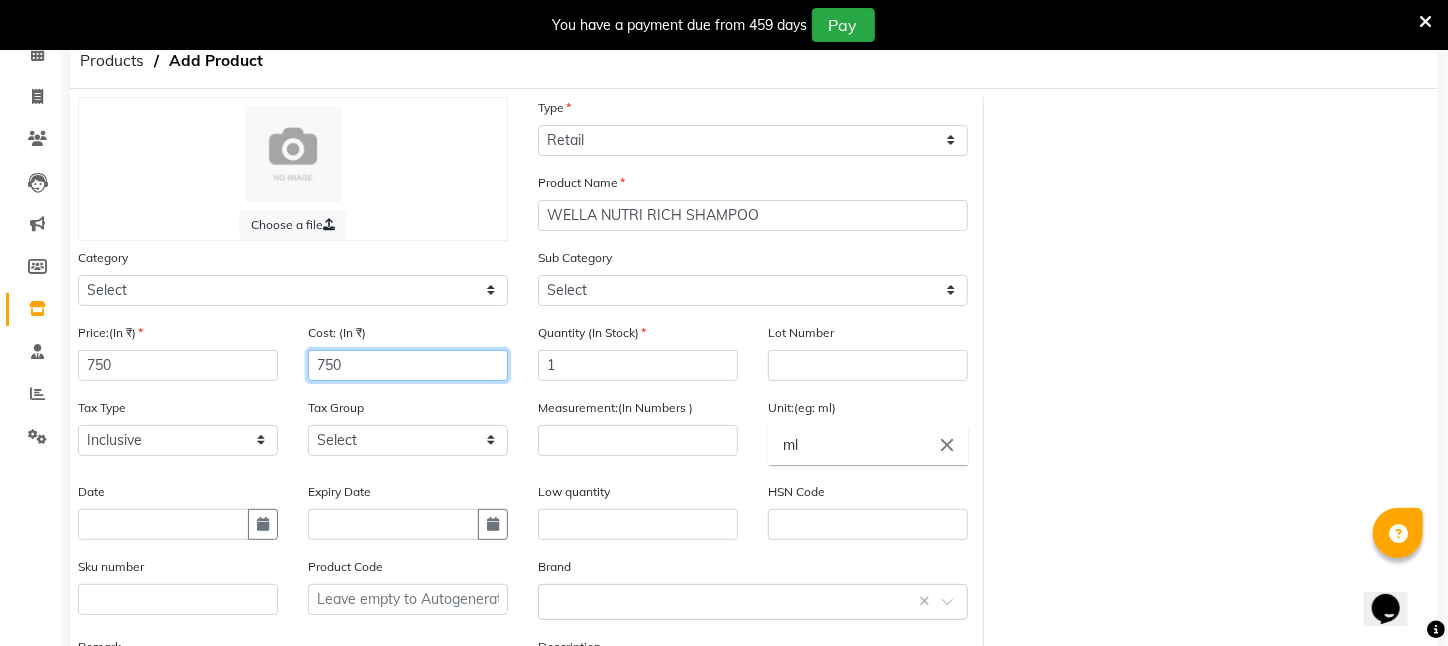 type on "750" 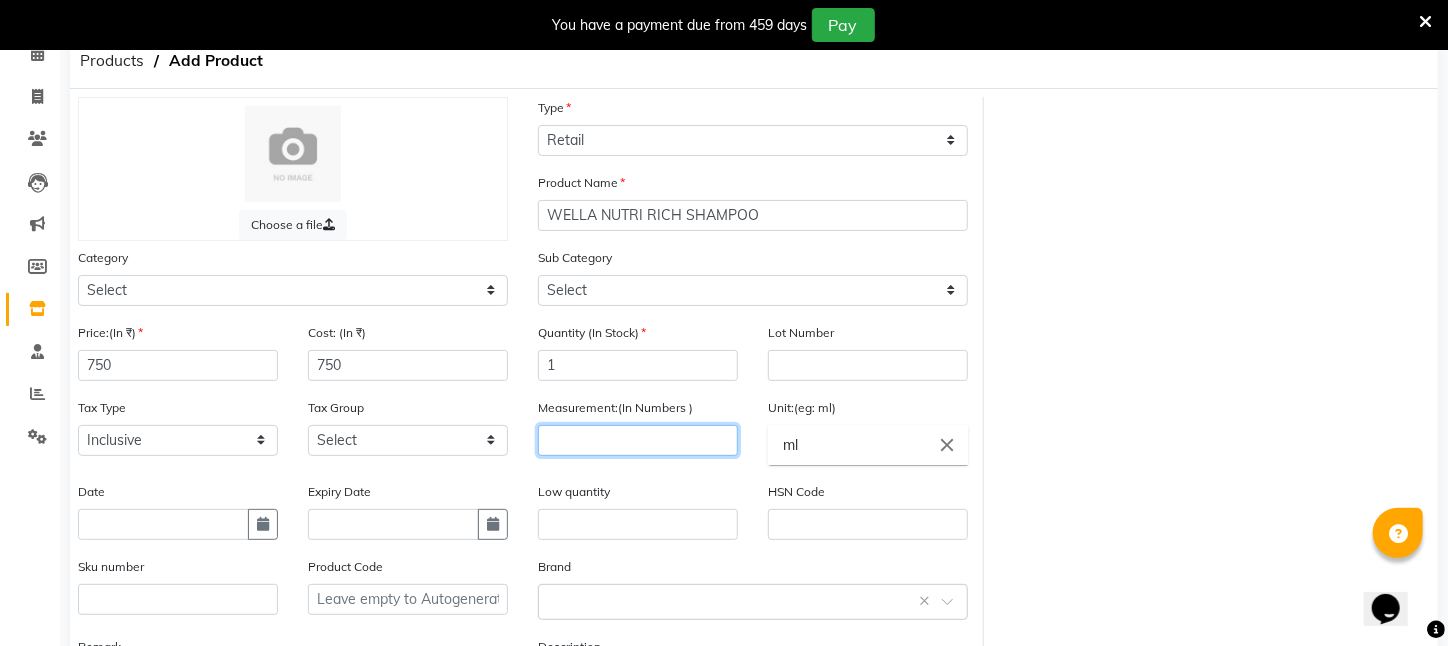 click 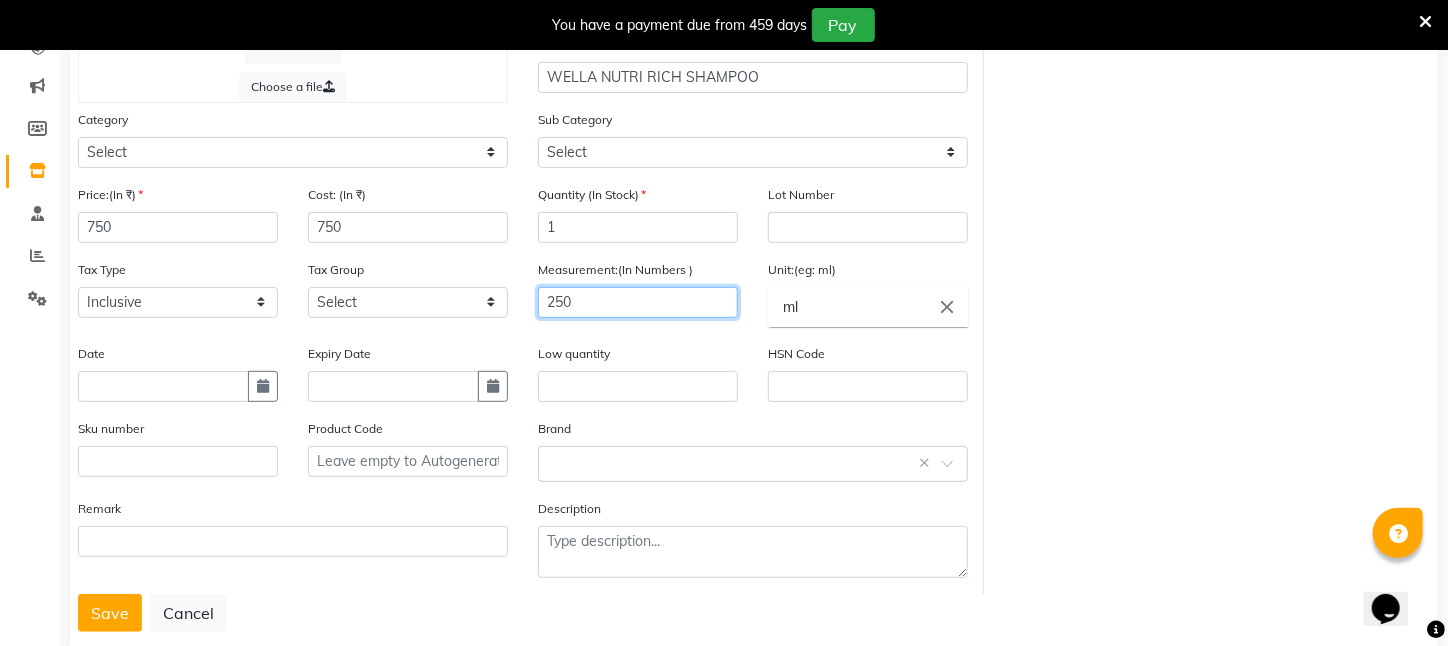 scroll, scrollTop: 281, scrollLeft: 0, axis: vertical 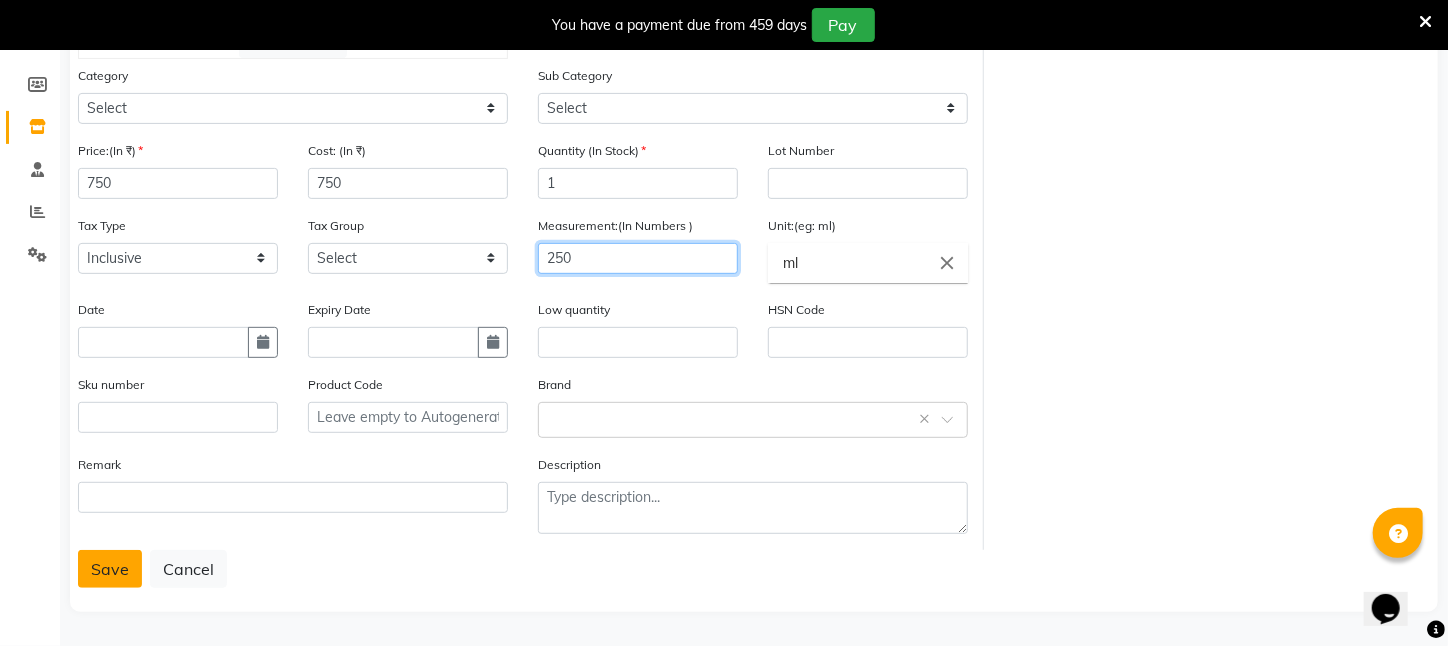 type on "250" 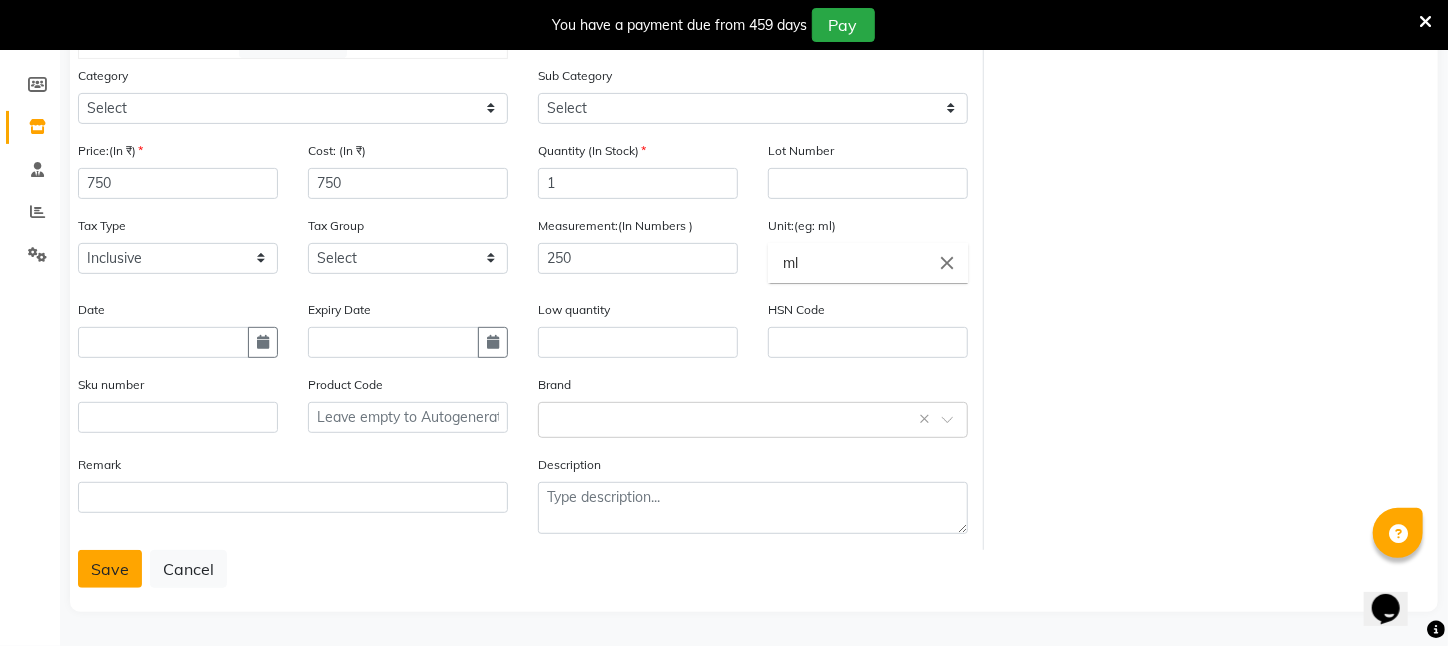 click on "Save" 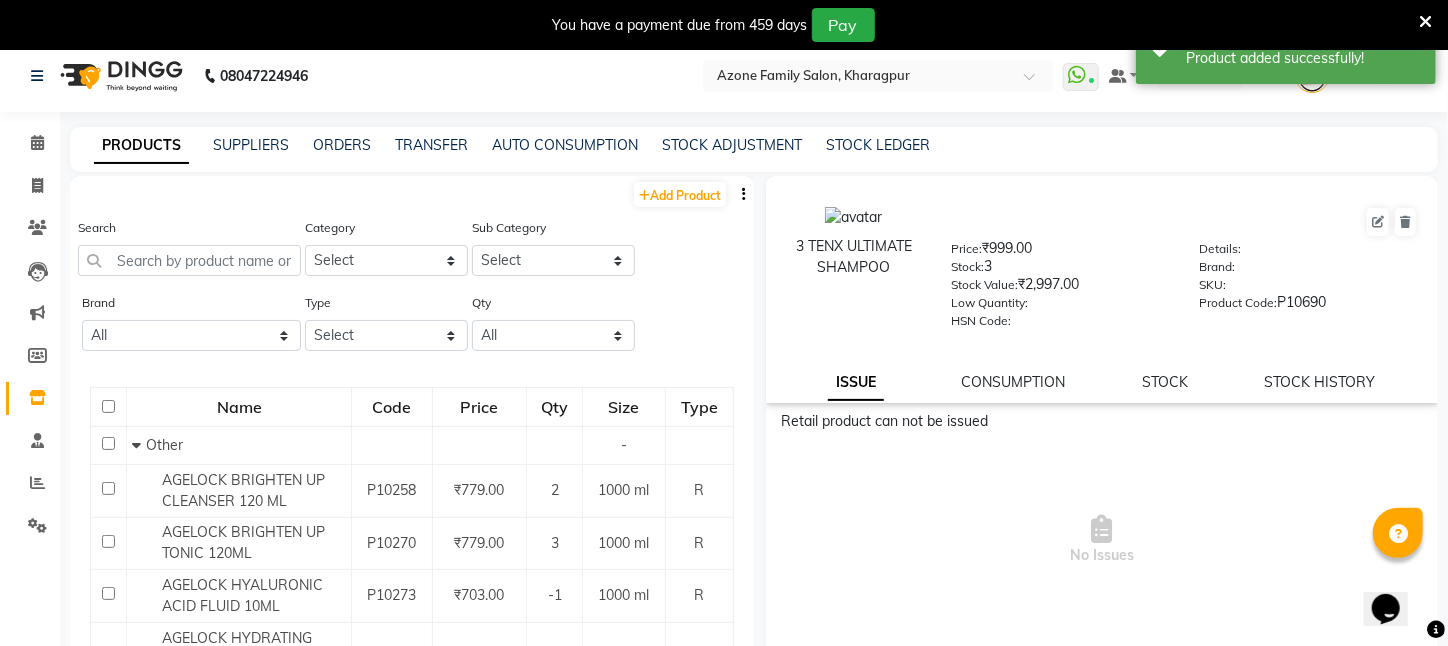 scroll, scrollTop: 0, scrollLeft: 0, axis: both 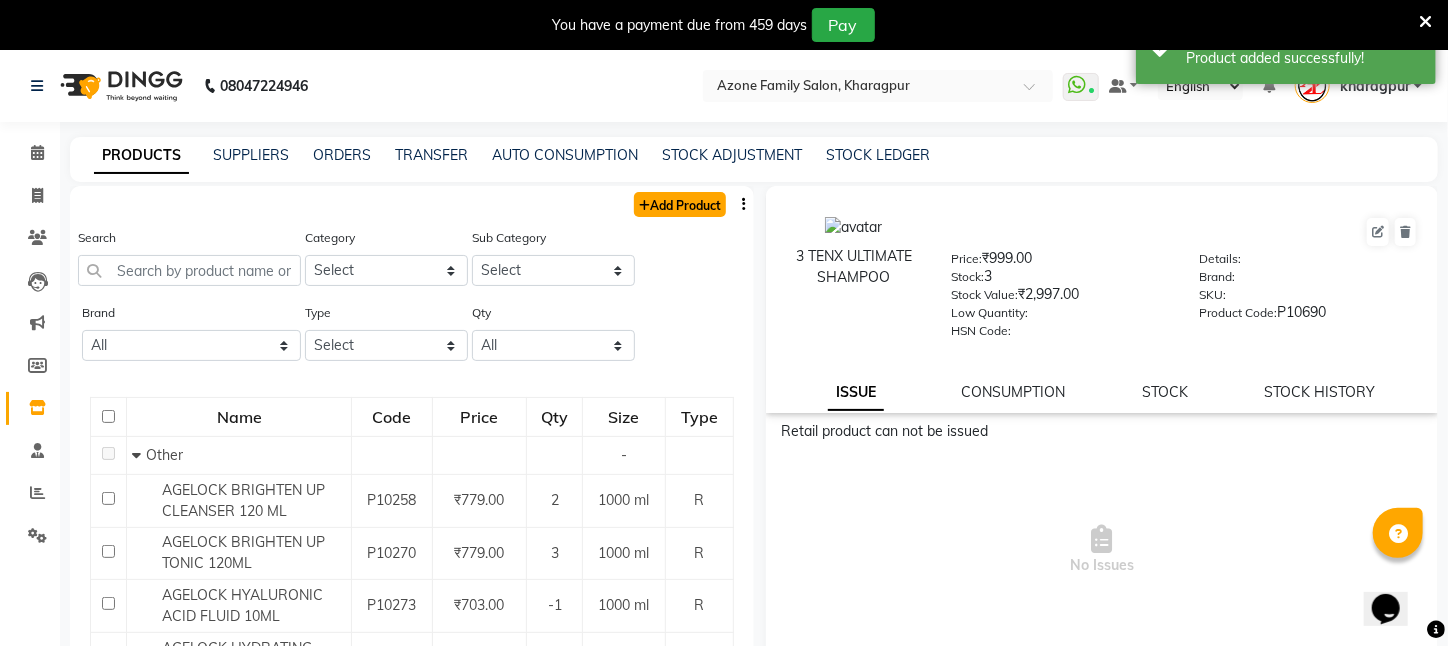 click on "Add Product" 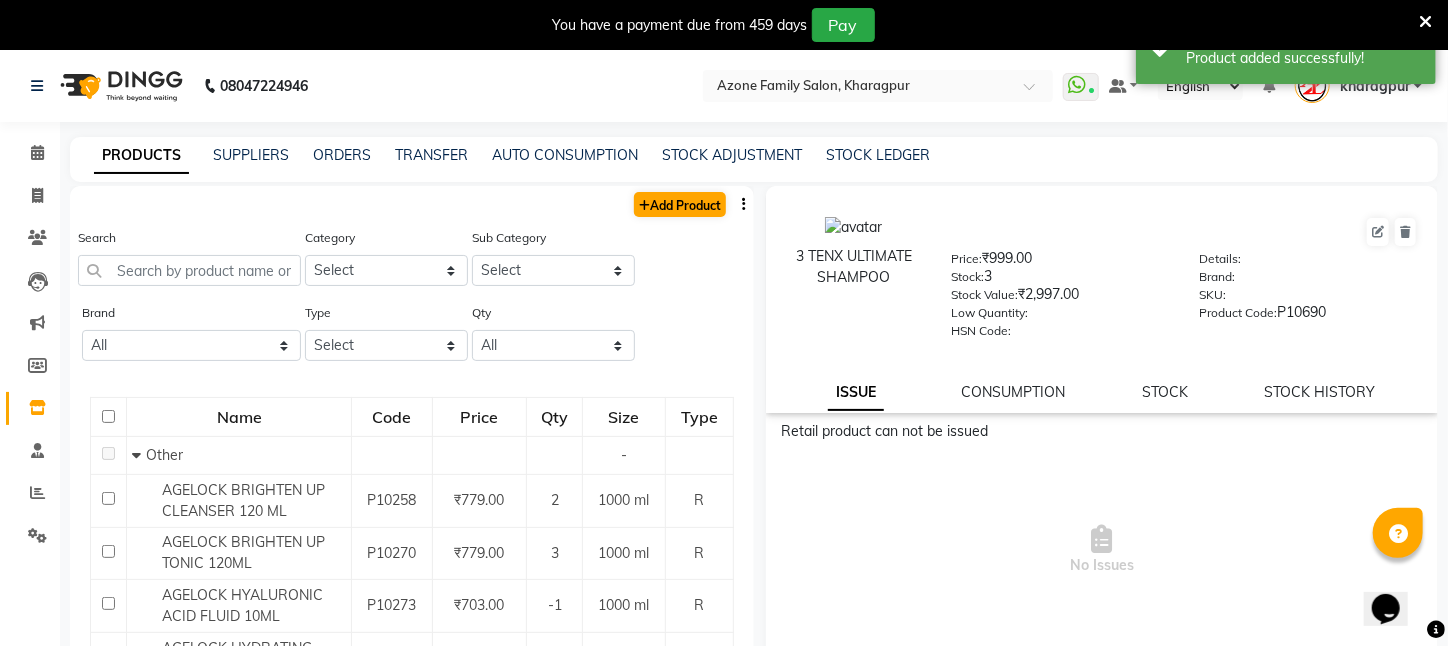 select on "true" 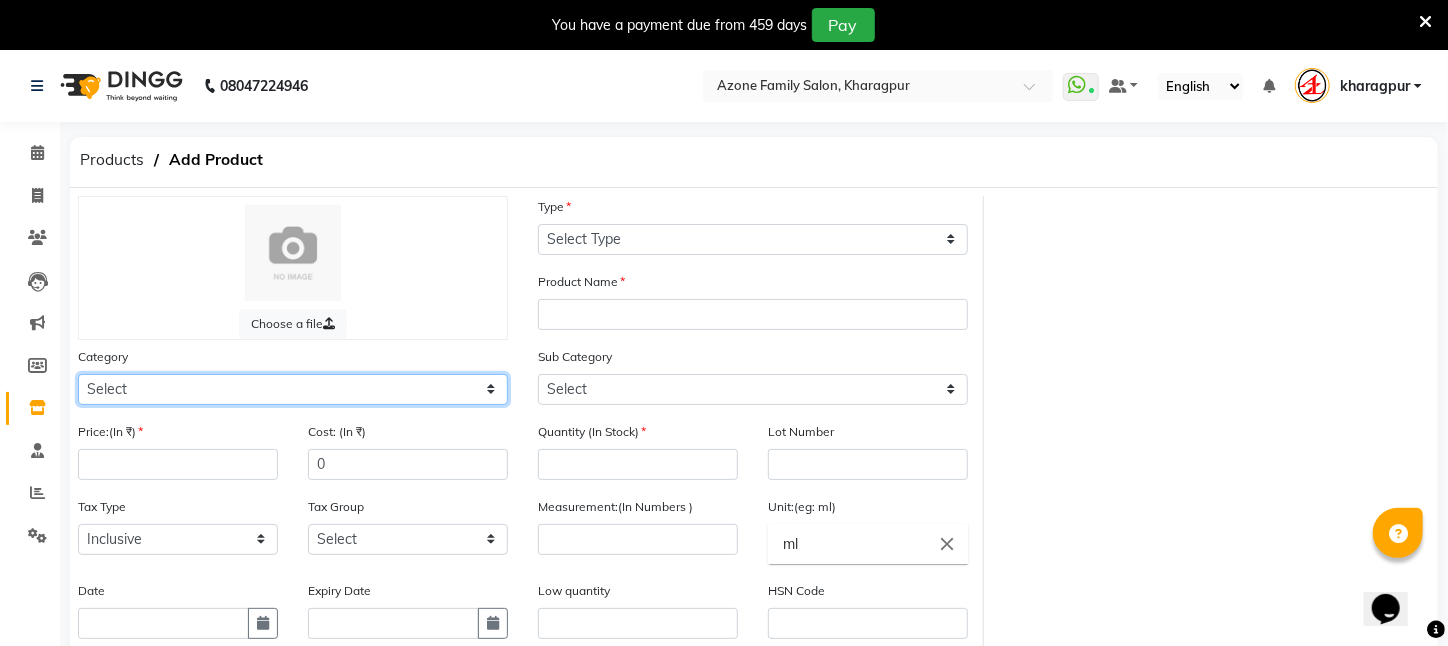 click on "Select Hair Skin Makeup Personal Care Appliances Beard Waxing Disposable Threading Hands and Feet Beauty Planet Botox Cadiveu Casmara Cheryls Loreal Olaplex PIERCING O3+ WATER CV PRO SEBUM CONTROL LOTION Other" 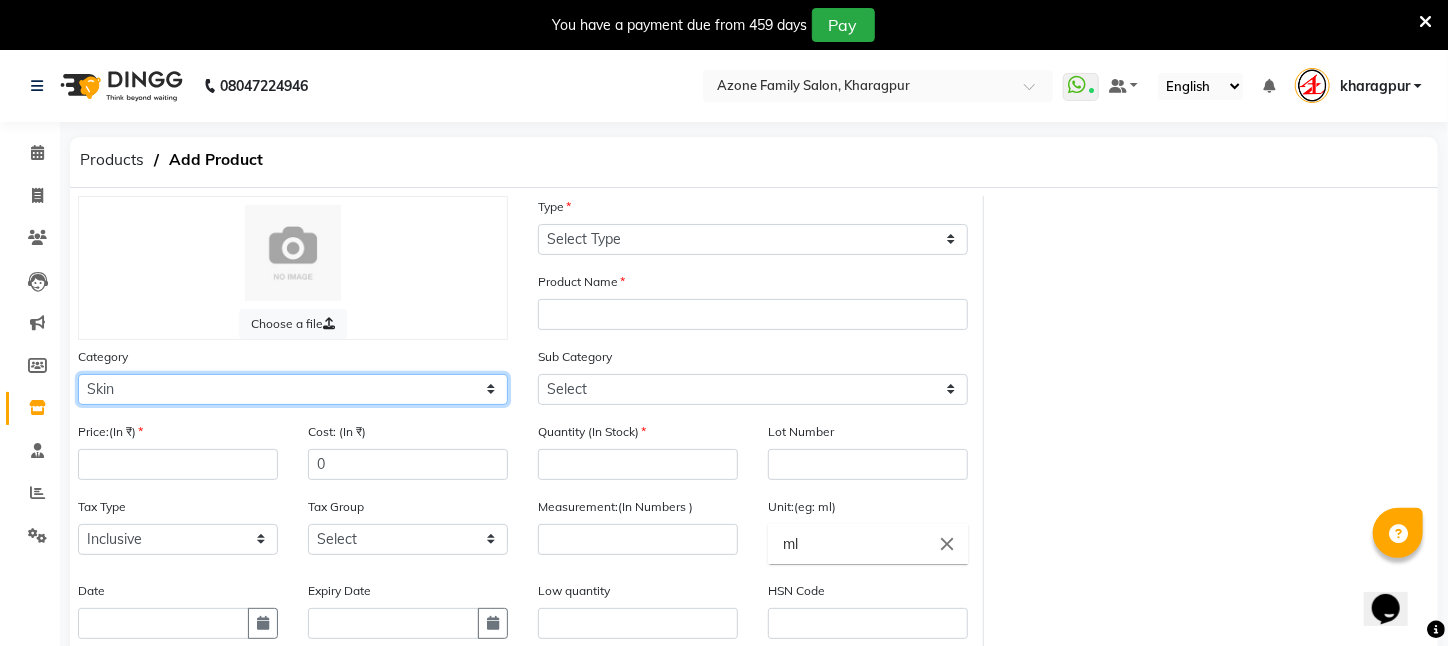 click on "Select Hair Skin Makeup Personal Care Appliances Beard Waxing Disposable Threading Hands and Feet Beauty Planet Botox Cadiveu Casmara Cheryls Loreal Olaplex PIERCING O3+ WATER CV PRO SEBUM CONTROL LOTION Other" 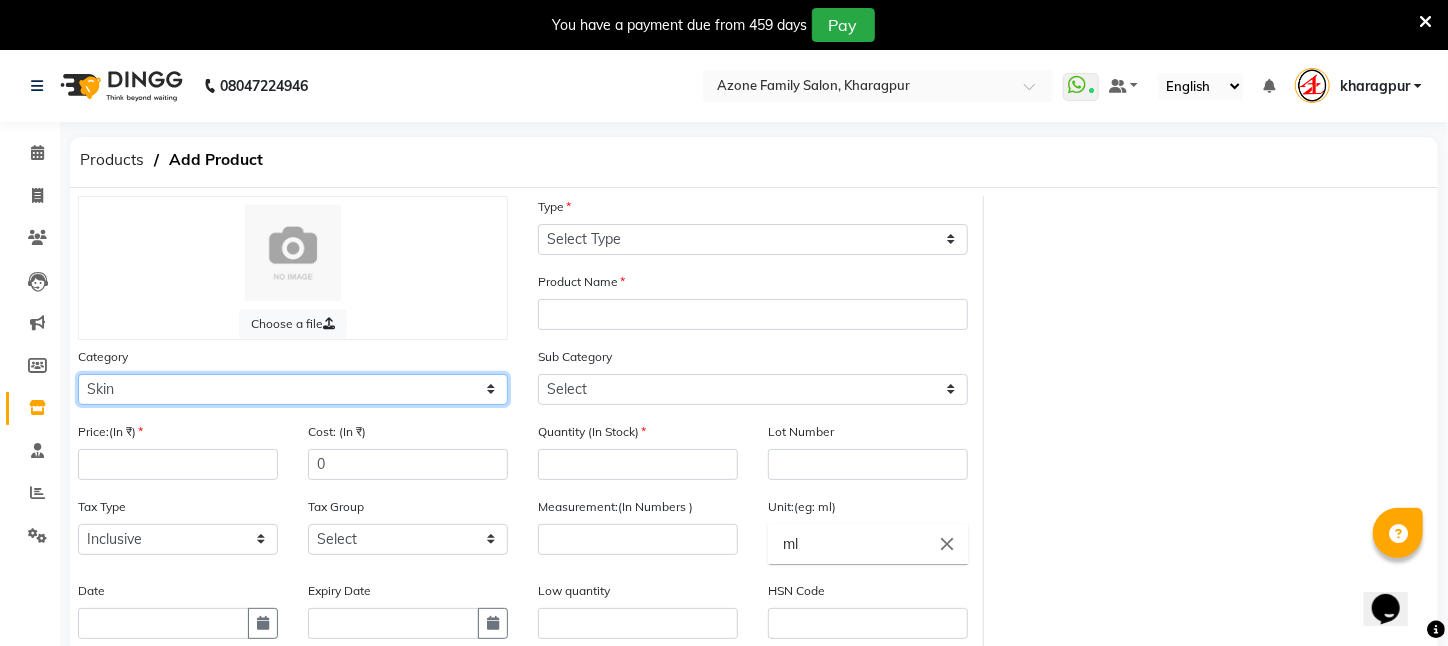 click on "Select Hair Skin Makeup Personal Care Appliances Beard Waxing Disposable Threading Hands and Feet Beauty Planet Botox Cadiveu Casmara Cheryls Loreal Olaplex PIERCING O3+ WATER CV PRO SEBUM CONTROL LOTION Other" 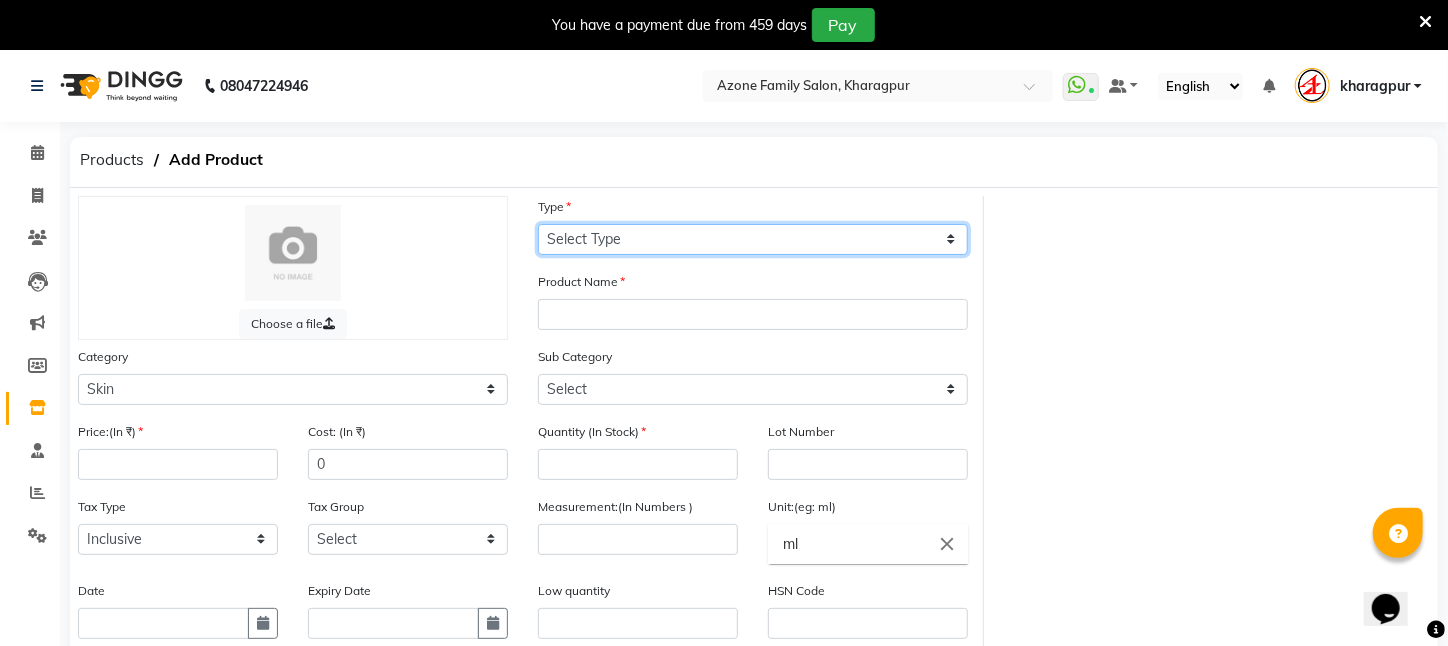 click on "Select Type Both Retail Consumable" 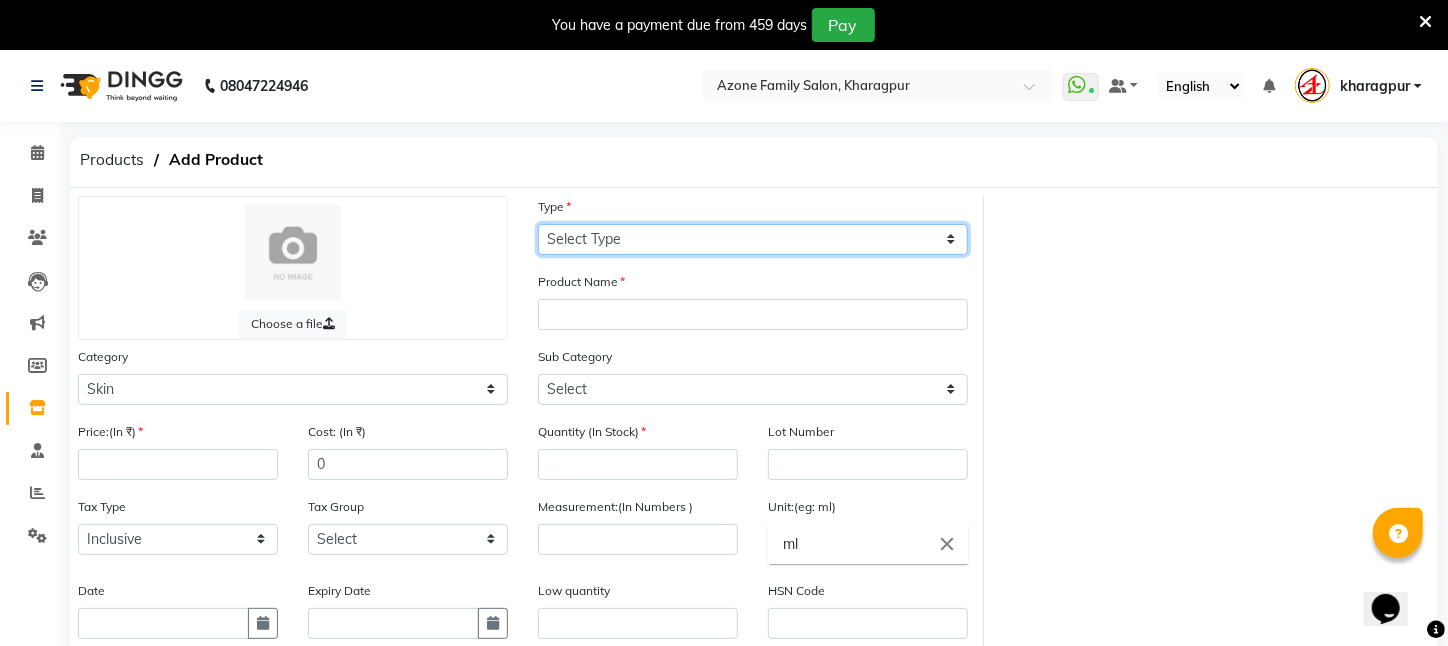 select on "R" 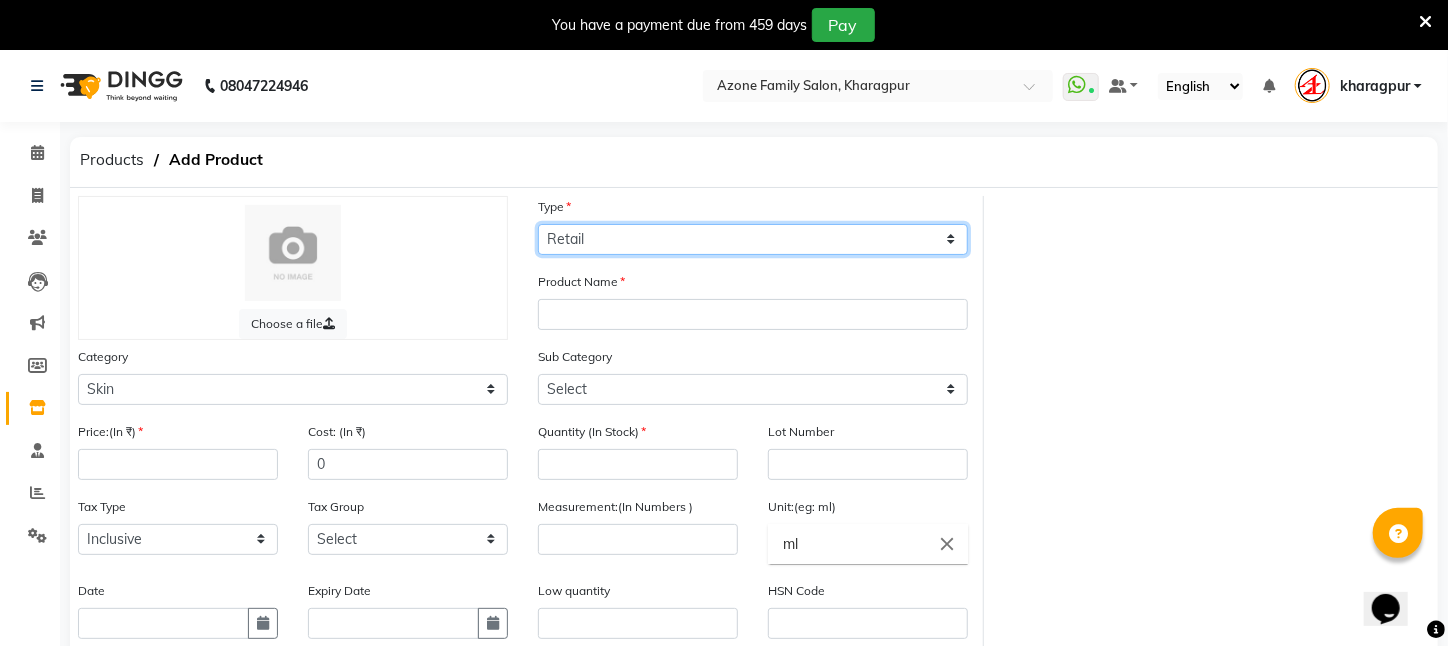 click on "Select Type Both Retail Consumable" 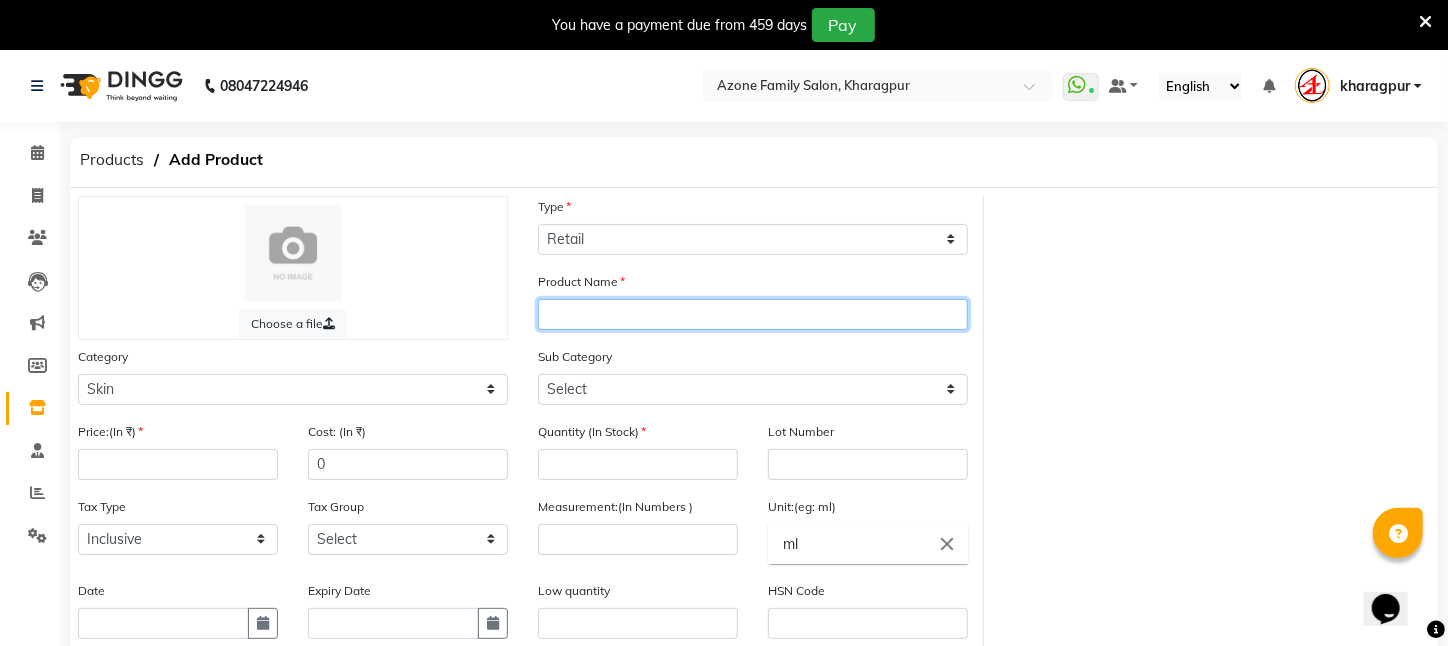 click 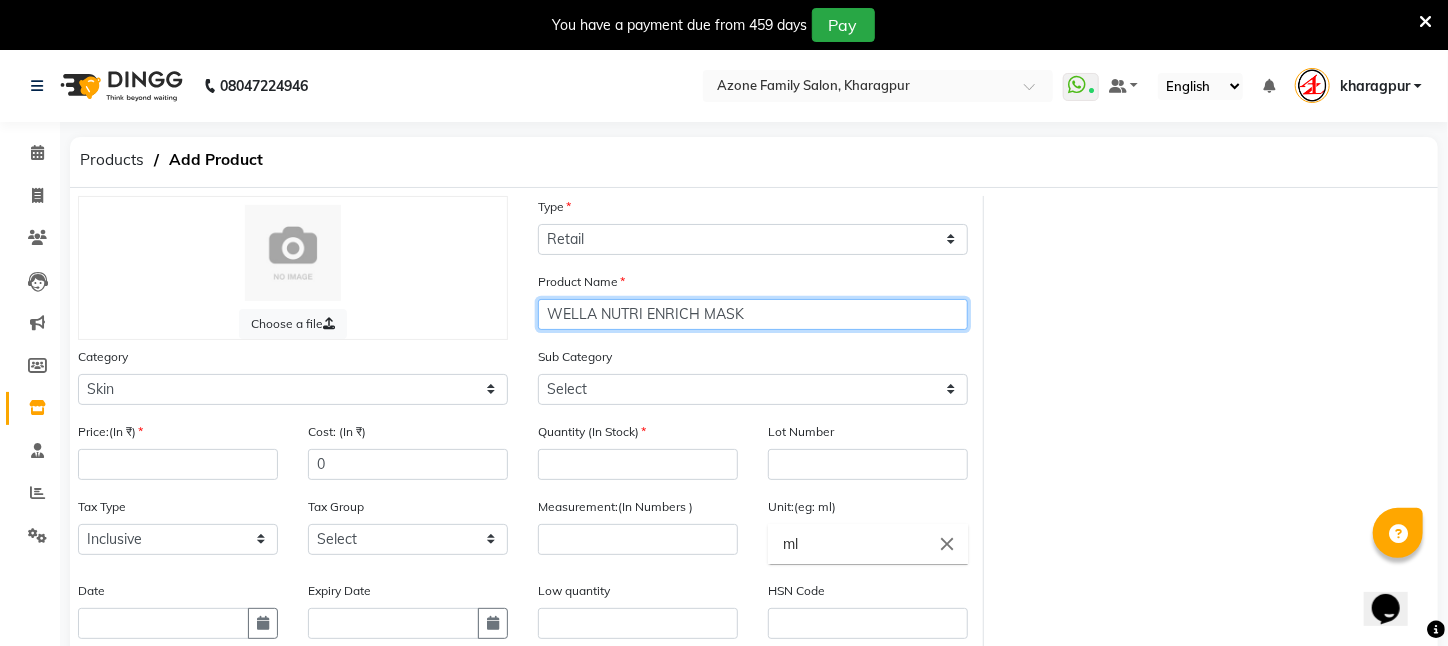 type on "WELLA NUTRI ENRICH MASK" 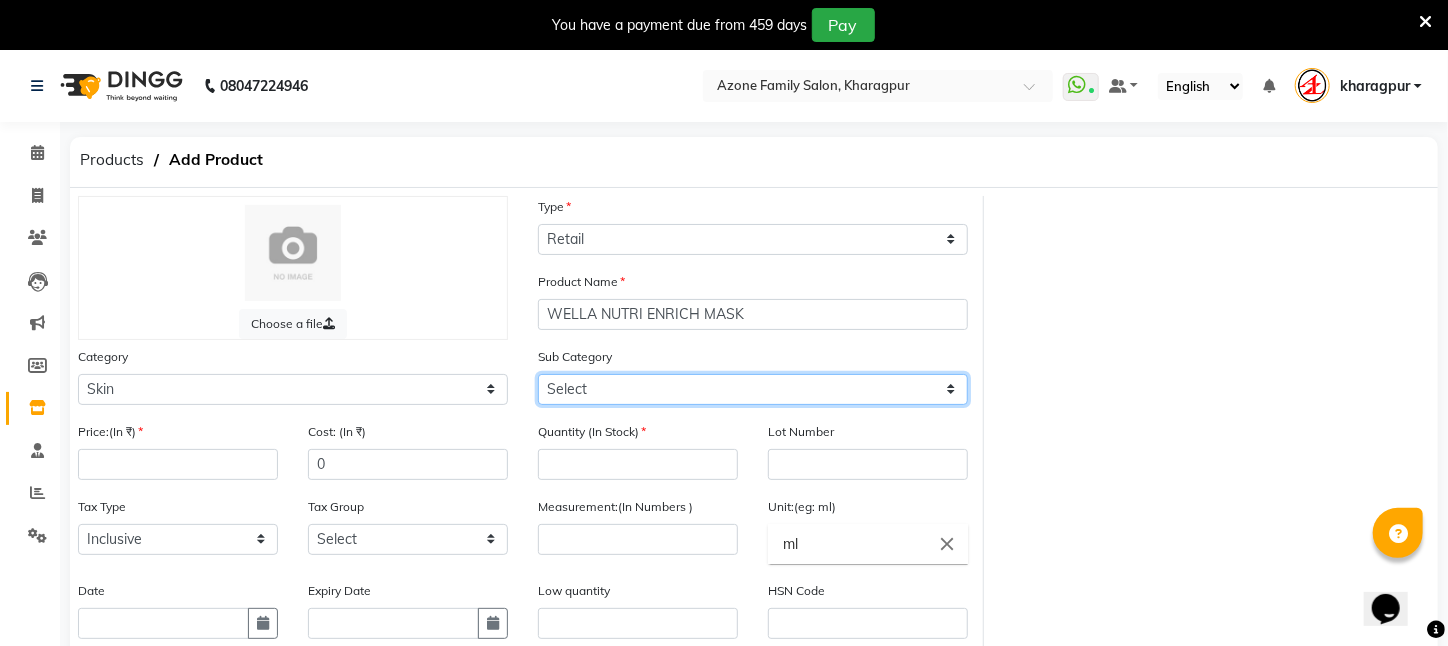 click on "Select Shampoo Conditioner Cream Mask Oil Serum Color Appliances Treatment Styling Kit & Combo Other" 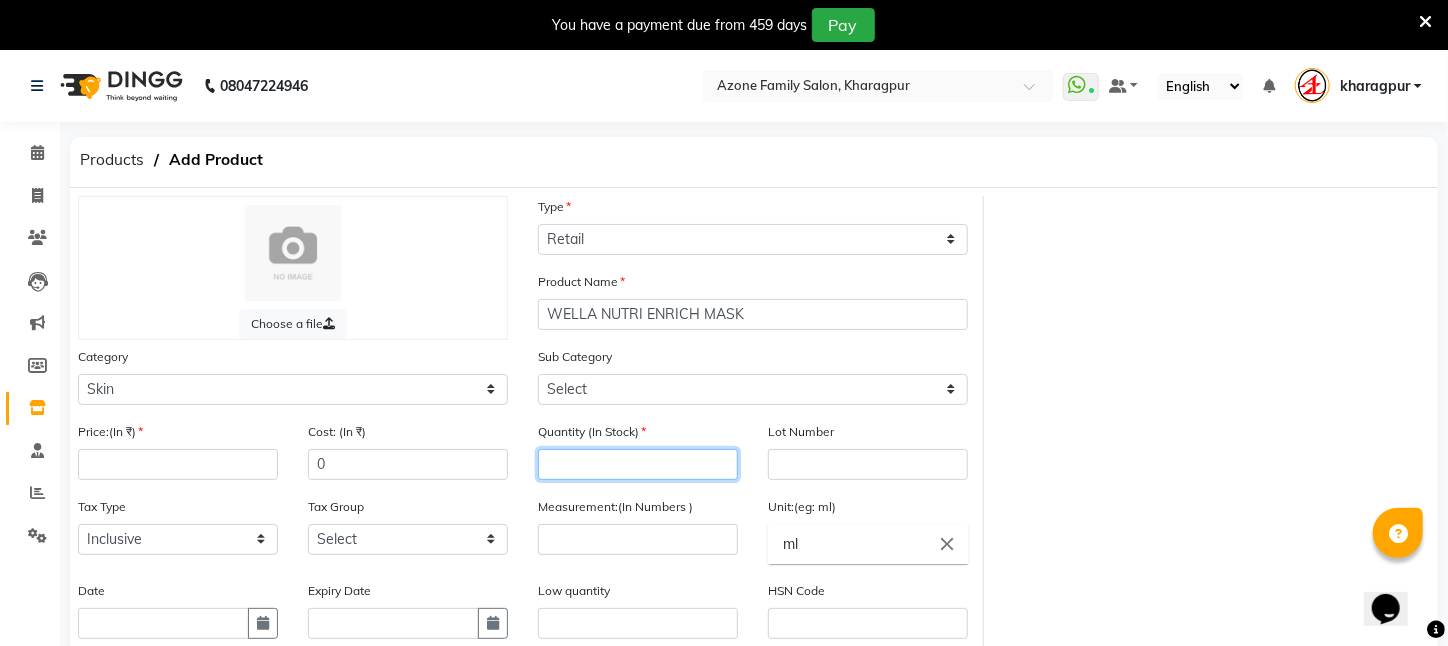 click 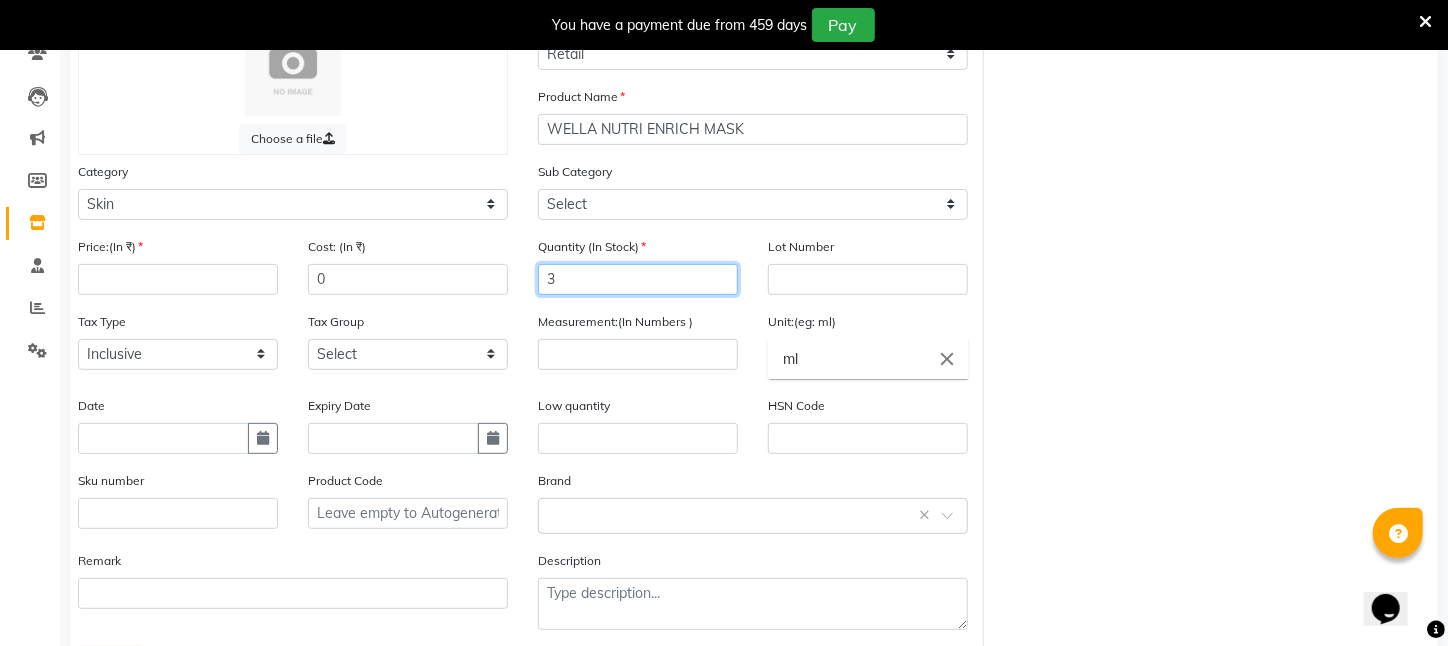 scroll, scrollTop: 281, scrollLeft: 0, axis: vertical 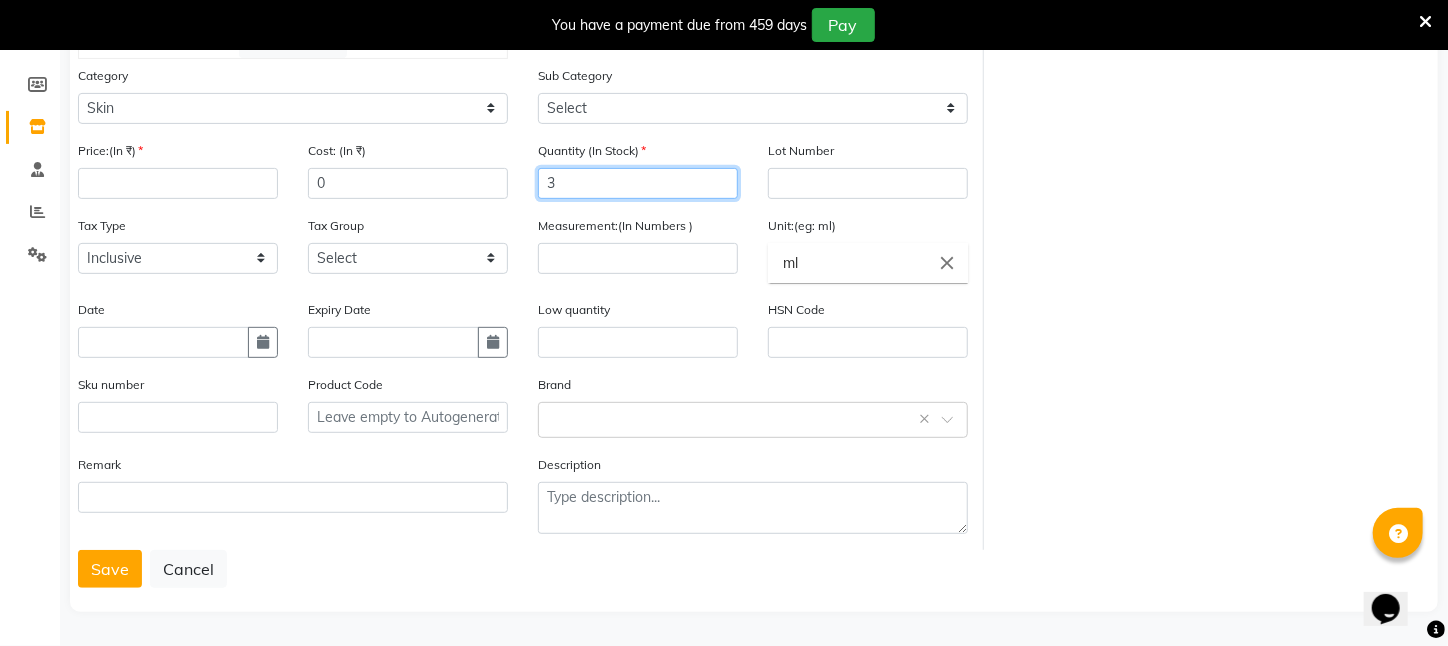 type on "3" 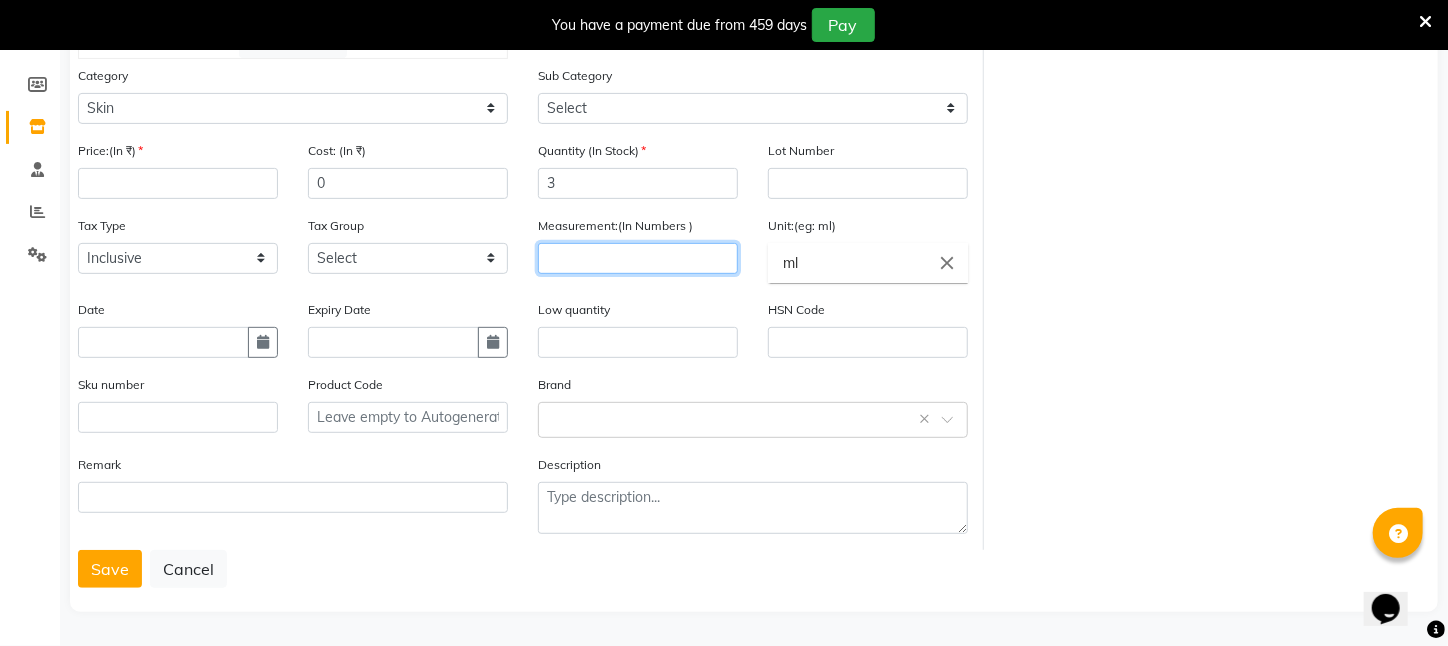 click 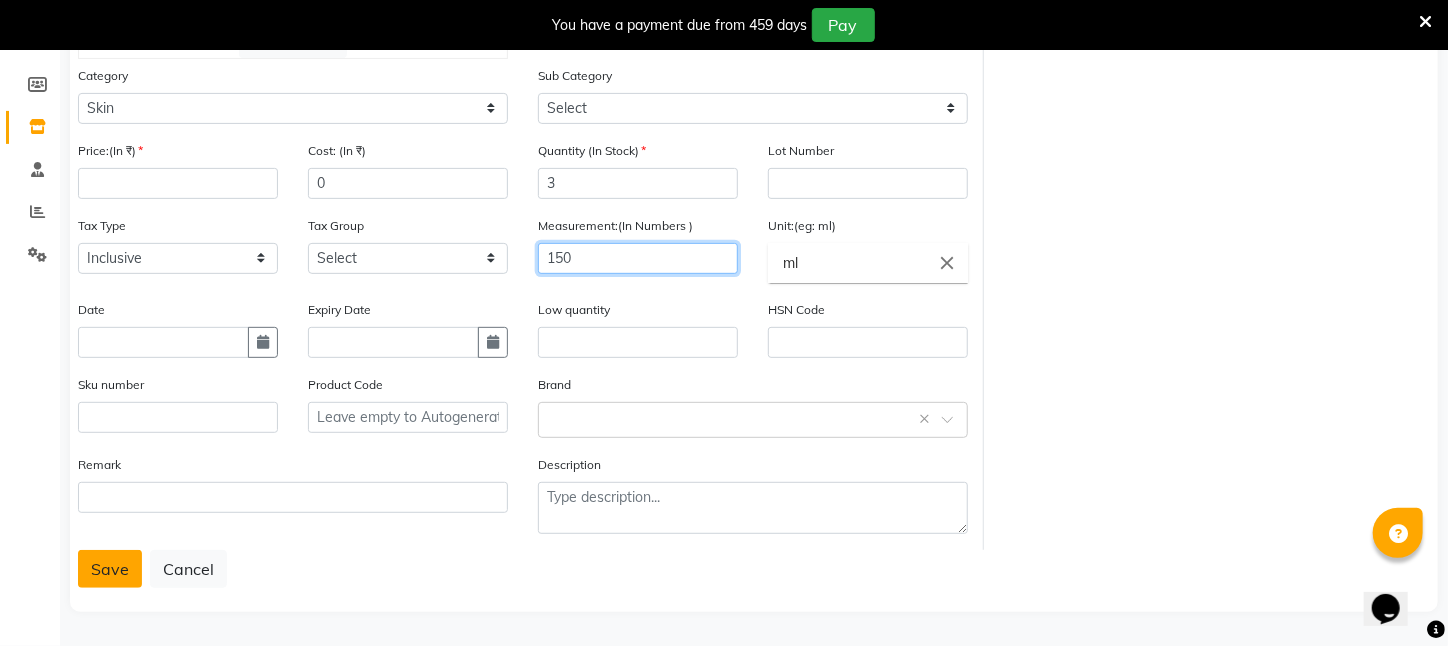 type on "150" 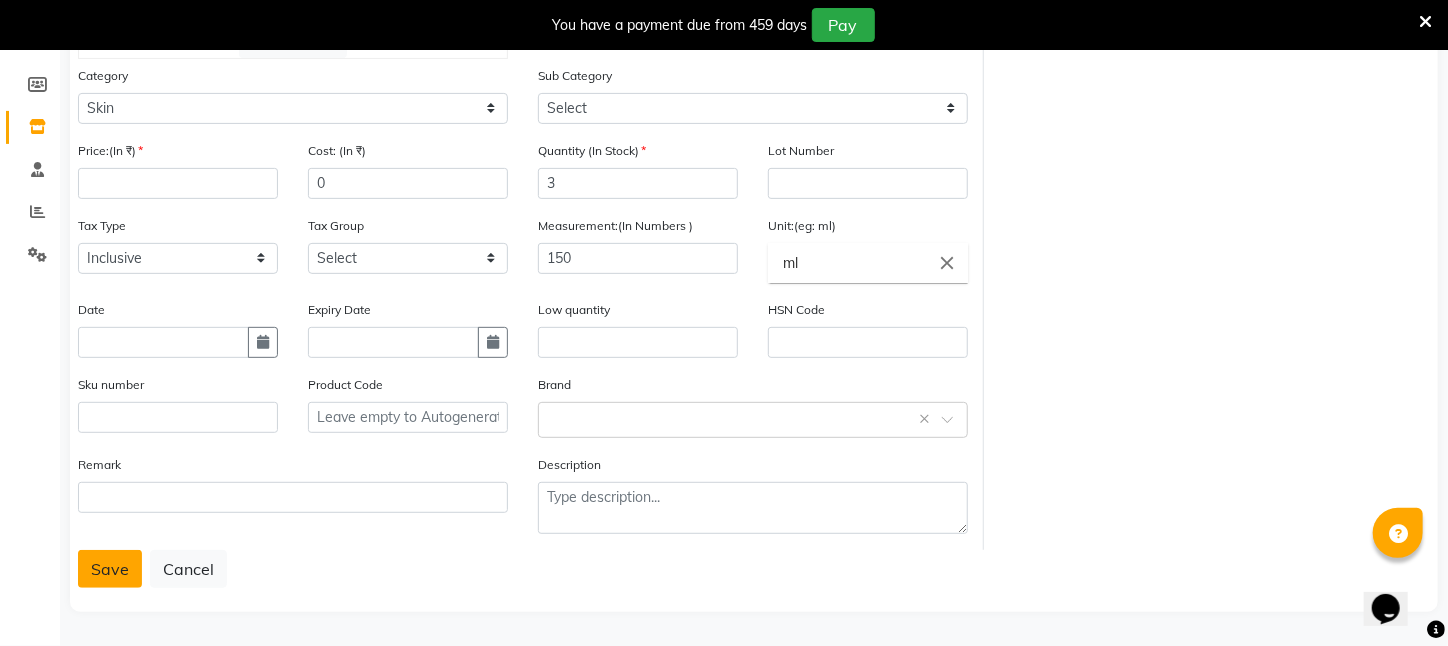 click on "Save" 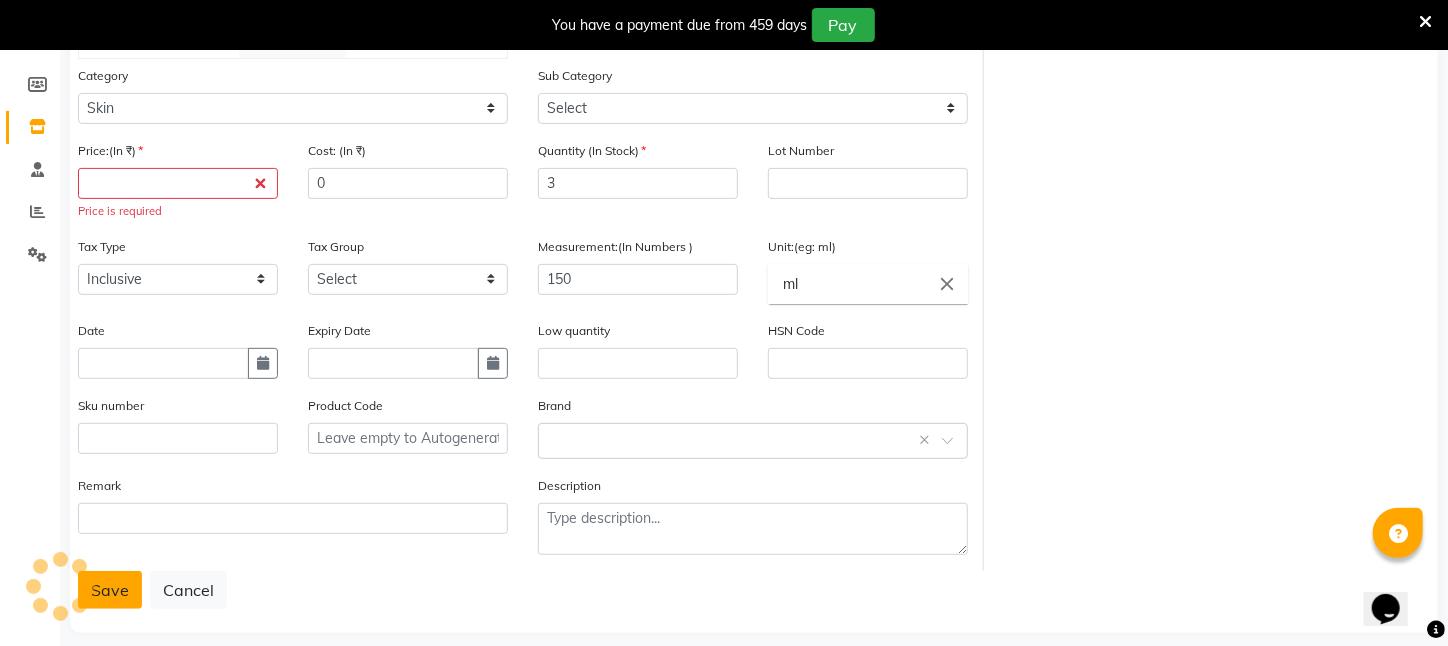 click on "Save" 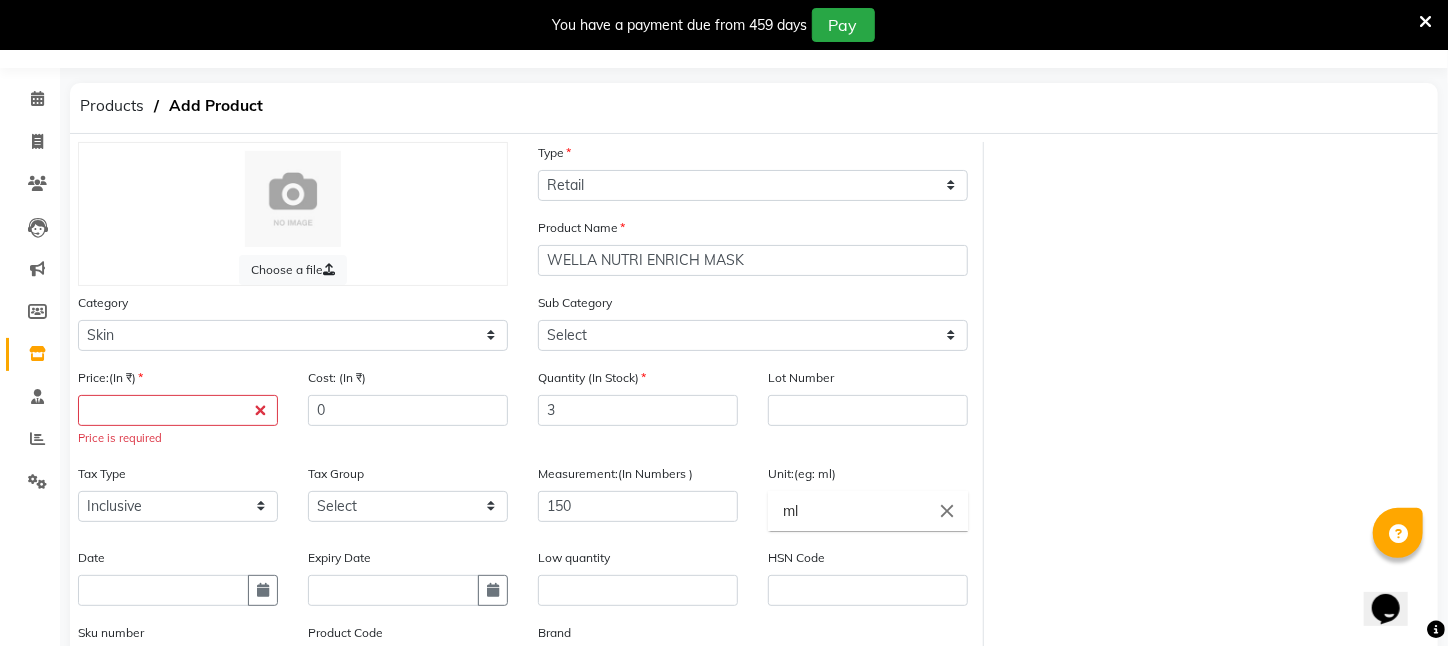 scroll, scrollTop: 99, scrollLeft: 0, axis: vertical 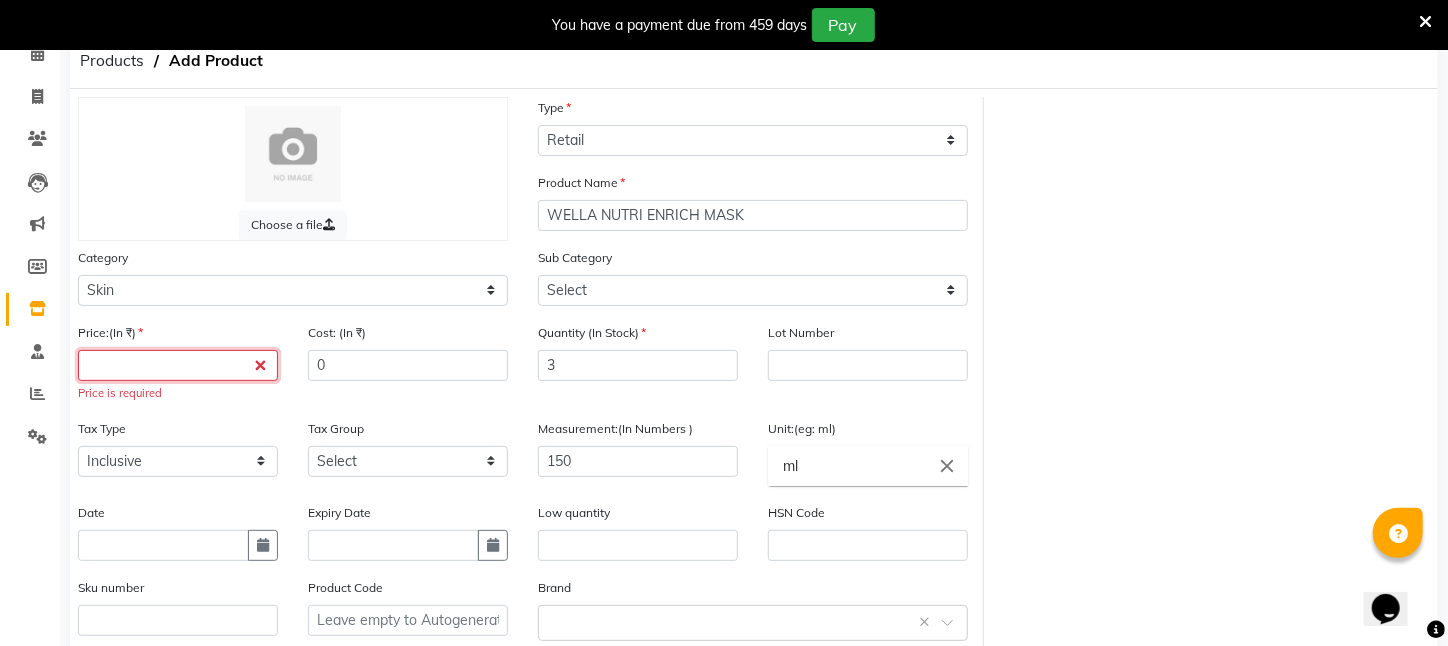 click 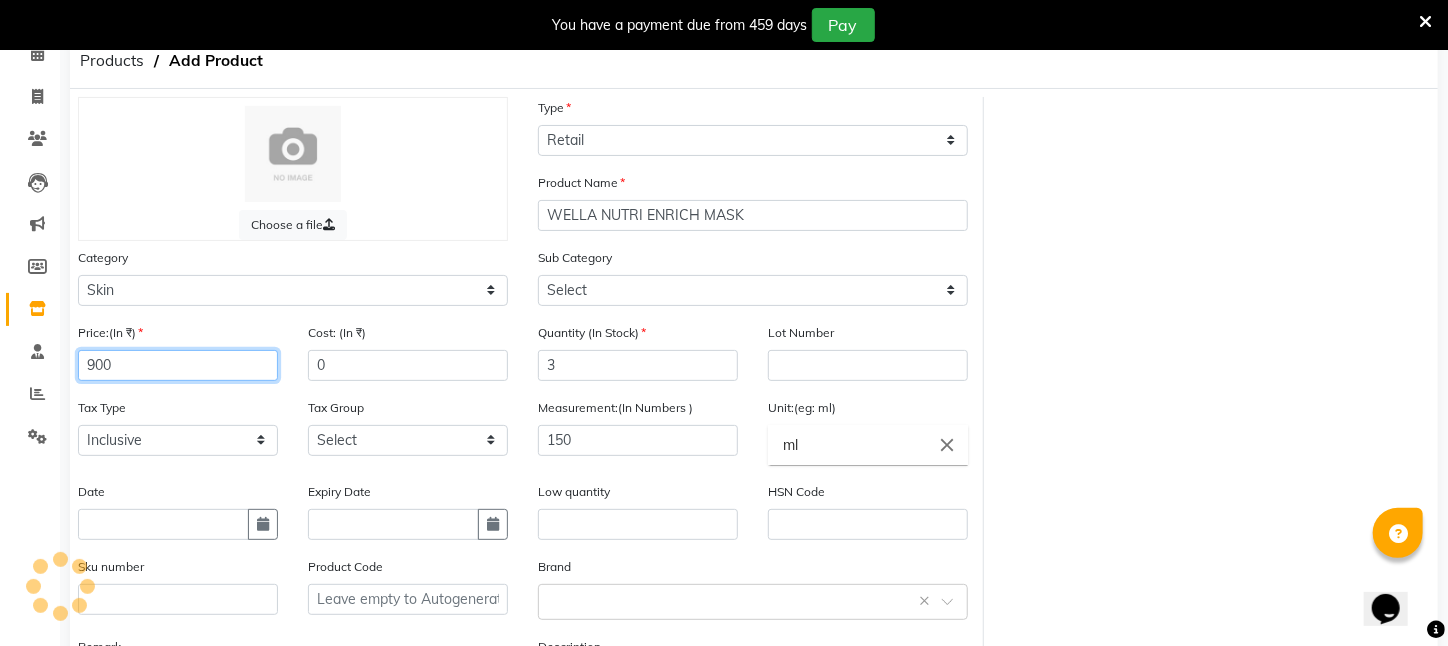 type on "900" 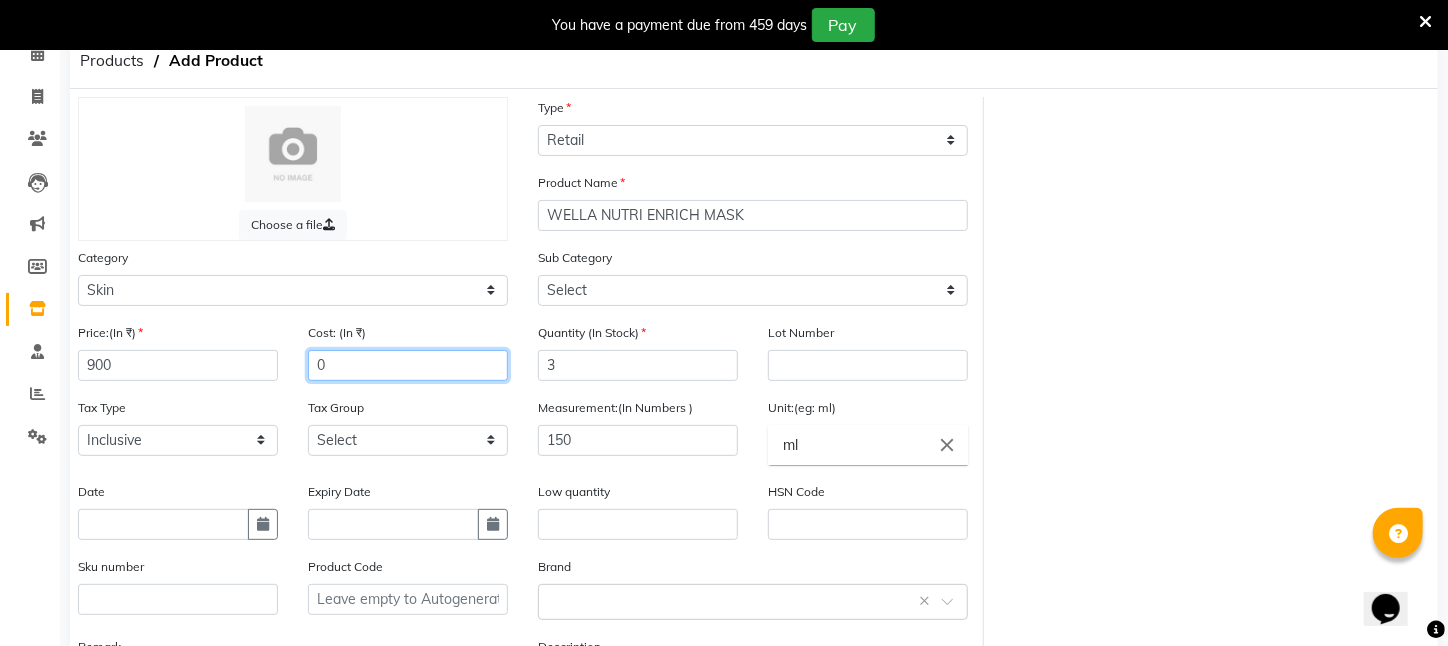click on "0" 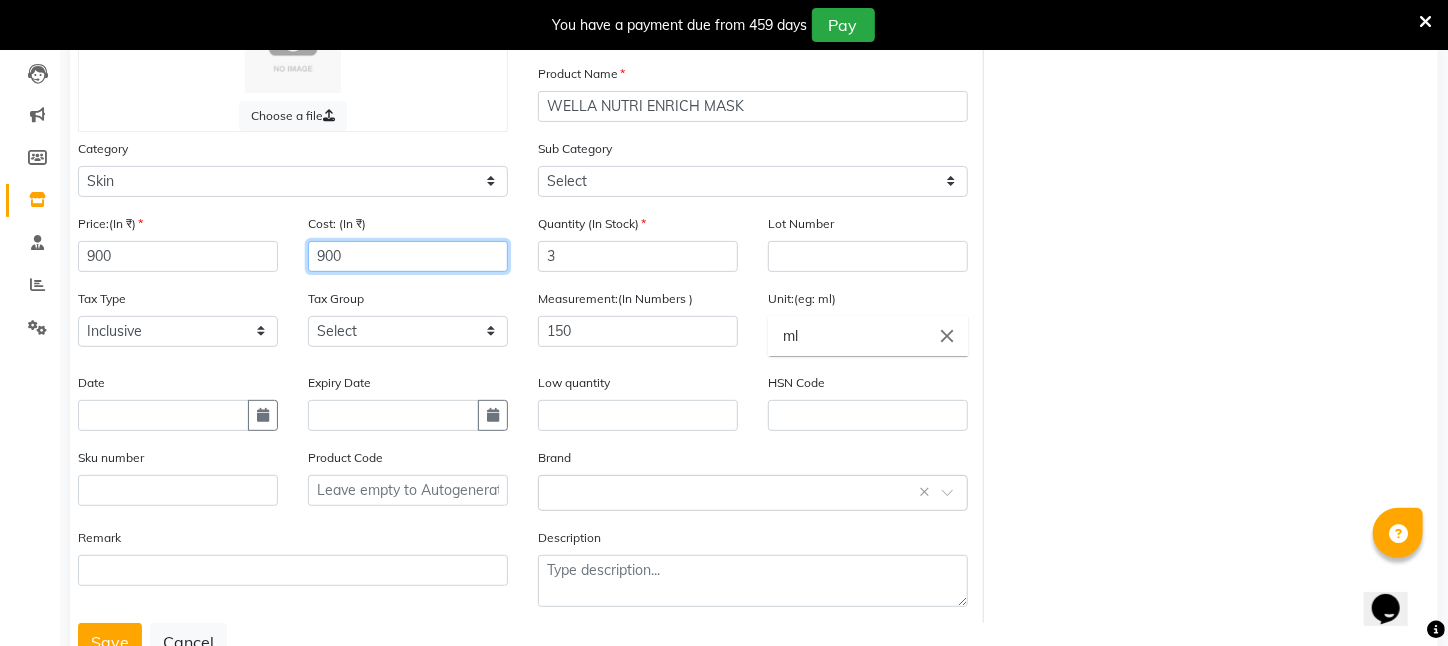 scroll, scrollTop: 281, scrollLeft: 0, axis: vertical 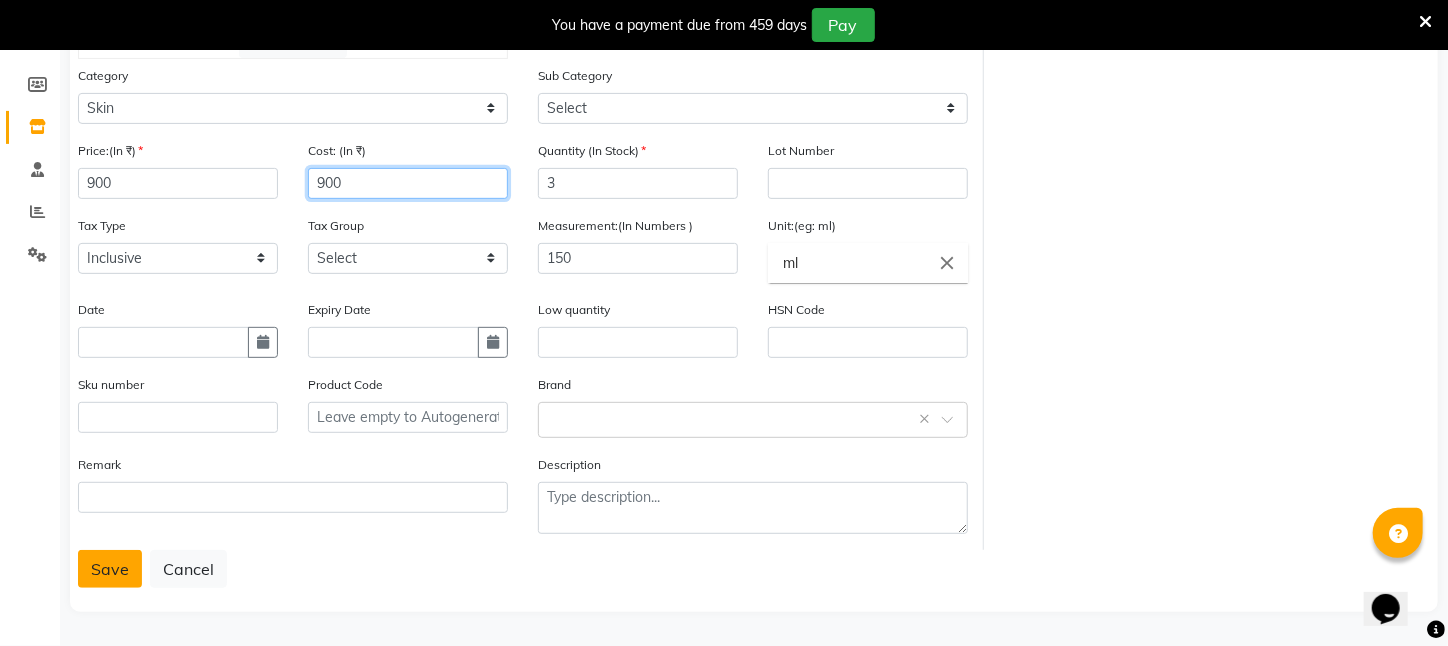 type on "900" 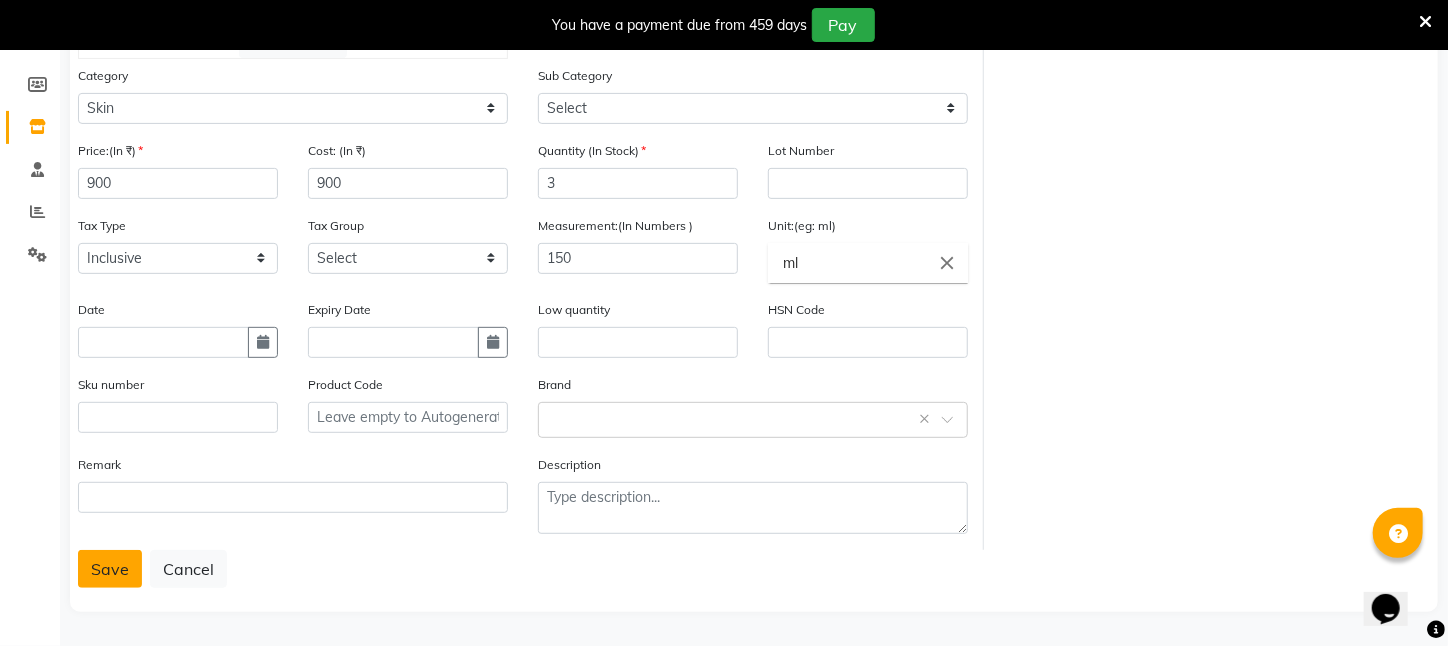 click on "Save" 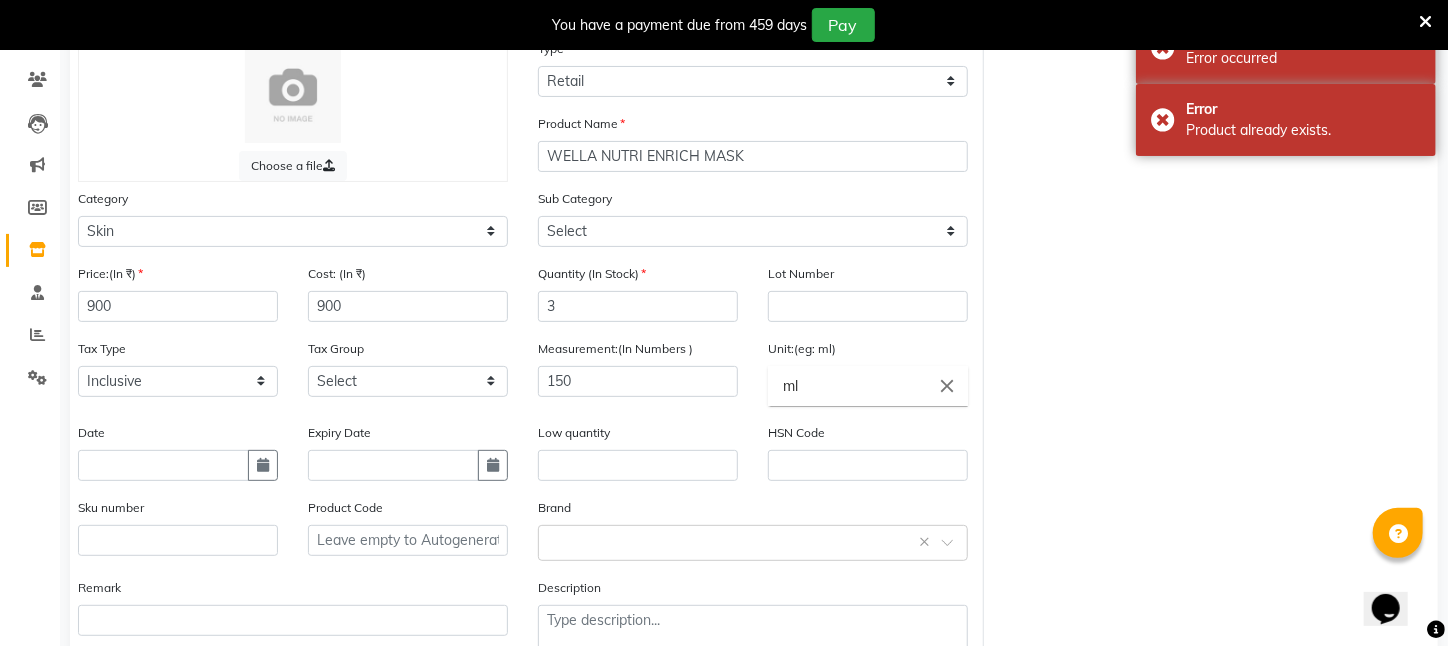 scroll, scrollTop: 0, scrollLeft: 0, axis: both 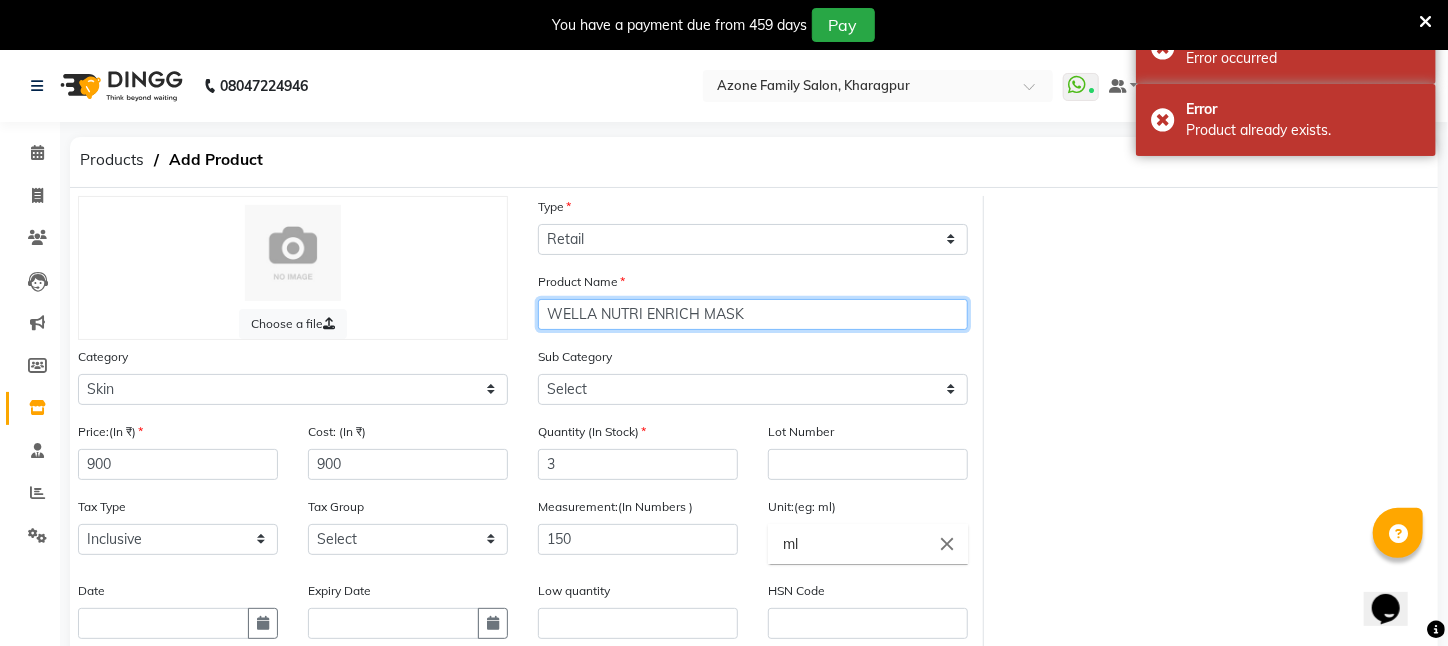 click on "WELLA NUTRI ENRICH MASK" 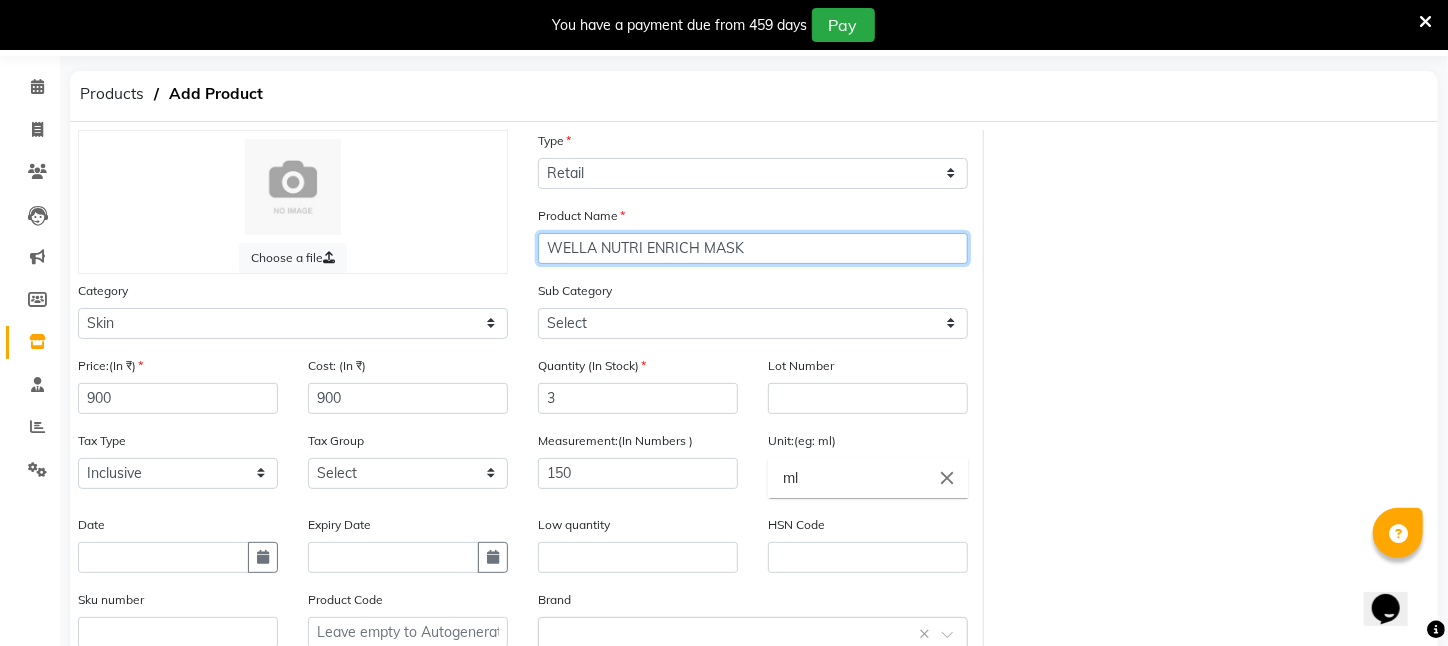 scroll, scrollTop: 99, scrollLeft: 0, axis: vertical 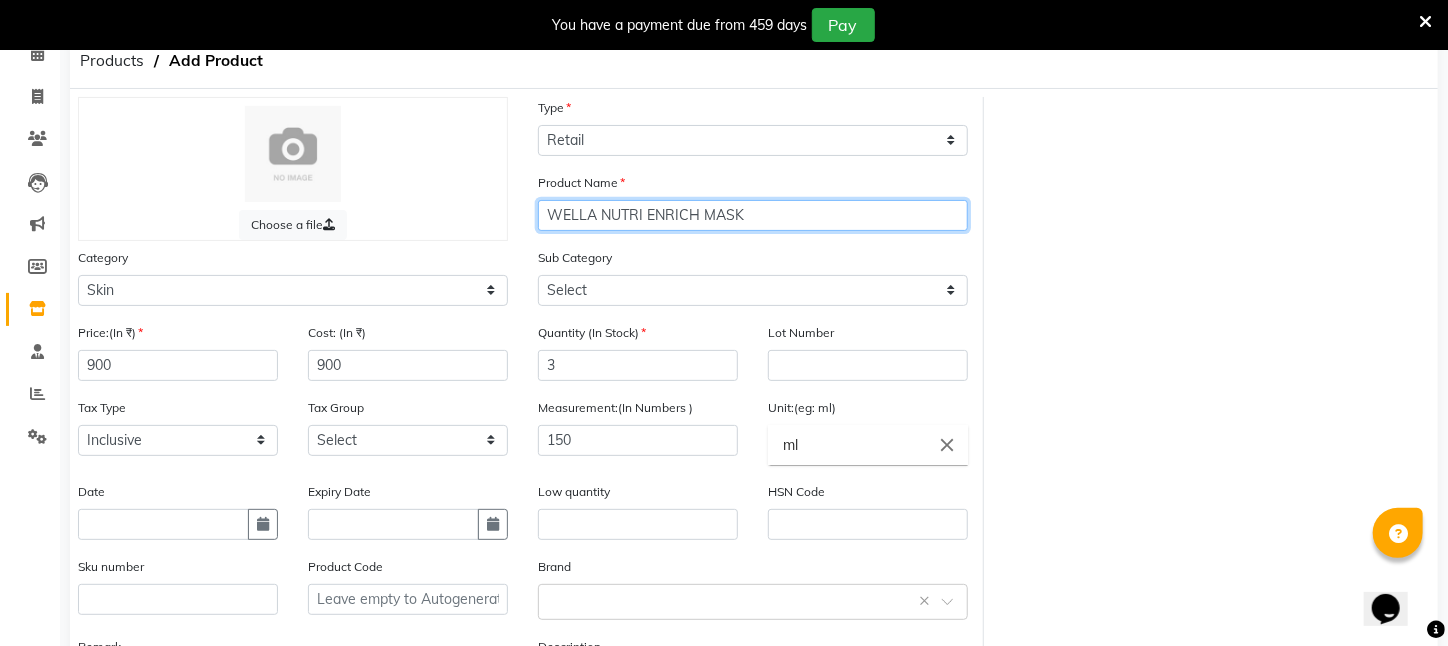 click on "WELLA NUTRI ENRICH MASK" 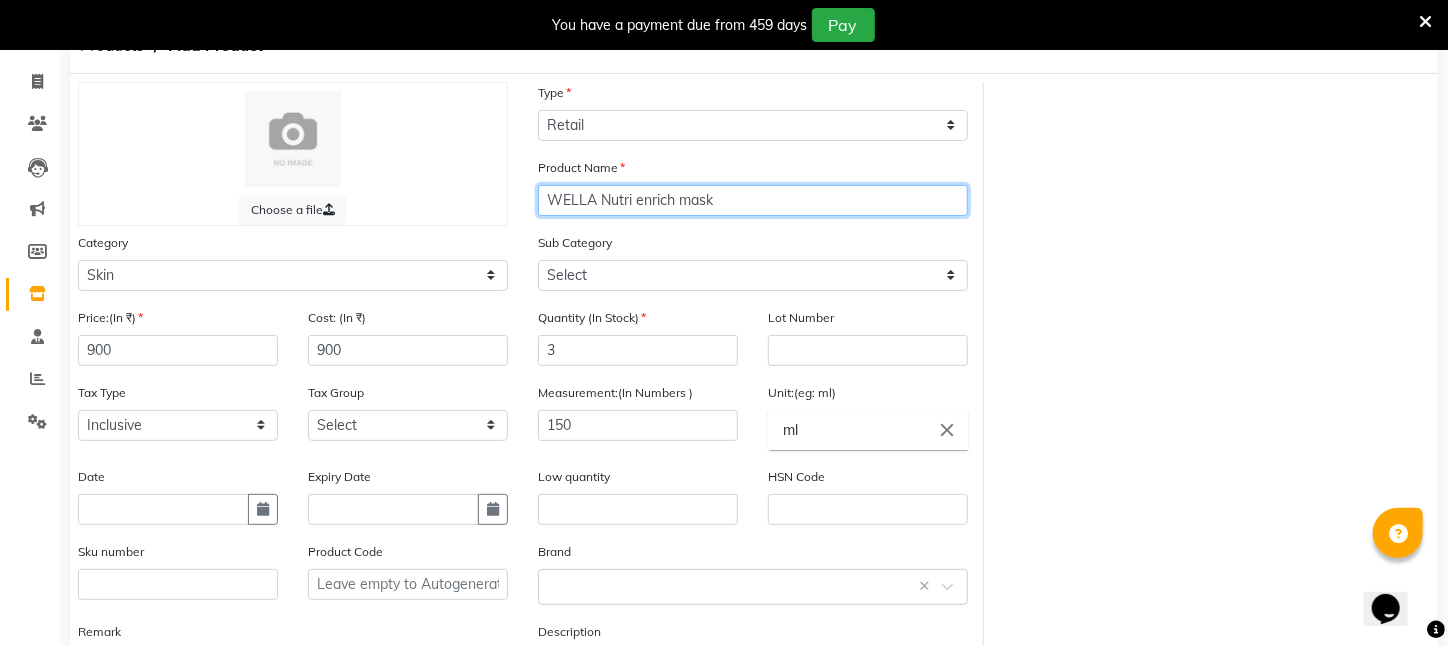 scroll, scrollTop: 0, scrollLeft: 0, axis: both 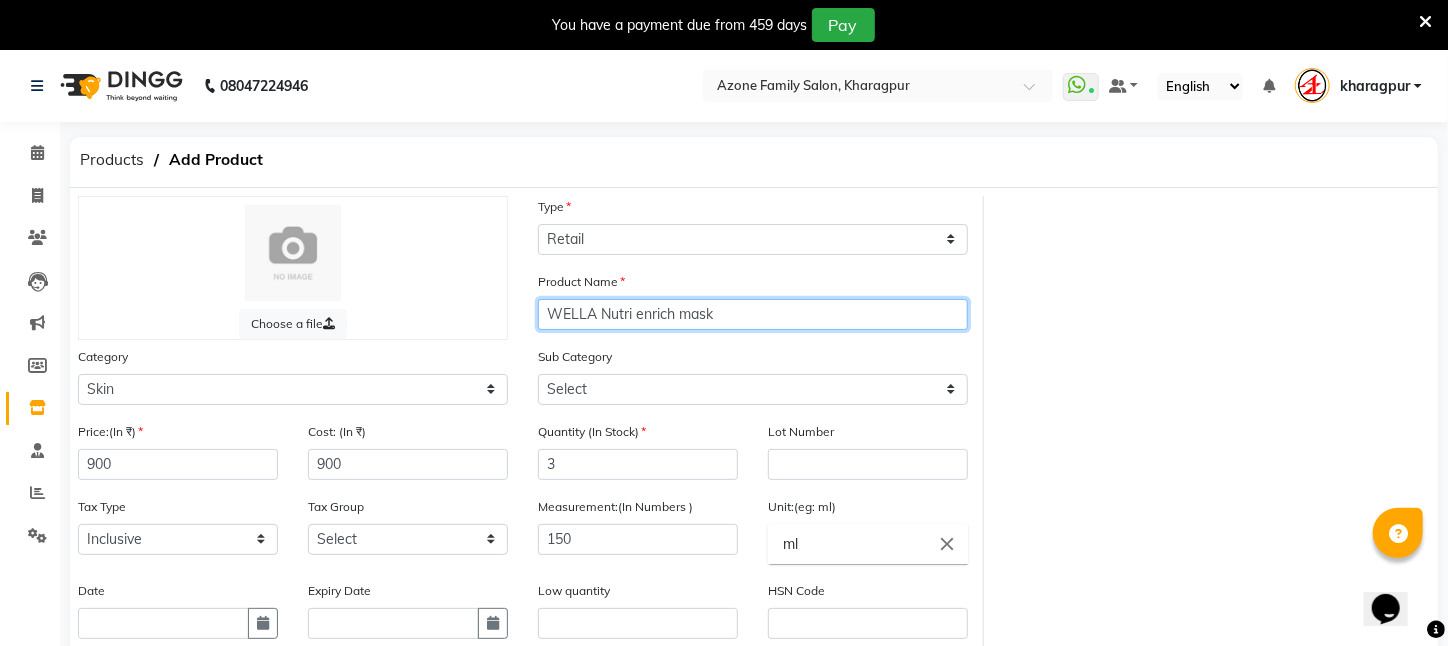 drag, startPoint x: 595, startPoint y: 315, endPoint x: 561, endPoint y: 315, distance: 34 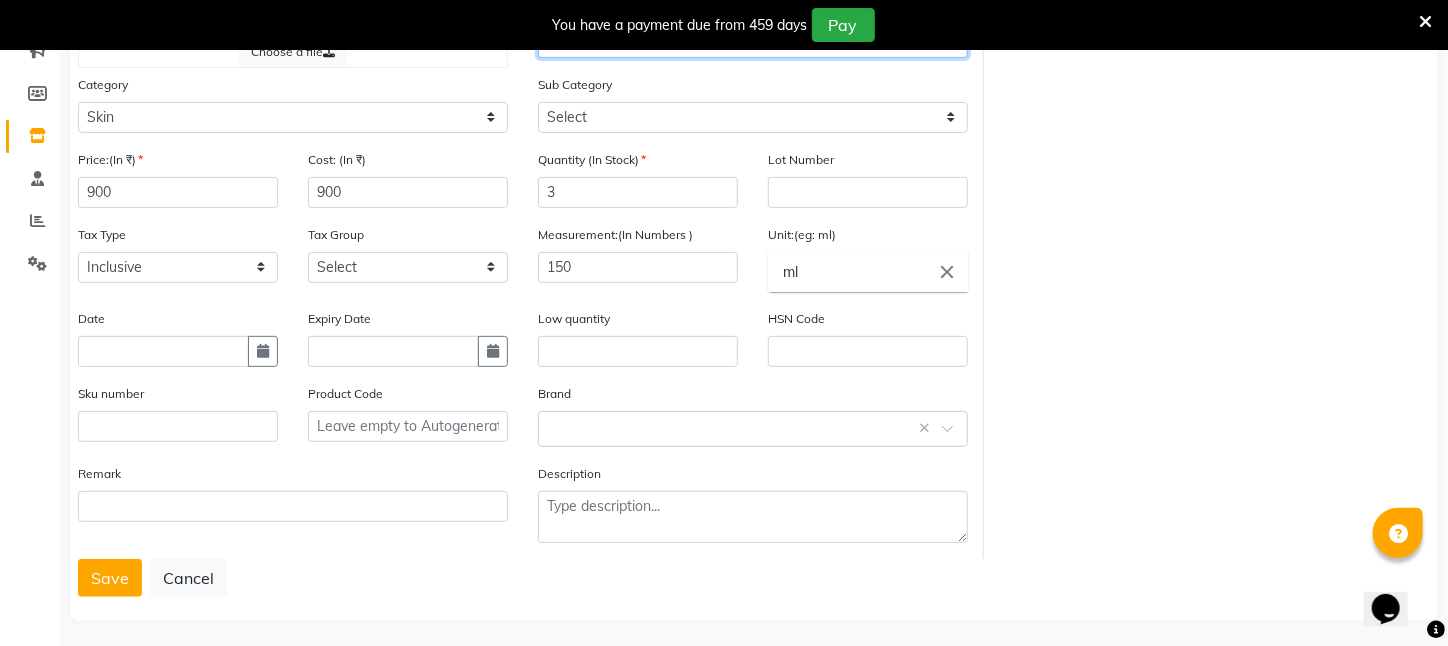 scroll, scrollTop: 281, scrollLeft: 0, axis: vertical 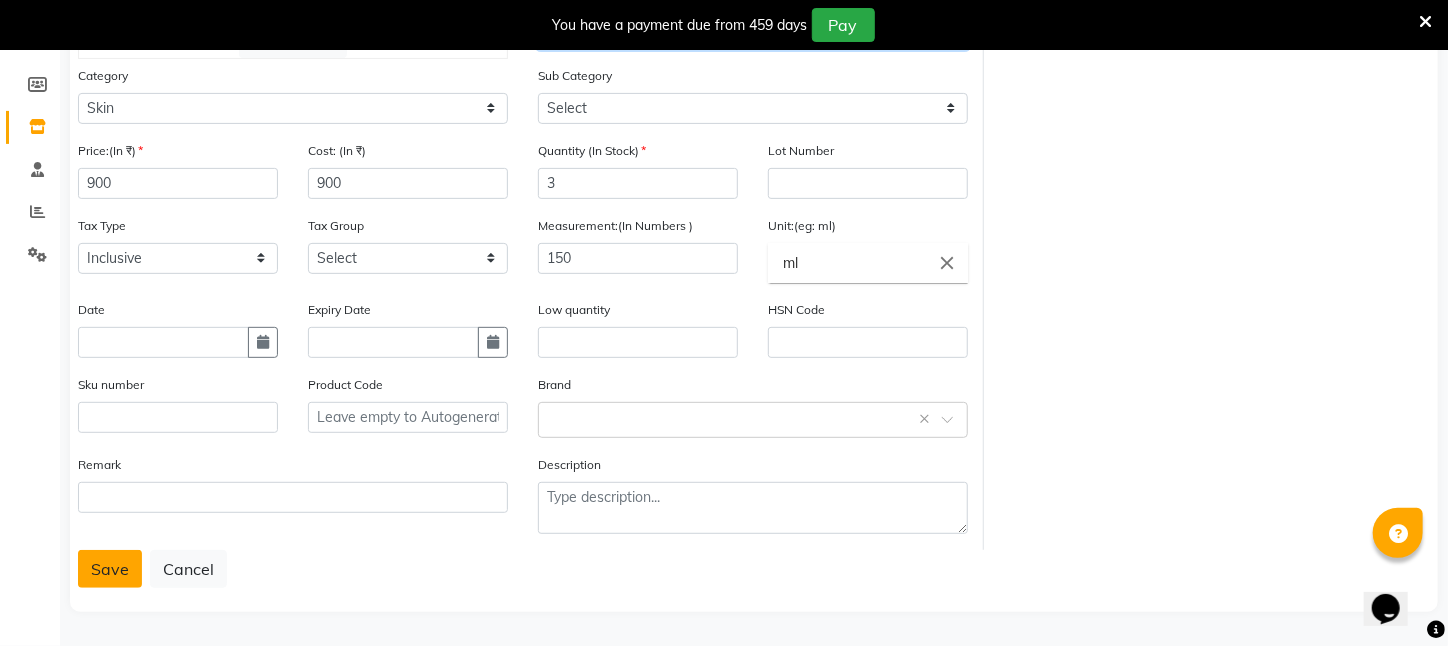 type on "Wella Nutri enrich mask" 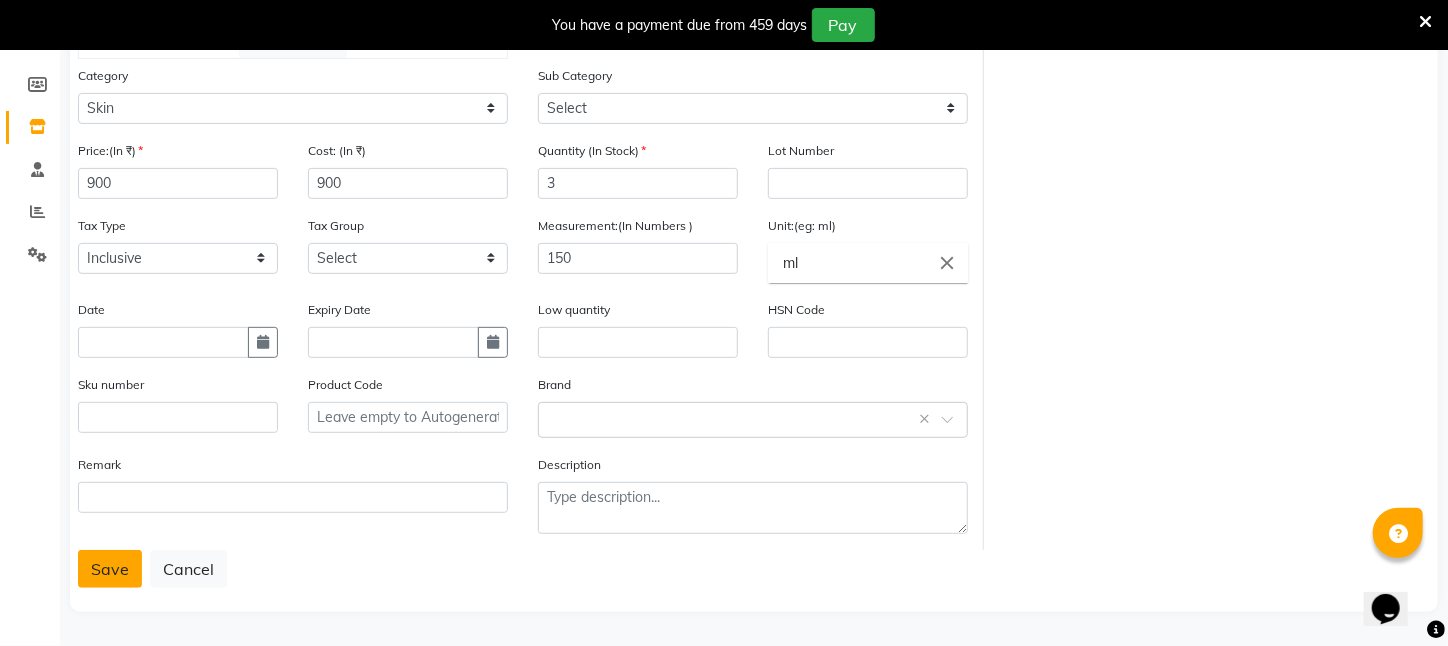 click on "Save" 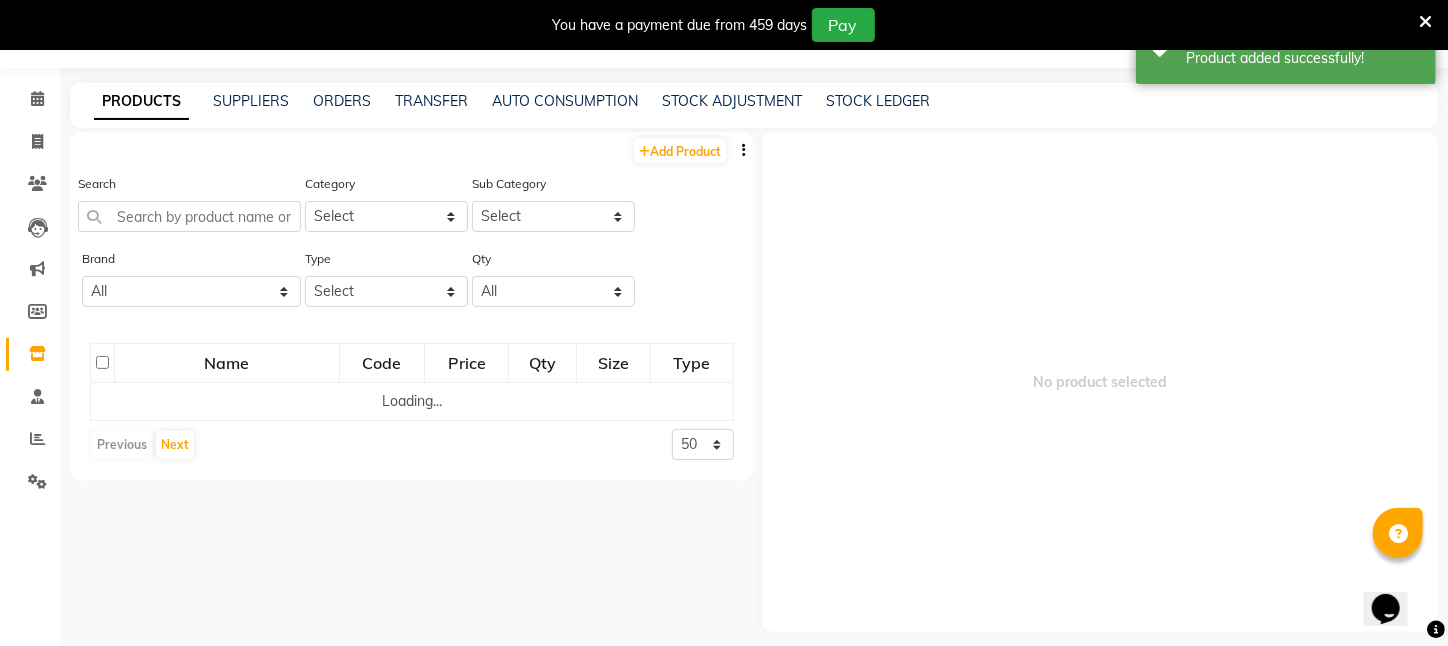 scroll, scrollTop: 0, scrollLeft: 0, axis: both 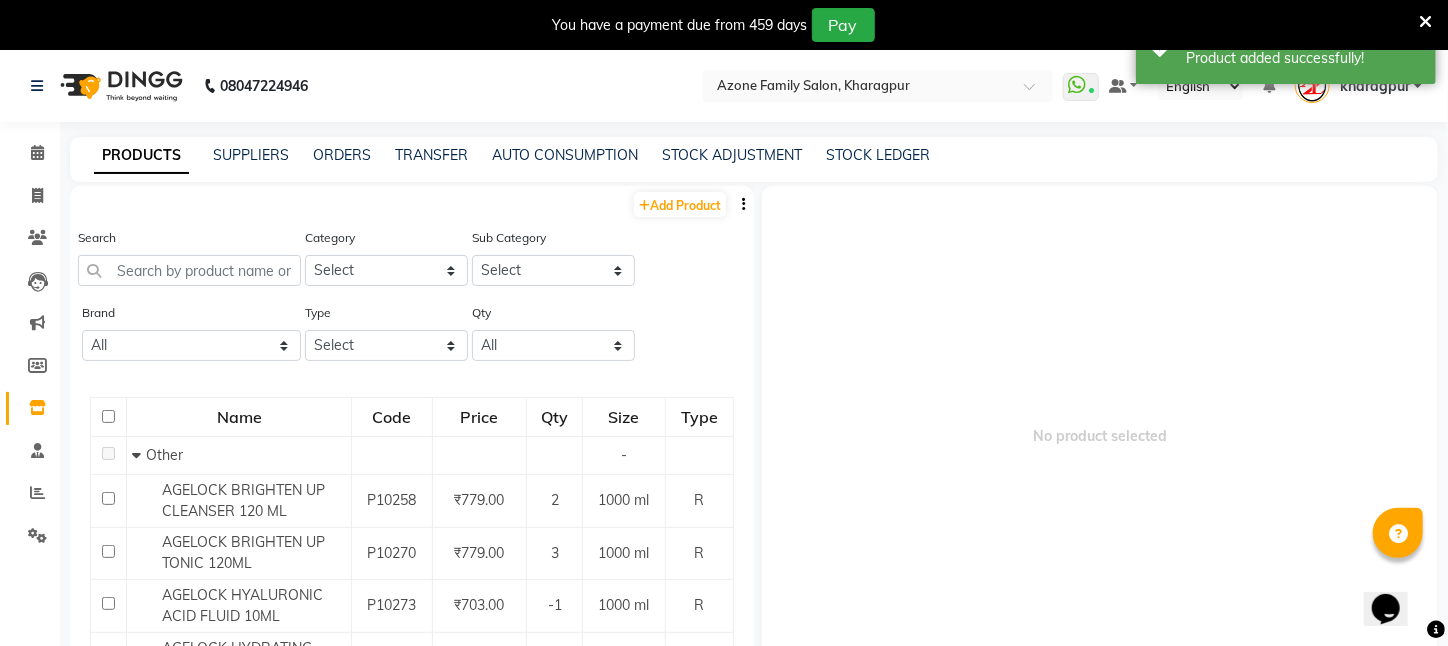 click on "Add Product" 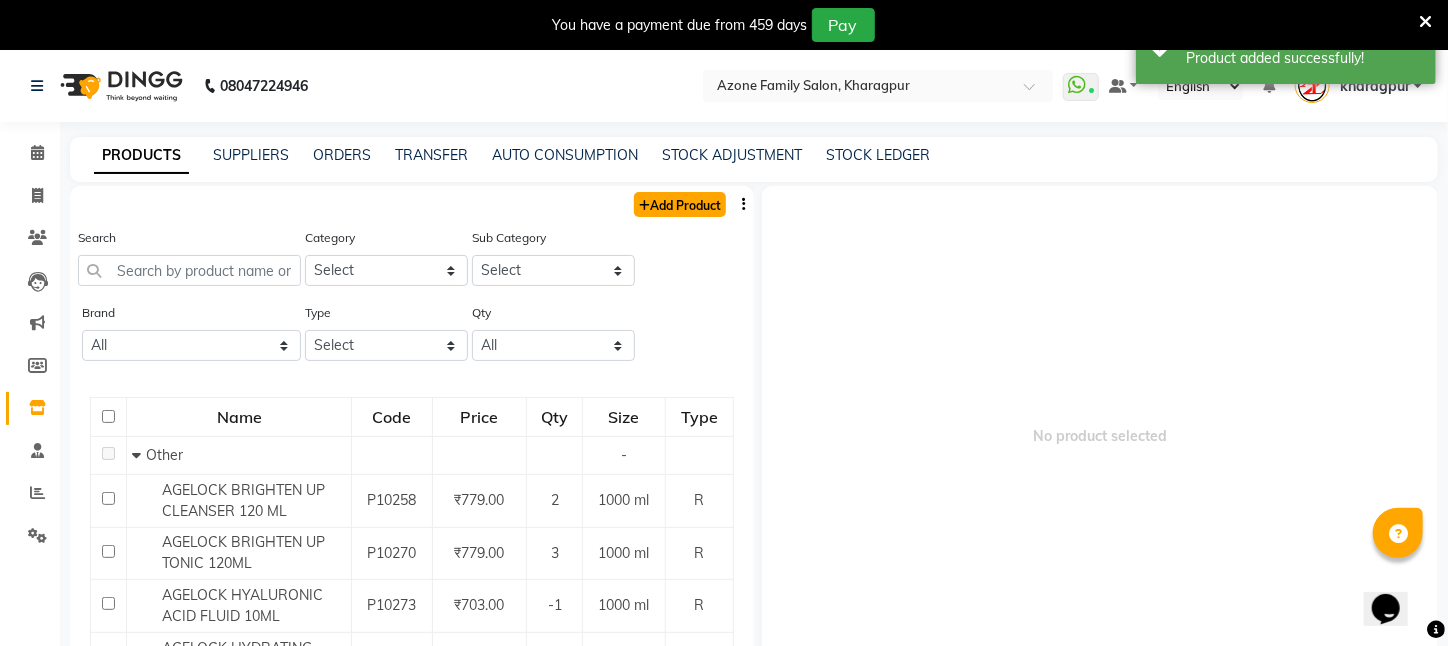 click on "Add Product" 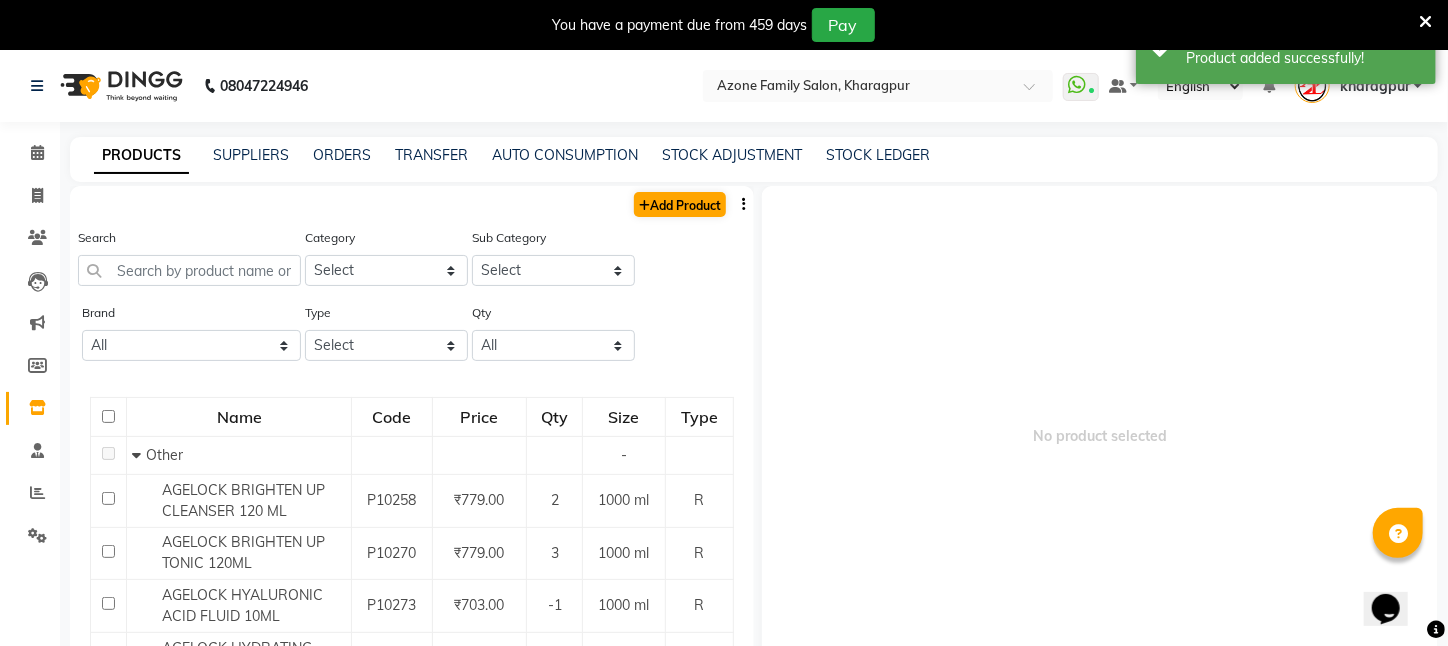 select on "true" 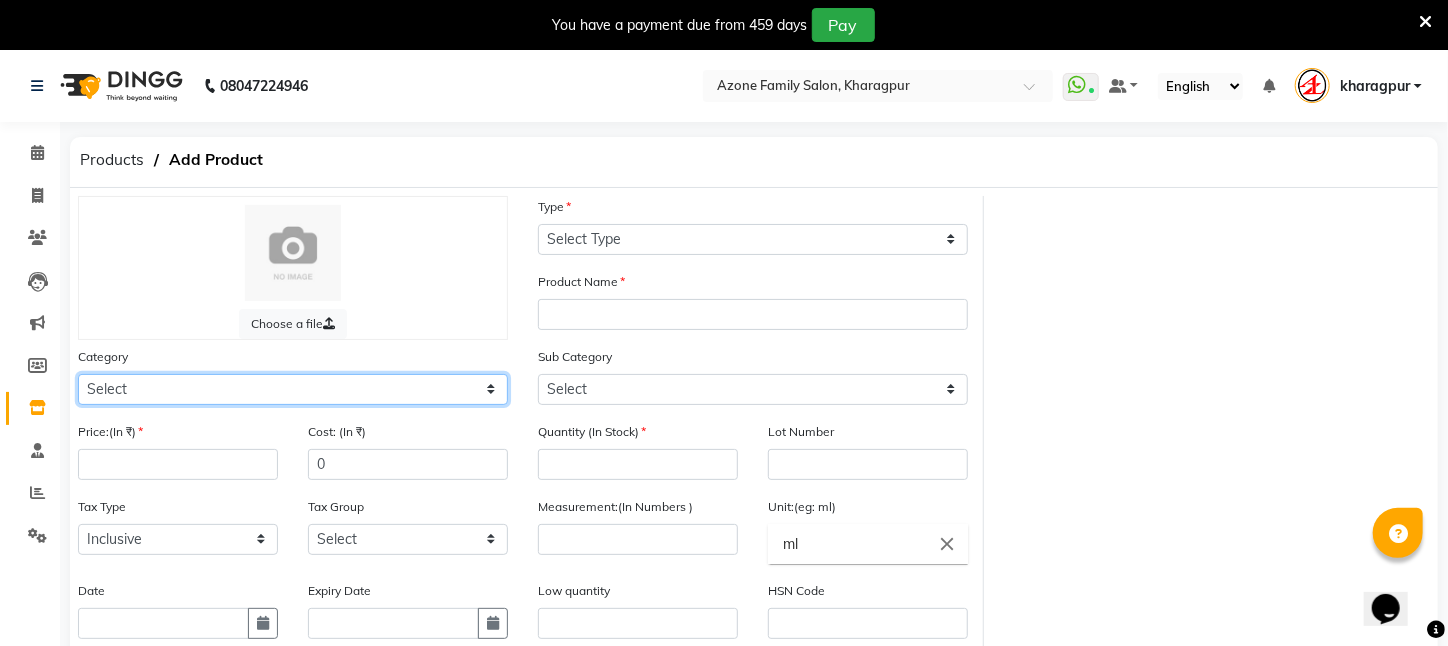 click on "Select Hair Skin Makeup Personal Care Appliances Beard Waxing Disposable Threading Hands and Feet Beauty Planet Botox Cadiveu Casmara Cheryls Loreal Olaplex PIERCING O3+ WATER CV PRO SEBUM CONTROL LOTION Other" 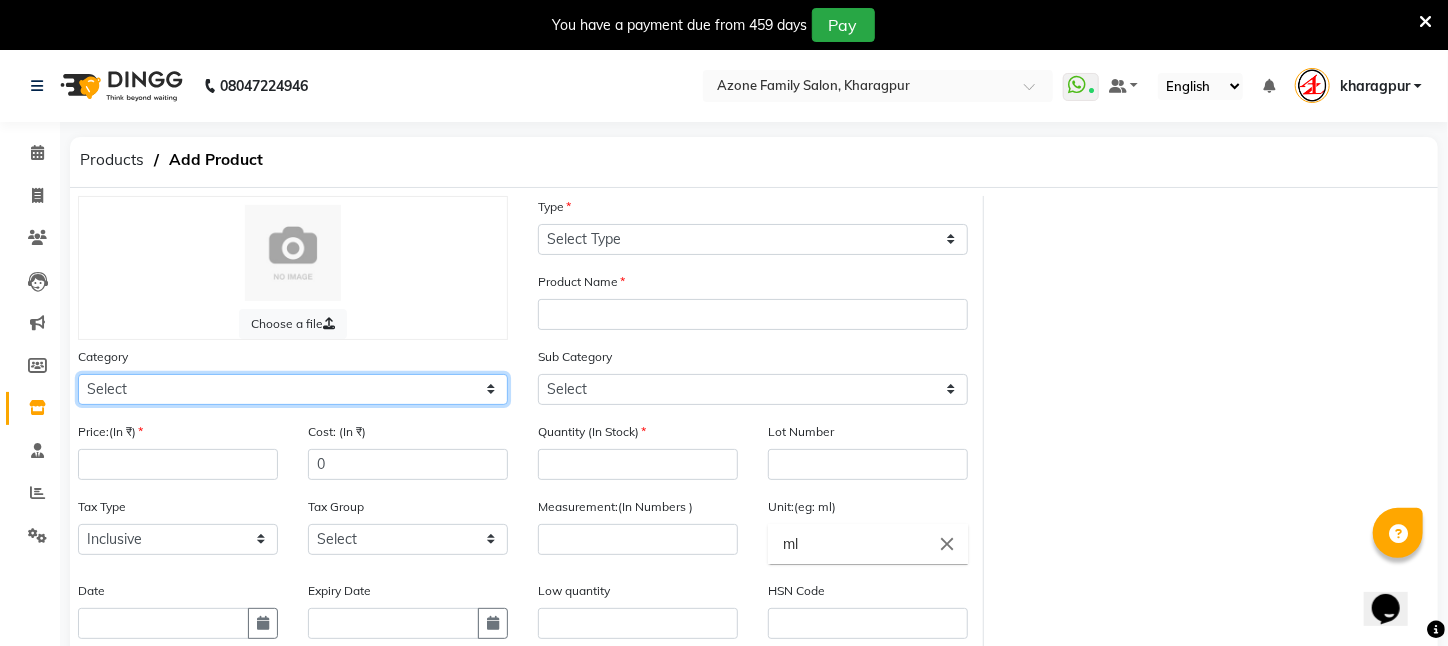 select on "526201150" 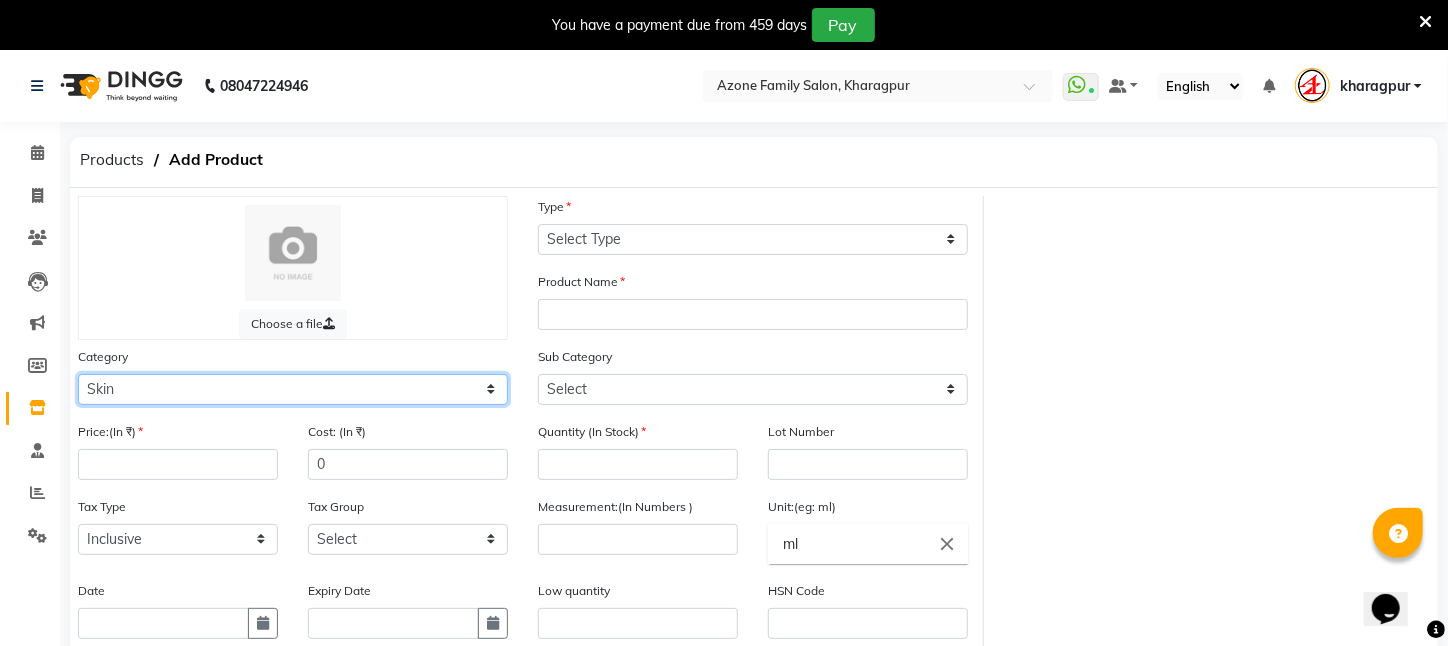 click on "Select Hair Skin Makeup Personal Care Appliances Beard Waxing Disposable Threading Hands and Feet Beauty Planet Botox Cadiveu Casmara Cheryls Loreal Olaplex PIERCING O3+ WATER CV PRO SEBUM CONTROL LOTION Other" 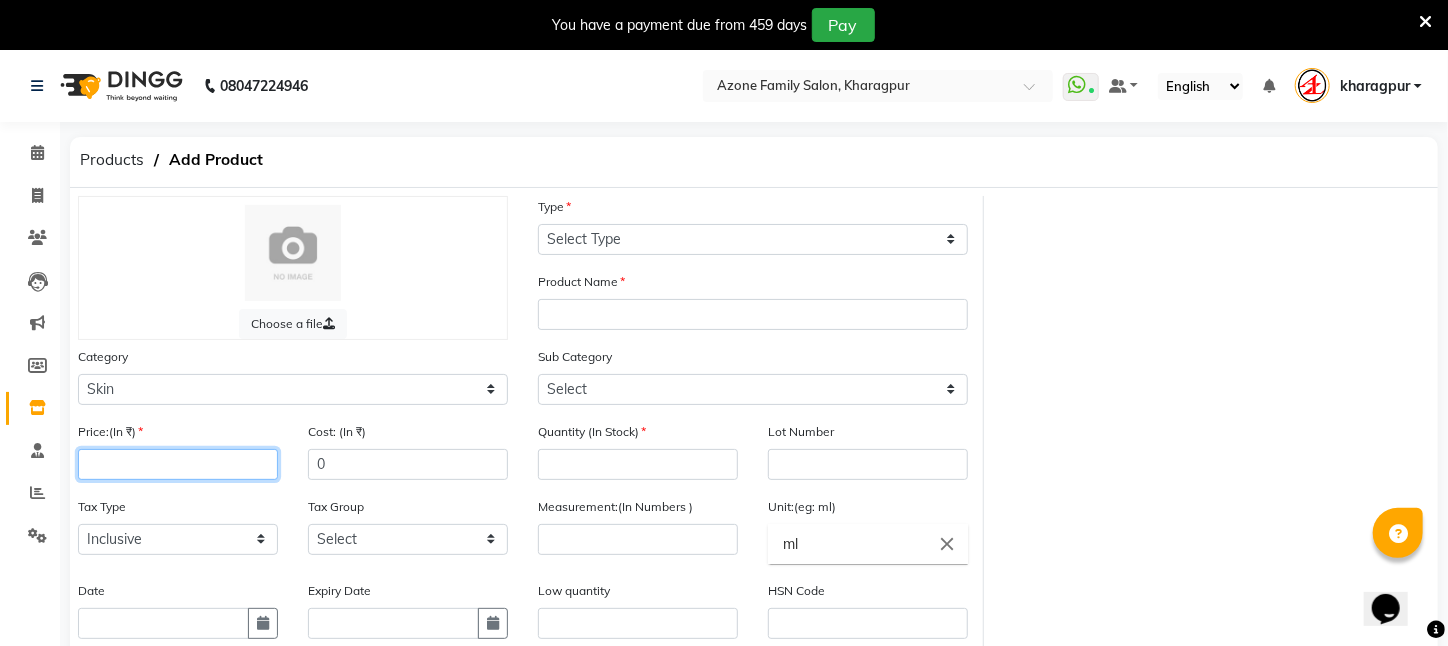 click 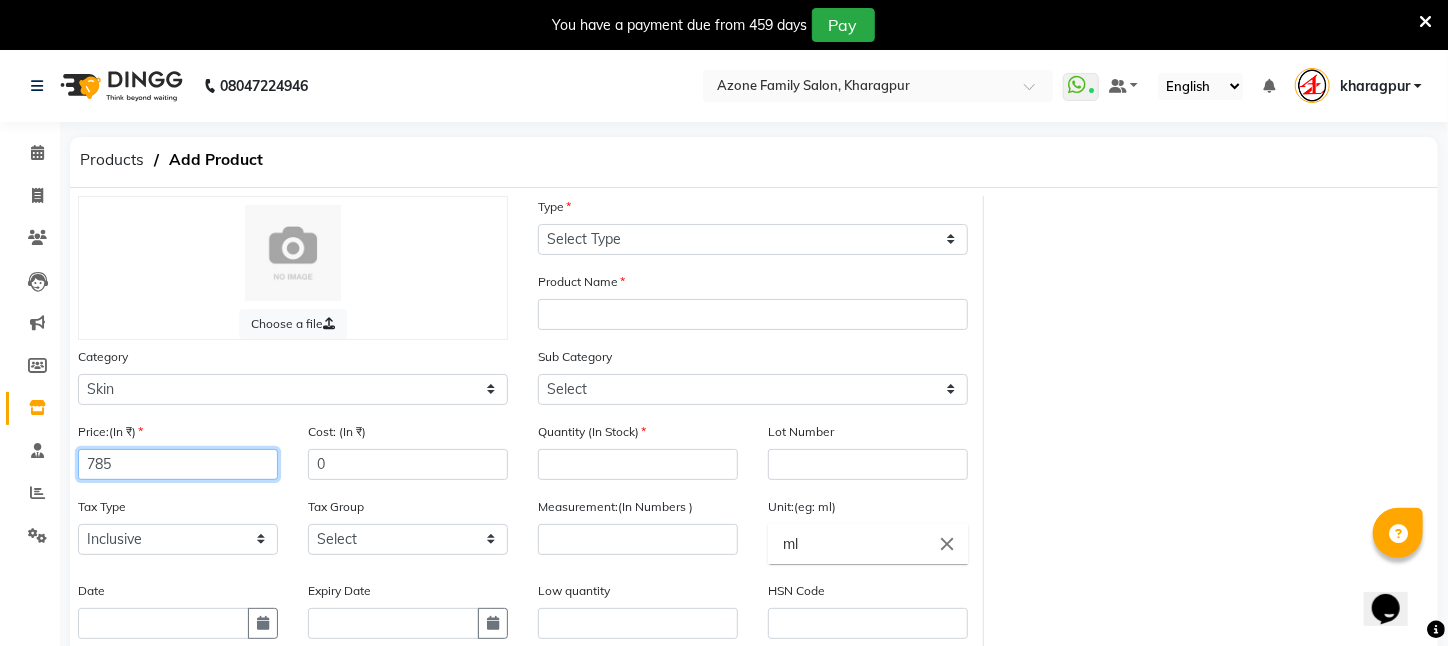 type on "785" 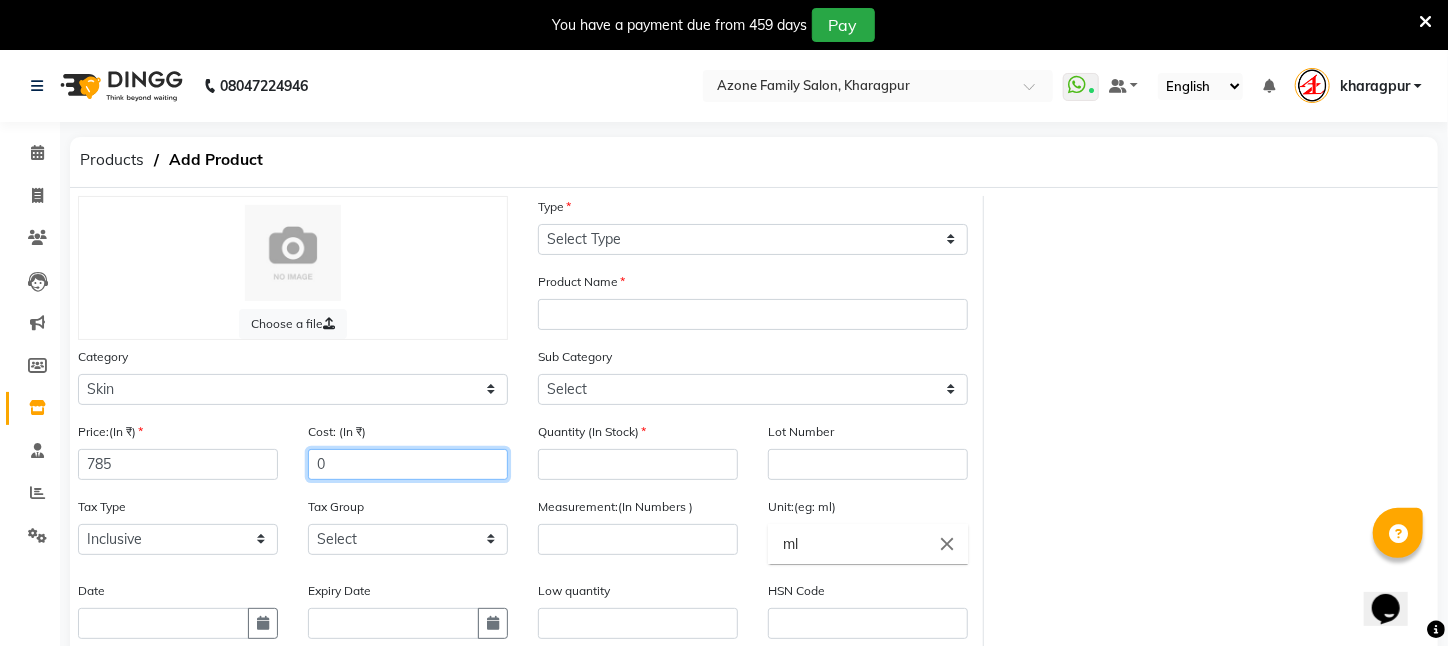 click on "0" 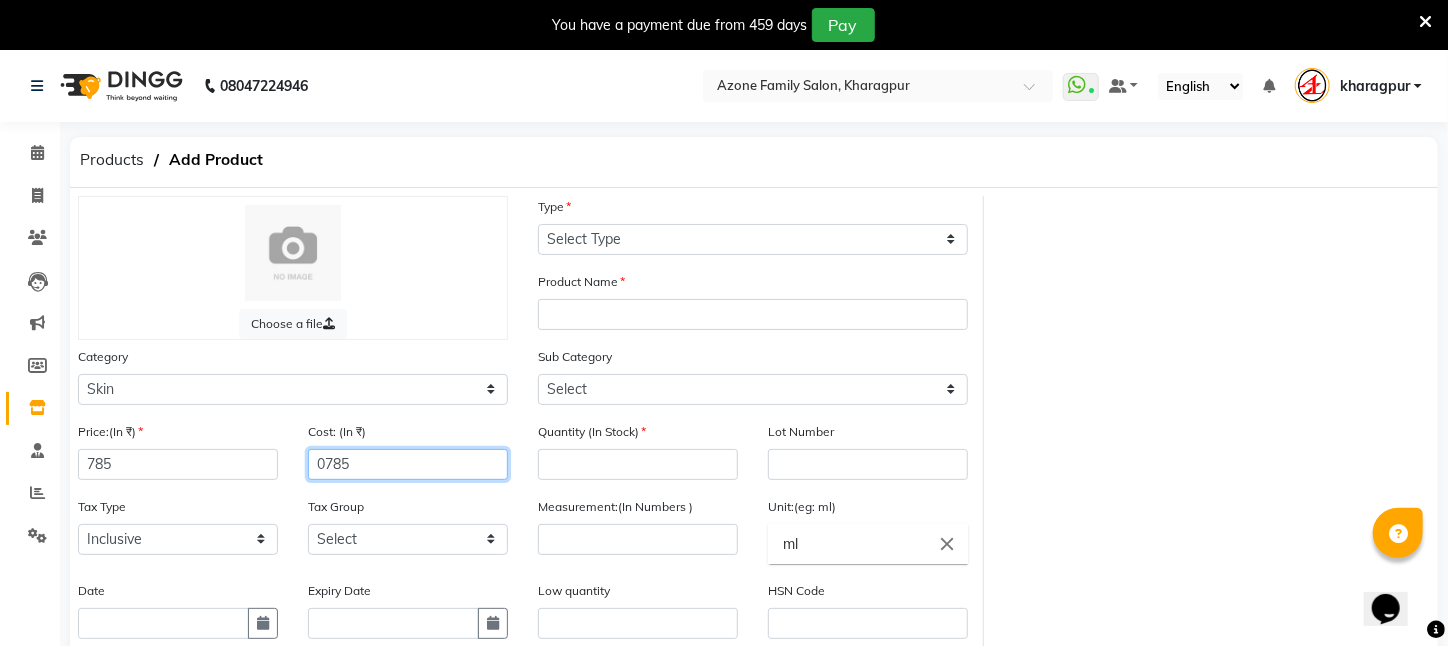 click on "0785" 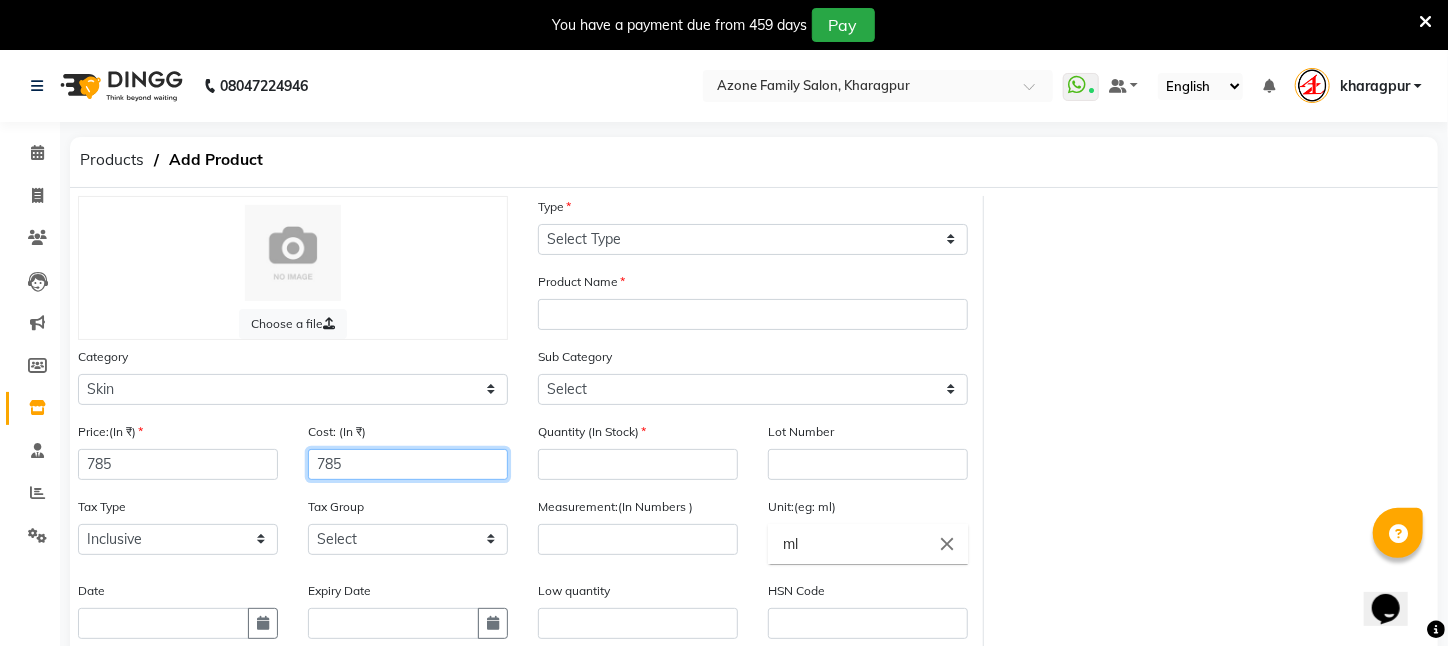 type on "785" 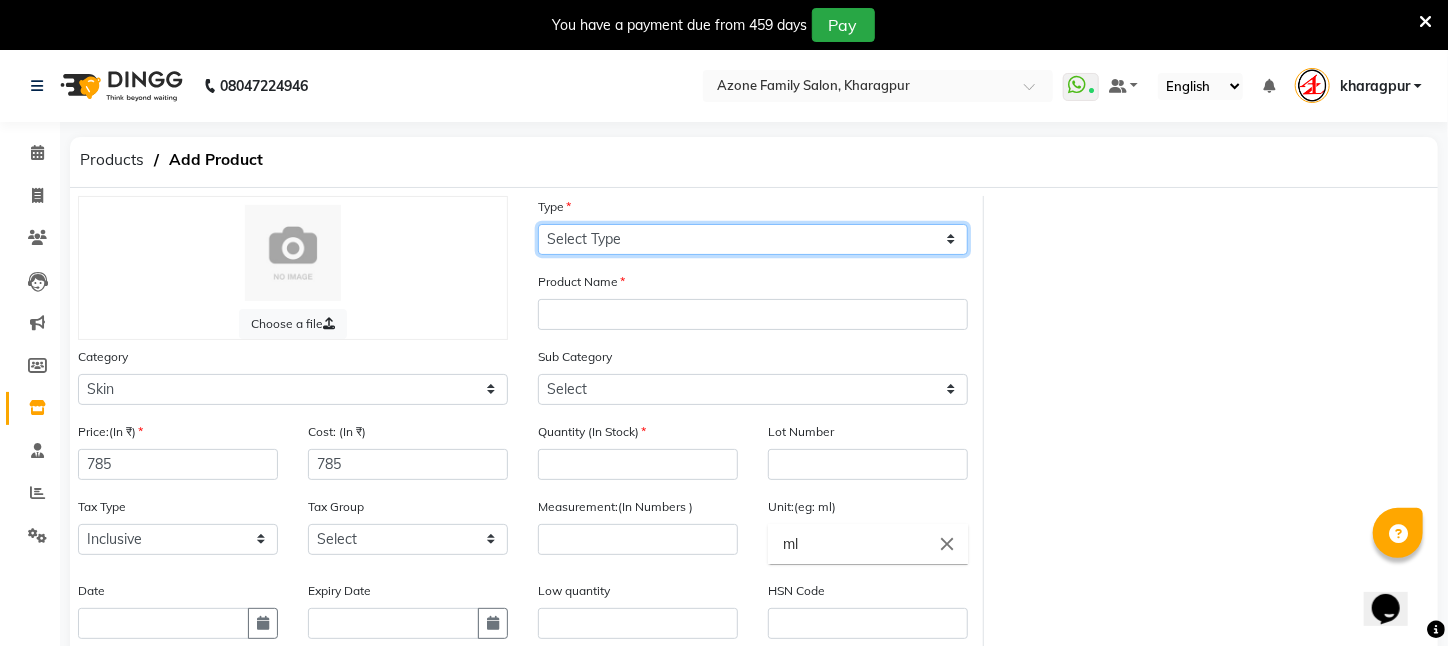 click on "Select Type Both Retail Consumable" 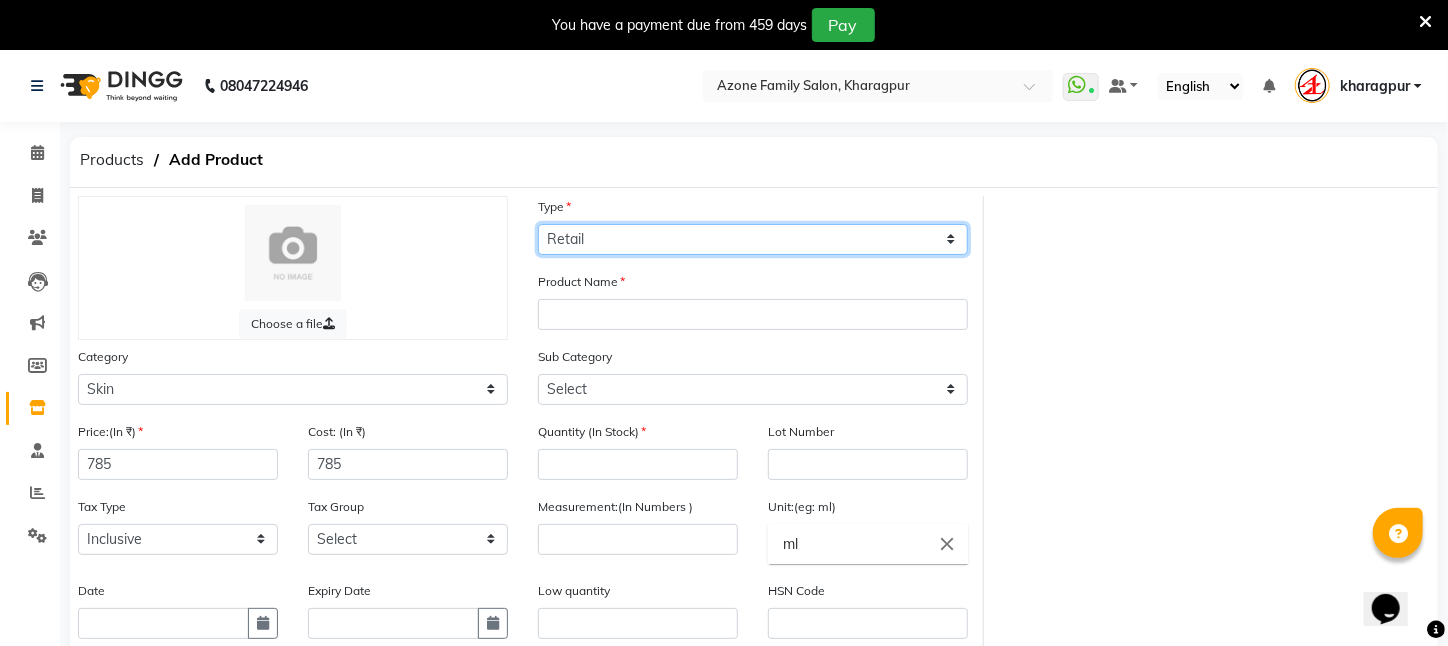 click on "Select Type Both Retail Consumable" 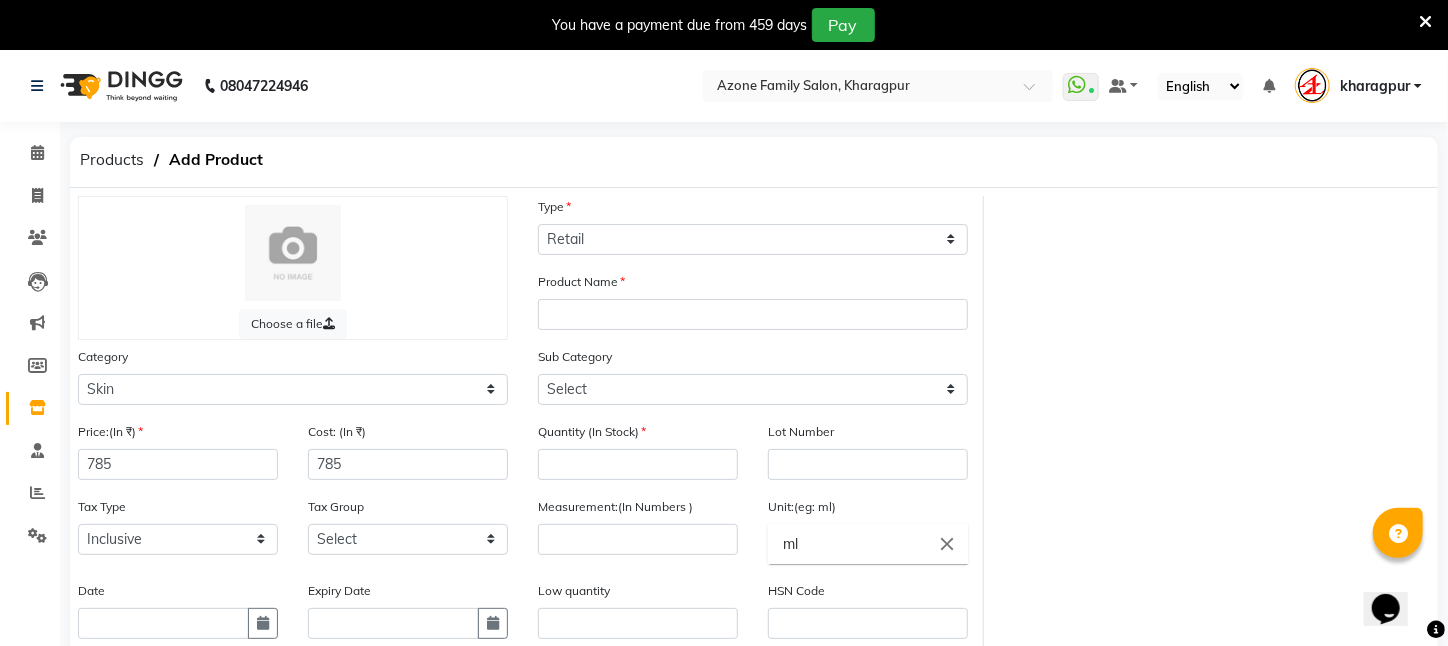 click on "Product Name" 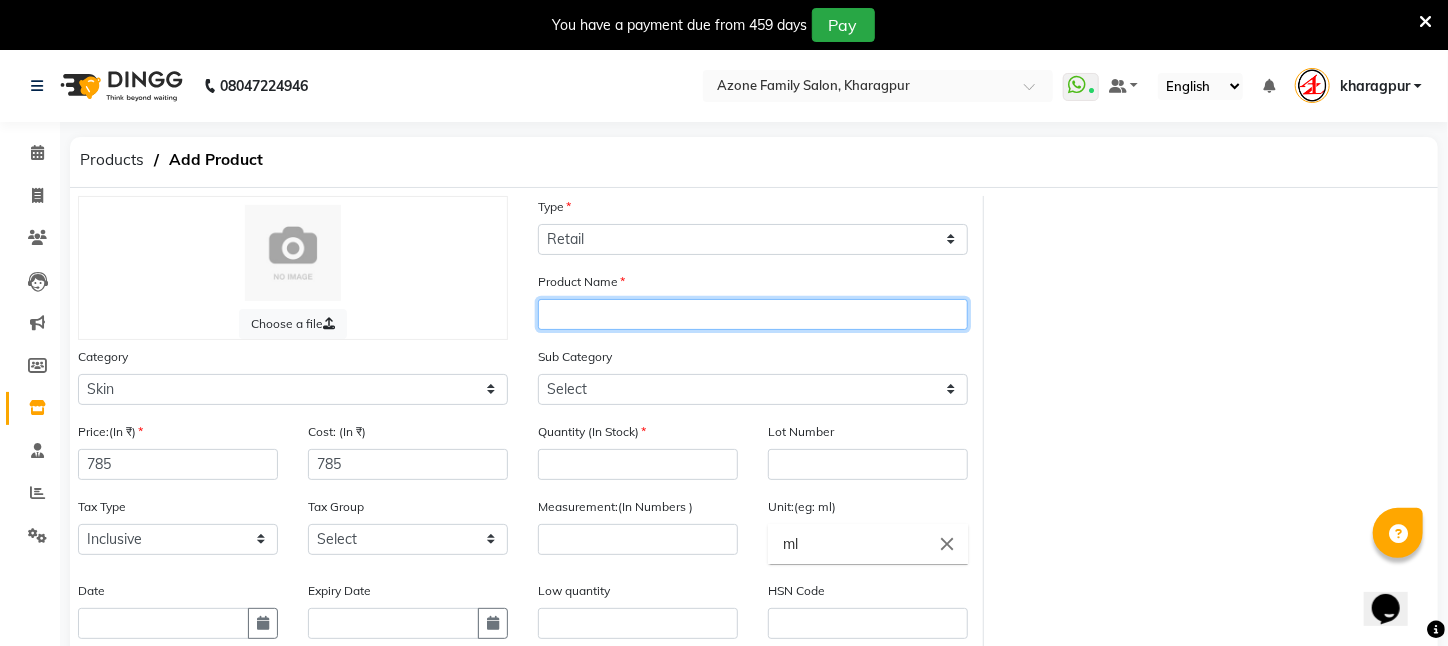 click 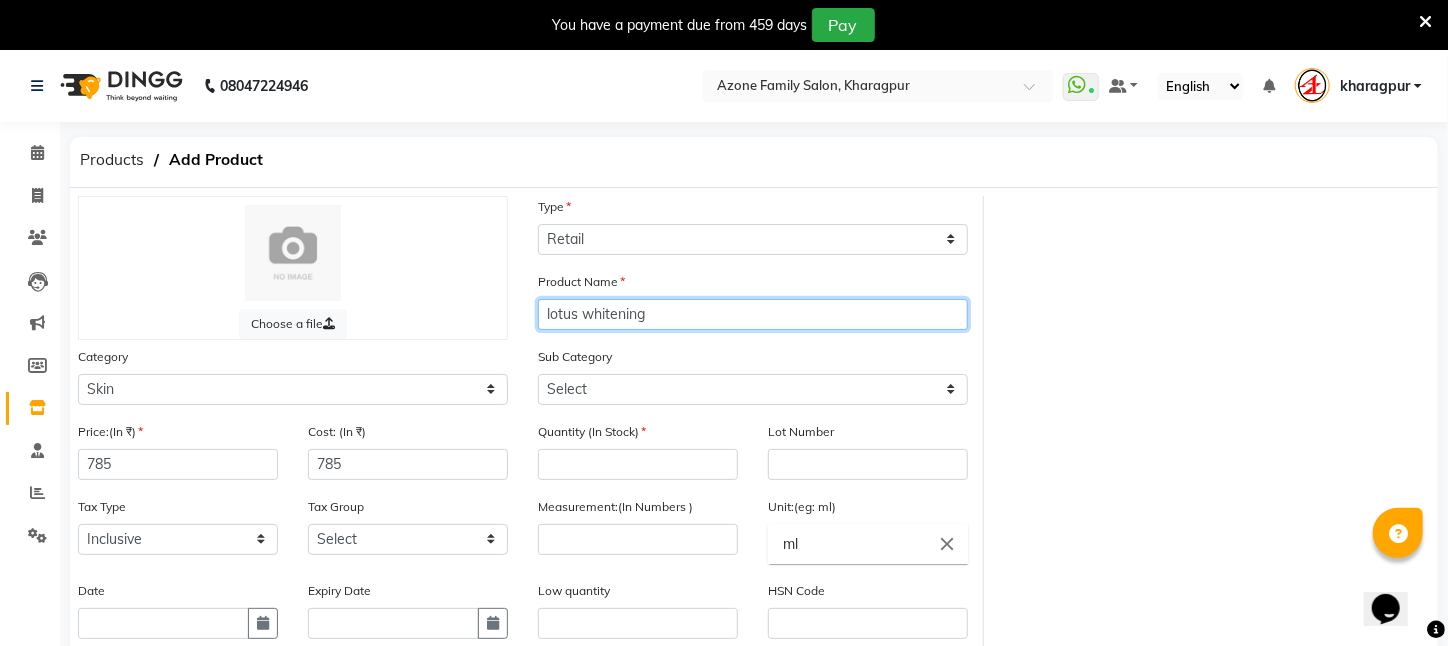 drag, startPoint x: 563, startPoint y: 312, endPoint x: 902, endPoint y: 62, distance: 421.2137 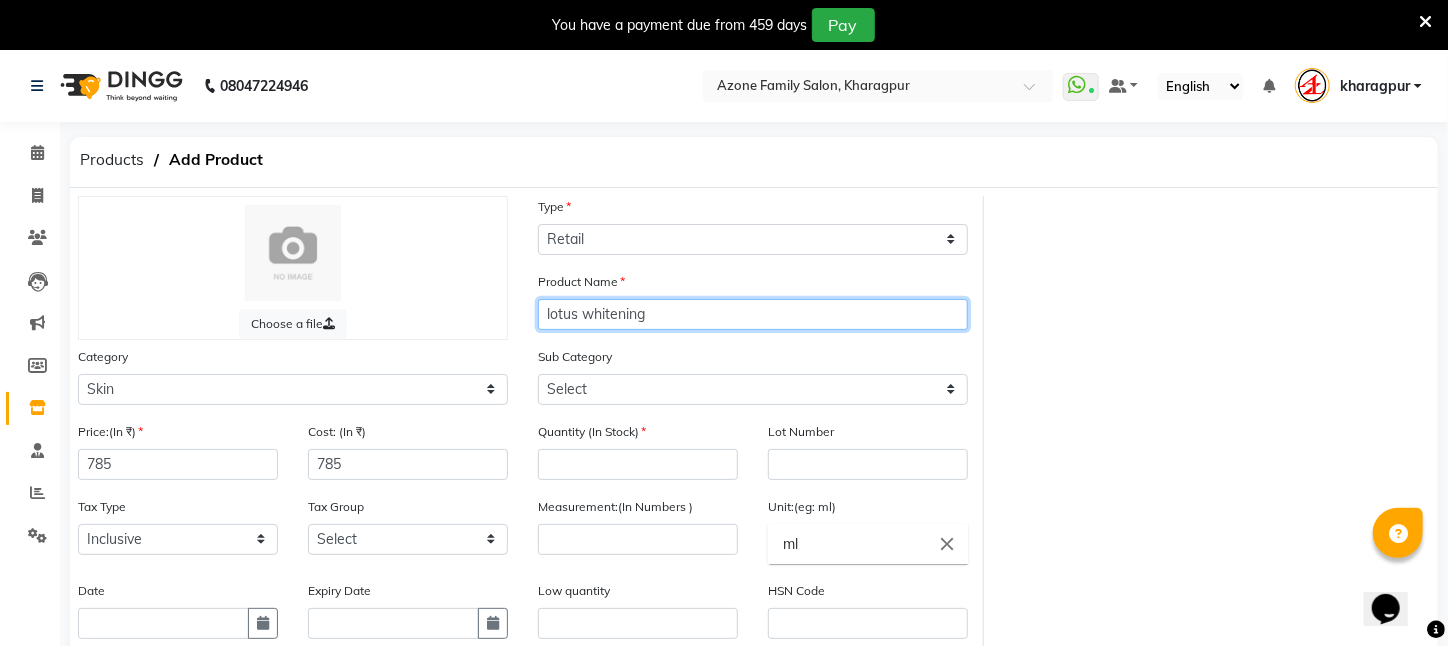 click on "lotus whitening" 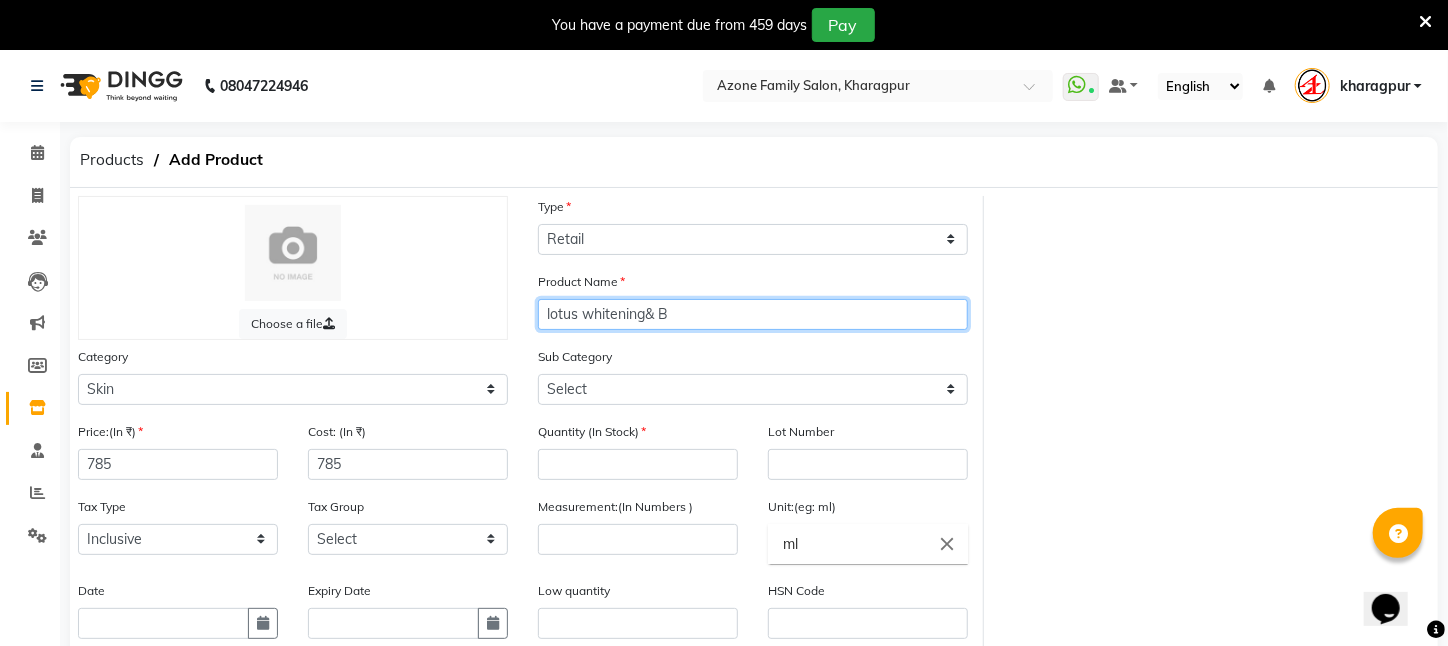 click on "lotus whitening& B" 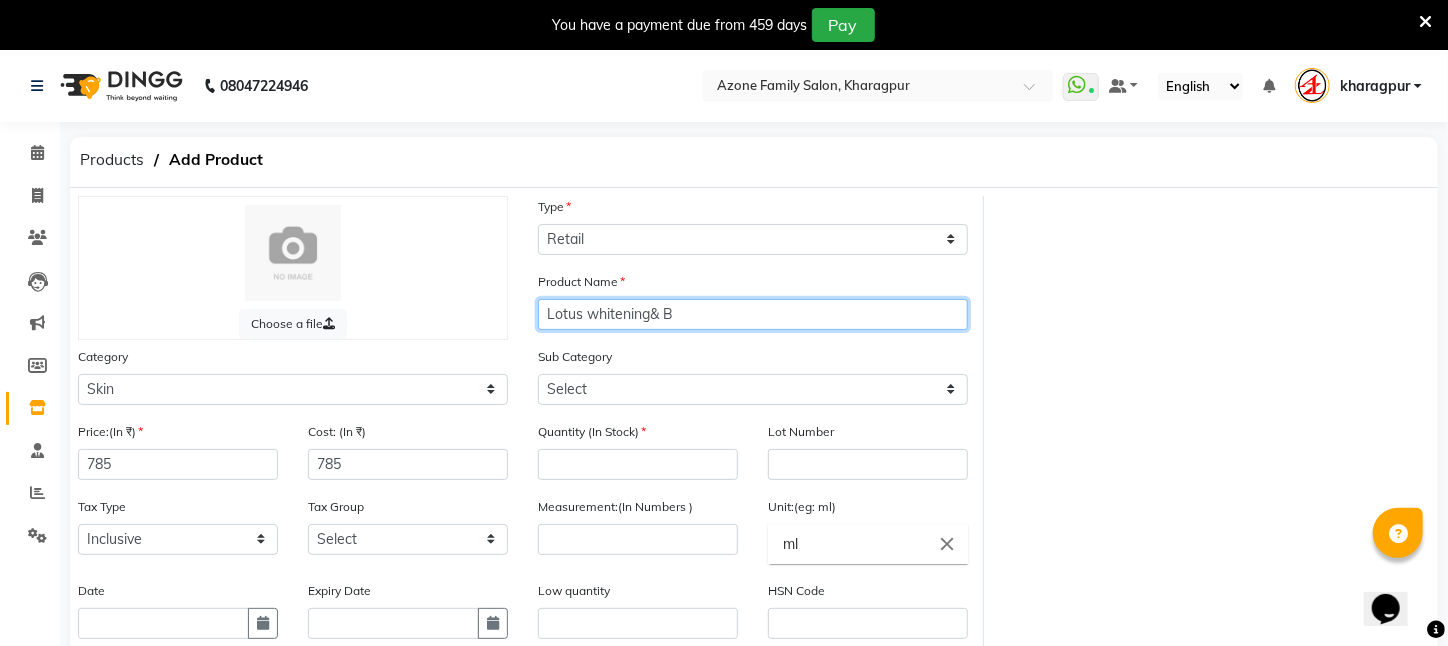 click on "Lotus whitening& B" 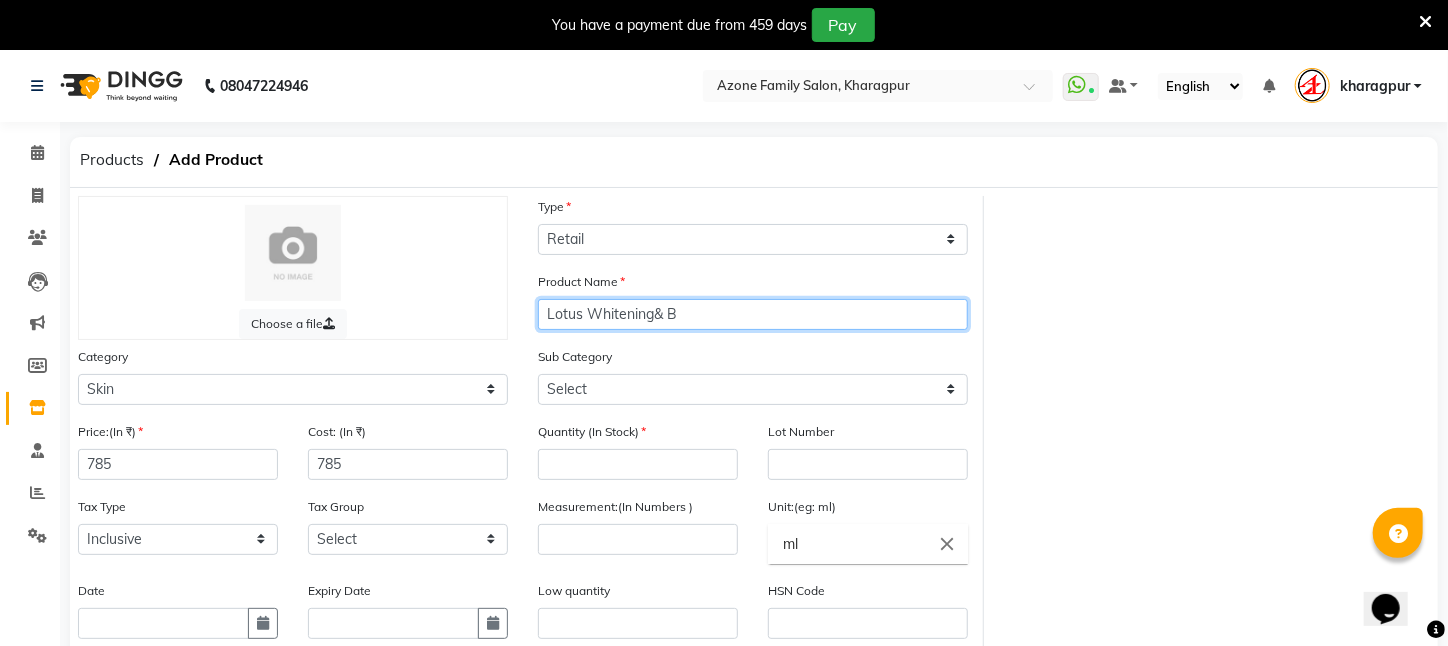 click on "Lotus Whitening& B" 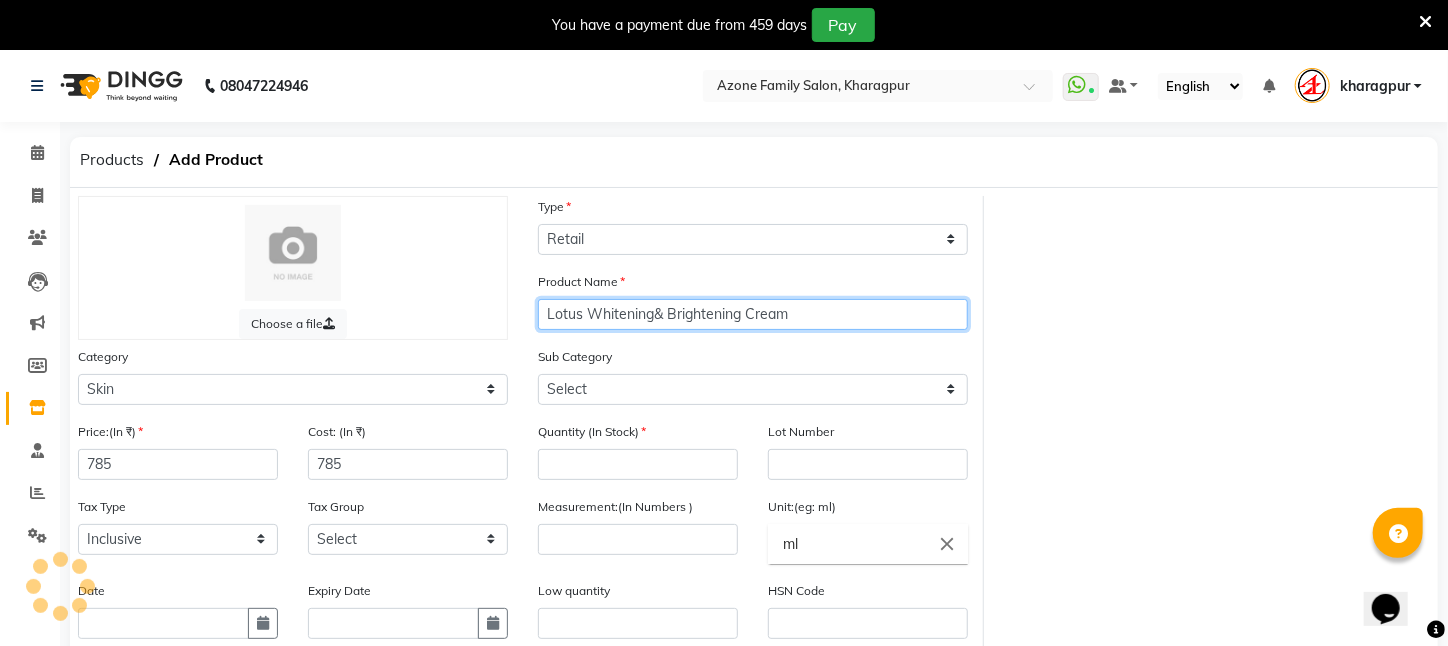 type on "Lotus Whitening& Brightening Cream" 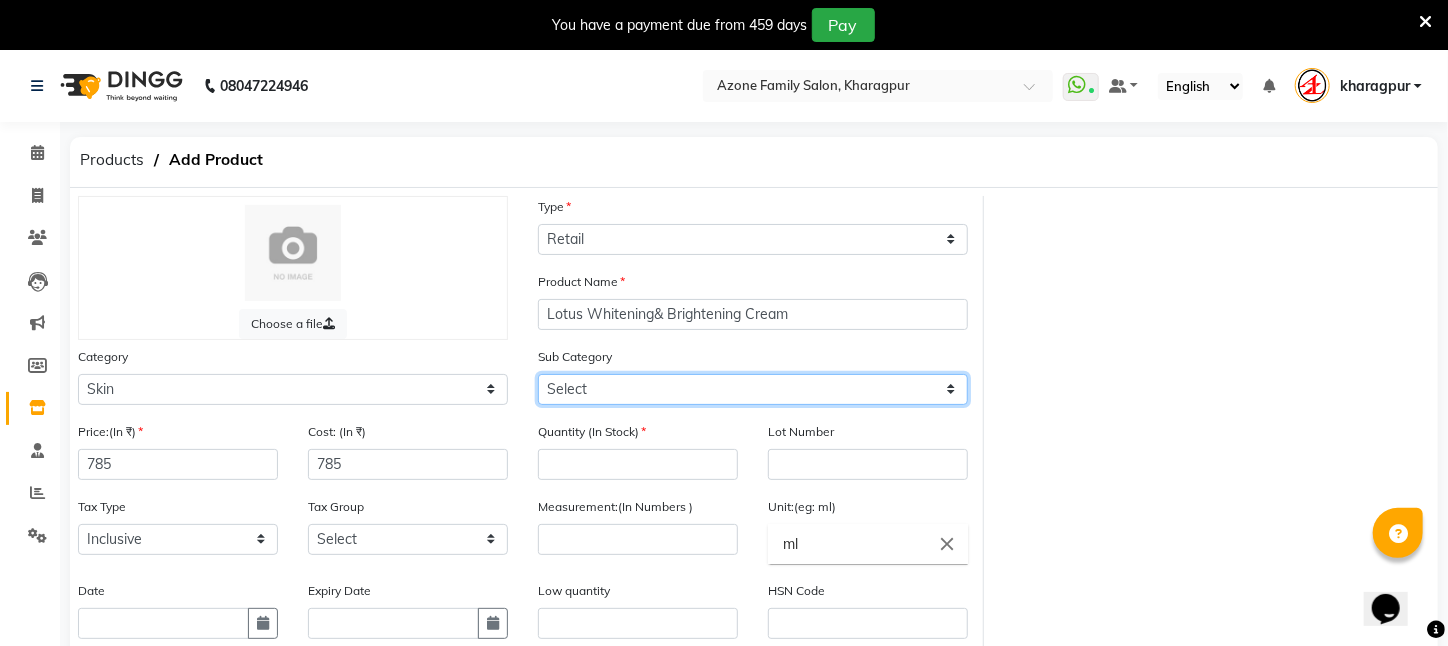 drag, startPoint x: 625, startPoint y: 390, endPoint x: 621, endPoint y: 379, distance: 11.7046995 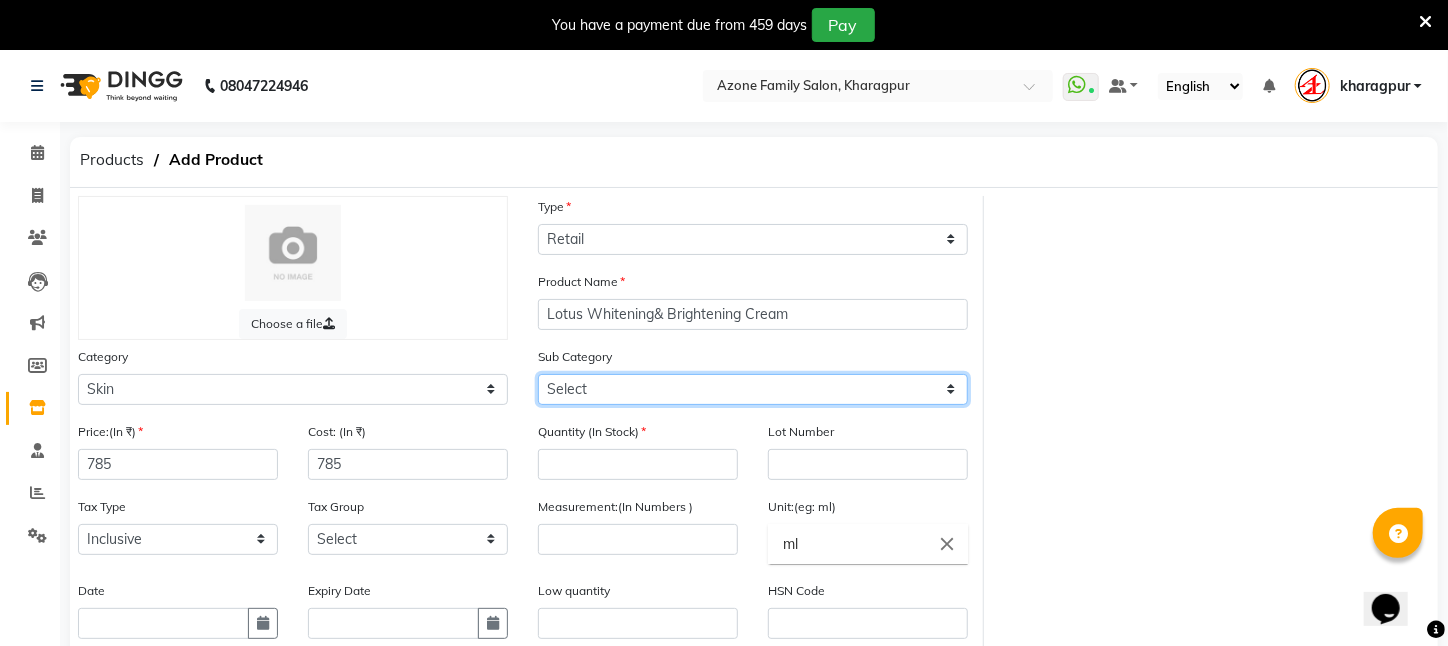 select on "[PHONE]" 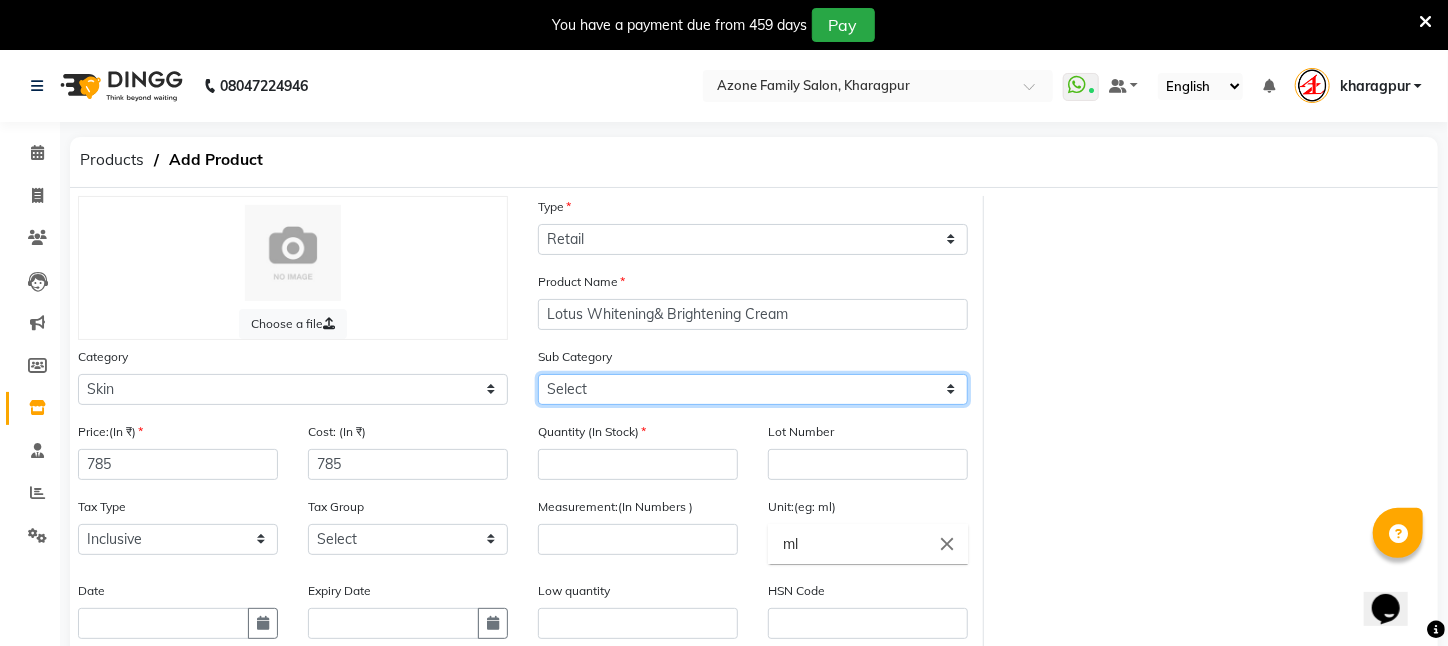click on "Select Cleanser Facial Moisturiser Serum Toner Sun Care Masks Lip Care Eye Care Body Care Hand & Feet Kit & Combo Treatment Appliances Other Skin CV PRO SEBUM CONTROL LOTION" 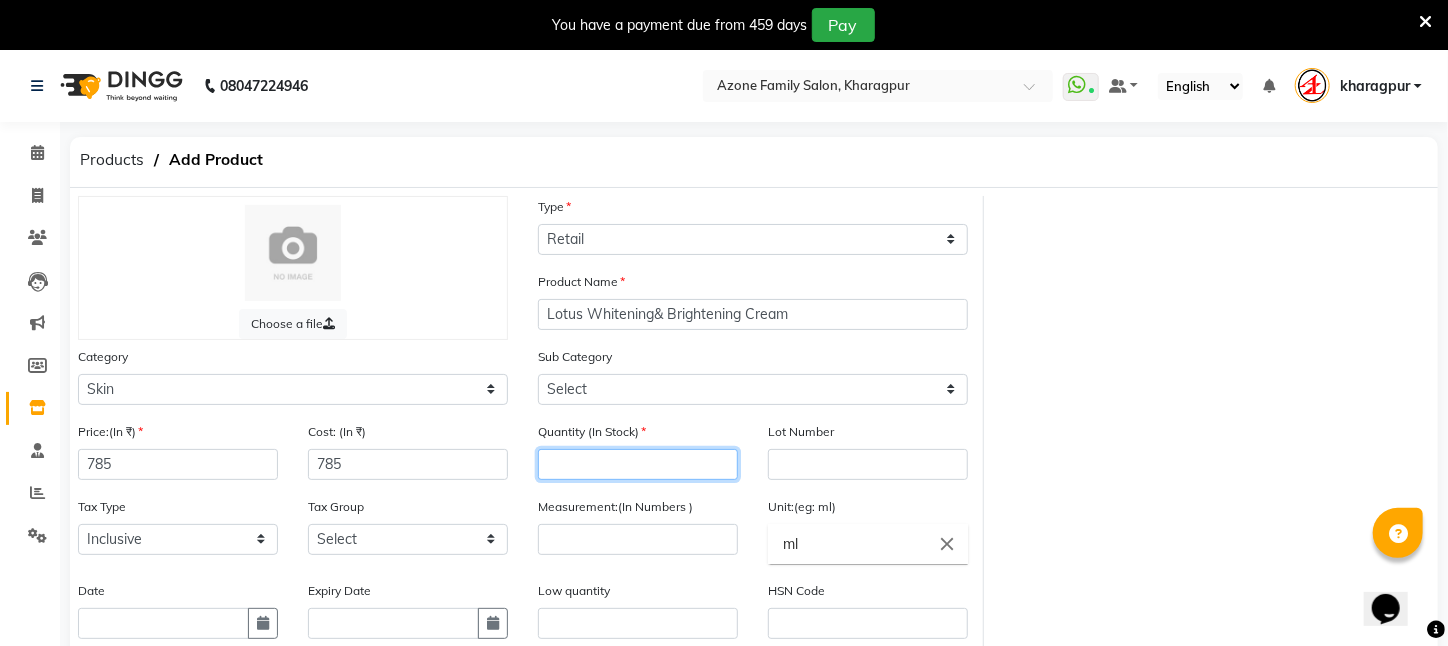 click 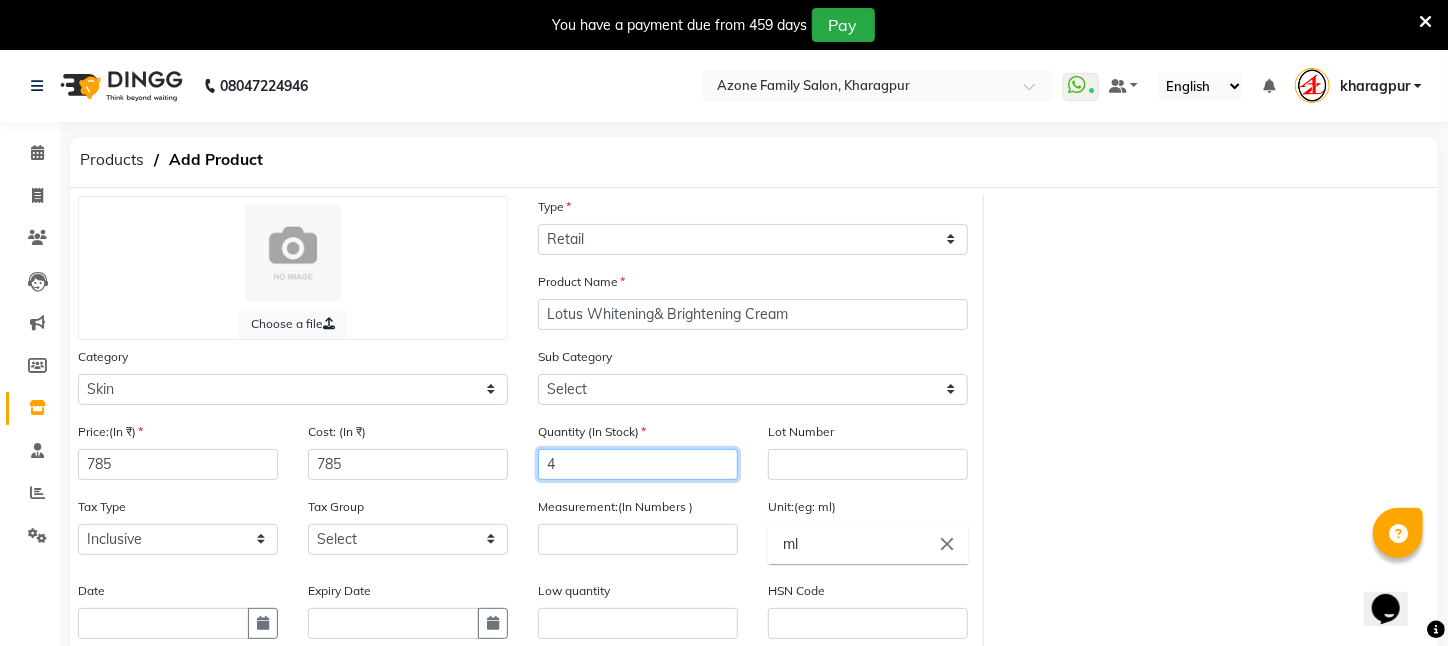 type on "4" 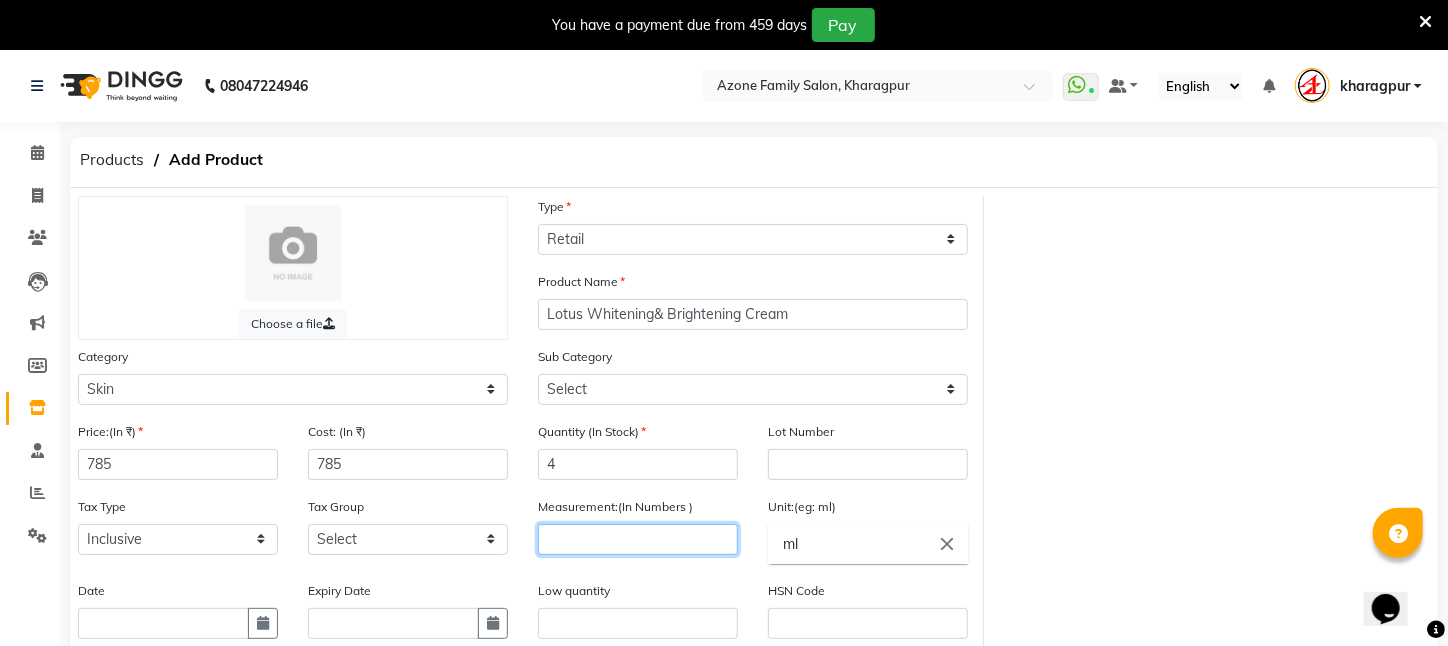 click 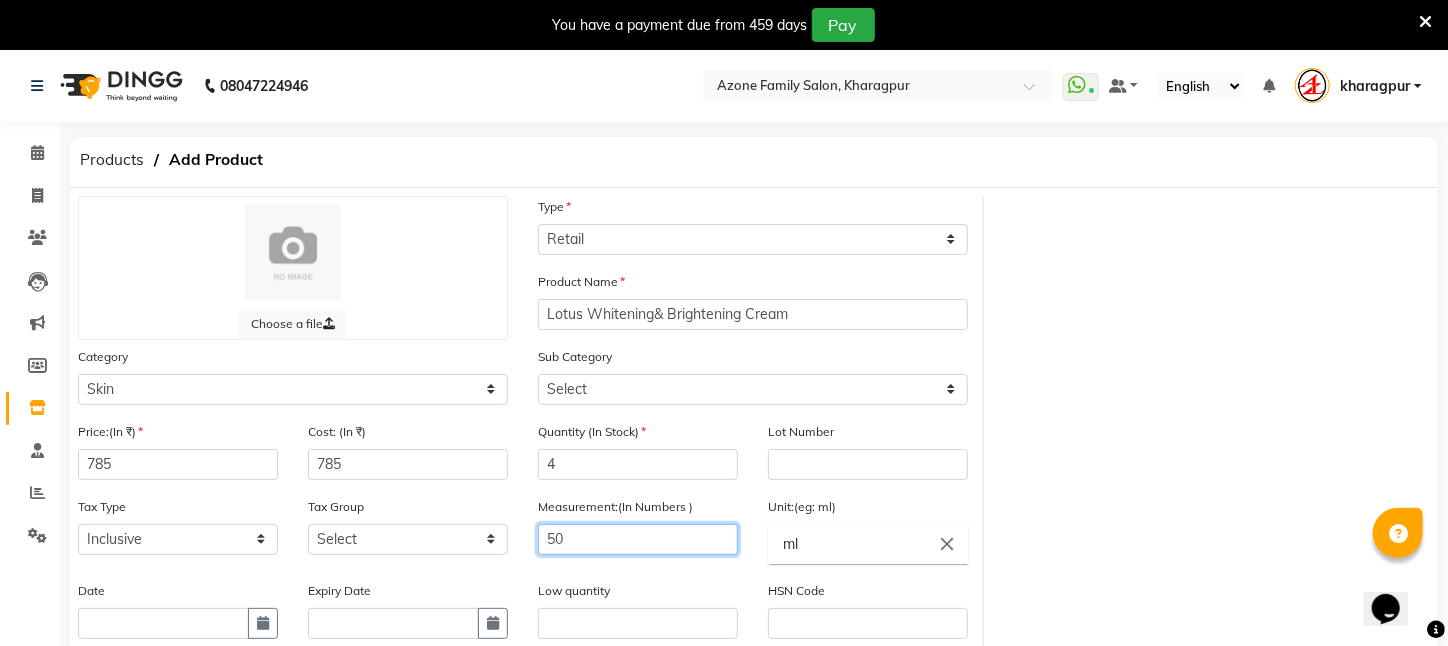type on "50" 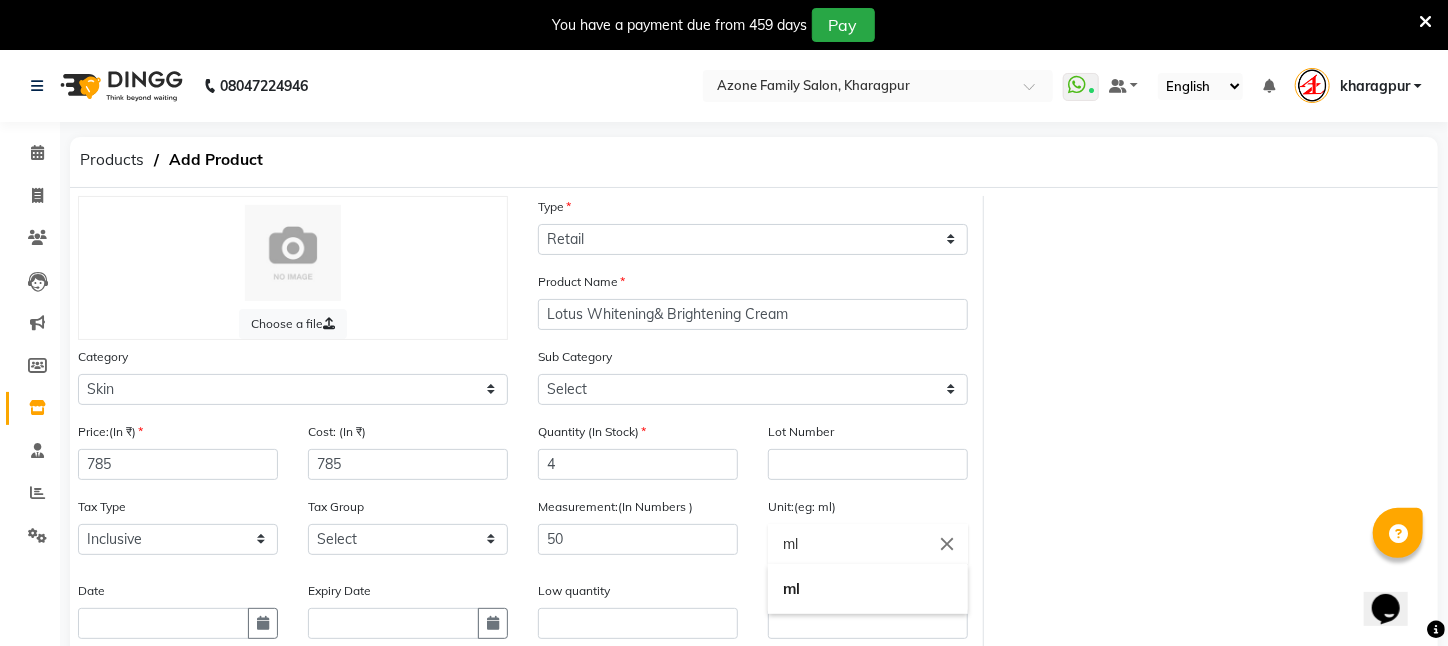 click on "ml" 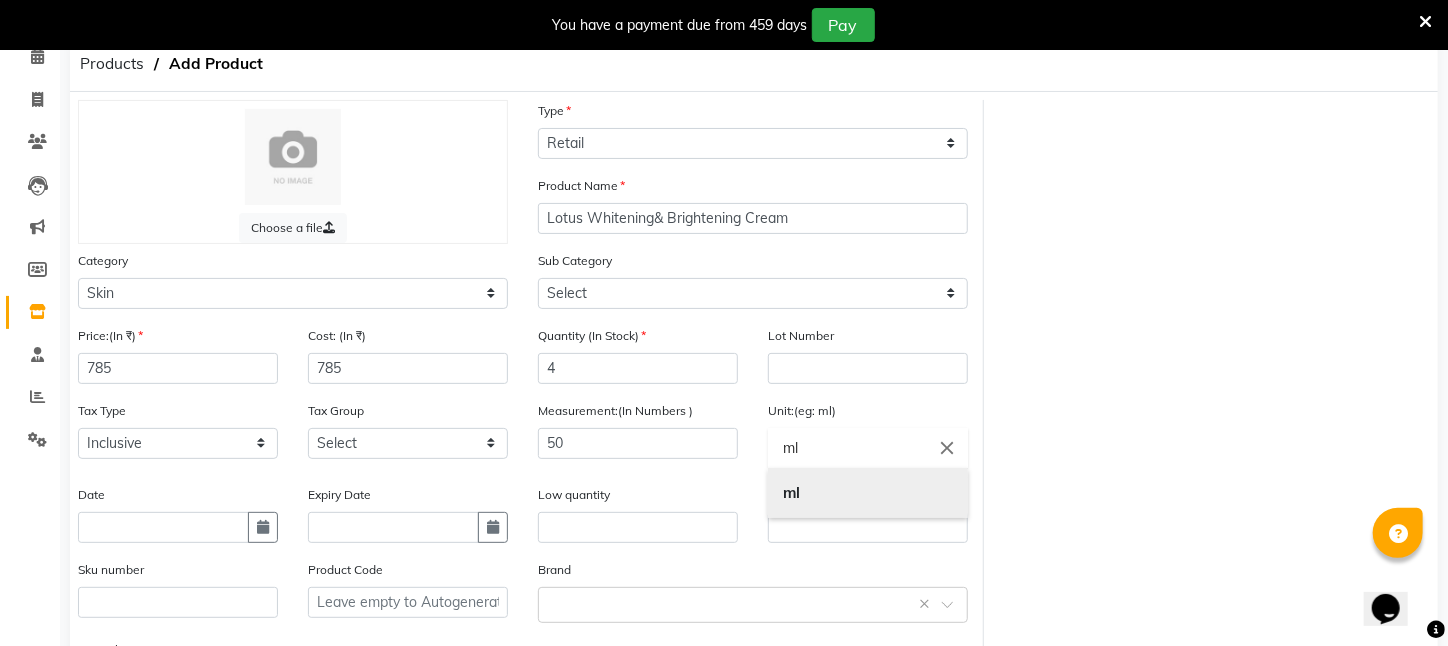 scroll, scrollTop: 82, scrollLeft: 0, axis: vertical 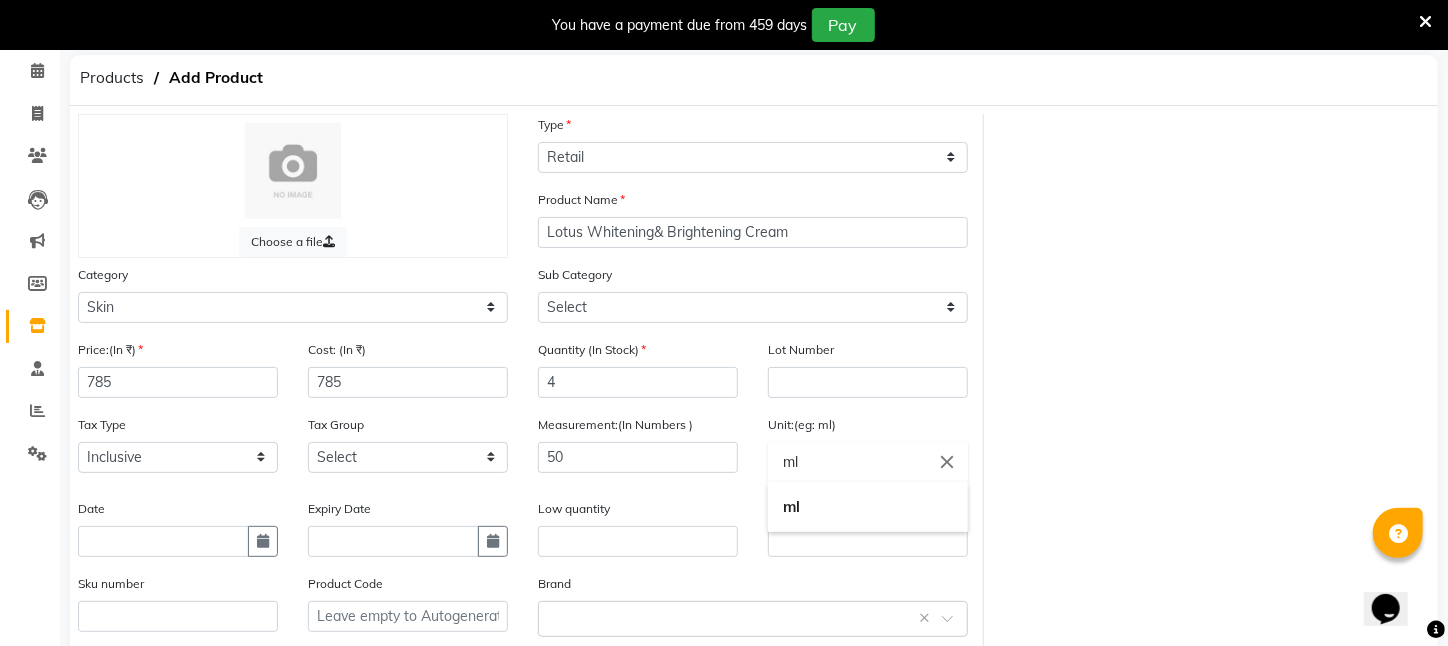 click on "close" 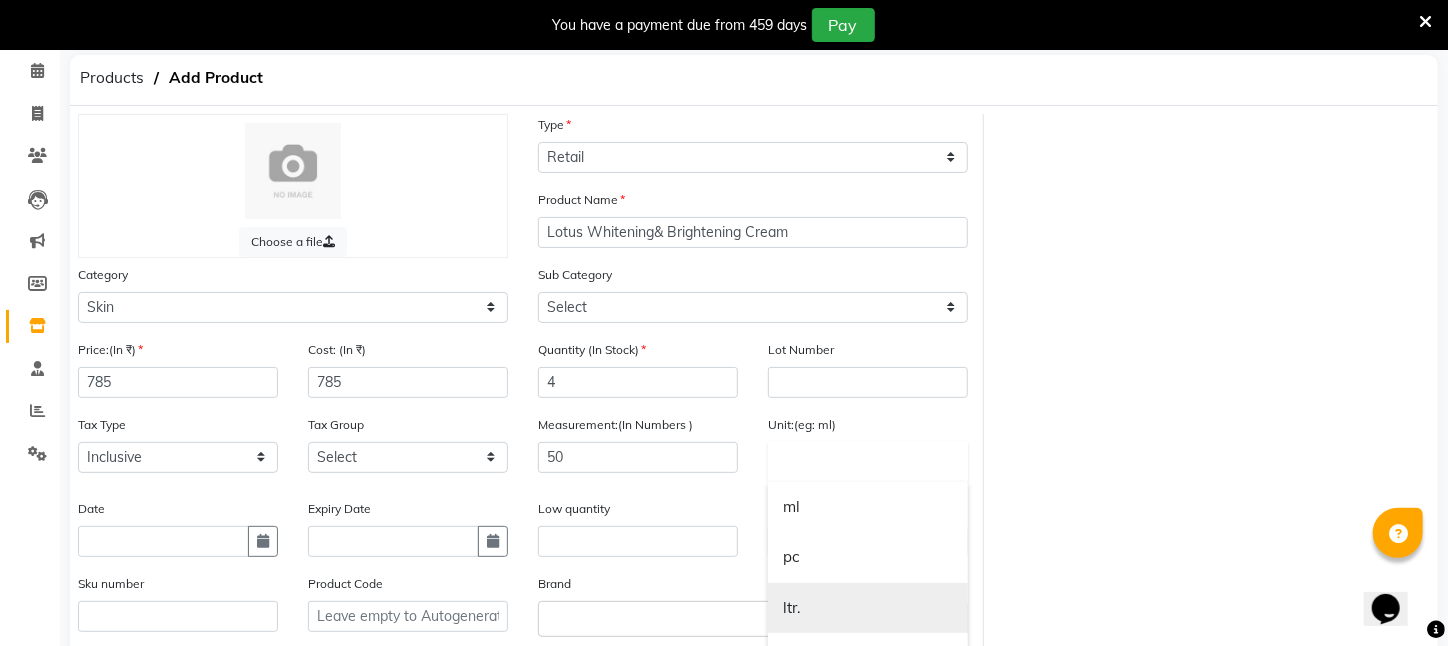 scroll, scrollTop: 12, scrollLeft: 0, axis: vertical 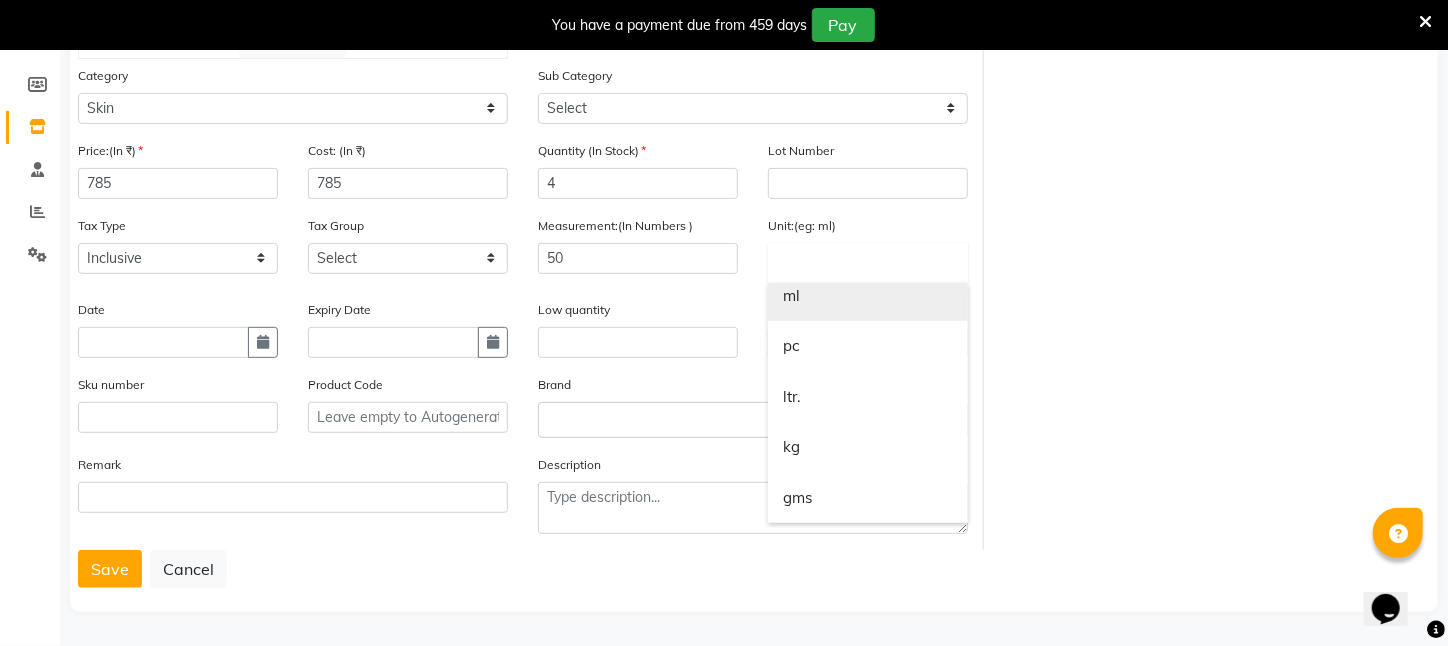click on "ml" at bounding box center (868, 296) 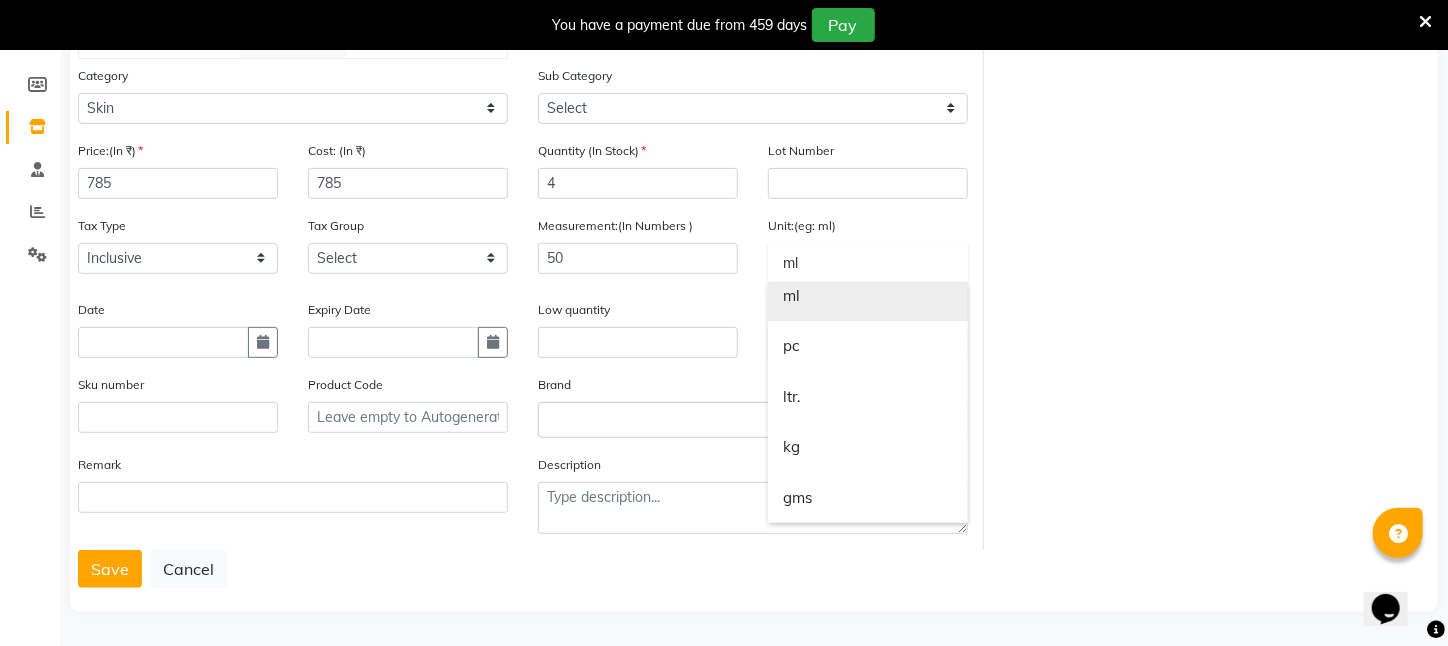 scroll, scrollTop: 0, scrollLeft: 0, axis: both 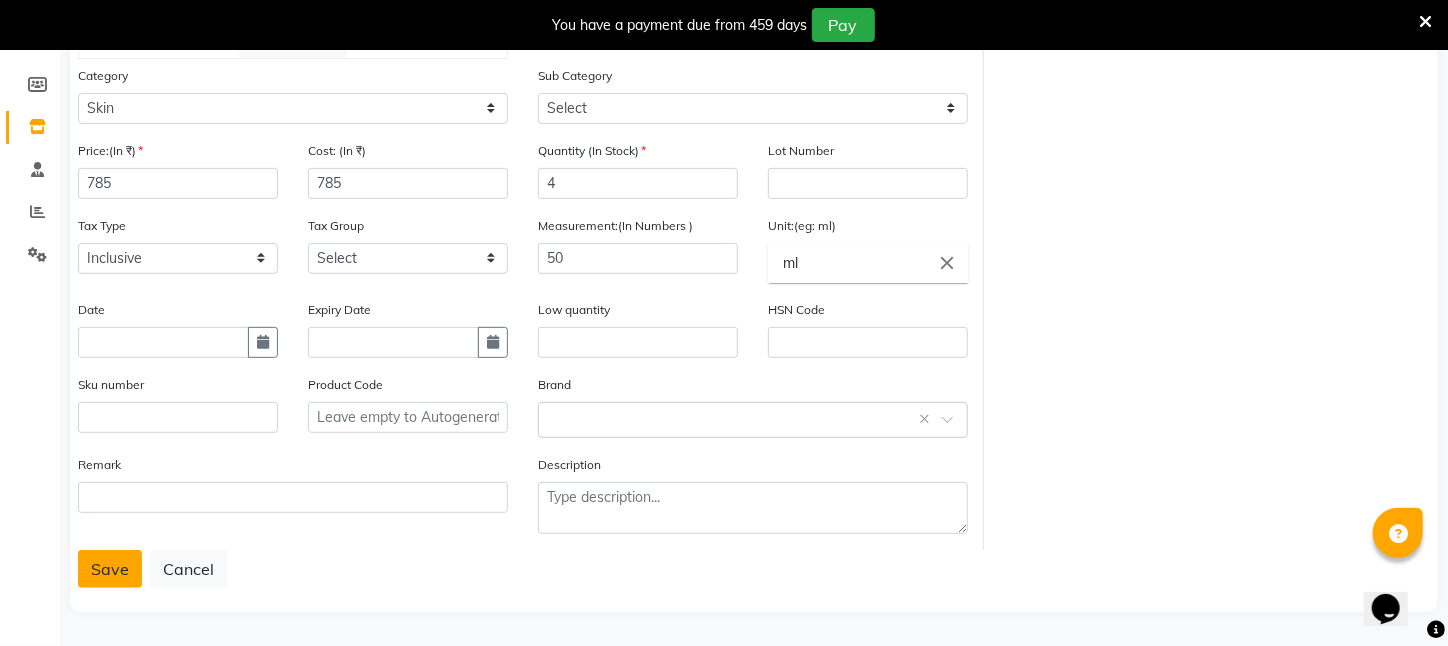 click on "Save" 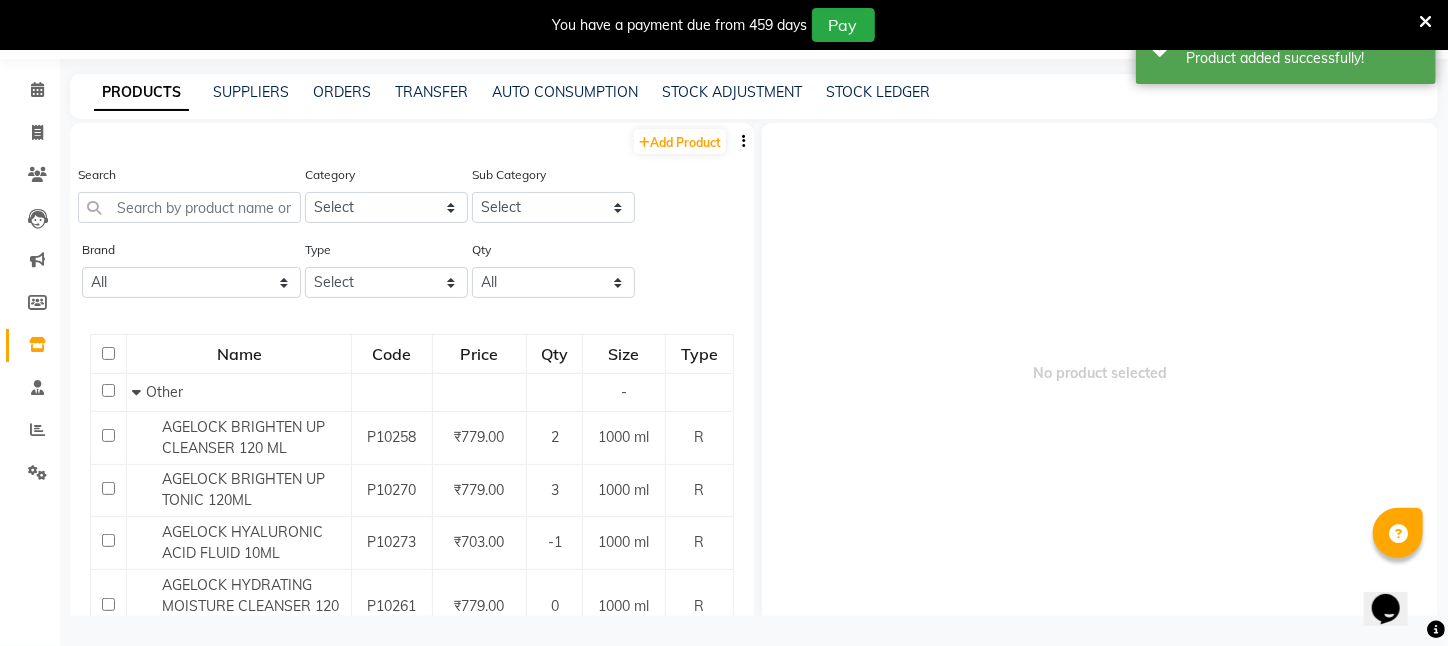 scroll, scrollTop: 63, scrollLeft: 0, axis: vertical 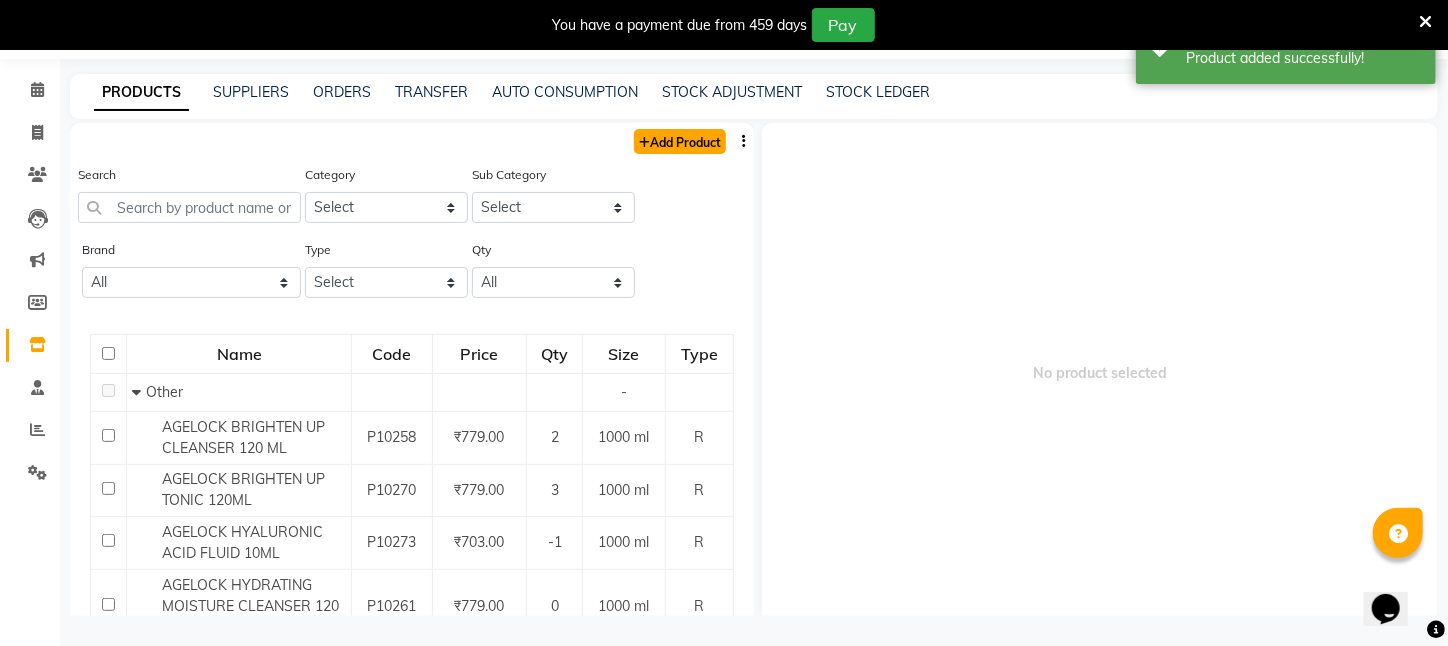 click on "Add Product" 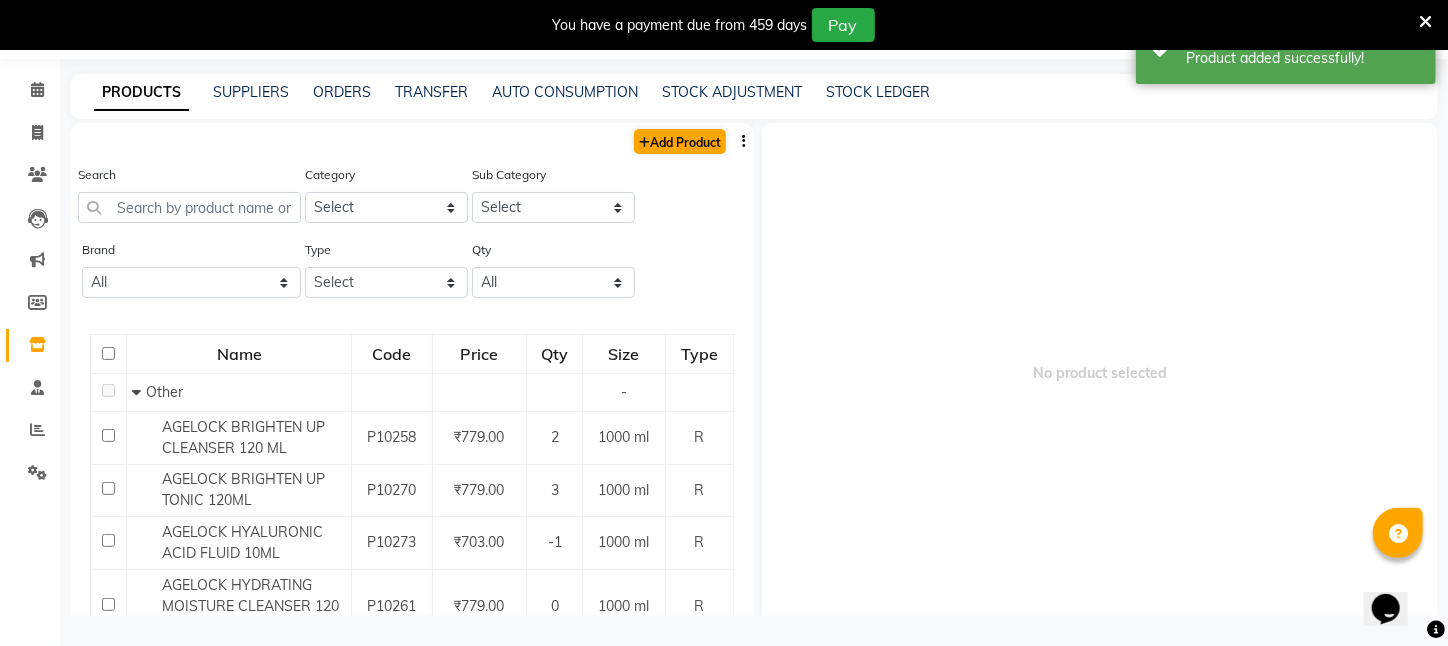 select on "true" 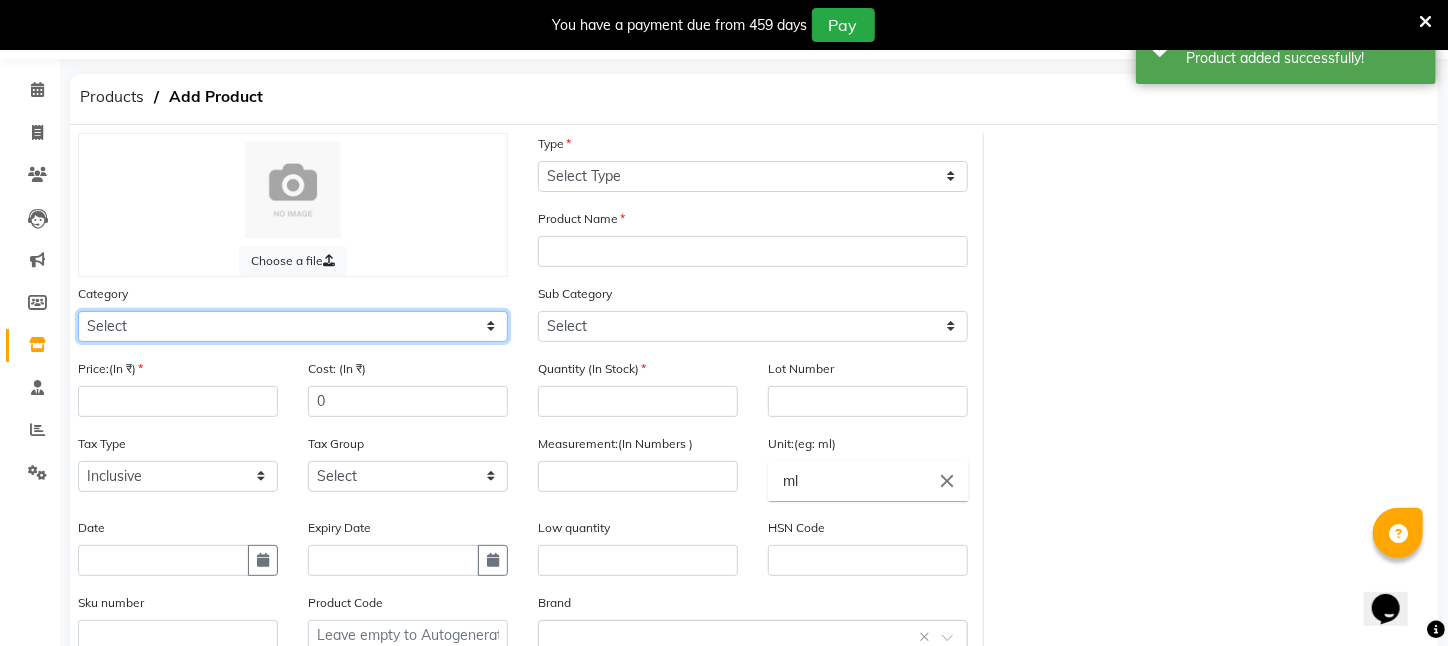 click on "Select Hair Skin Makeup Personal Care Appliances Beard Waxing Disposable Threading Hands and Feet Beauty Planet Botox Cadiveu Casmara Cheryls Loreal Olaplex PIERCING O3+ WATER CV PRO SEBUM CONTROL LOTION Other" 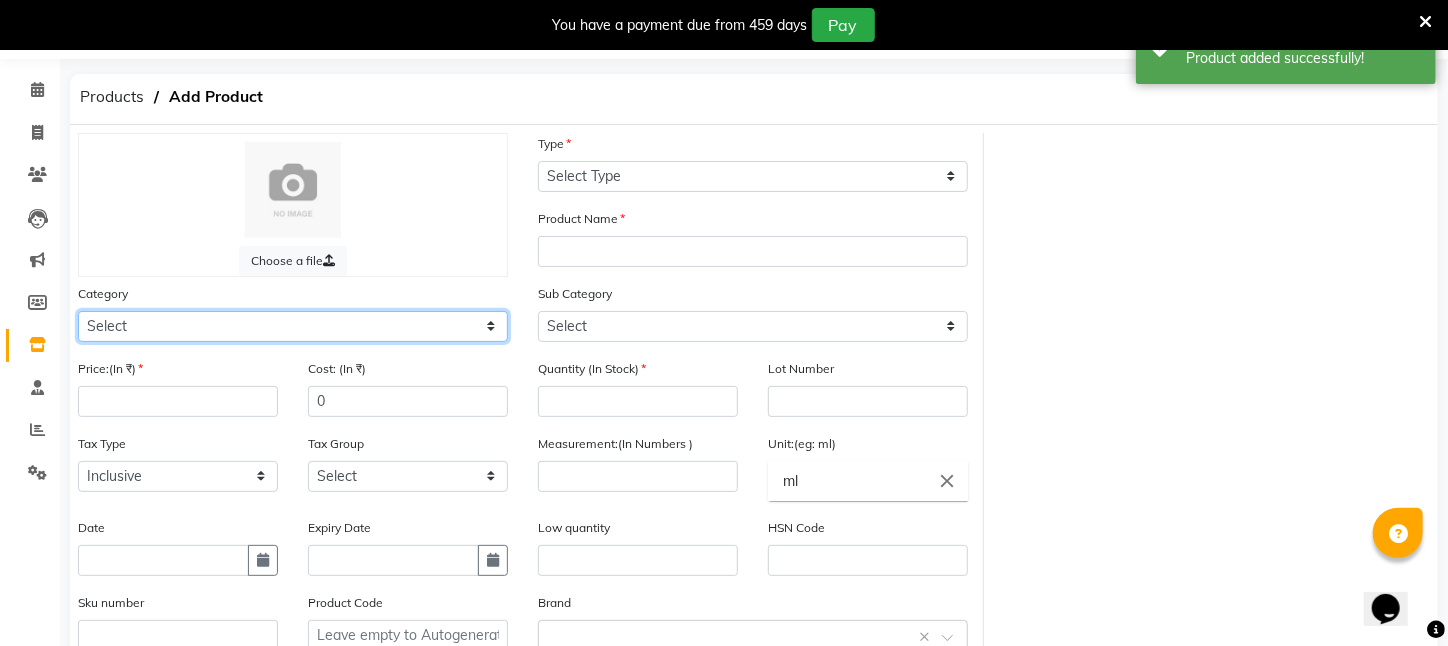 select on "526201150" 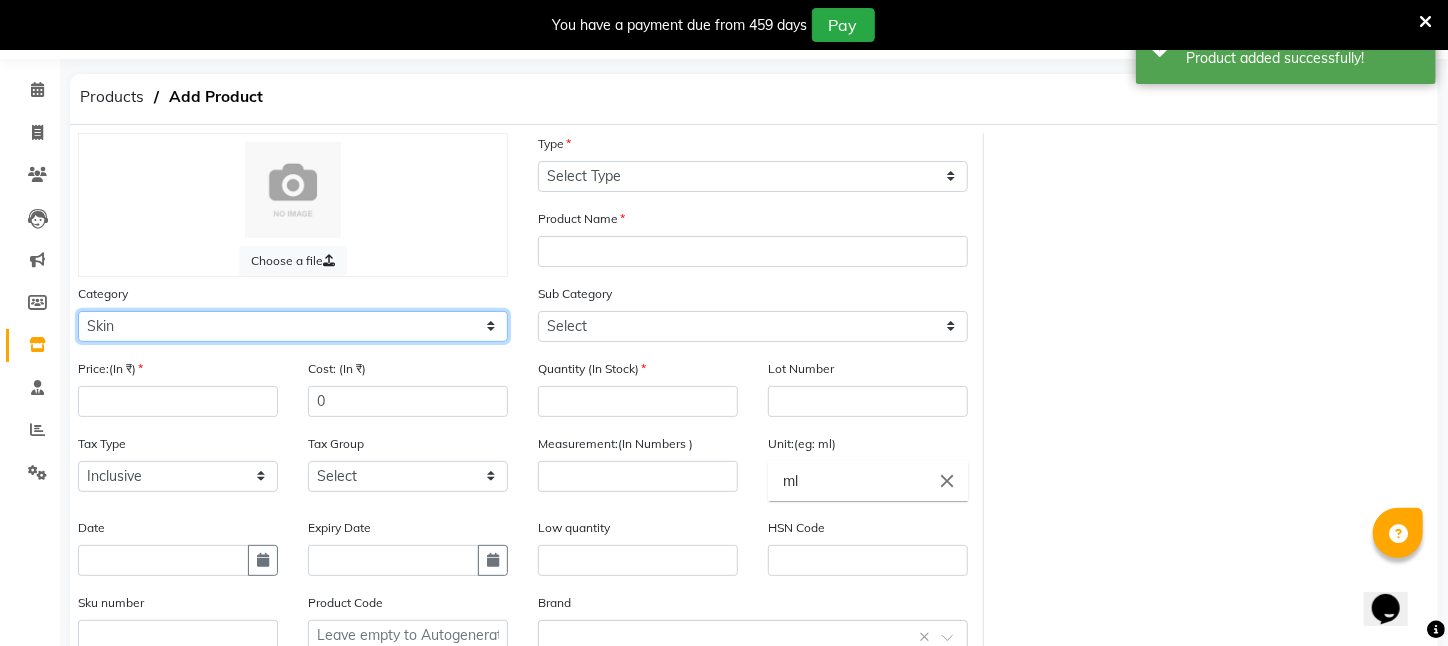 click on "Select Hair Skin Makeup Personal Care Appliances Beard Waxing Disposable Threading Hands and Feet Beauty Planet Botox Cadiveu Casmara Cheryls Loreal Olaplex PIERCING O3+ WATER CV PRO SEBUM CONTROL LOTION Other" 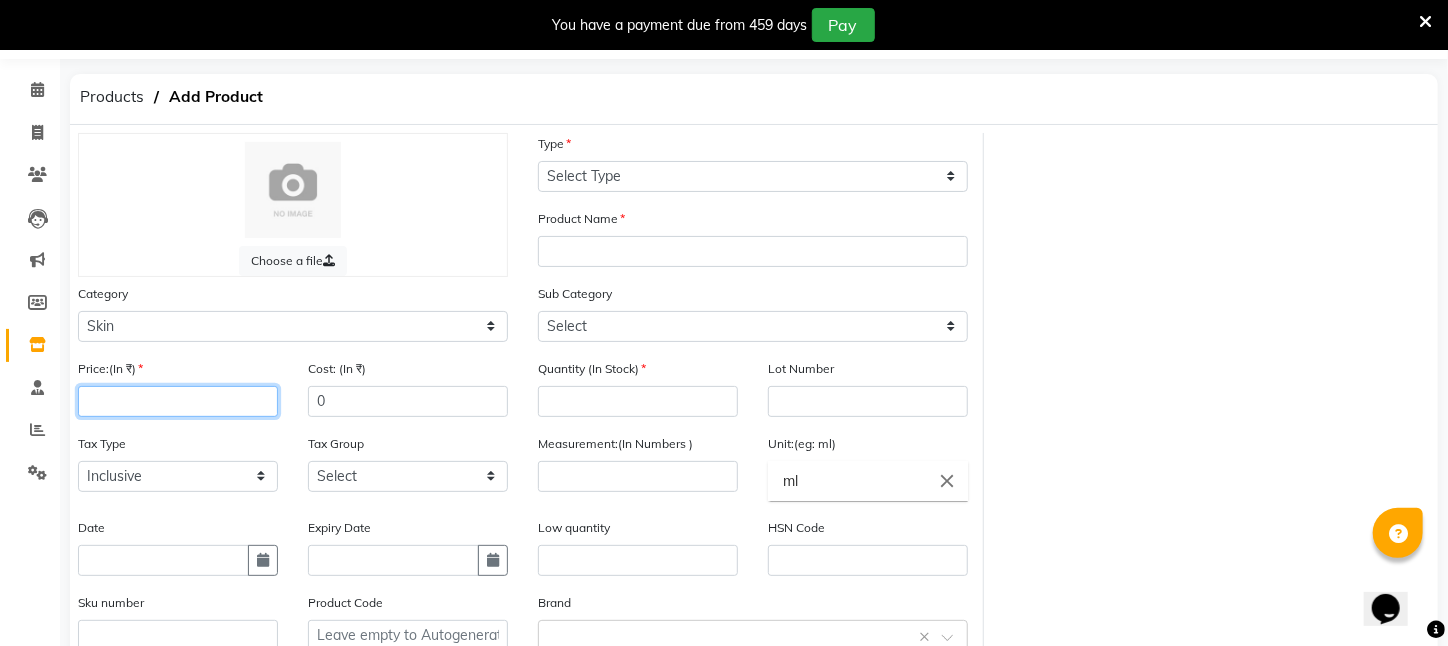 click 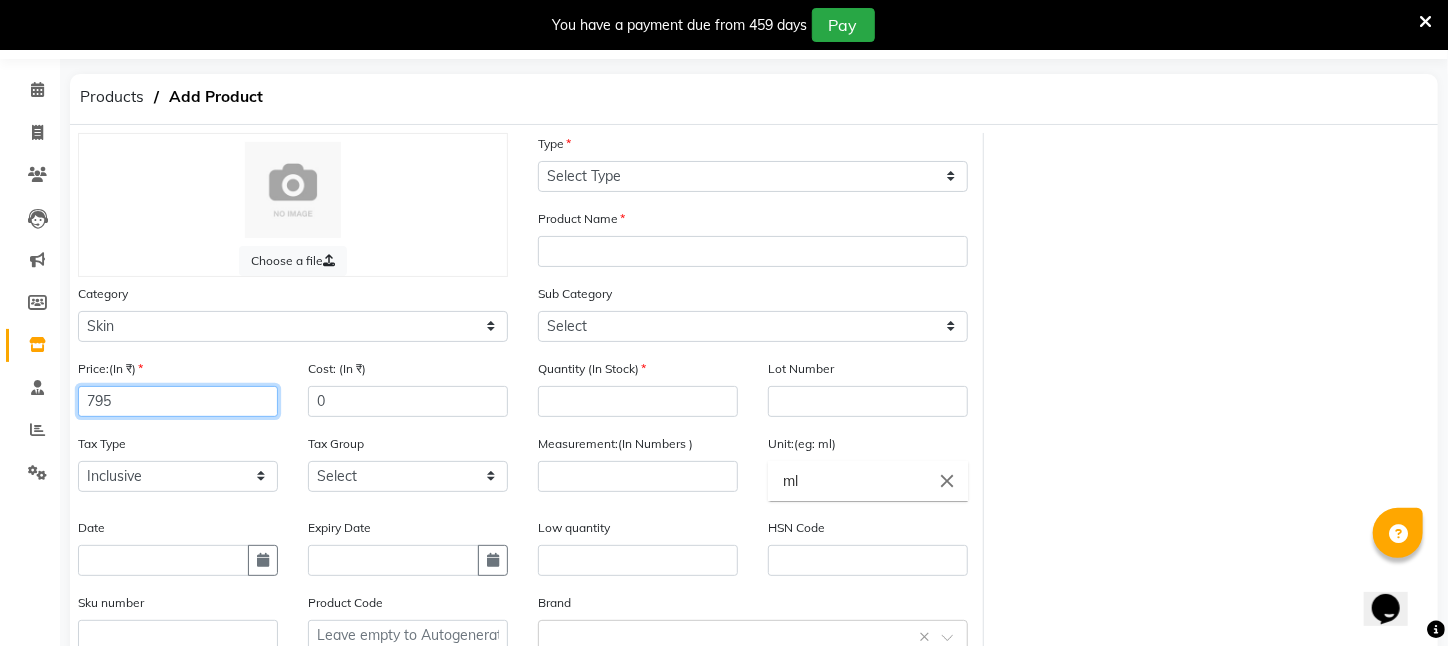 type on "795" 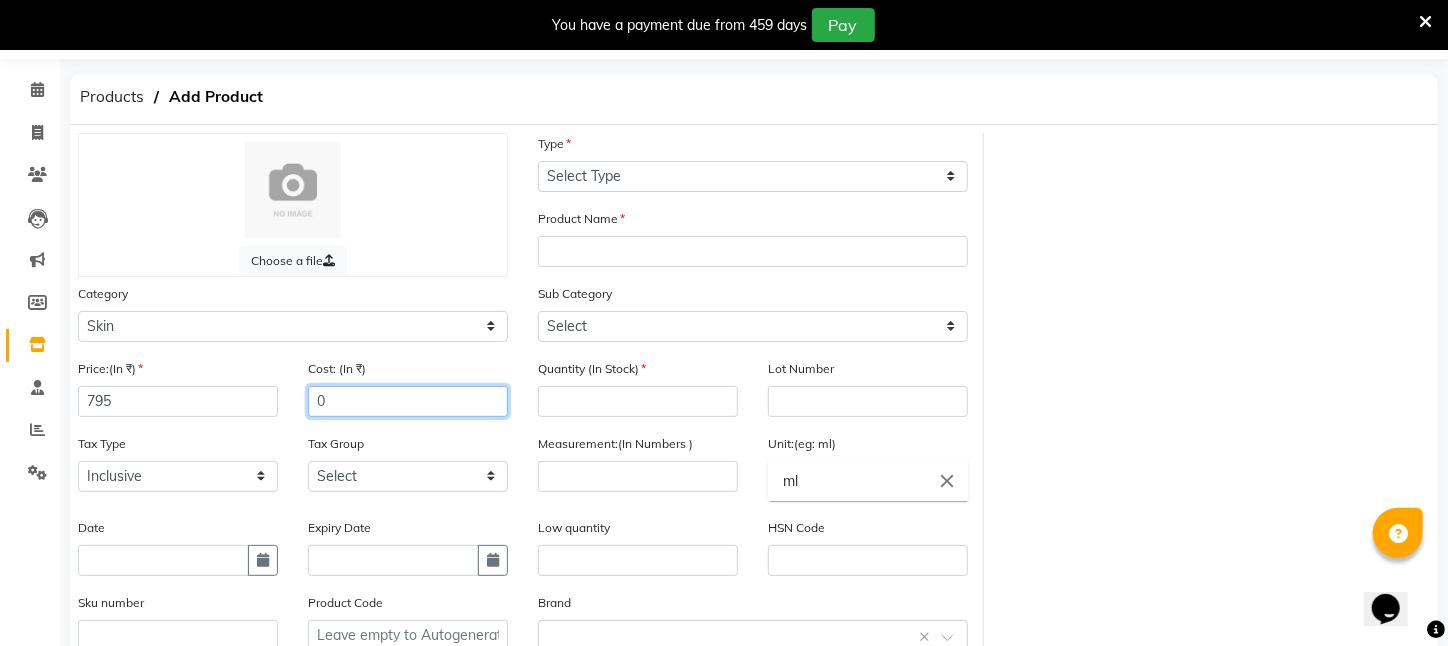 click on "0" 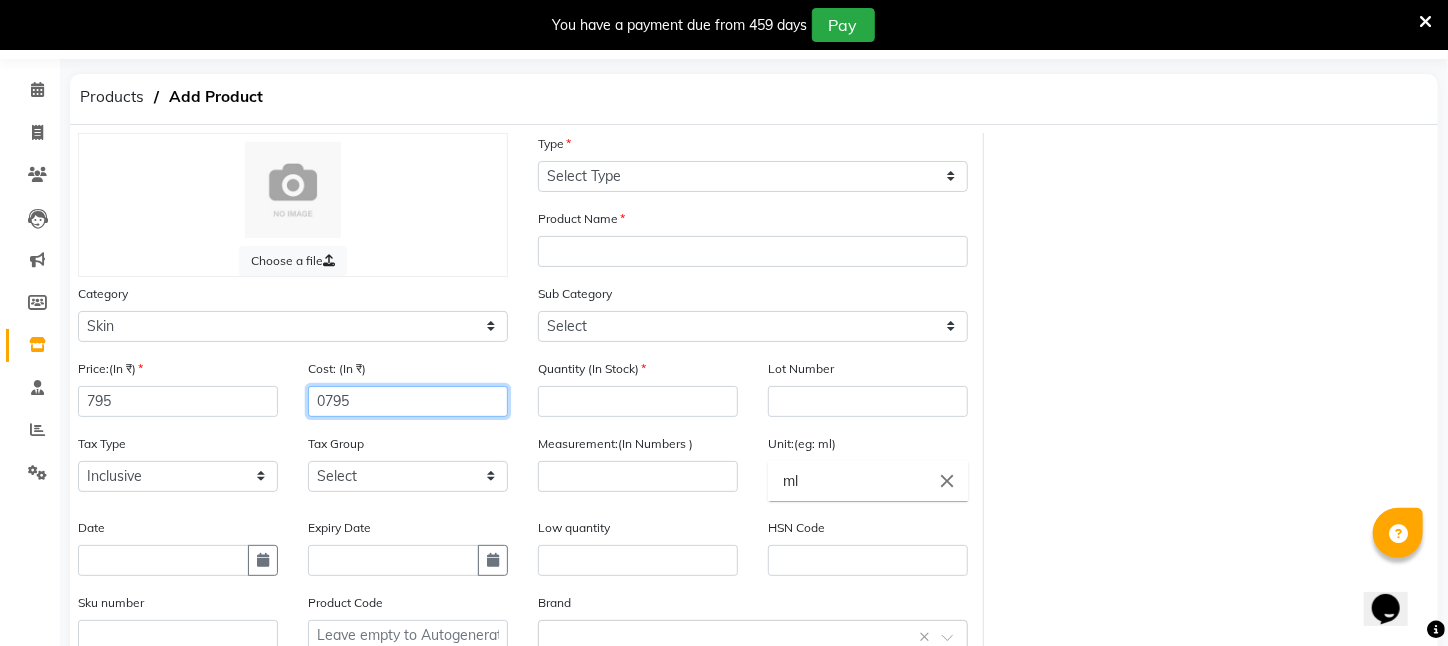 click on "0795" 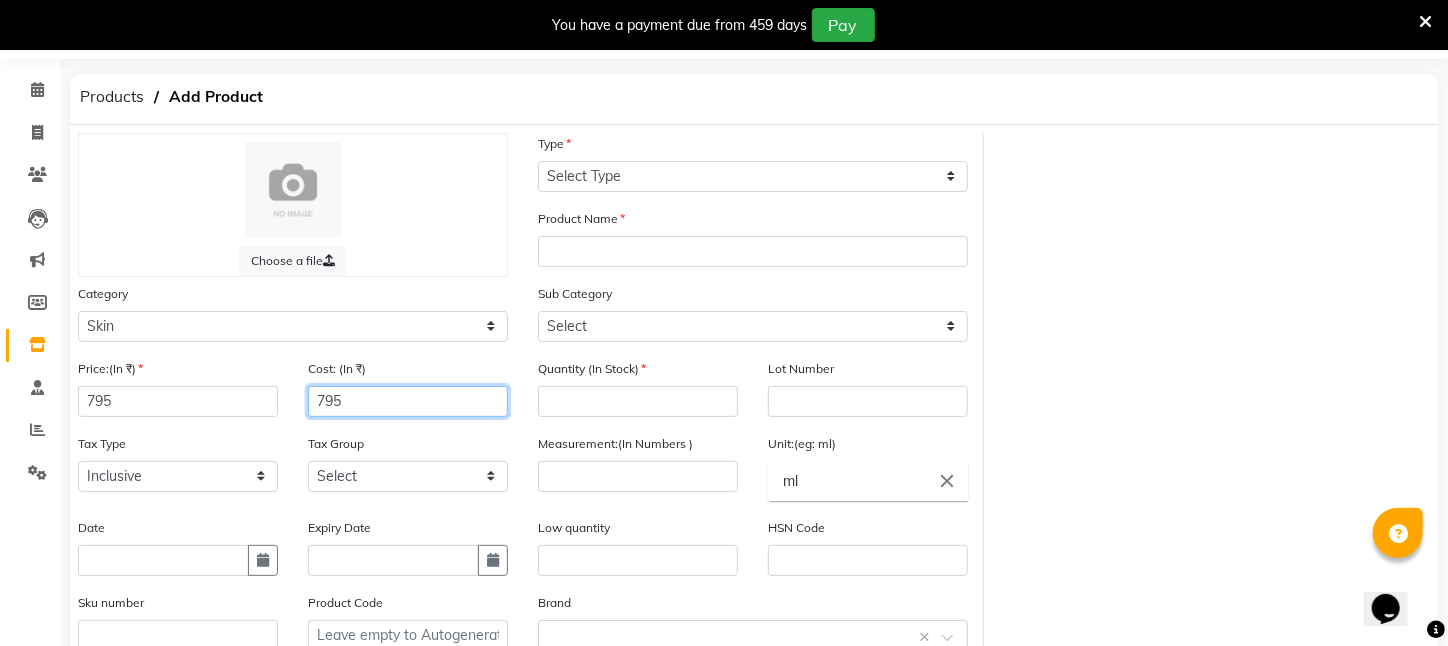 type on "795" 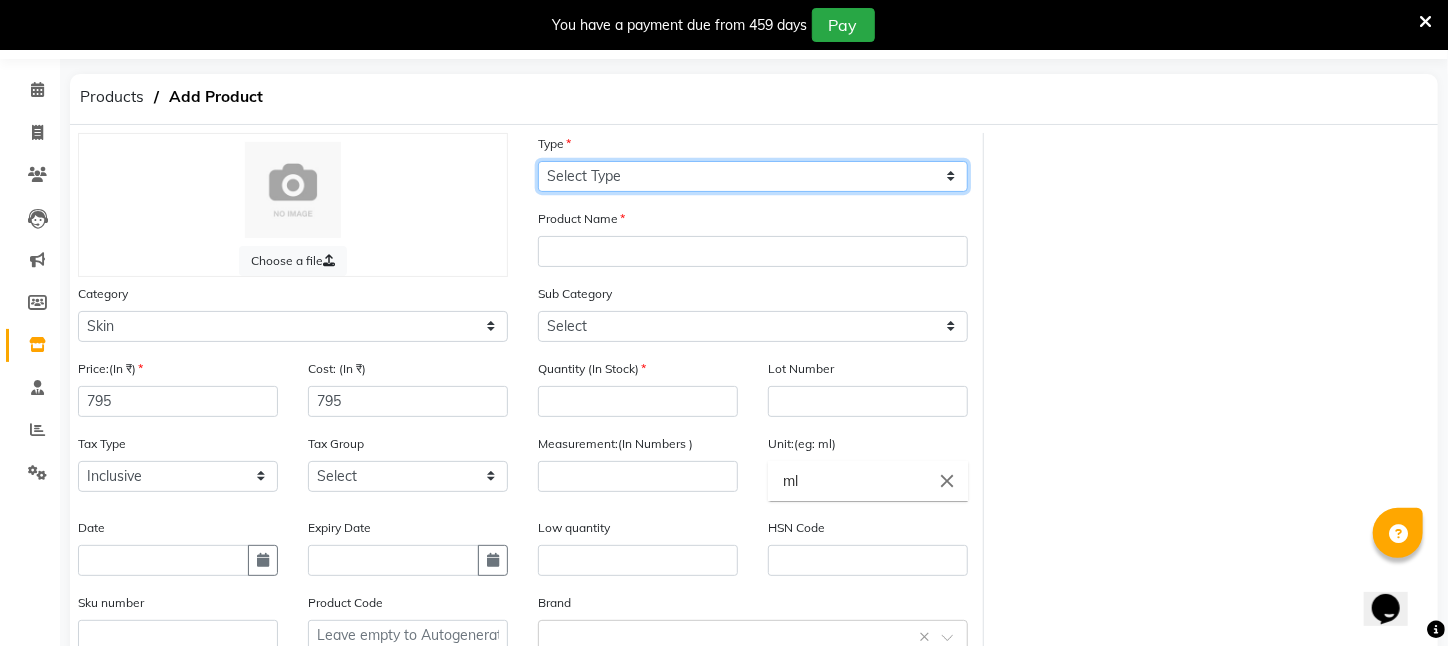 click on "Select Type Both Retail Consumable" 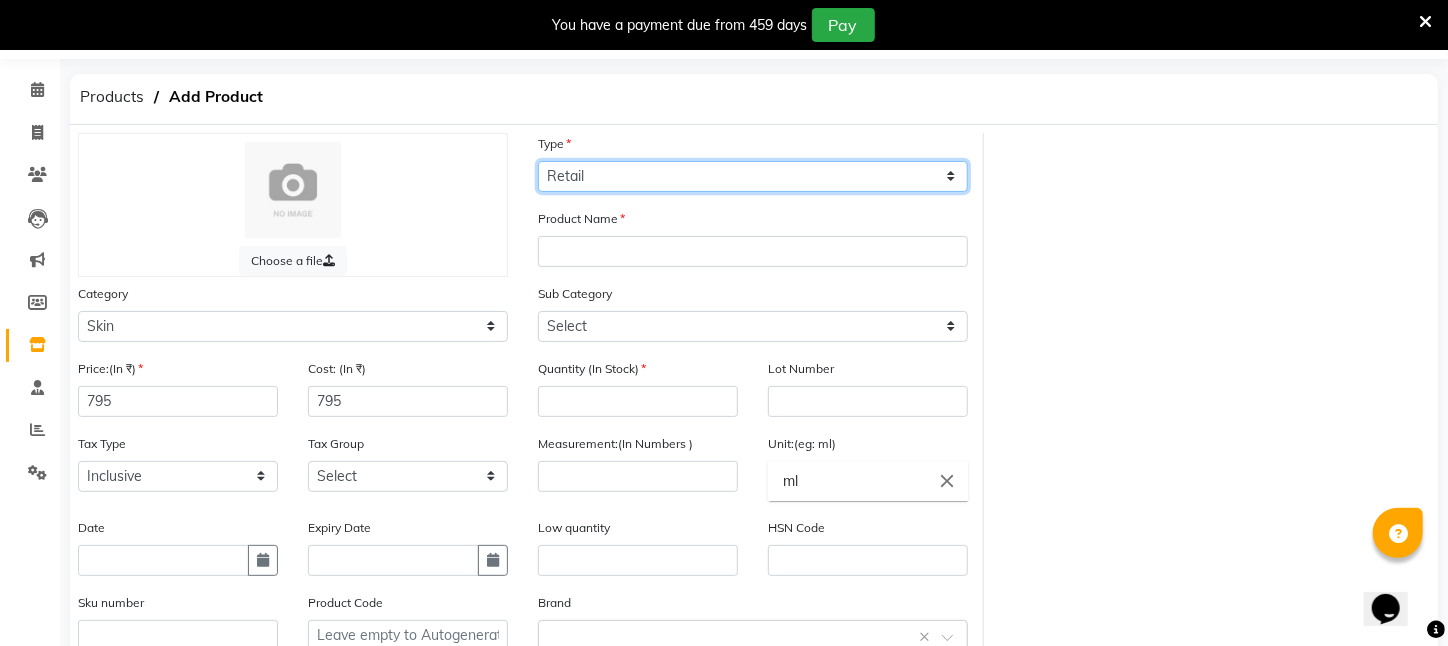 click on "Select Type Both Retail Consumable" 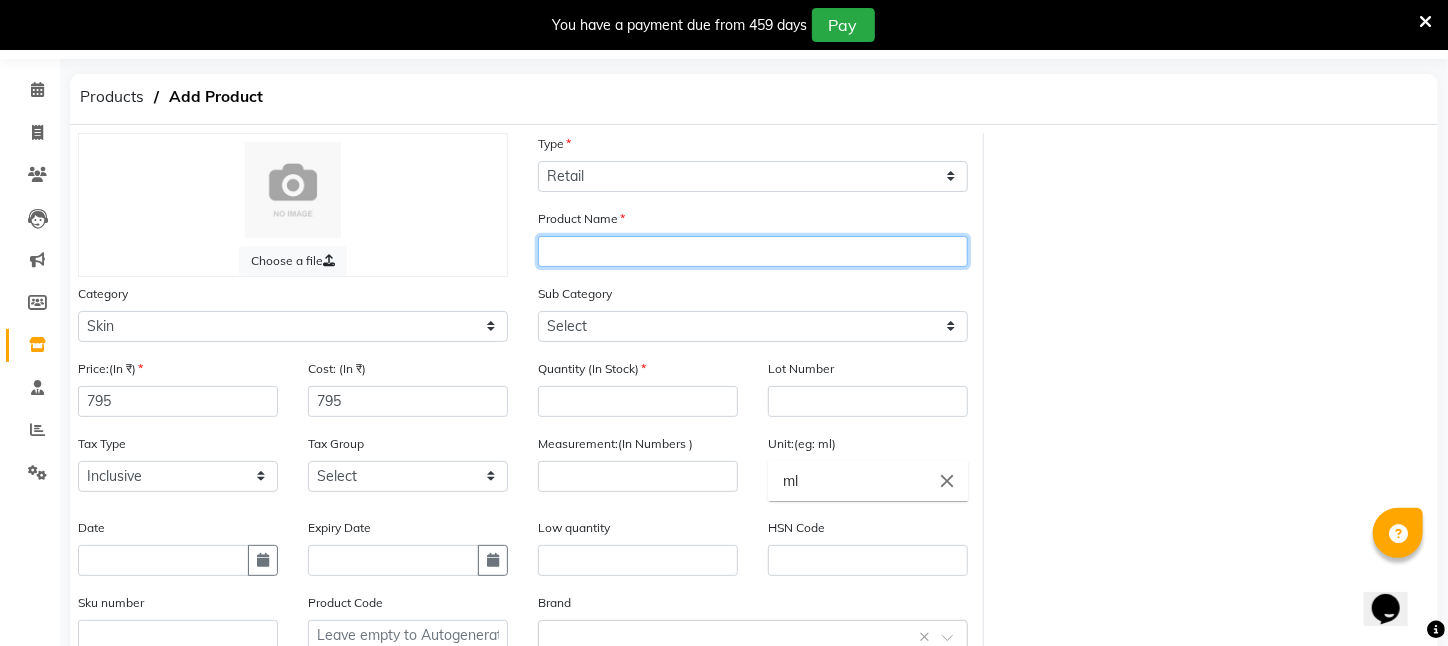 click 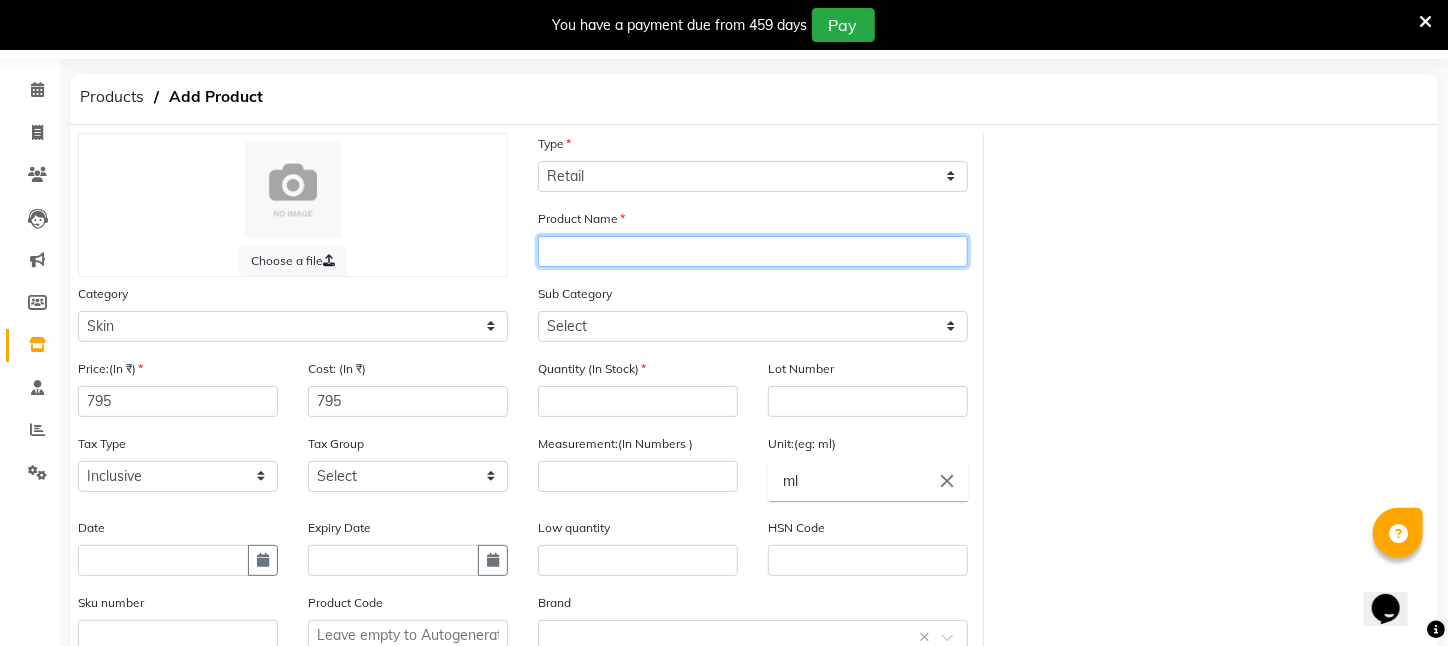 type on "l" 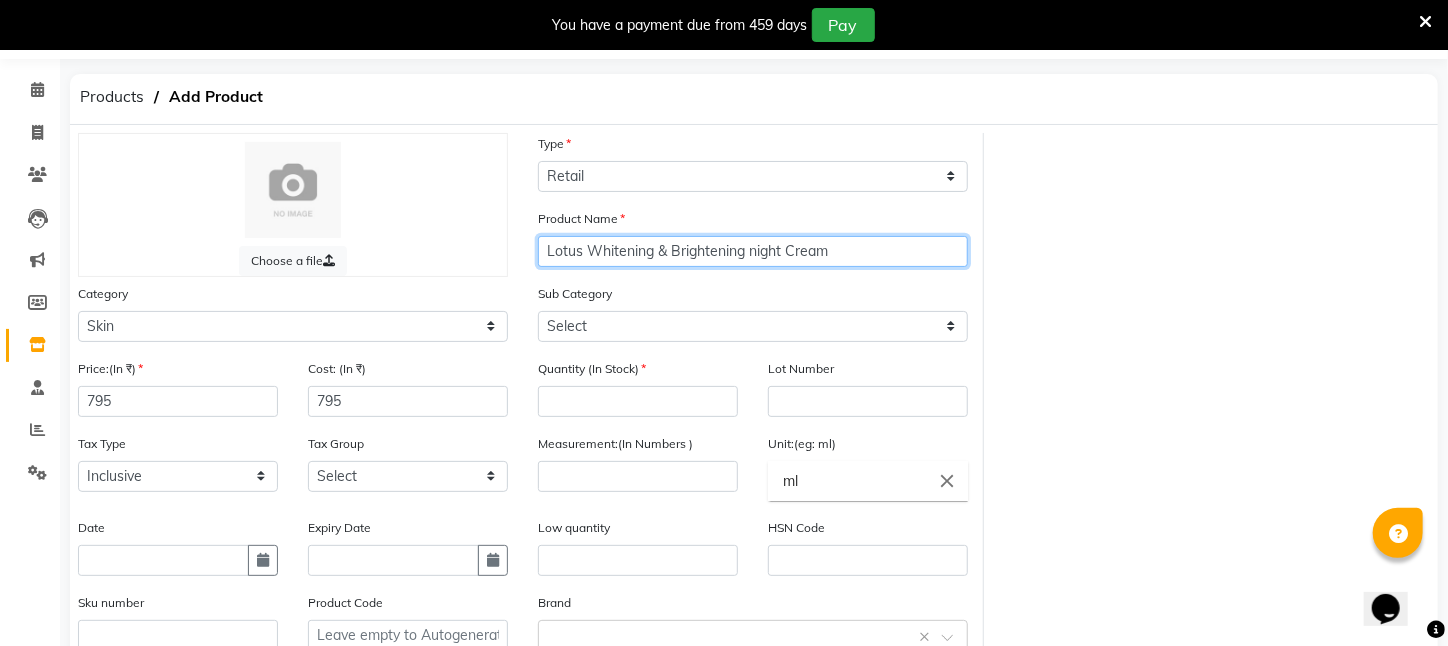 type on "Lotus Whitening & Brightening night Cream" 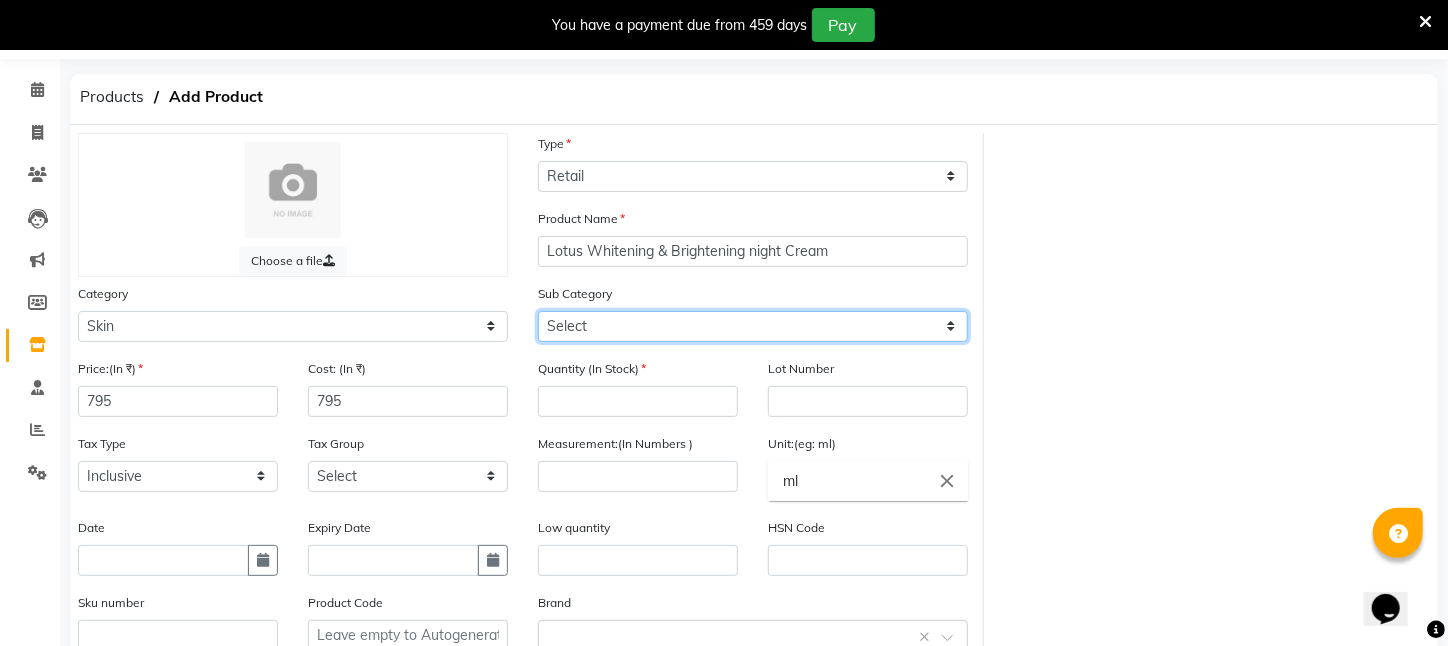 click on "Select Cleanser Facial Moisturiser Serum Toner Sun Care Masks Lip Care Eye Care Body Care Hand & Feet Kit & Combo Treatment Appliances Other Skin CV PRO SEBUM CONTROL LOTION" 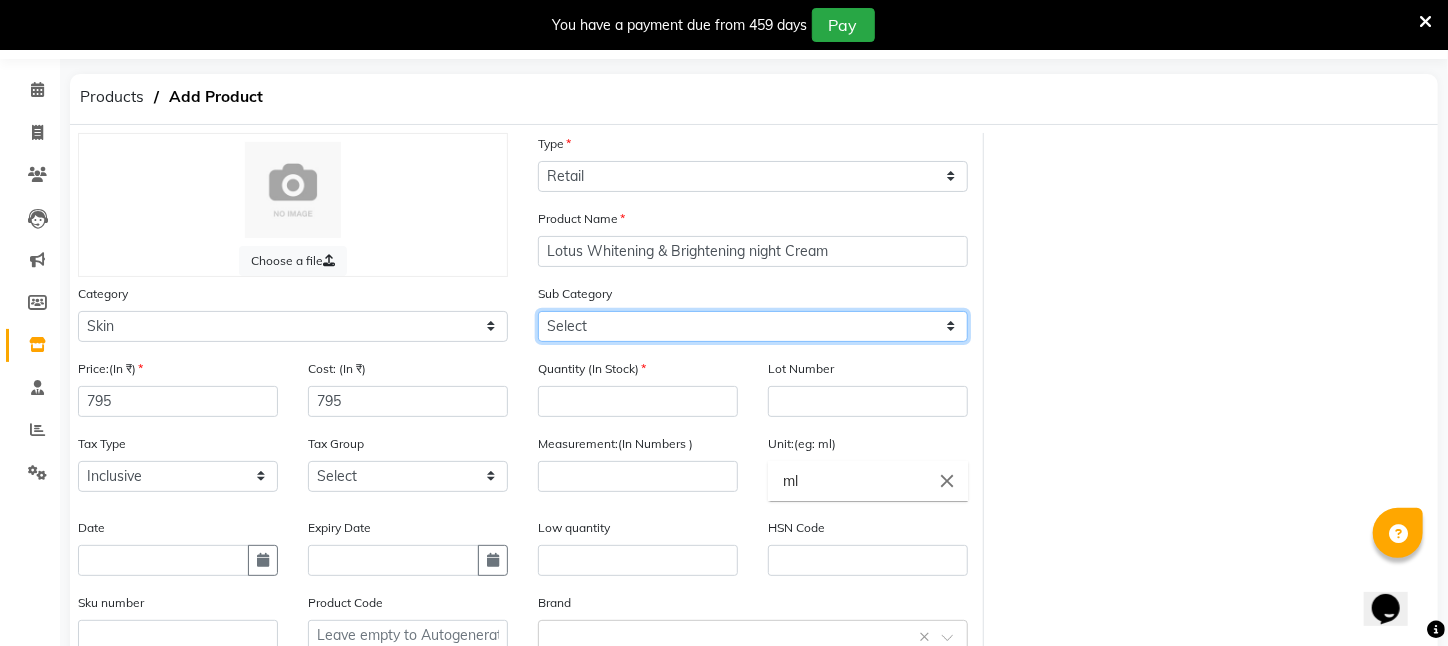 select on "[PHONE]" 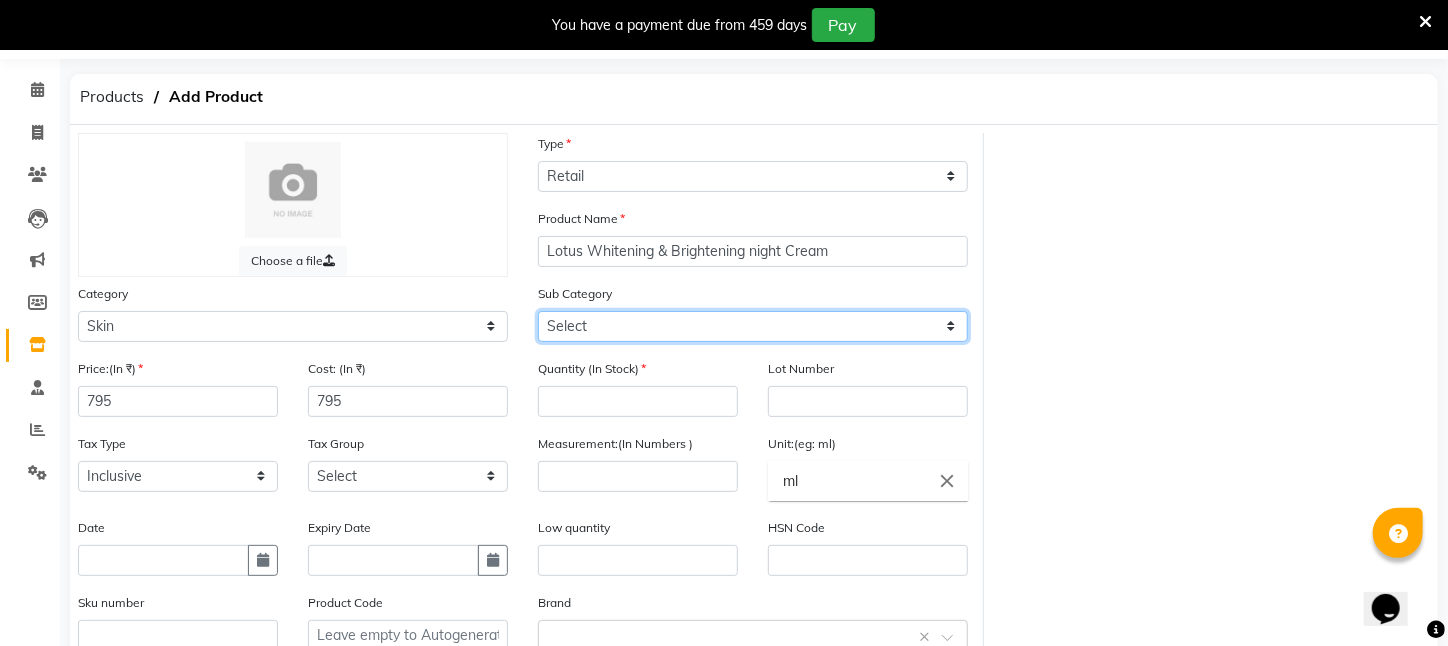 click on "Select Cleanser Facial Moisturiser Serum Toner Sun Care Masks Lip Care Eye Care Body Care Hand & Feet Kit & Combo Treatment Appliances Other Skin CV PRO SEBUM CONTROL LOTION" 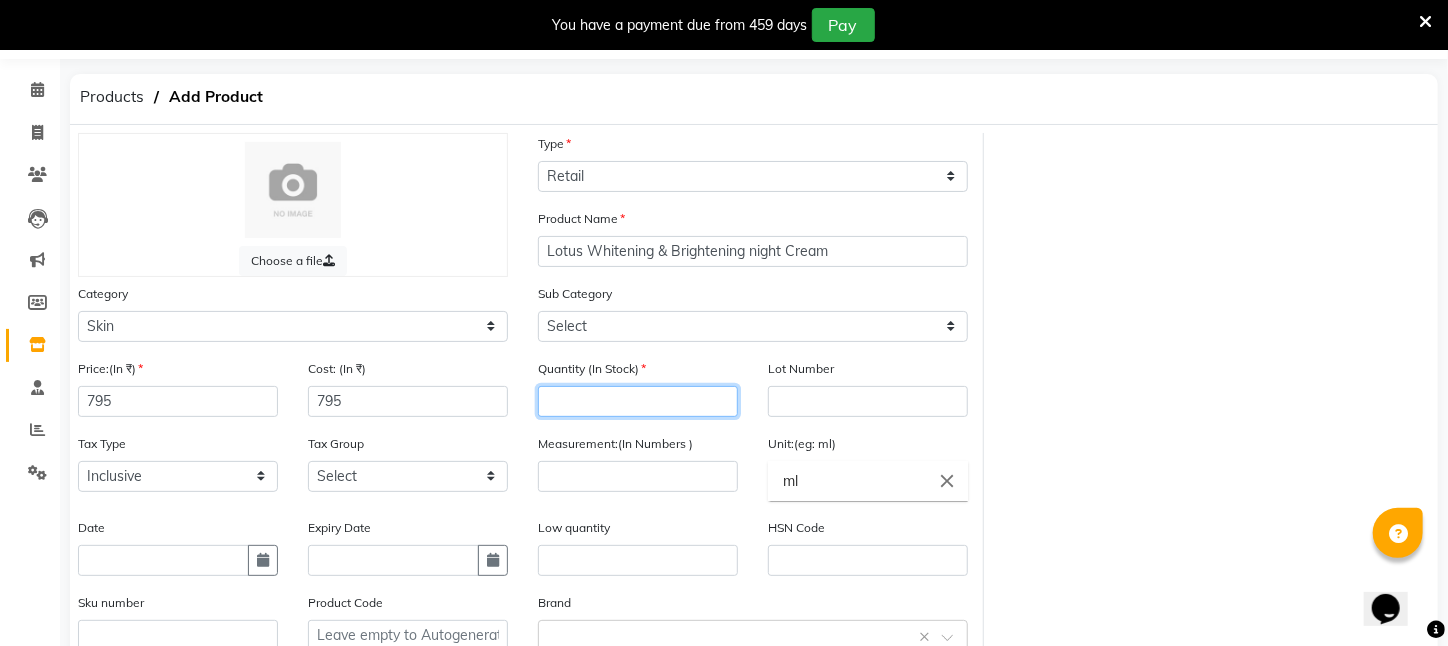 click 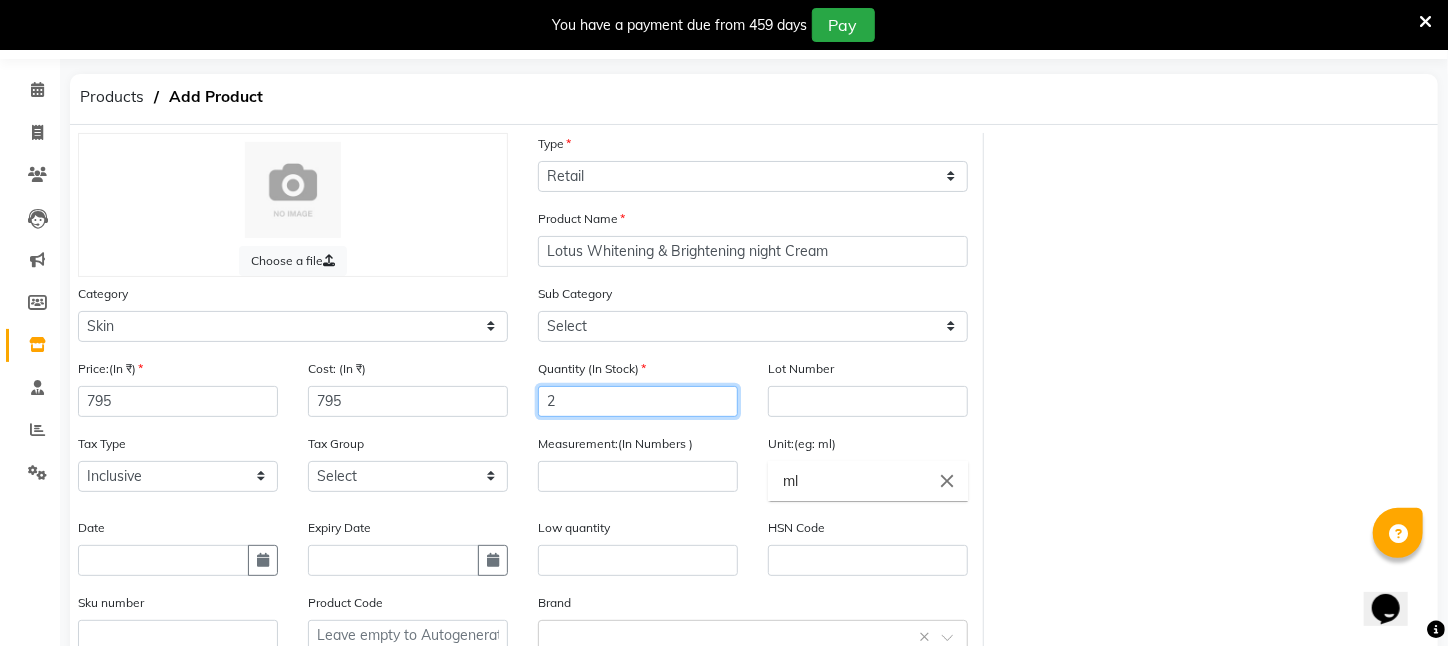 type on "2" 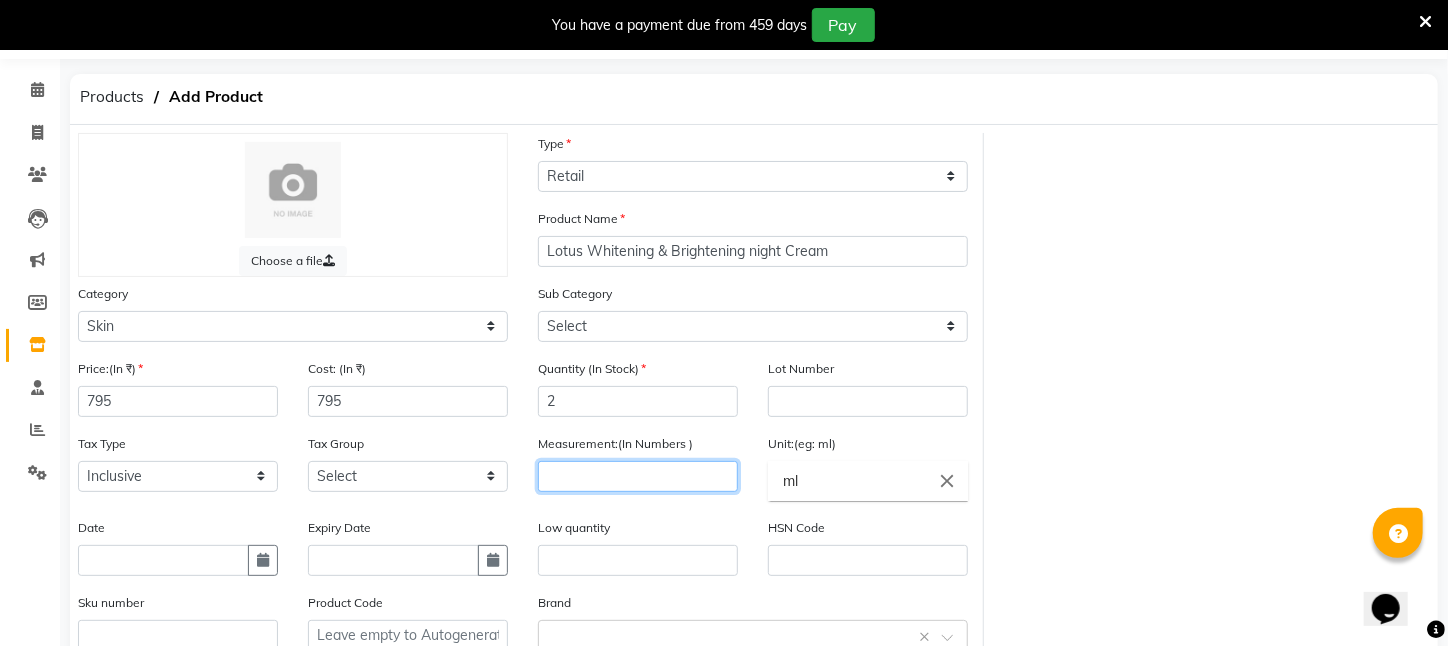 click 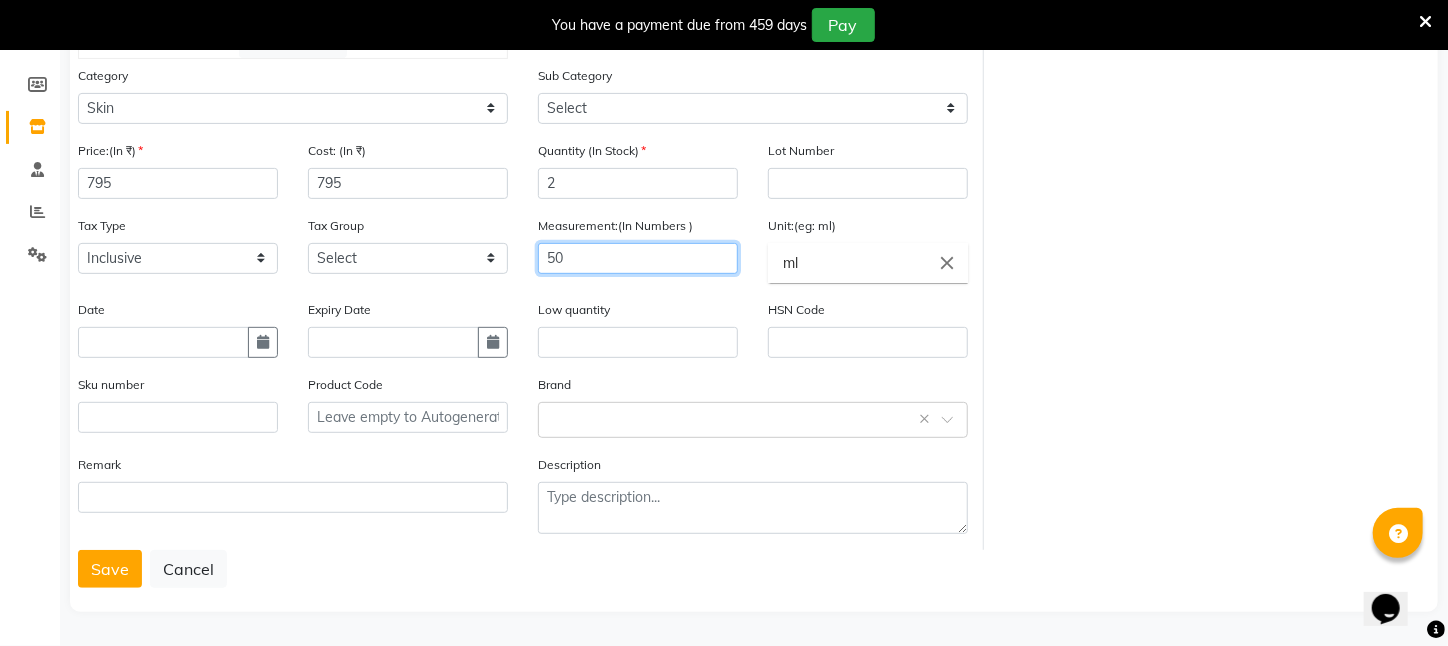 scroll, scrollTop: 281, scrollLeft: 0, axis: vertical 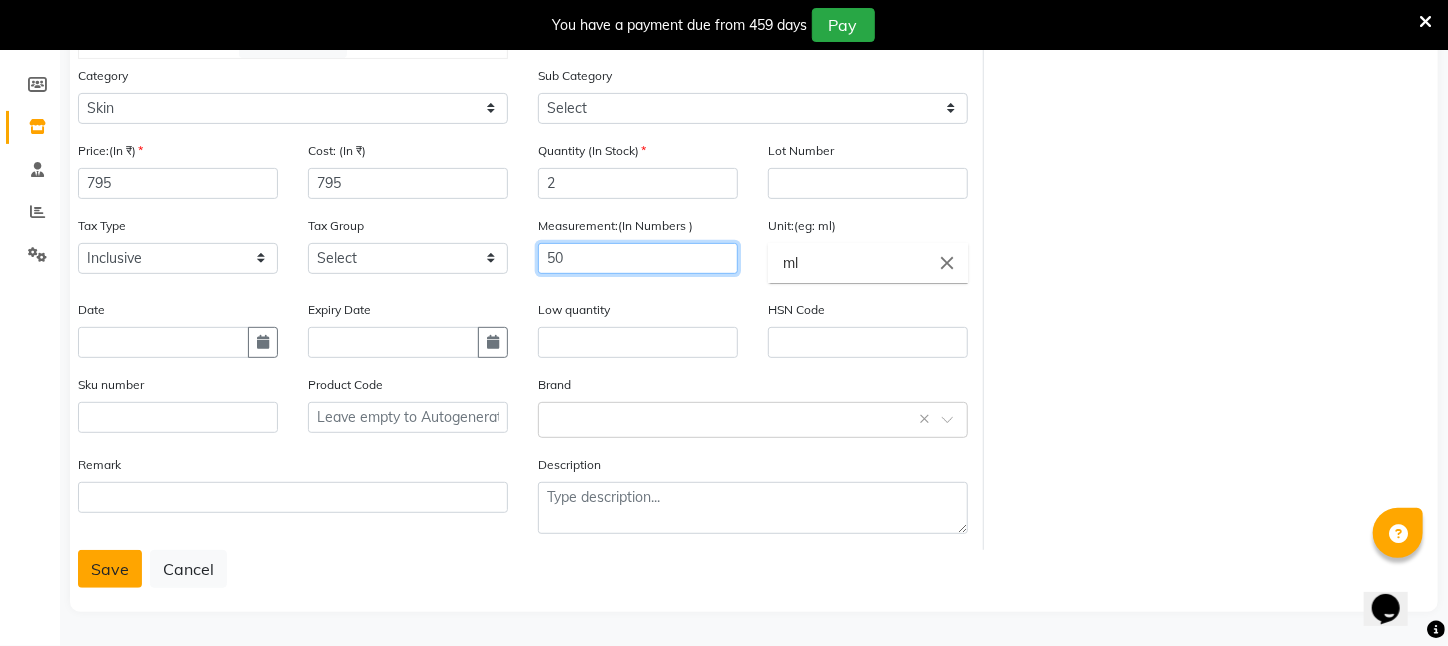 type on "50" 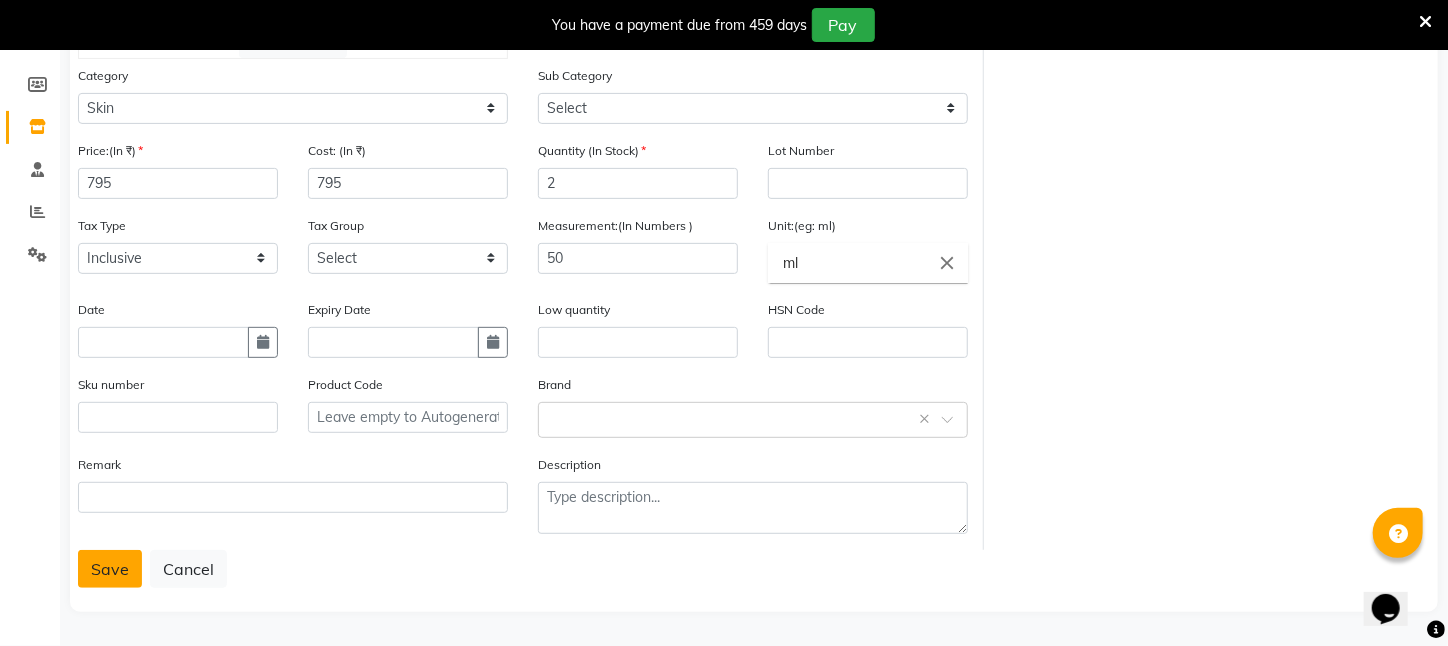click on "Save" 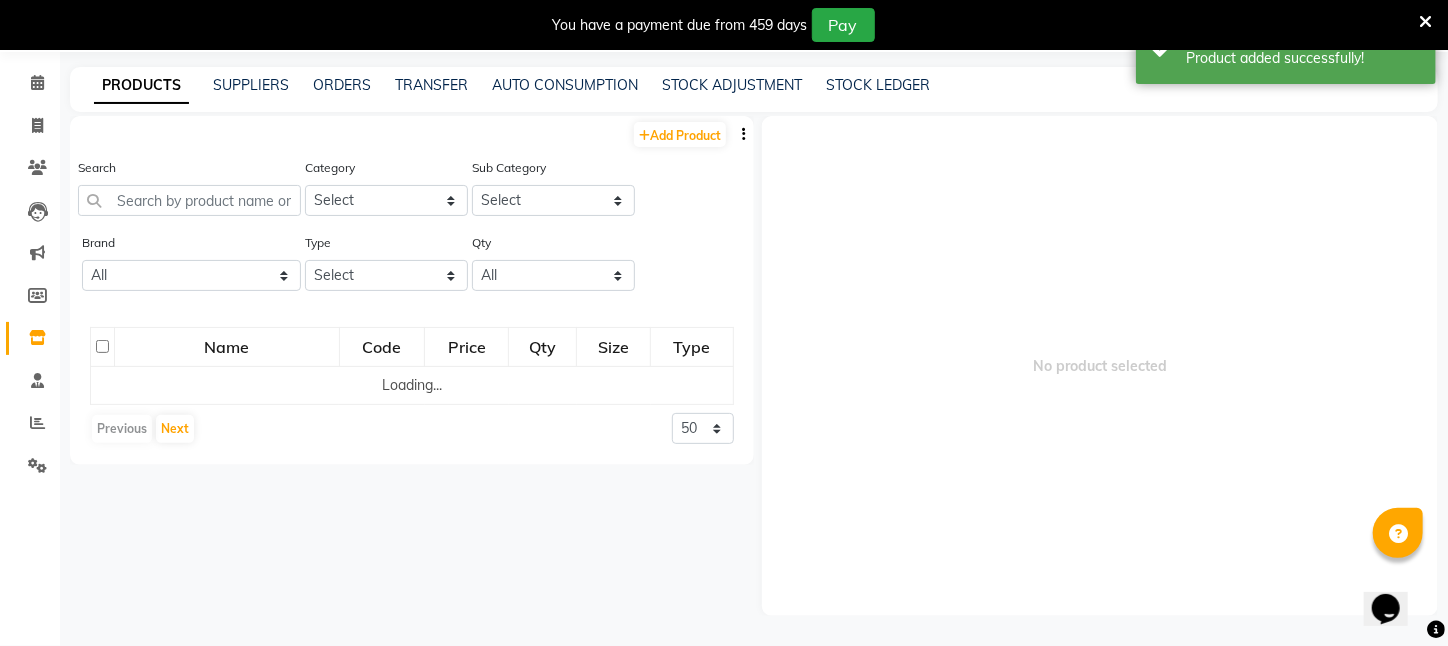 scroll, scrollTop: 63, scrollLeft: 0, axis: vertical 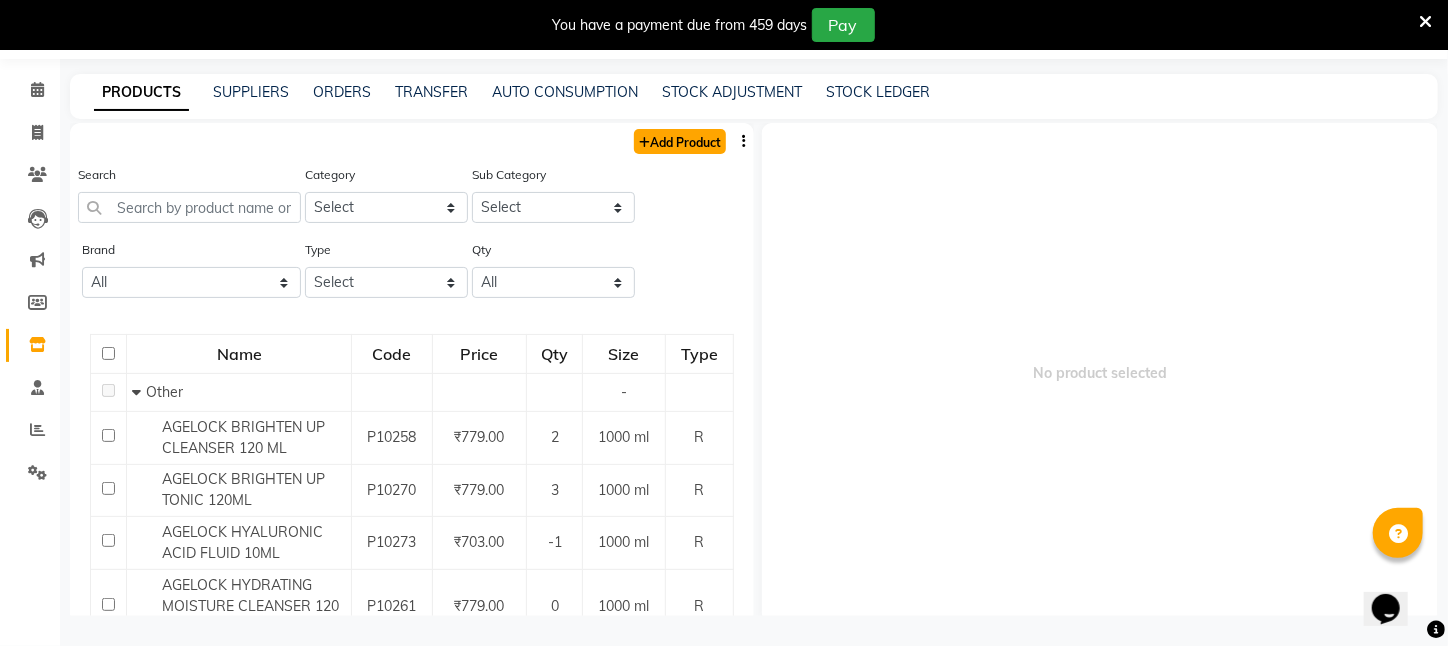click on "Add Product" 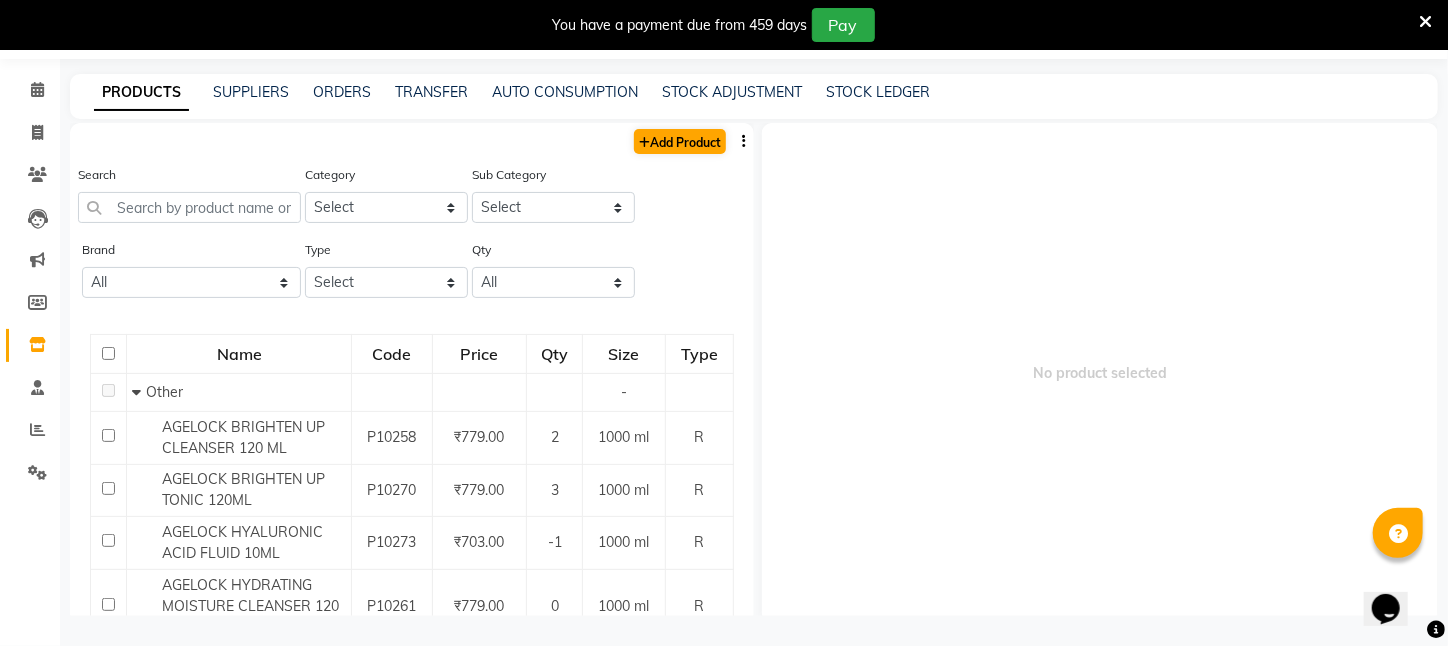 select on "true" 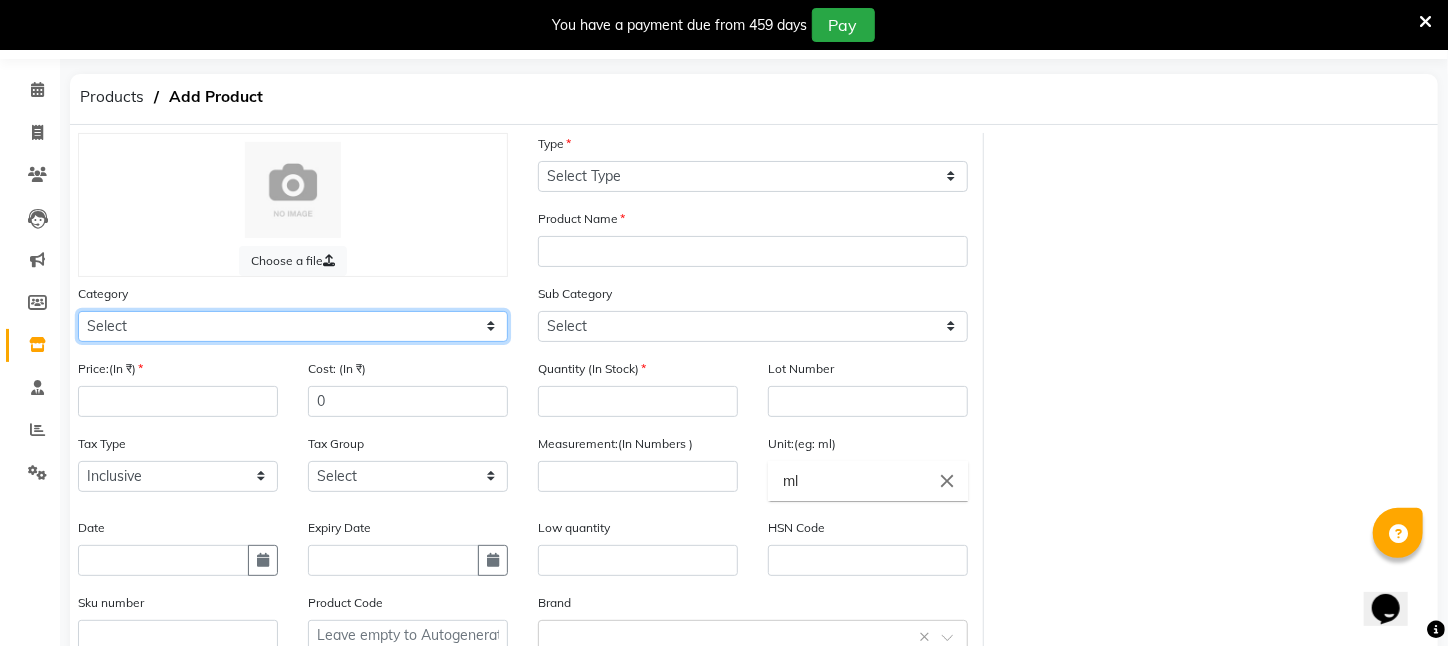 click on "Select Hair Skin Makeup Personal Care Appliances Beard Waxing Disposable Threading Hands and Feet Beauty Planet Botox Cadiveu Casmara Cheryls Loreal Olaplex PIERCING O3+ WATER CV PRO SEBUM CONTROL LOTION Other" 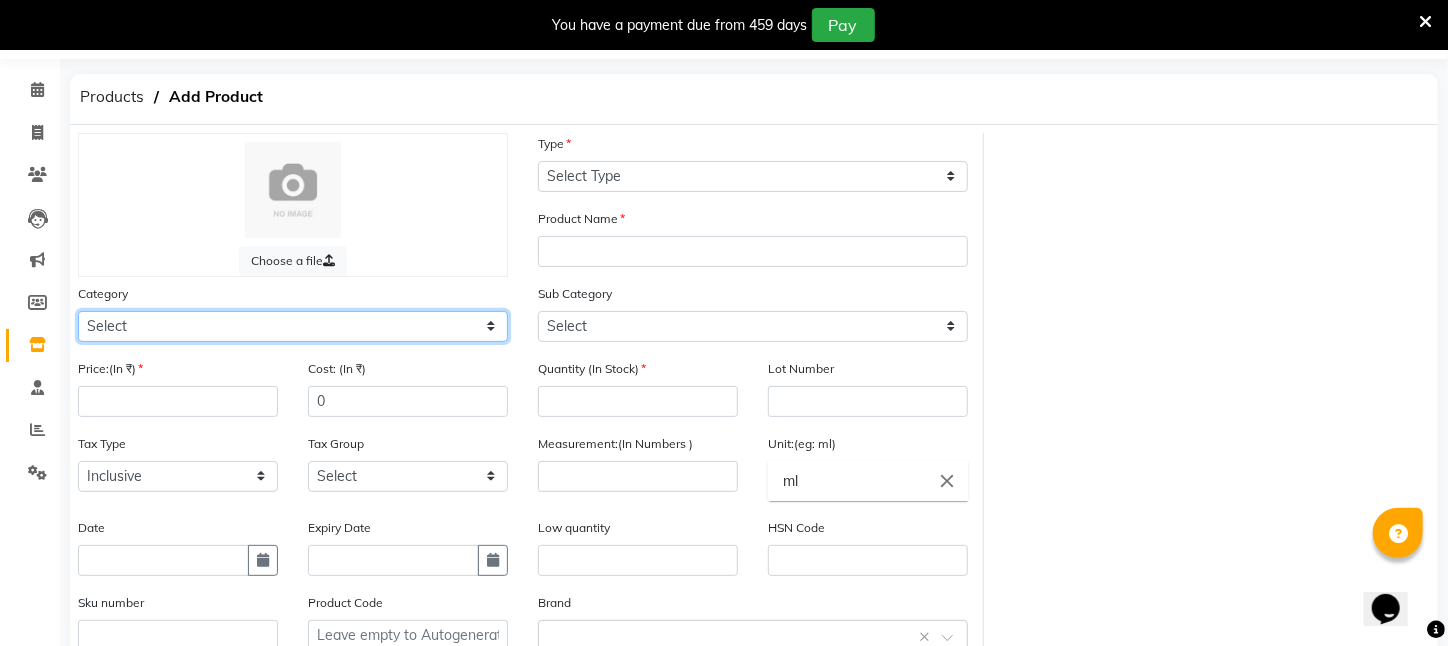 select on "526201150" 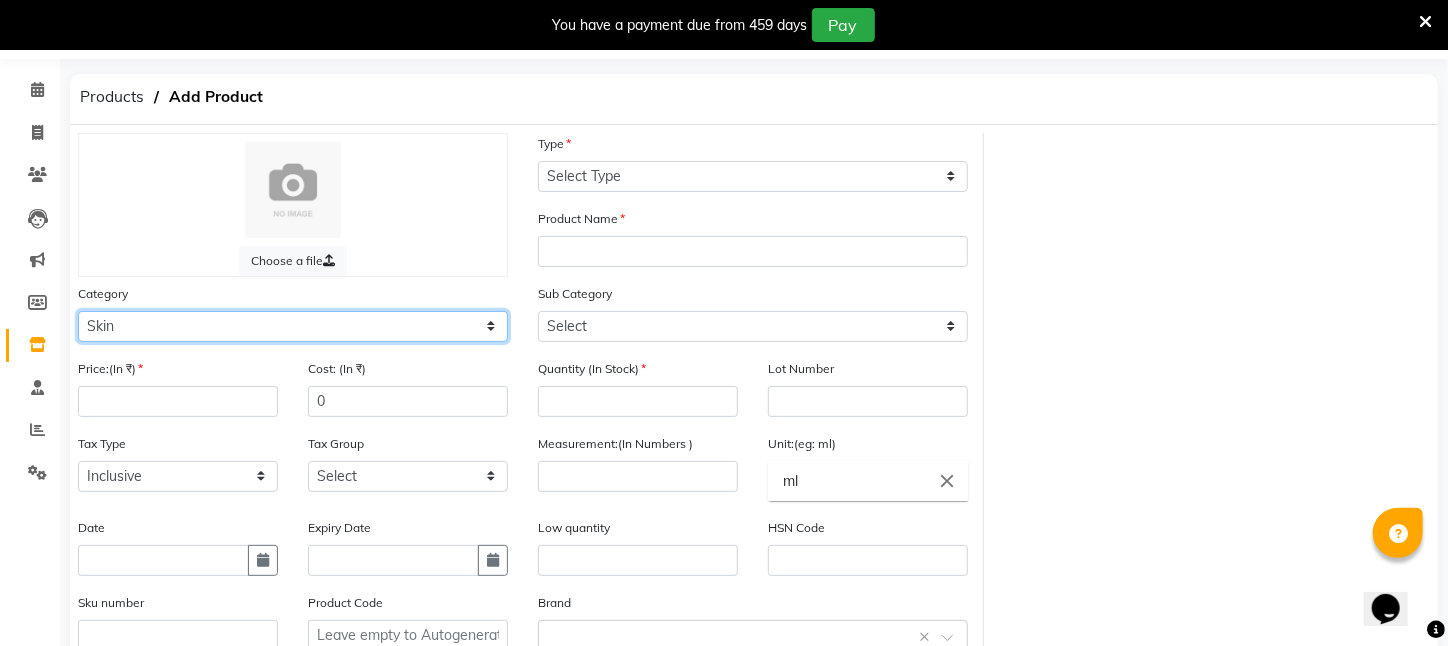 click on "Select Hair Skin Makeup Personal Care Appliances Beard Waxing Disposable Threading Hands and Feet Beauty Planet Botox Cadiveu Casmara Cheryls Loreal Olaplex PIERCING O3+ WATER CV PRO SEBUM CONTROL LOTION Other" 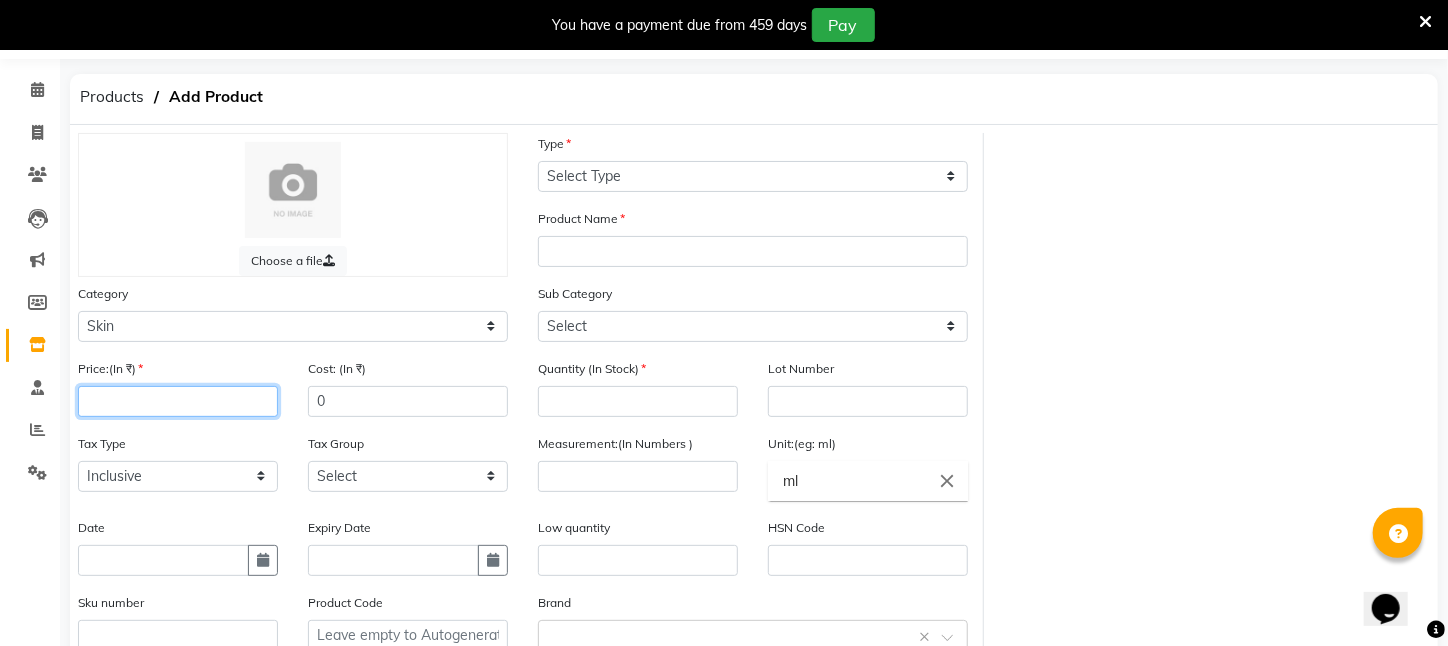click 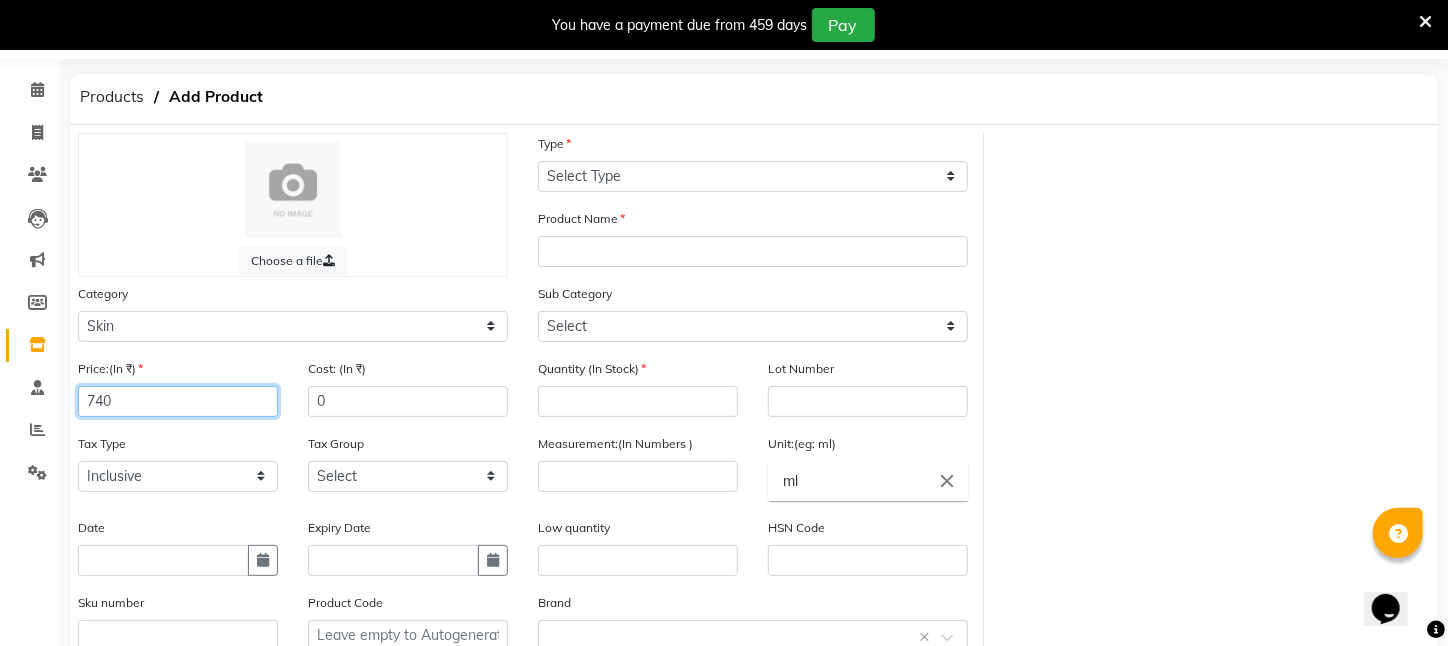 type on "740" 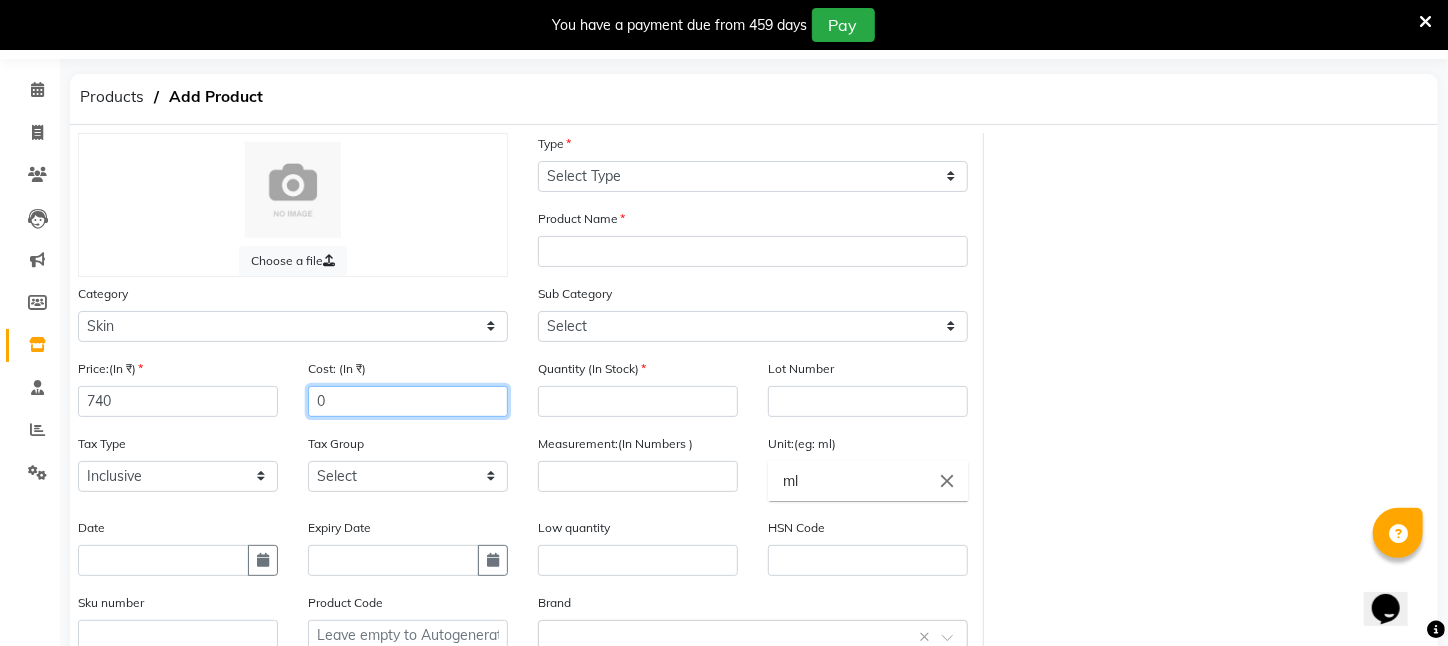click on "0" 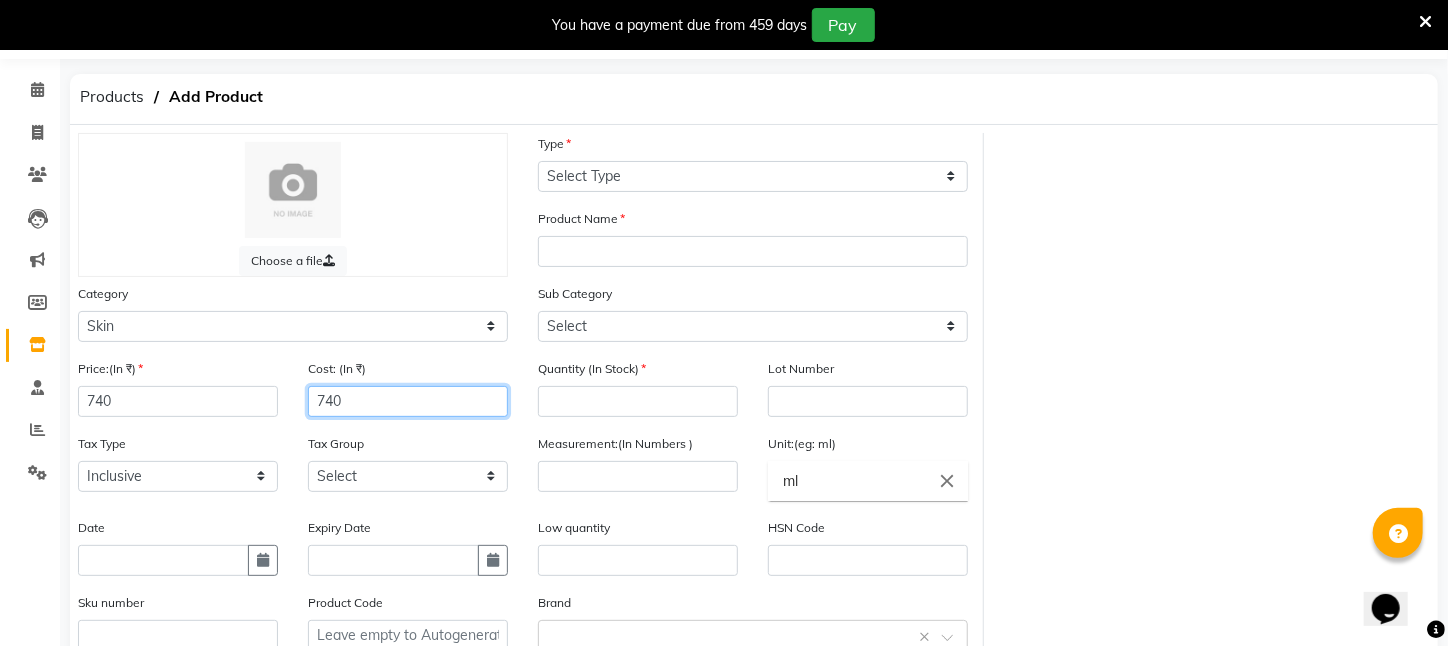 type on "740" 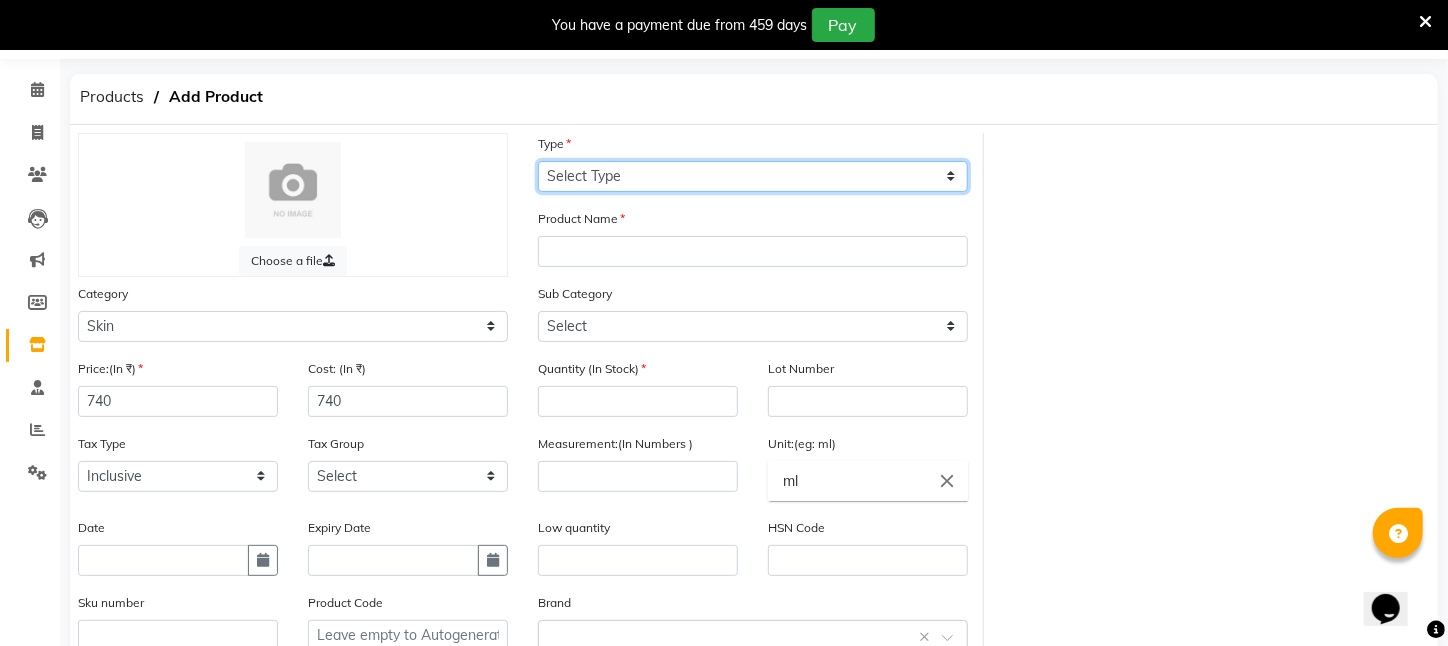 click on "Select Type Both Retail Consumable" 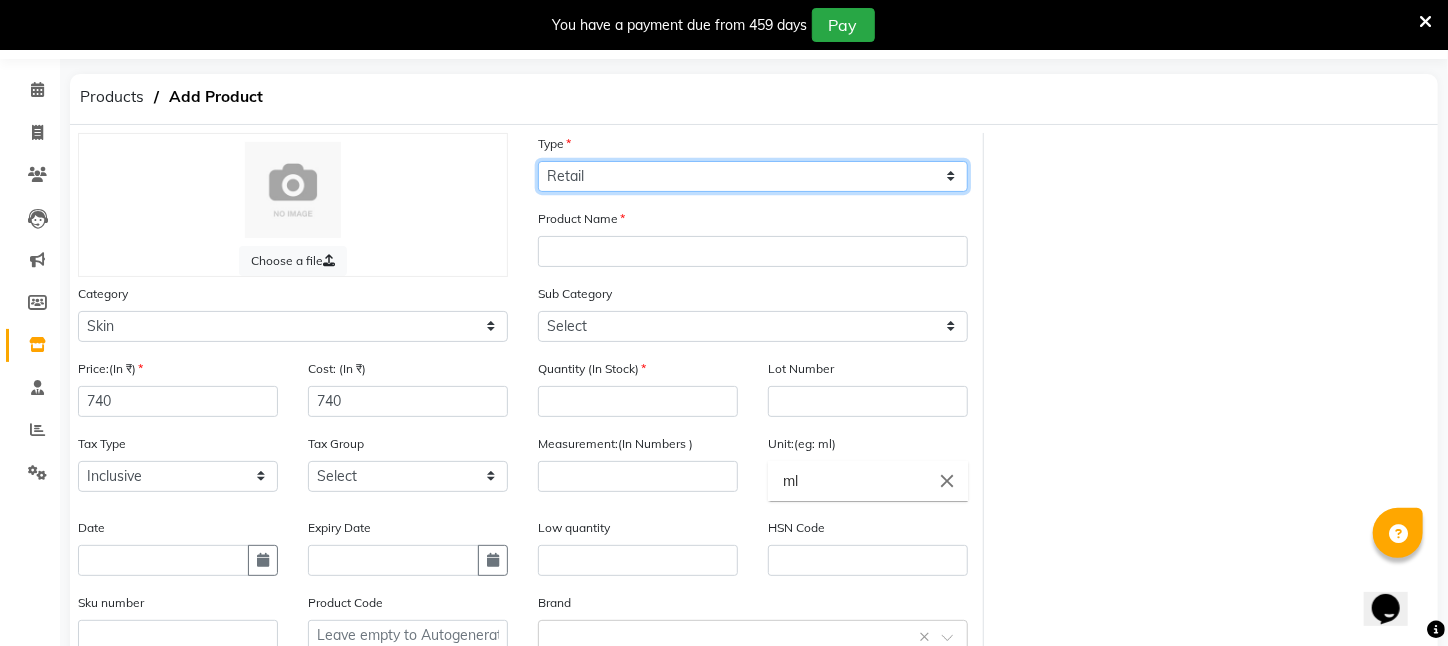 click on "Select Type Both Retail Consumable" 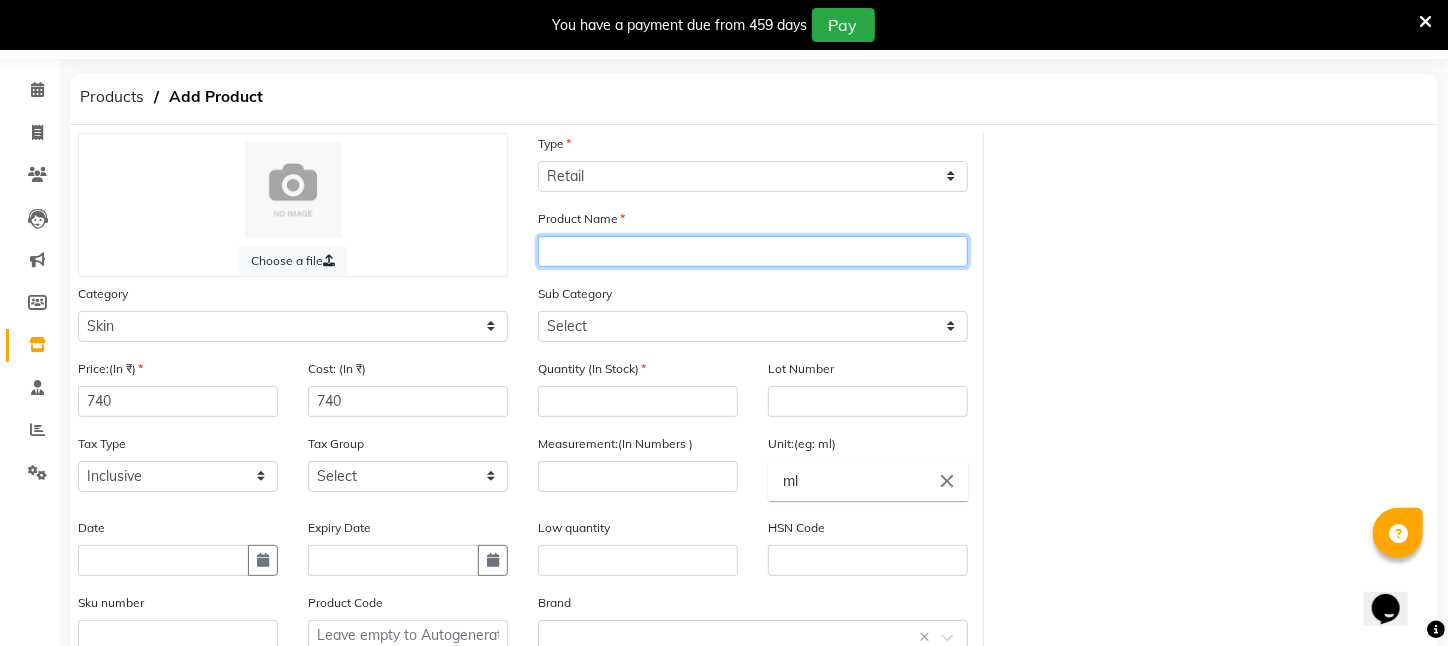 click 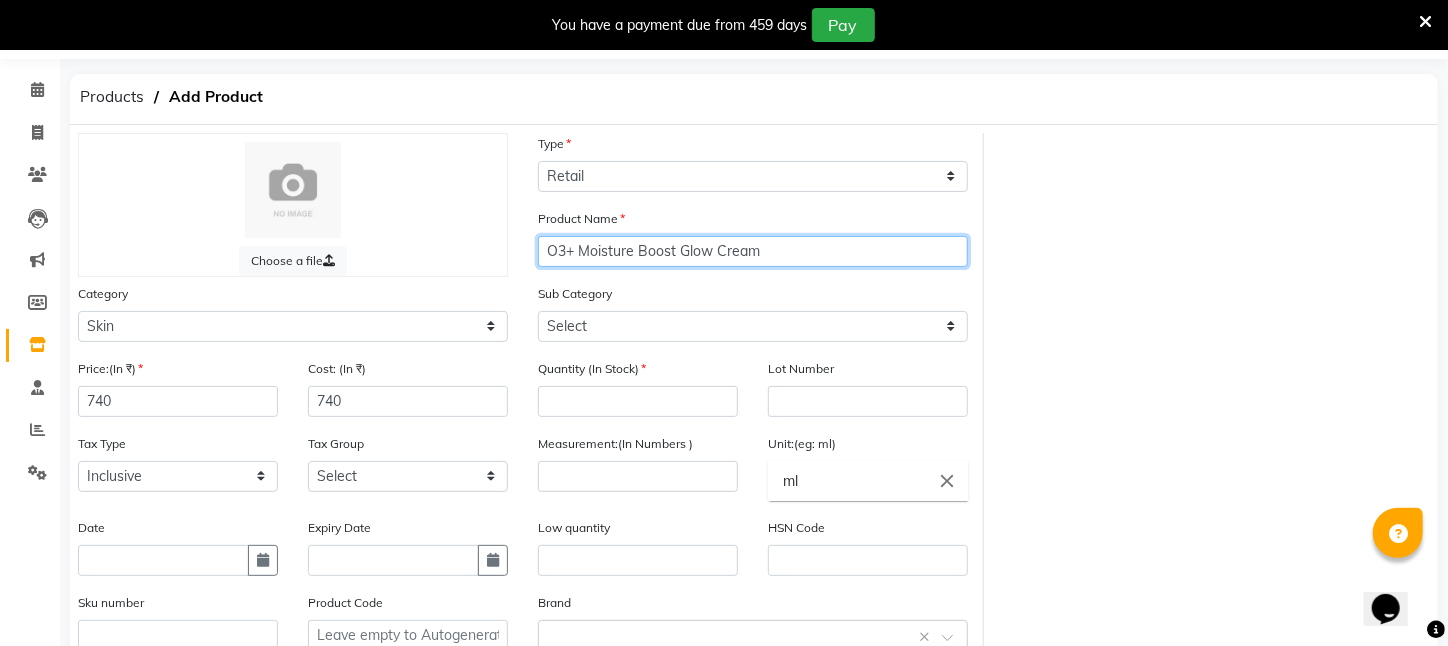 type on "O3+ Moisture Boost Glow Cream" 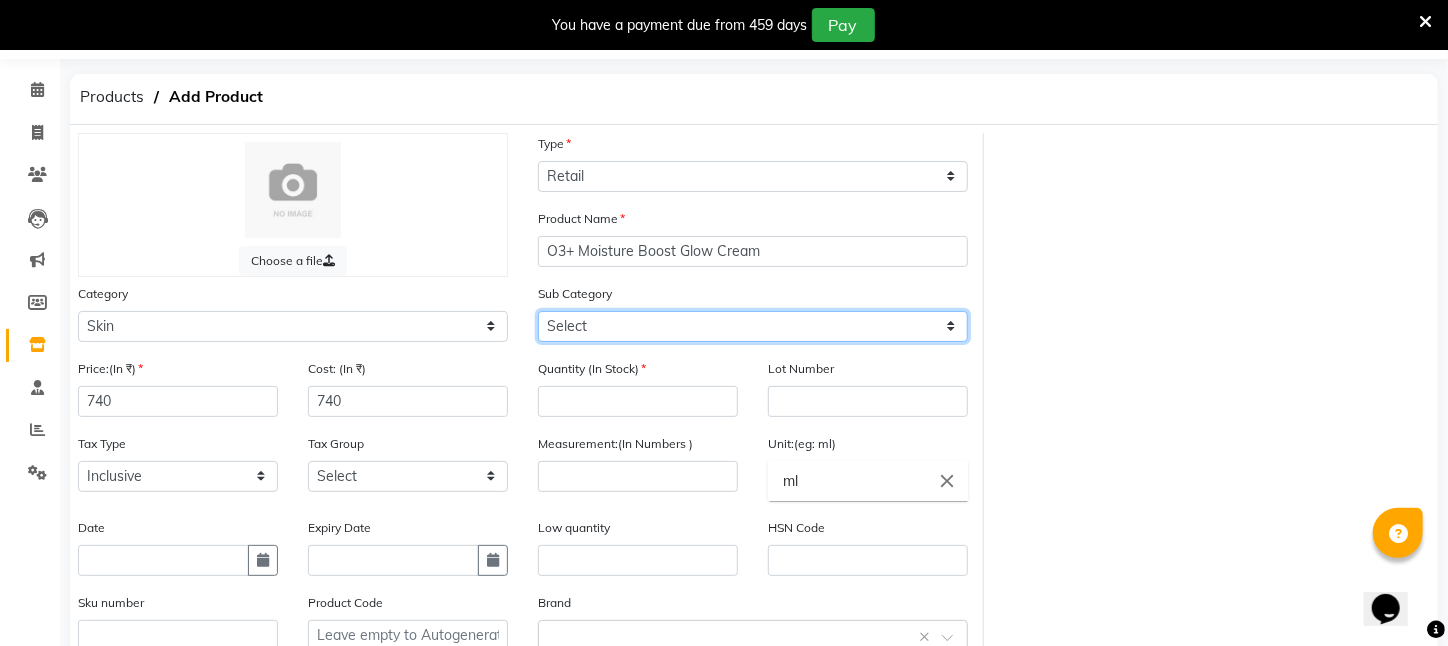 click on "Select Cleanser Facial Moisturiser Serum Toner Sun Care Masks Lip Care Eye Care Body Care Hand & Feet Kit & Combo Treatment Appliances Other Skin CV PRO SEBUM CONTROL LOTION" 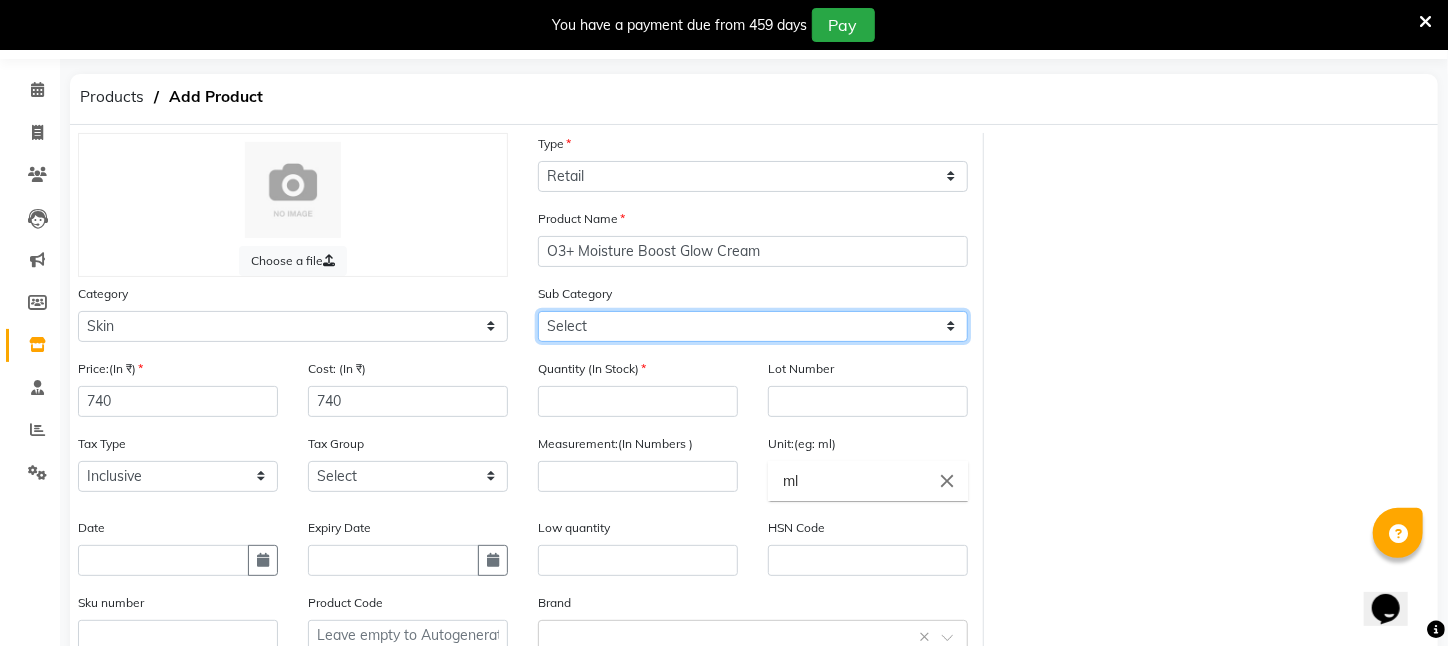 select on "[PHONE]" 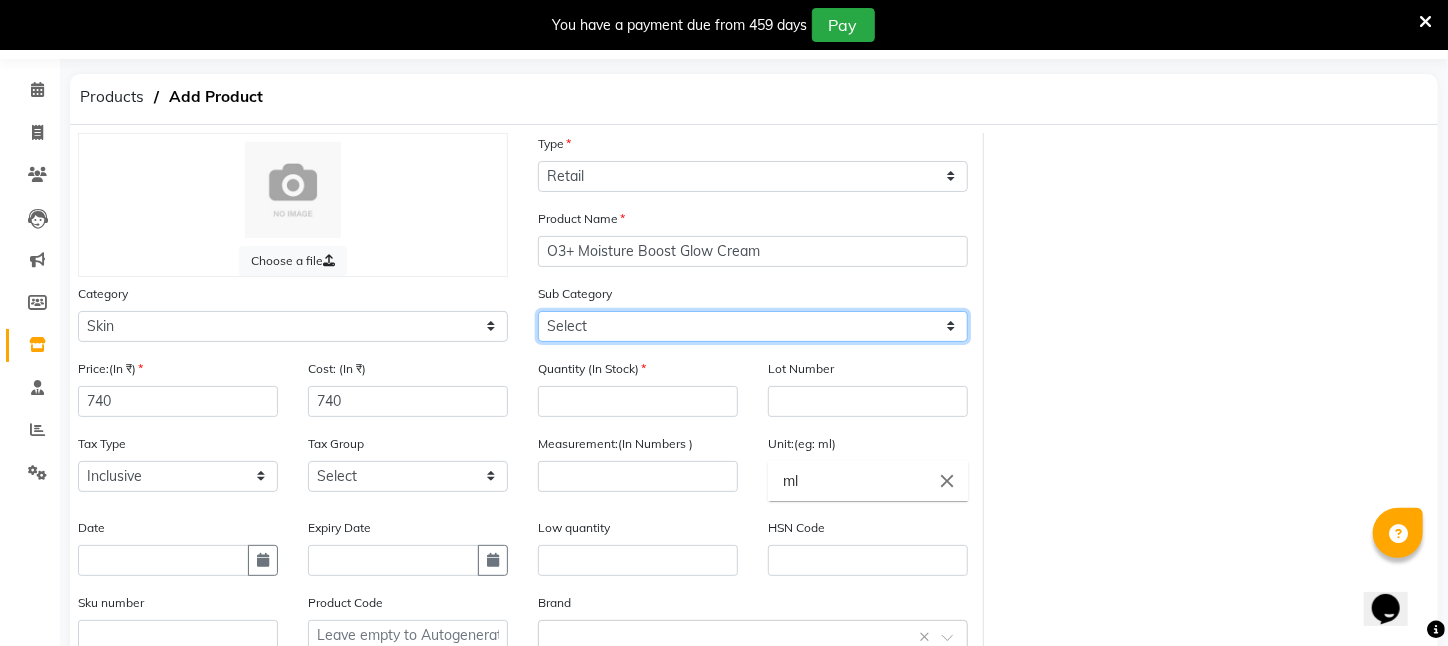 click on "Select Cleanser Facial Moisturiser Serum Toner Sun Care Masks Lip Care Eye Care Body Care Hand & Feet Kit & Combo Treatment Appliances Other Skin CV PRO SEBUM CONTROL LOTION" 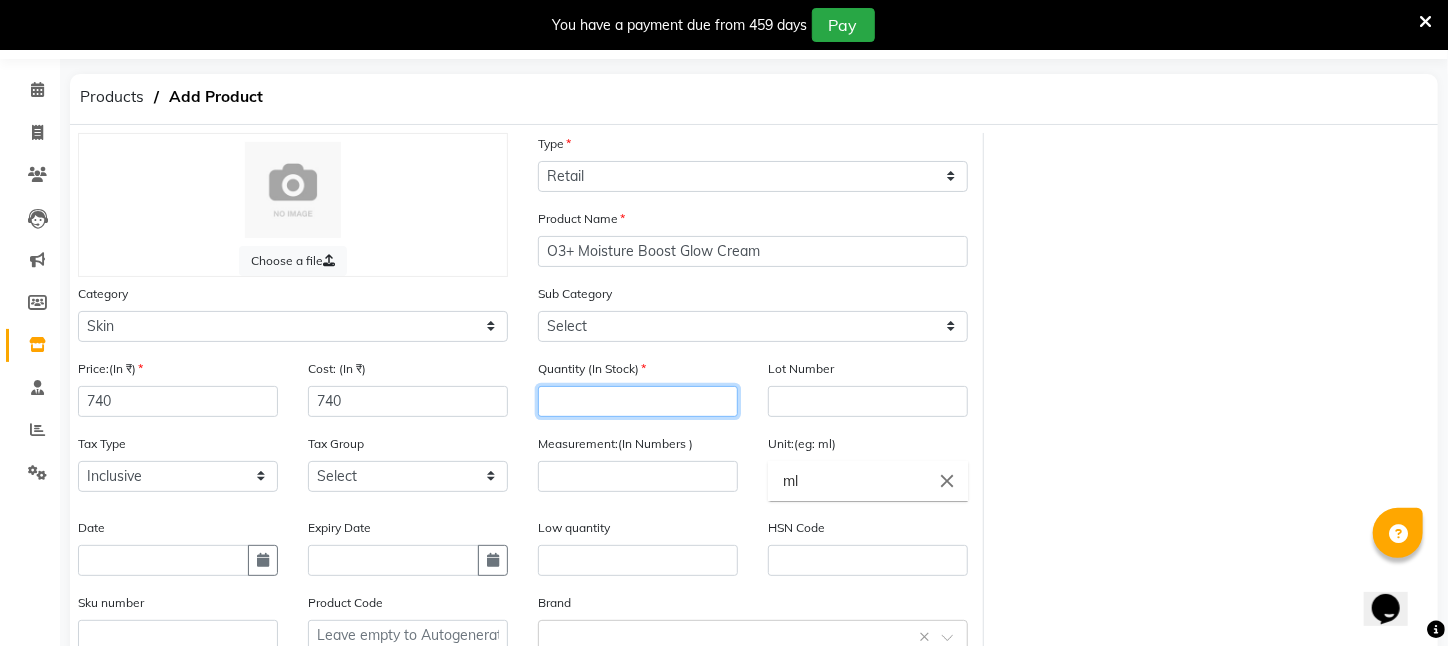 click 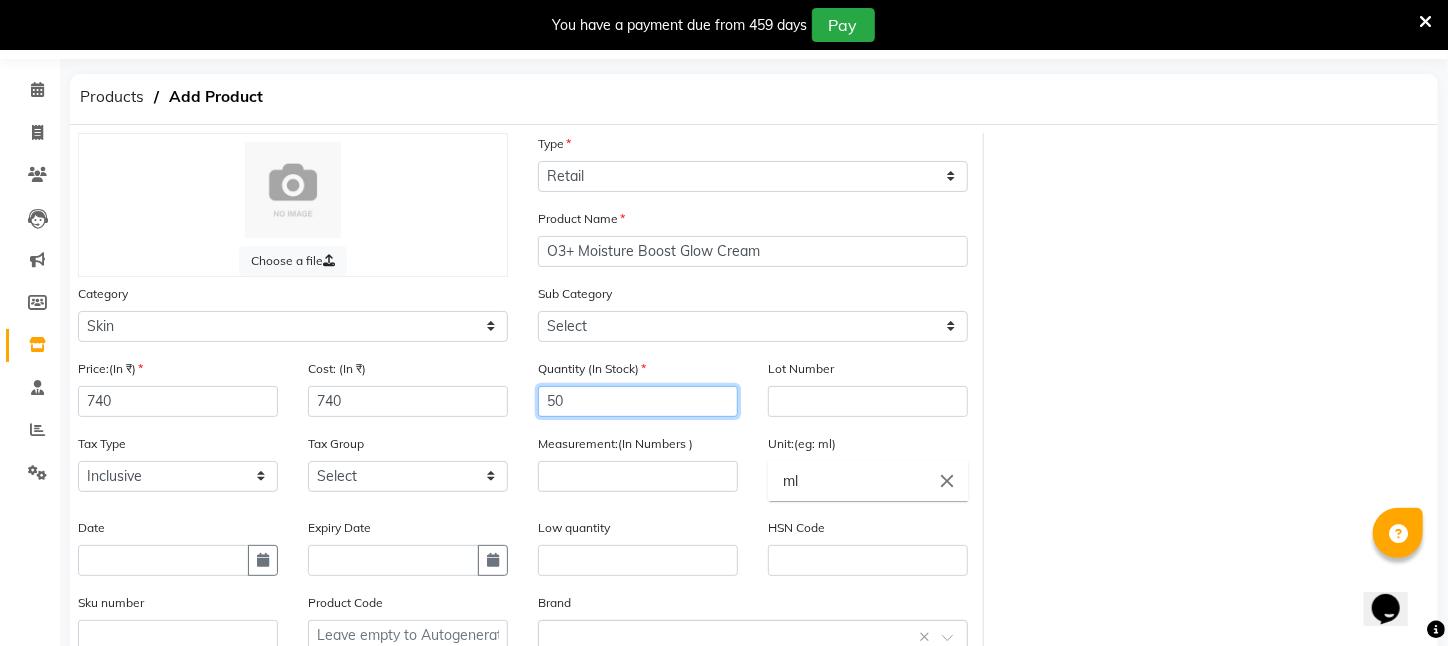 type on "5" 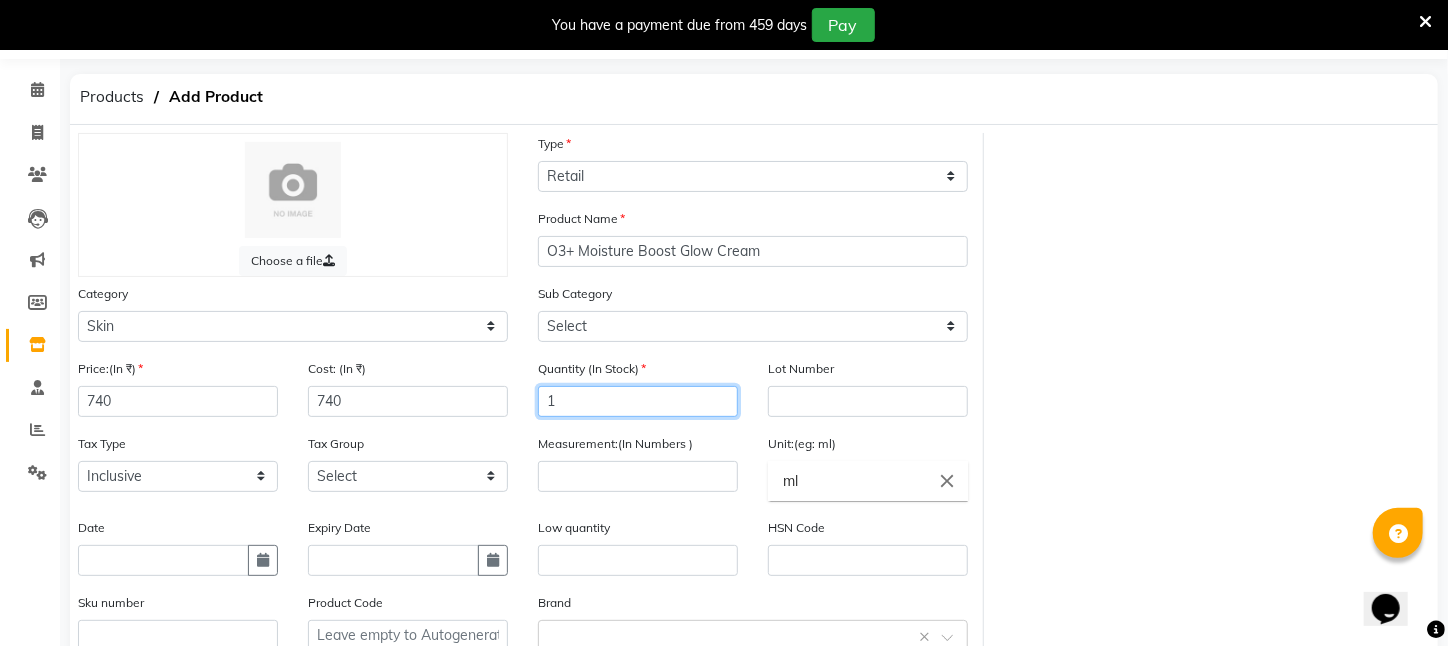 type on "1" 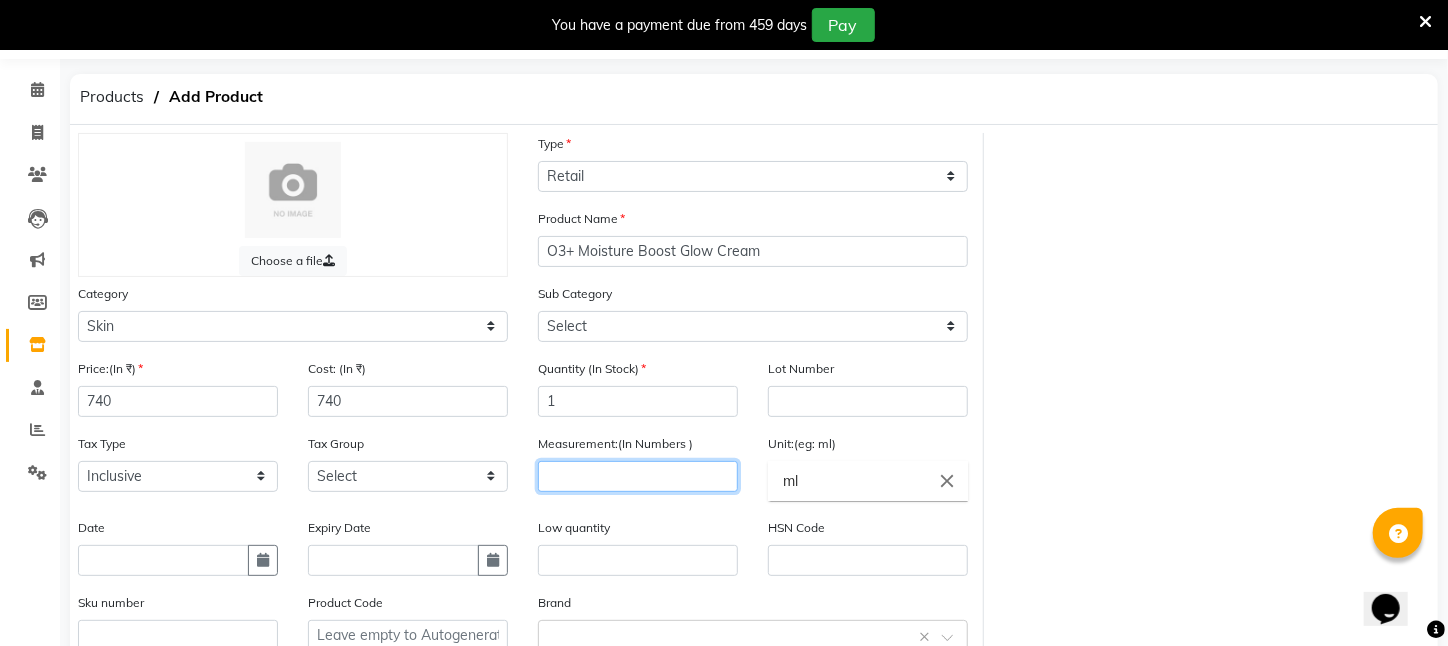 click 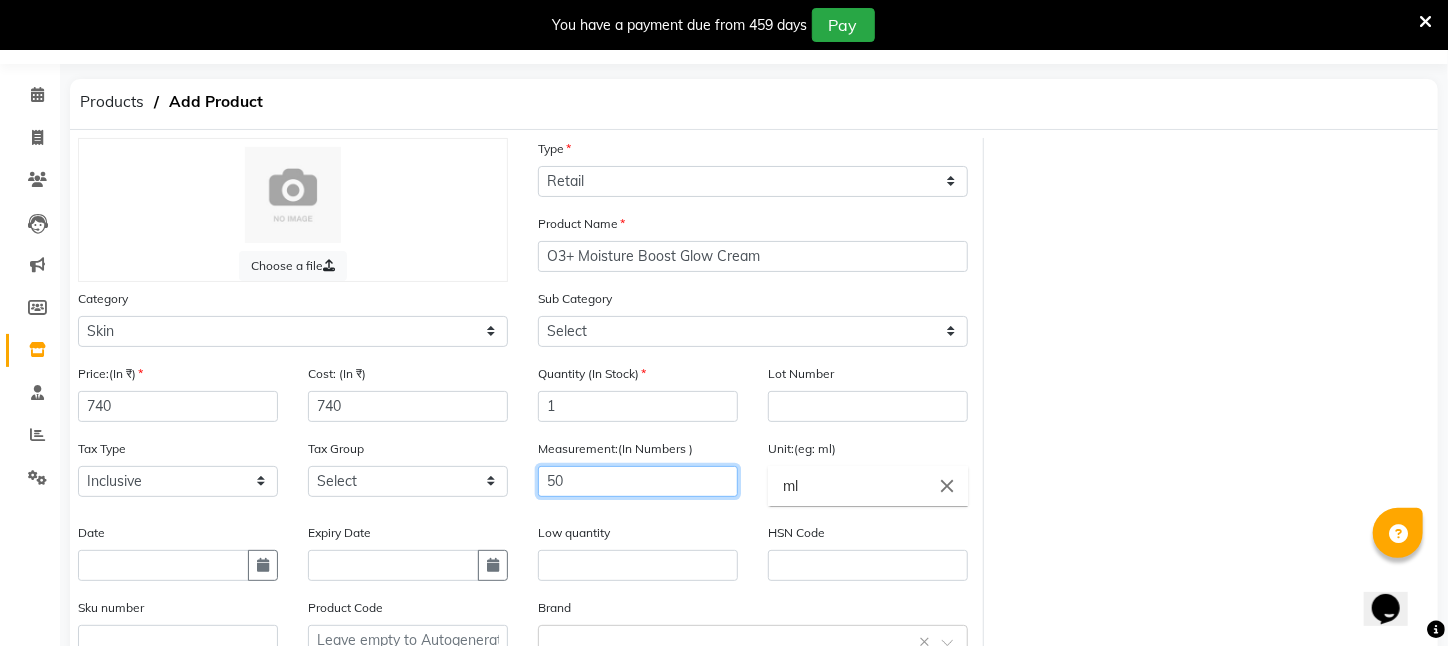scroll, scrollTop: 281, scrollLeft: 0, axis: vertical 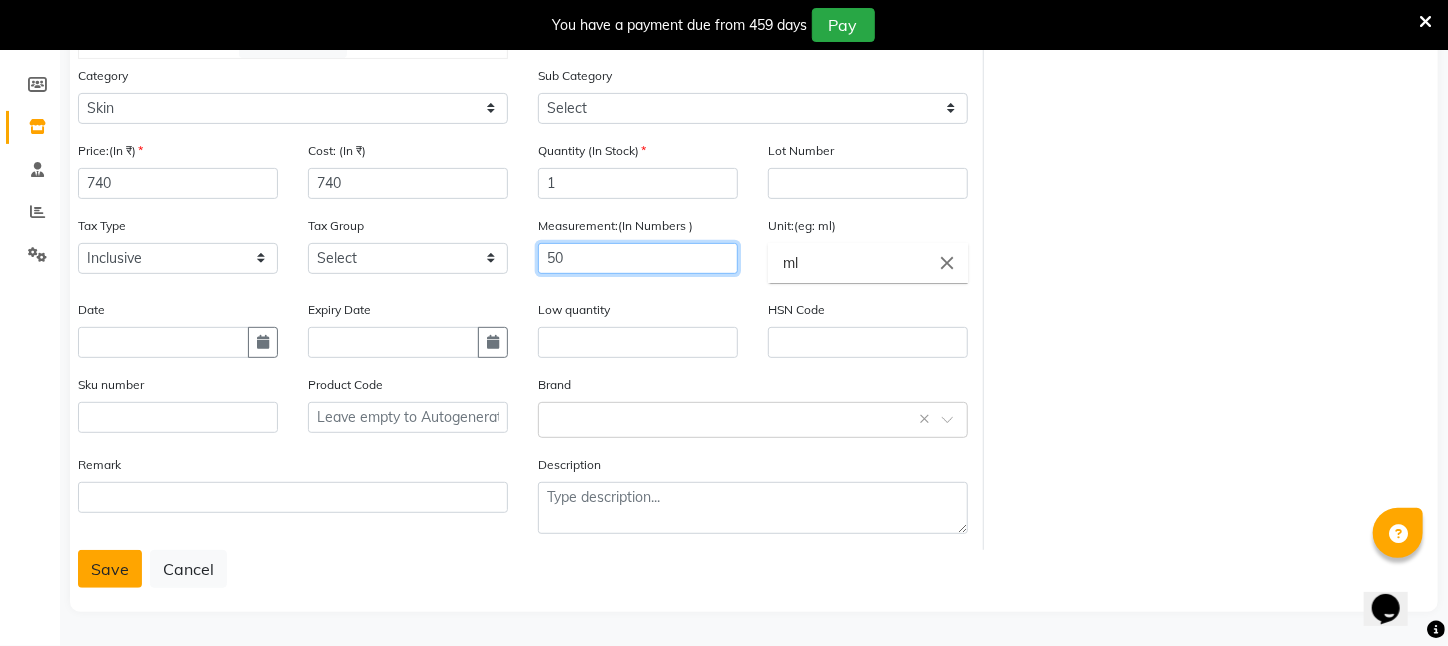 type on "50" 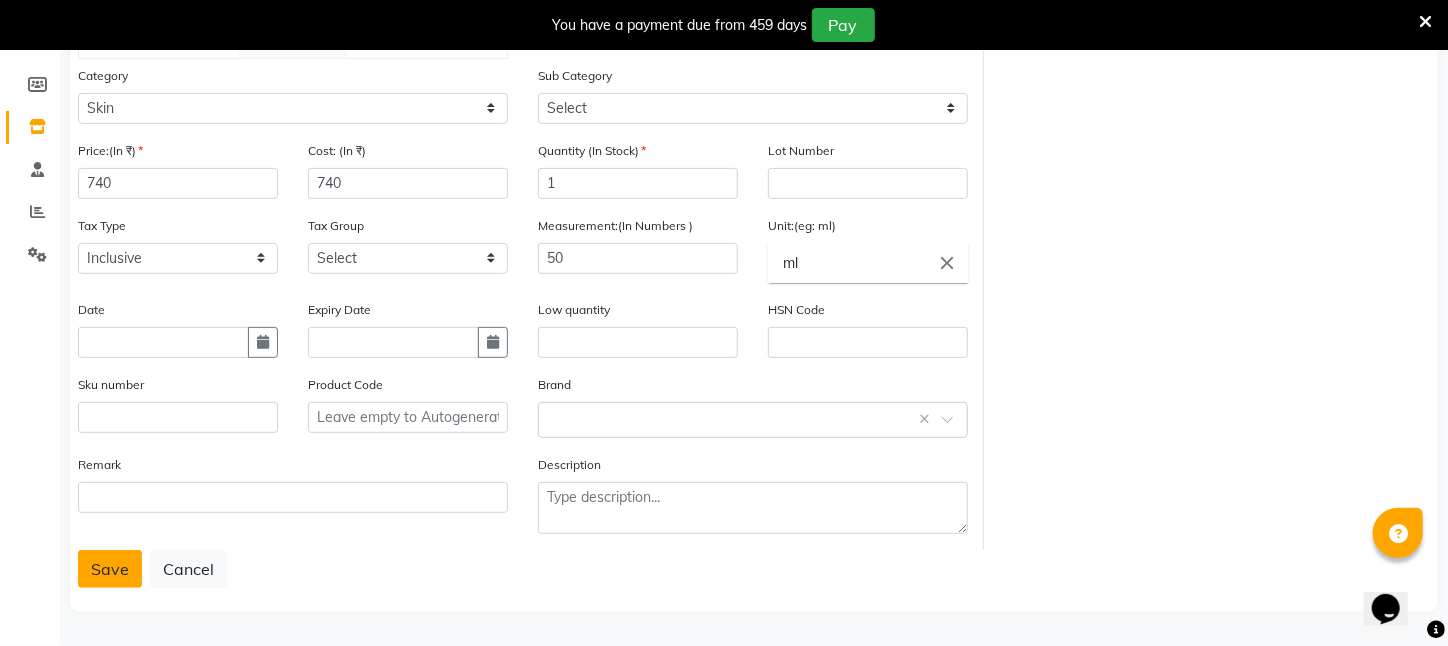 click on "Save" 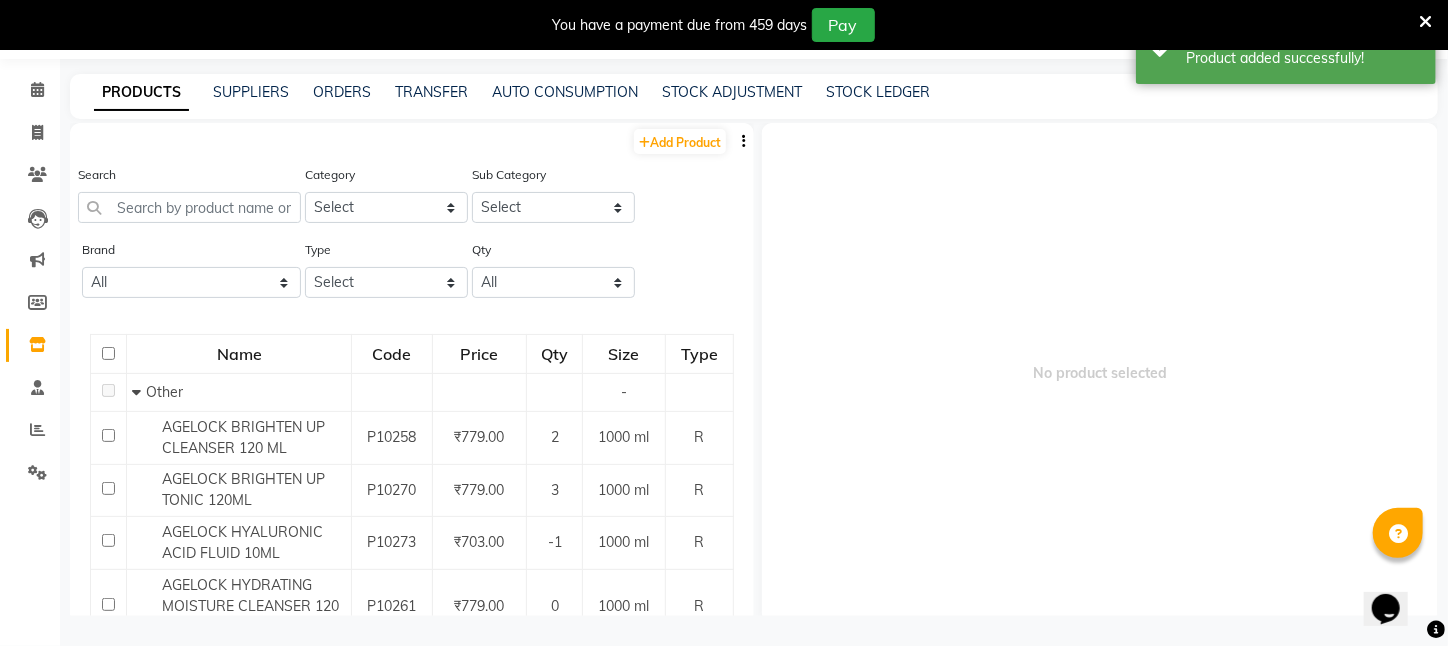 scroll, scrollTop: 63, scrollLeft: 0, axis: vertical 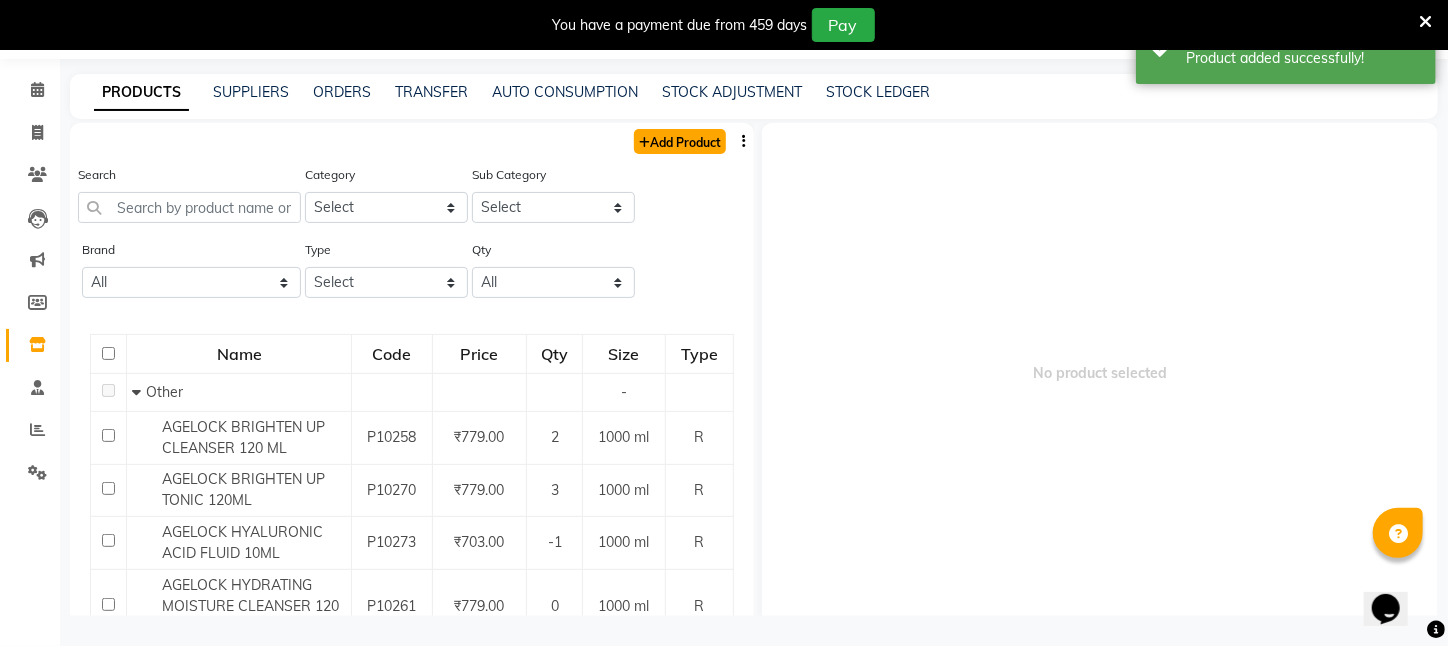 click 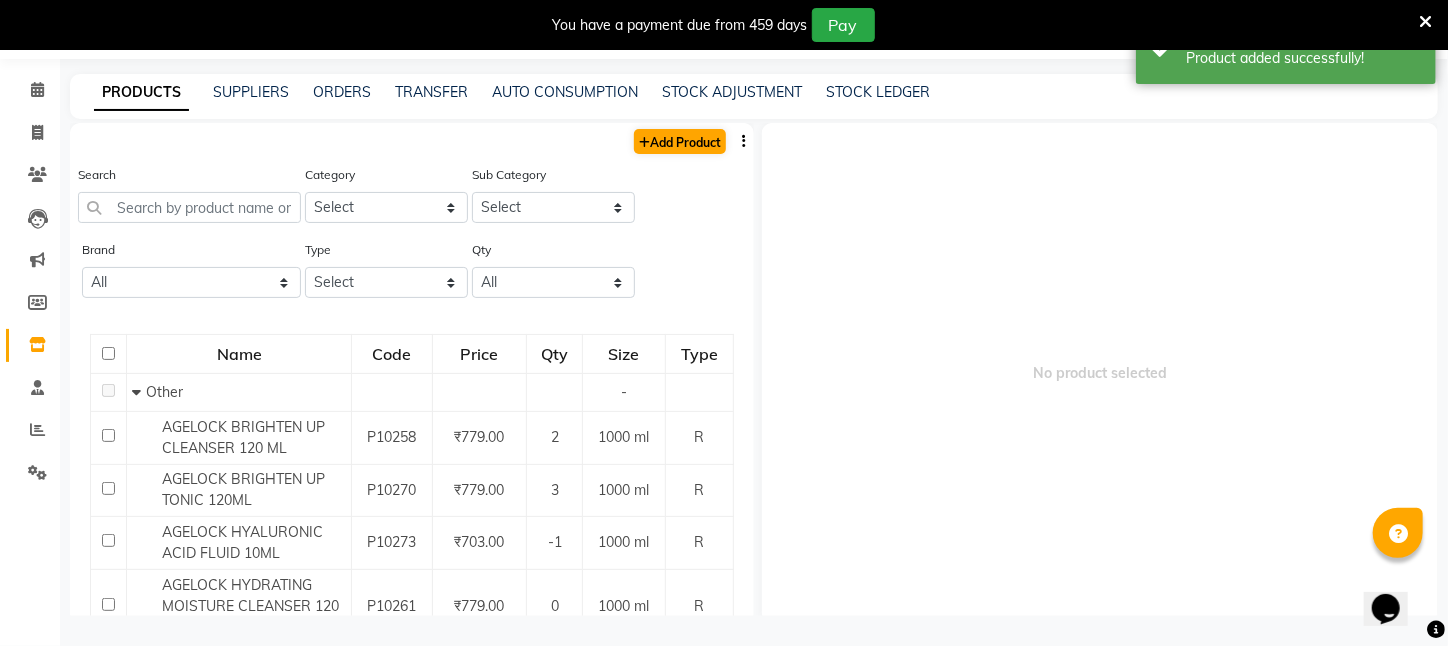 select on "true" 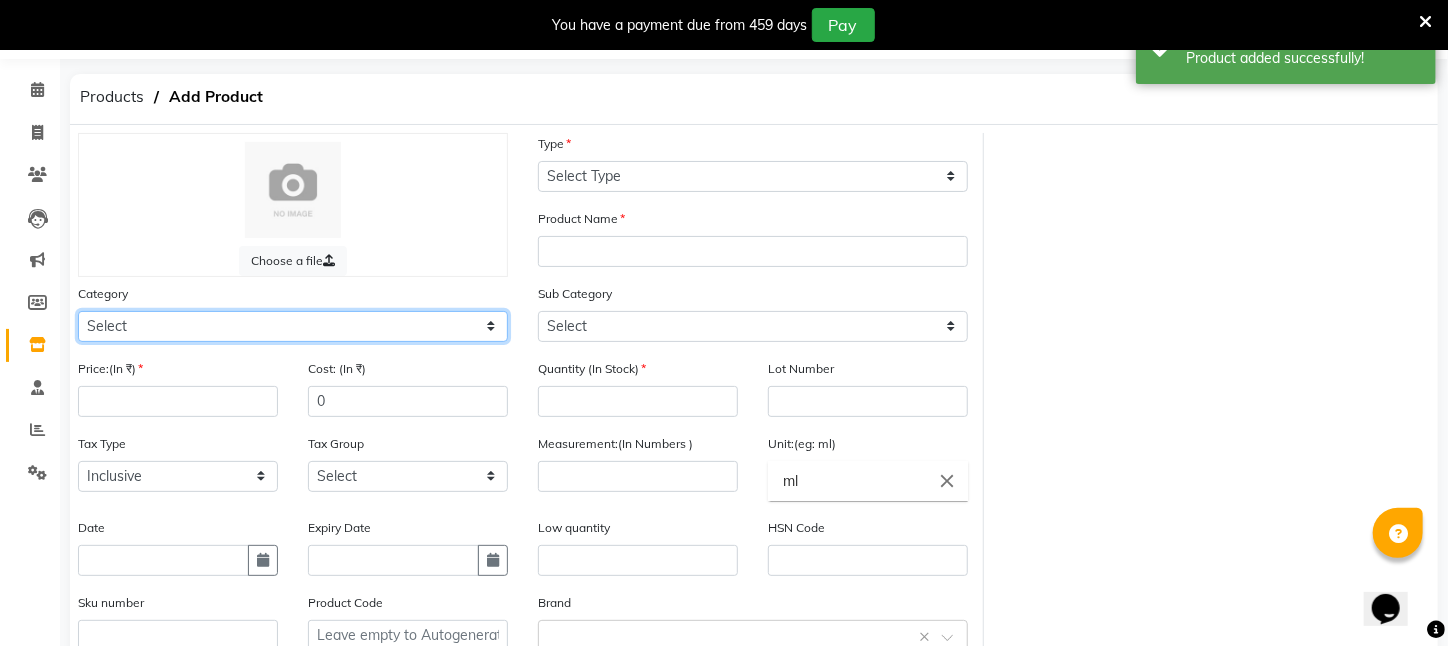 click on "Select Hair Skin Makeup Personal Care Appliances Beard Waxing Disposable Threading Hands and Feet Beauty Planet Botox Cadiveu Casmara Cheryls Loreal Olaplex PIERCING O3+ WATER CV PRO SEBUM CONTROL LOTION Other" 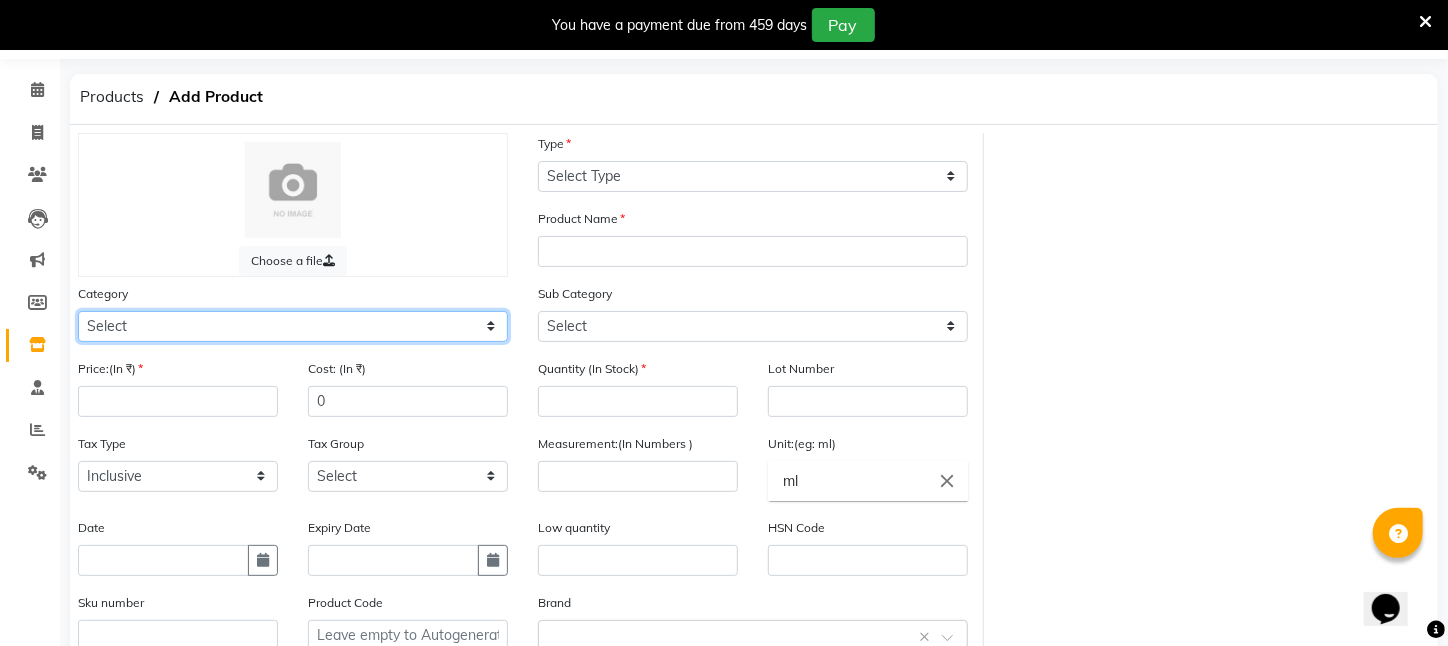 select on "526201150" 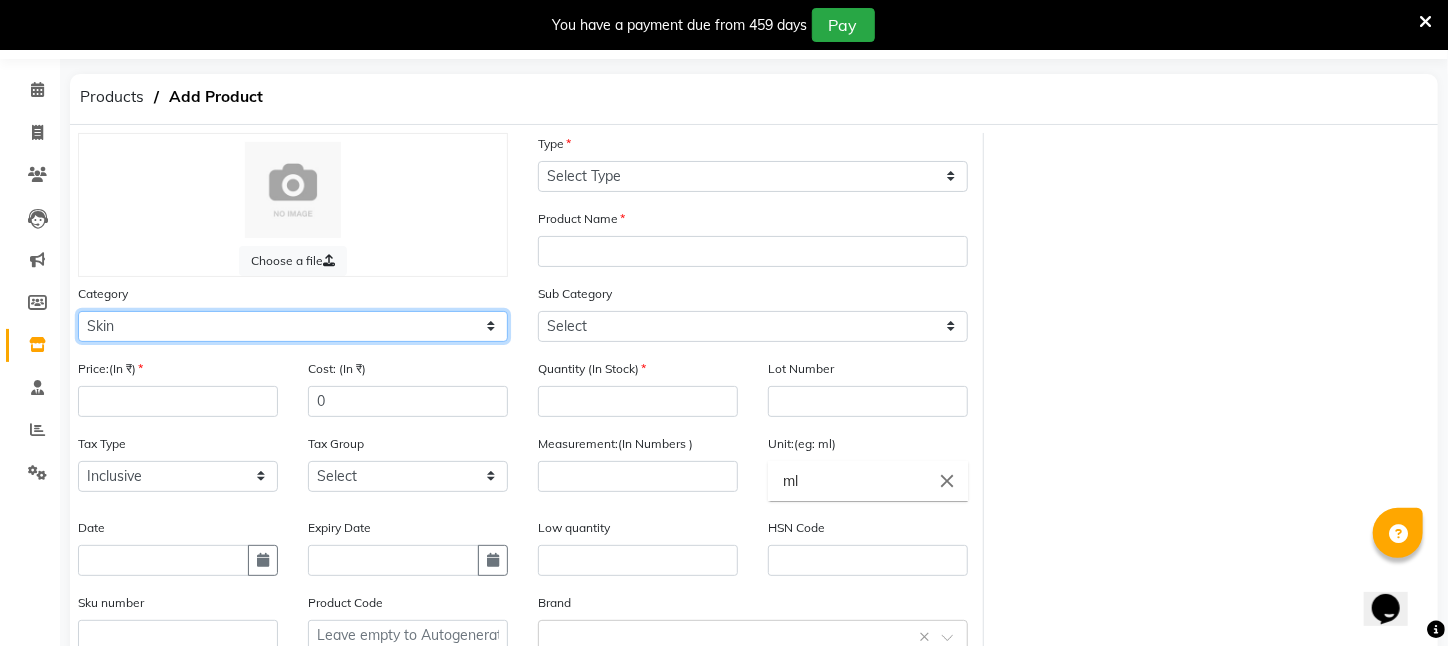 click on "Select Hair Skin Makeup Personal Care Appliances Beard Waxing Disposable Threading Hands and Feet Beauty Planet Botox Cadiveu Casmara Cheryls Loreal Olaplex PIERCING O3+ WATER CV PRO SEBUM CONTROL LOTION Other" 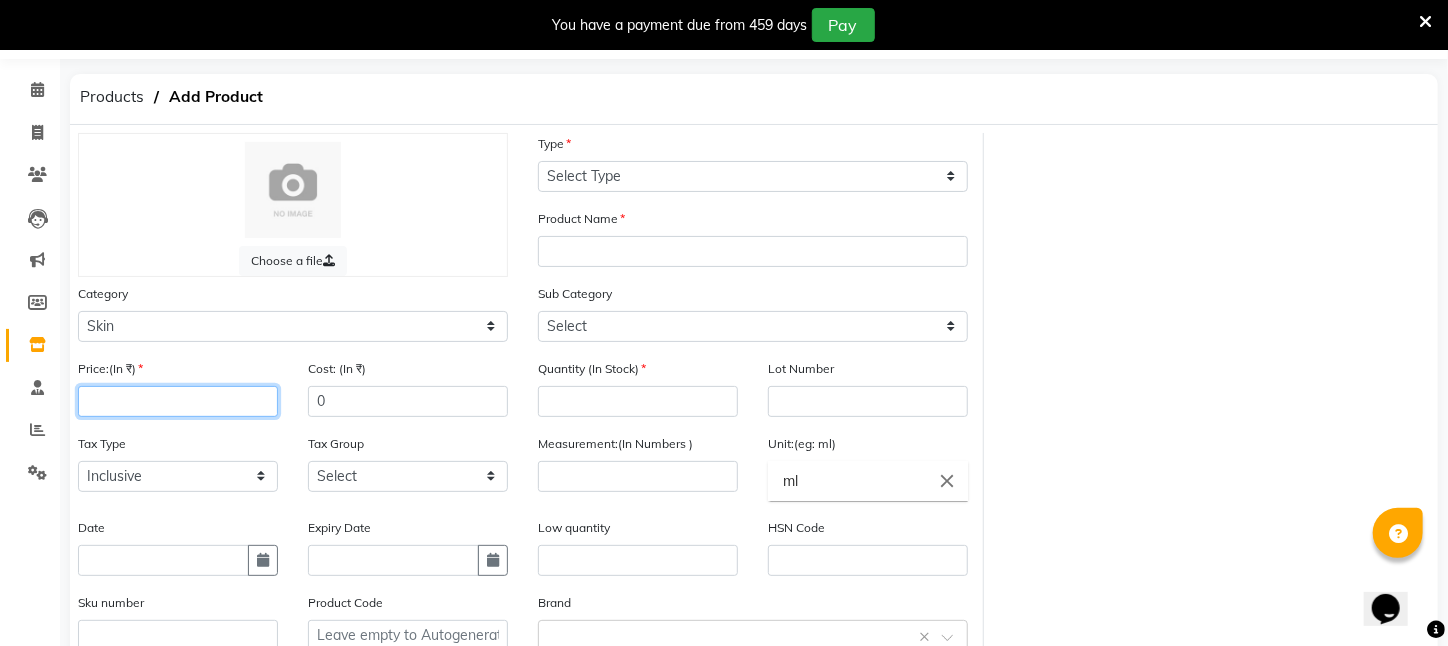 click 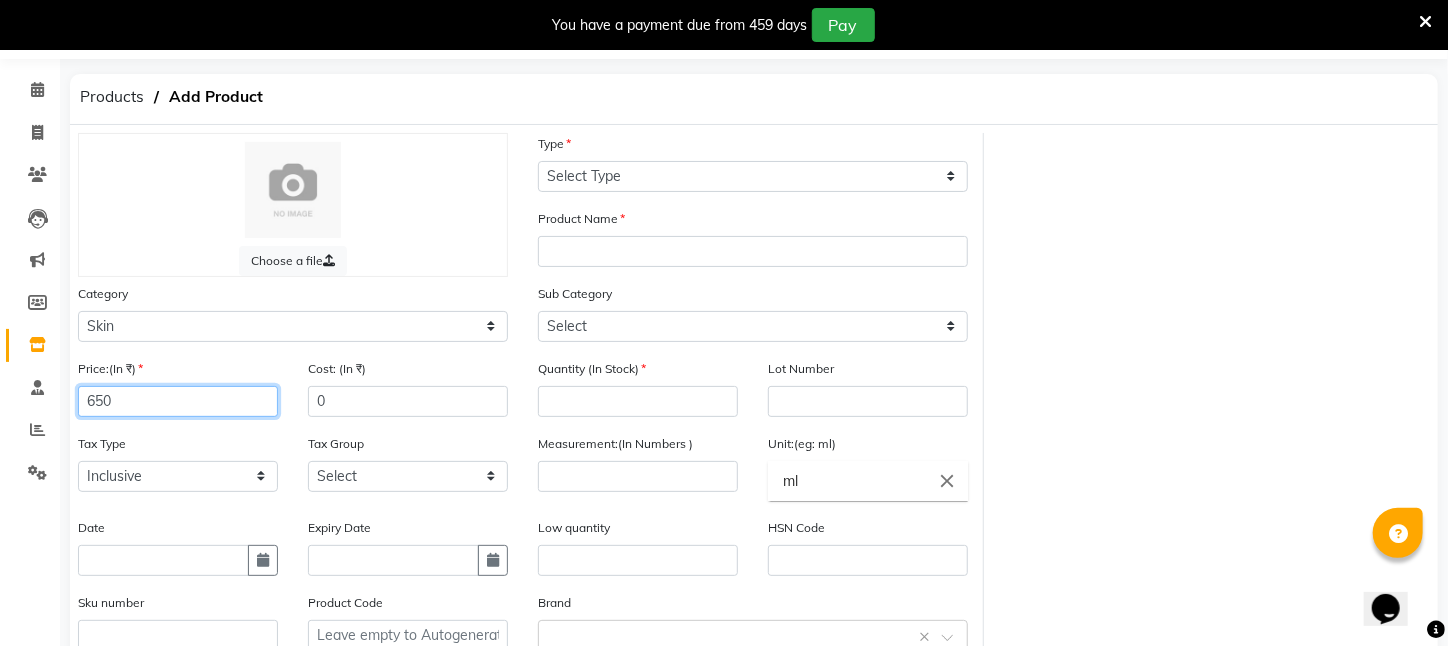 type on "650" 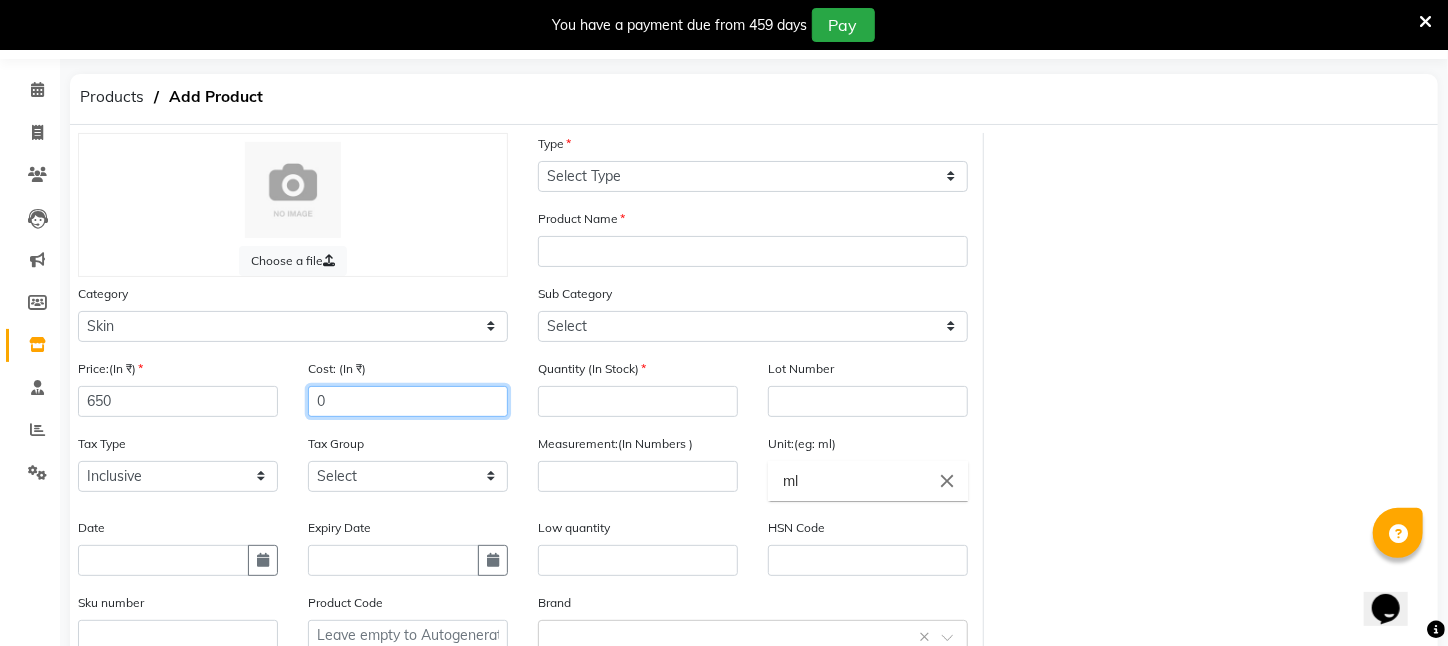 click on "0" 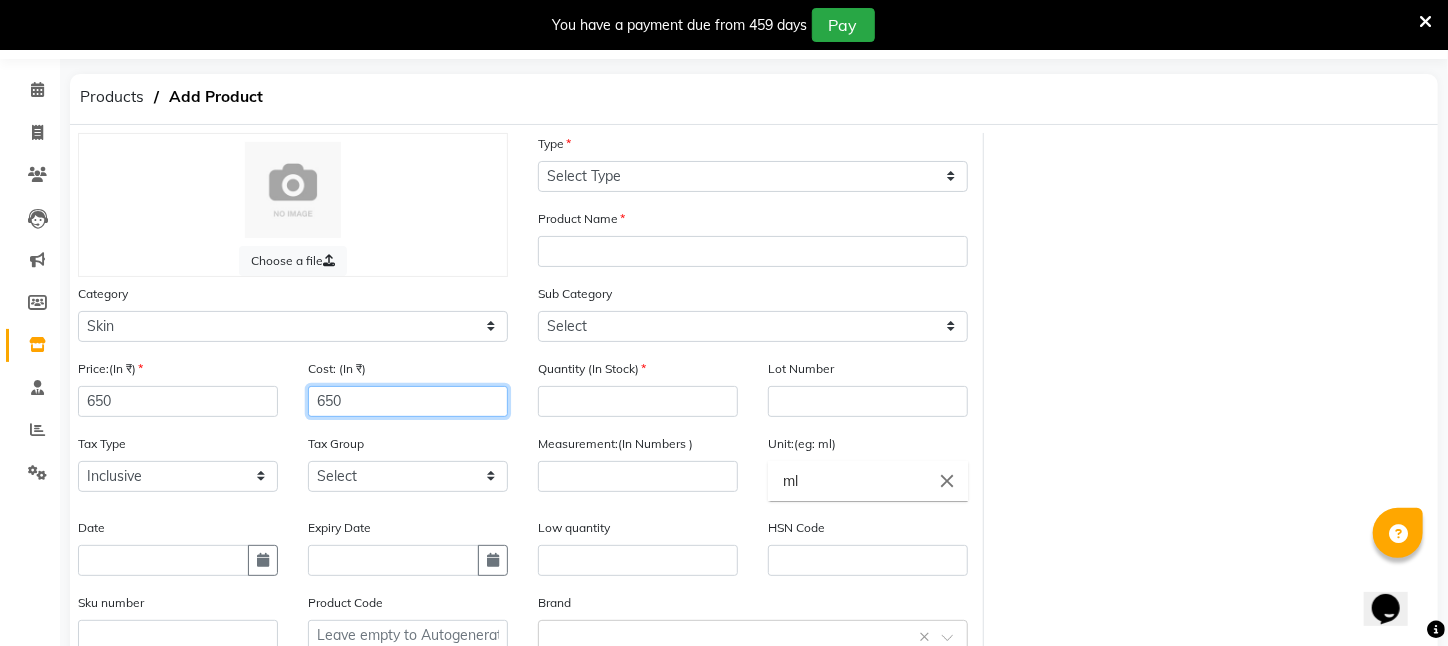 type on "650" 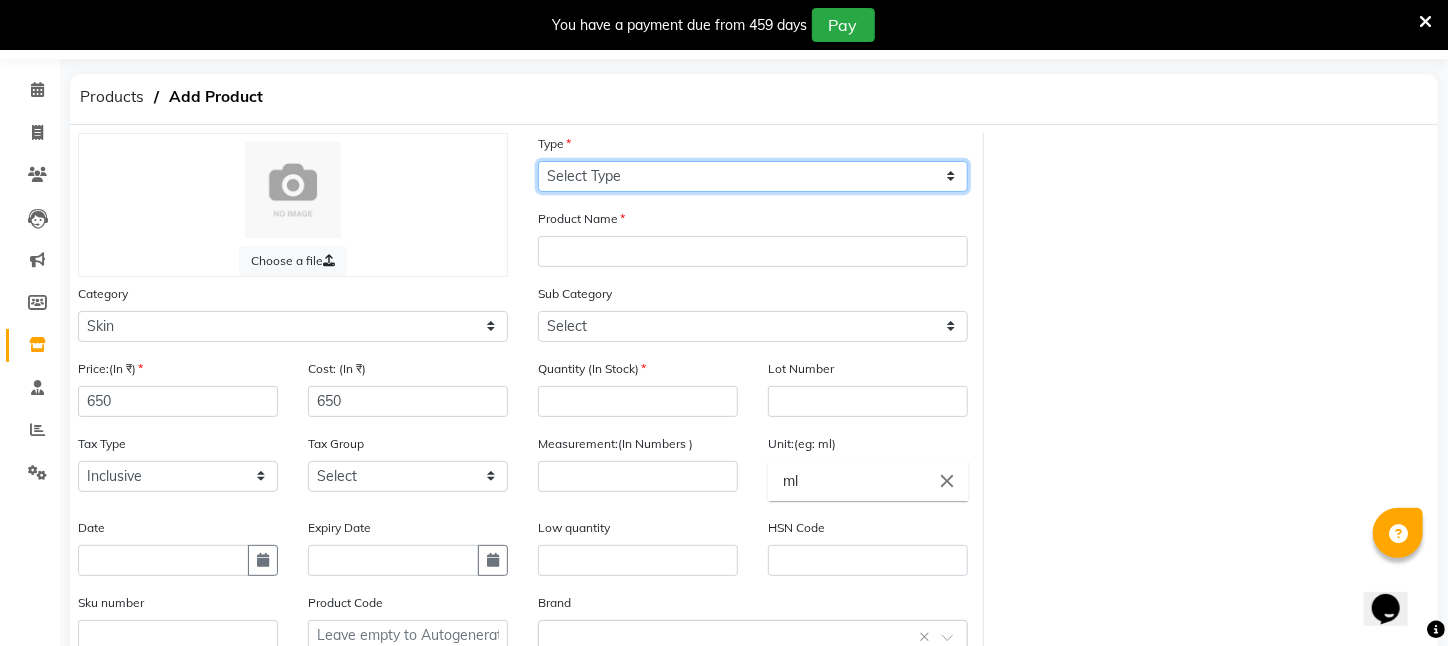 drag, startPoint x: 550, startPoint y: 170, endPoint x: 550, endPoint y: 184, distance: 14 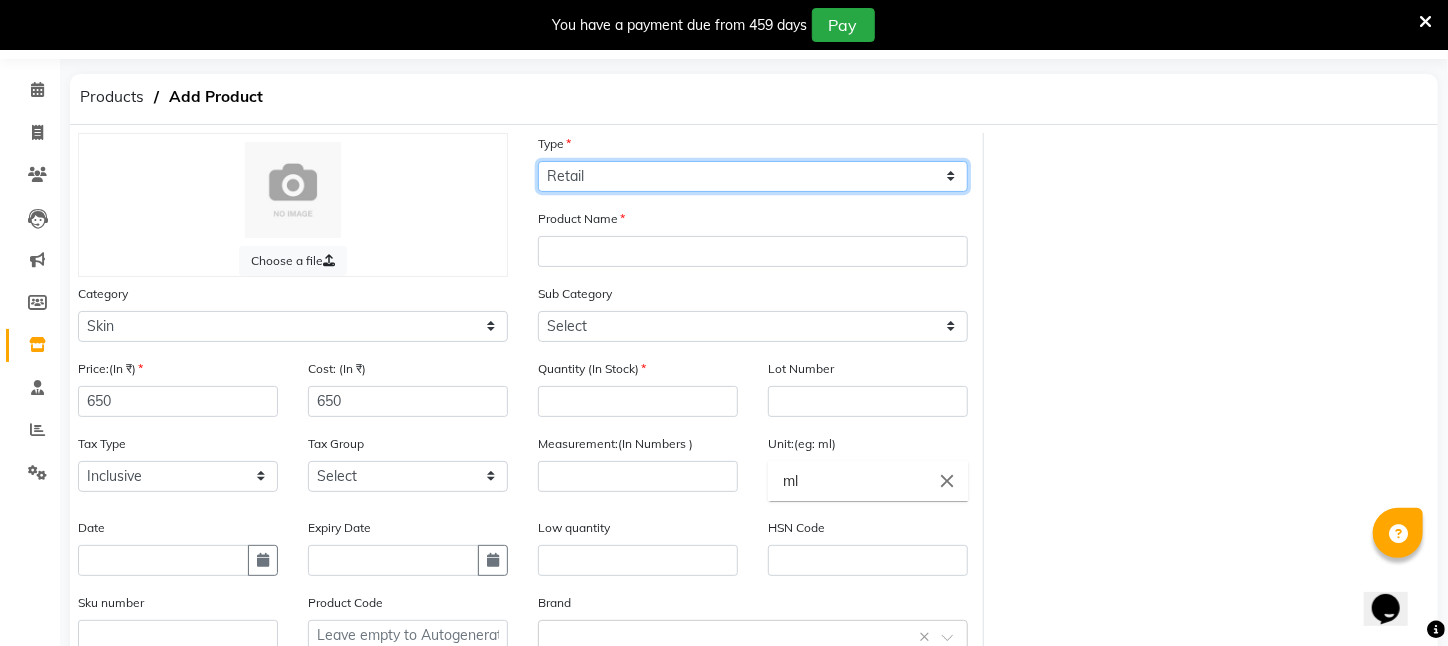 click on "Select Type Both Retail Consumable" 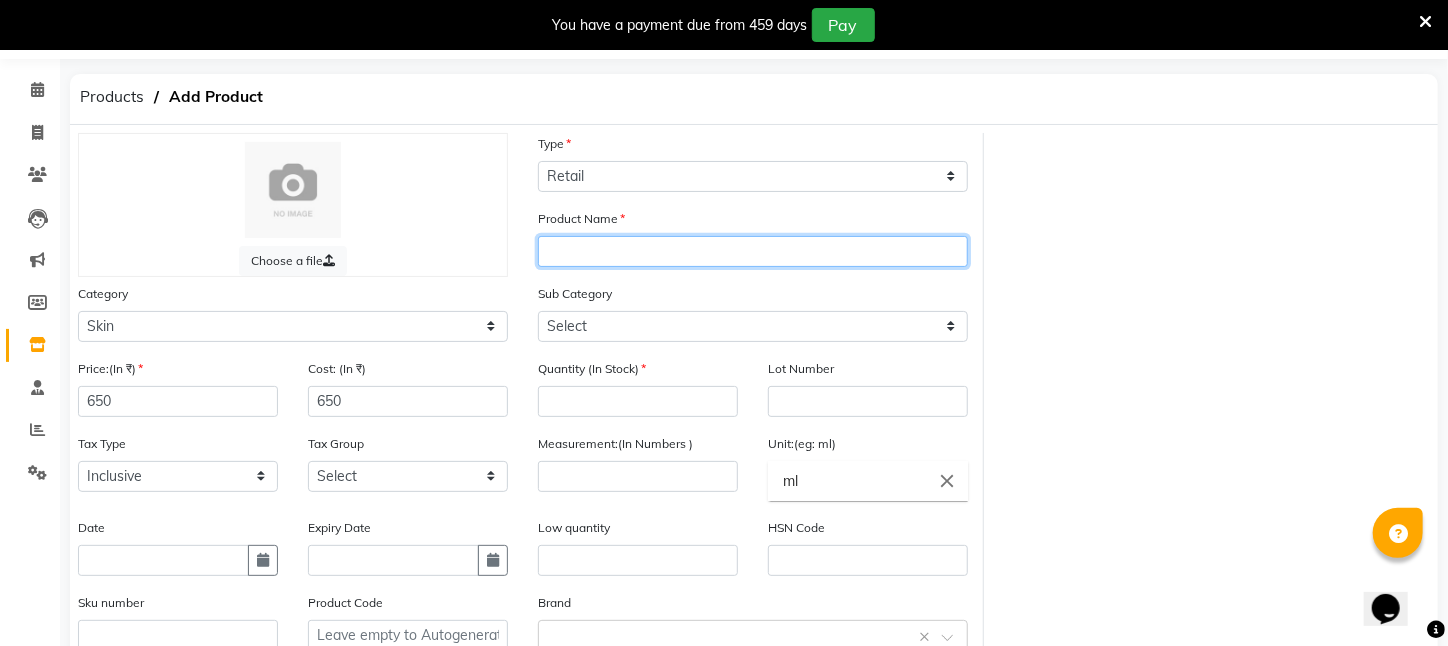 click 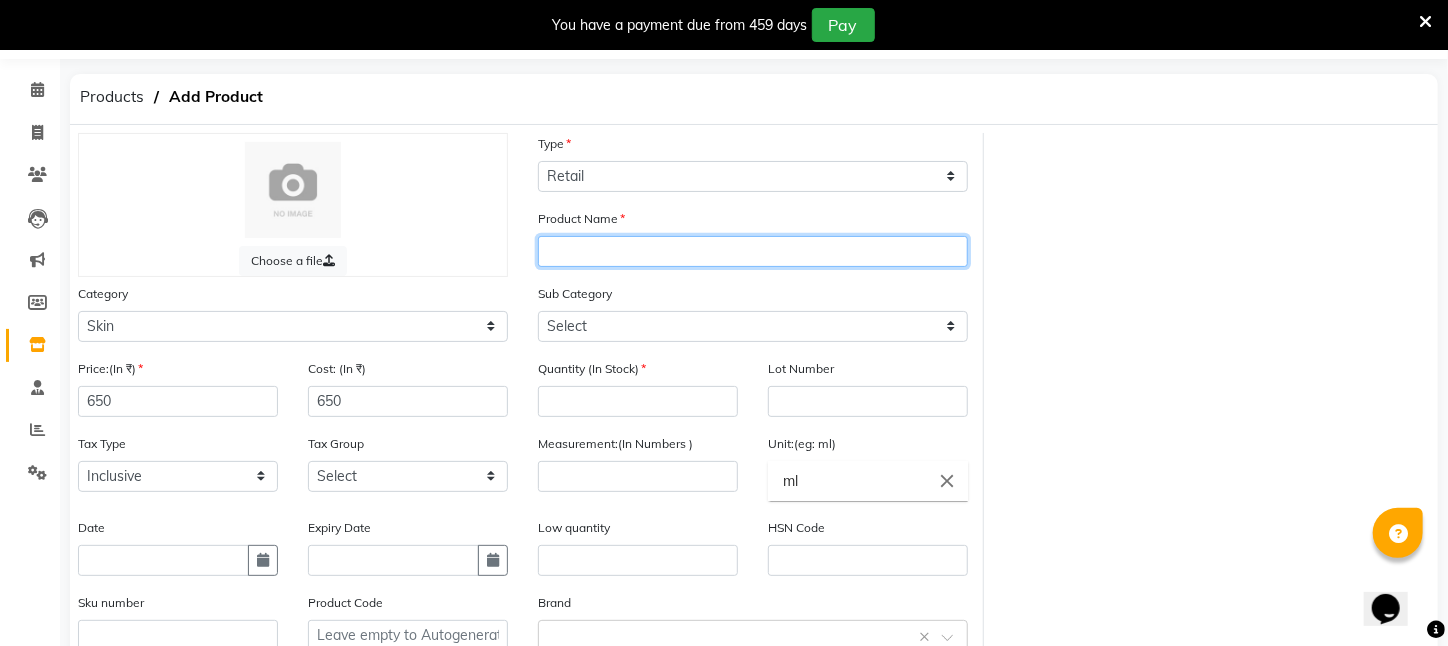 type on "o" 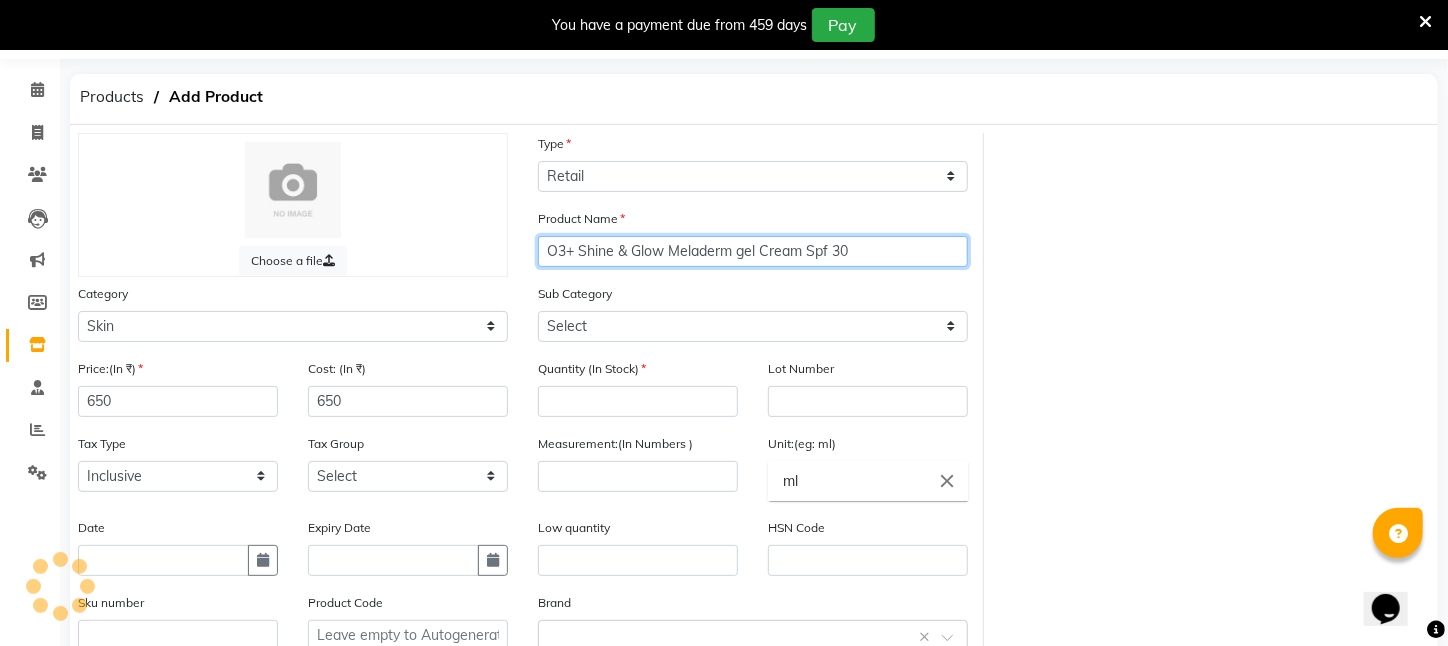 type on "O3+ Shine & Glow Meladerm gel Cream Spf 30" 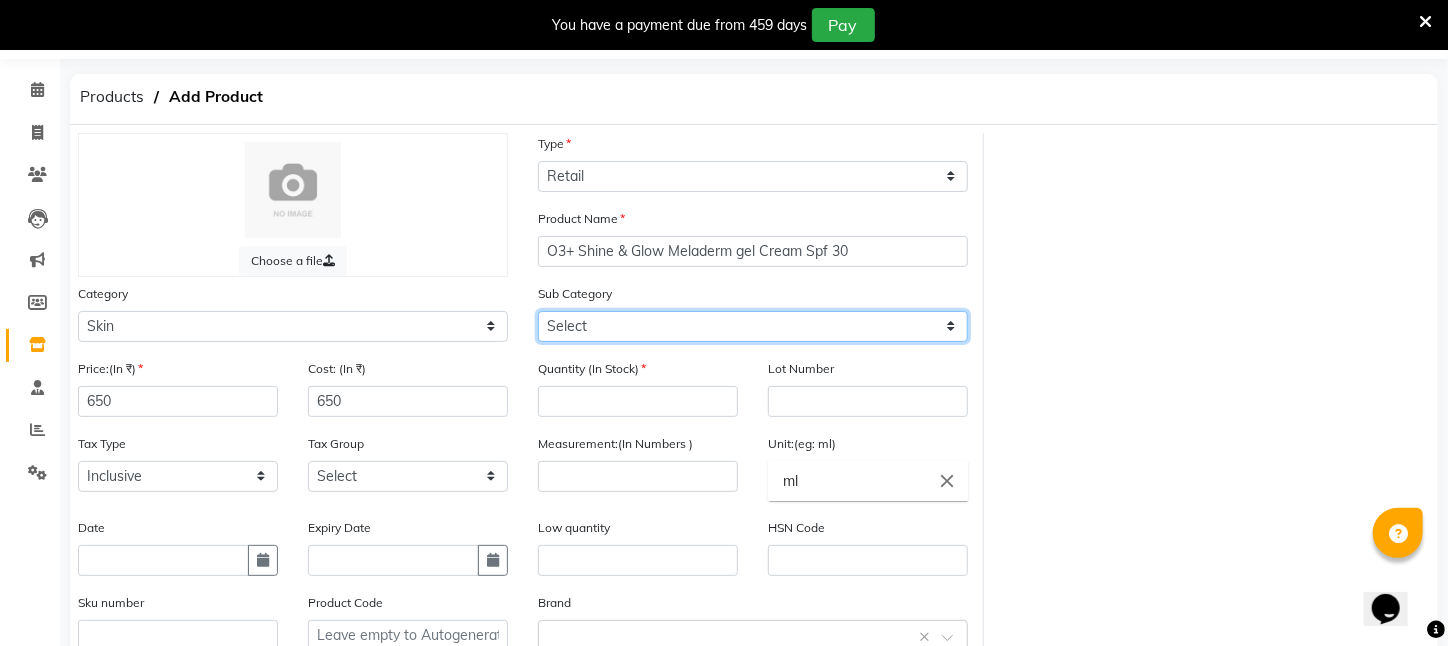 click on "Select Cleanser Facial Moisturiser Serum Toner Sun Care Masks Lip Care Eye Care Body Care Hand & Feet Kit & Combo Treatment Appliances Other Skin CV PRO SEBUM CONTROL LOTION" 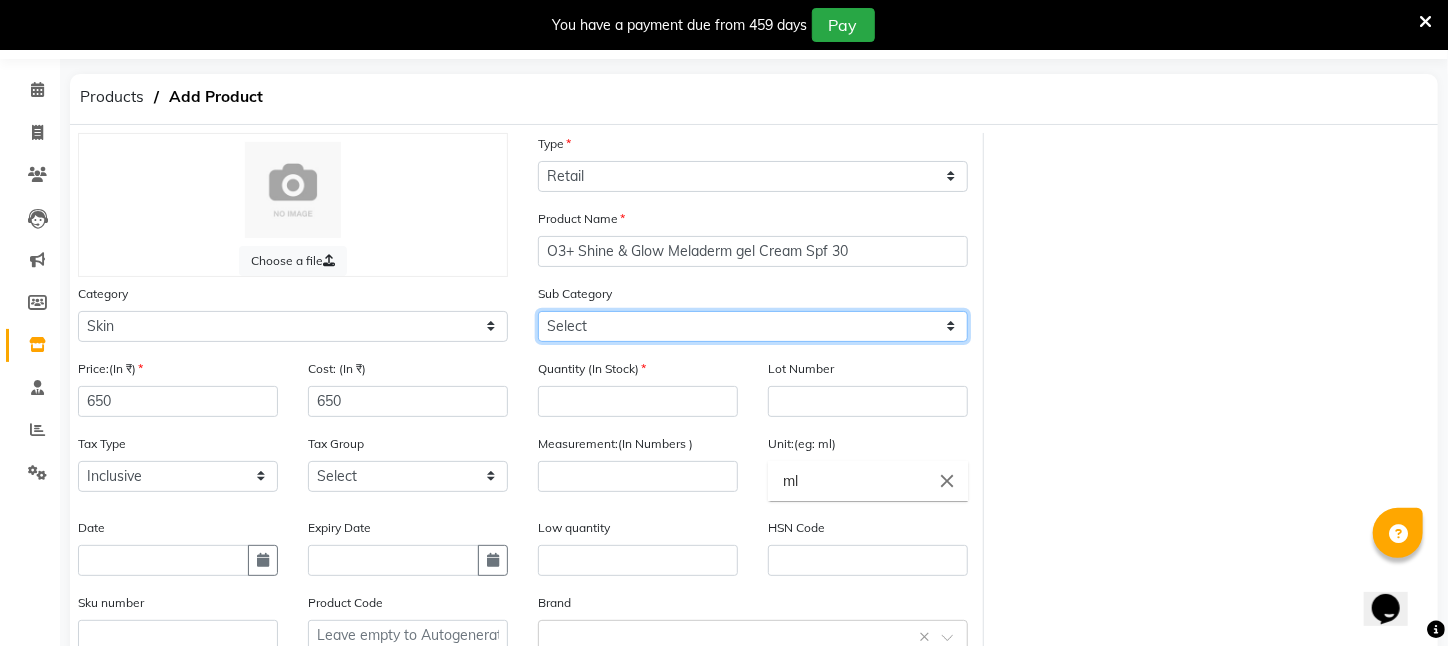 click on "Select Cleanser Facial Moisturiser Serum Toner Sun Care Masks Lip Care Eye Care Body Care Hand & Feet Kit & Combo Treatment Appliances Other Skin CV PRO SEBUM CONTROL LOTION" 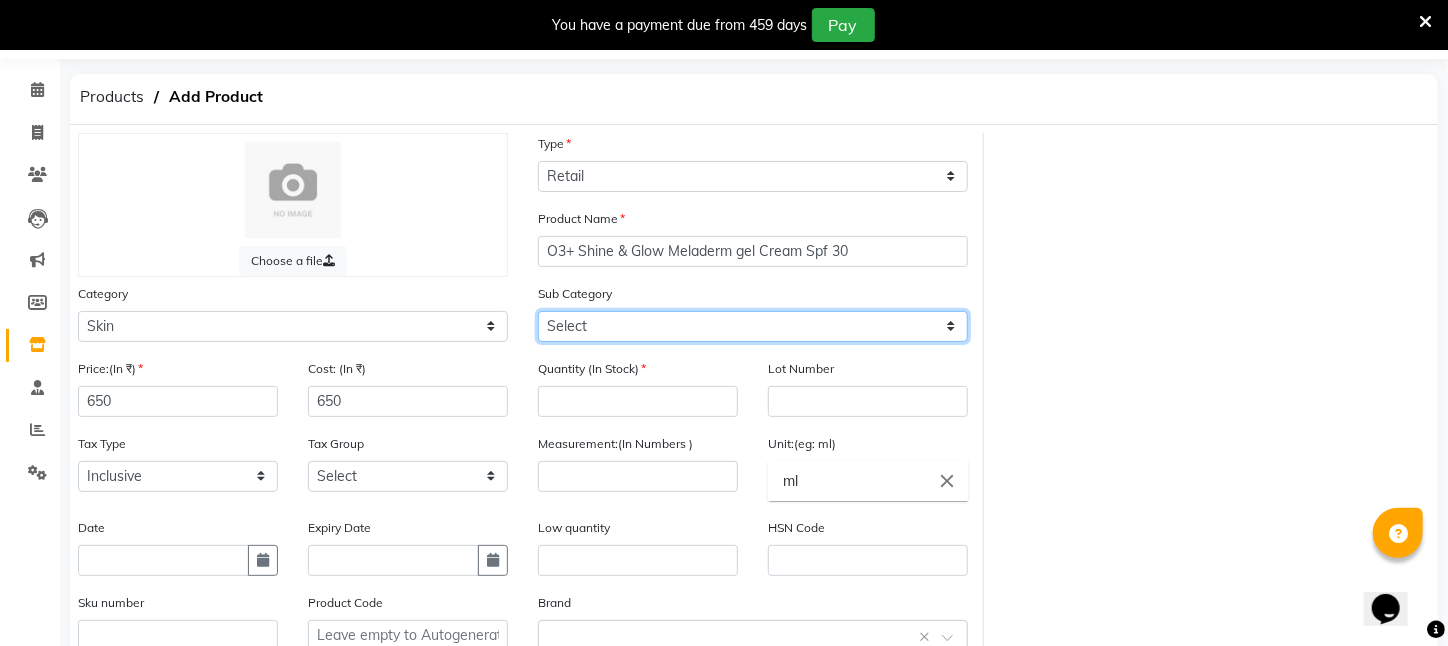 click on "Select Cleanser Facial Moisturiser Serum Toner Sun Care Masks Lip Care Eye Care Body Care Hand & Feet Kit & Combo Treatment Appliances Other Skin CV PRO SEBUM CONTROL LOTION" 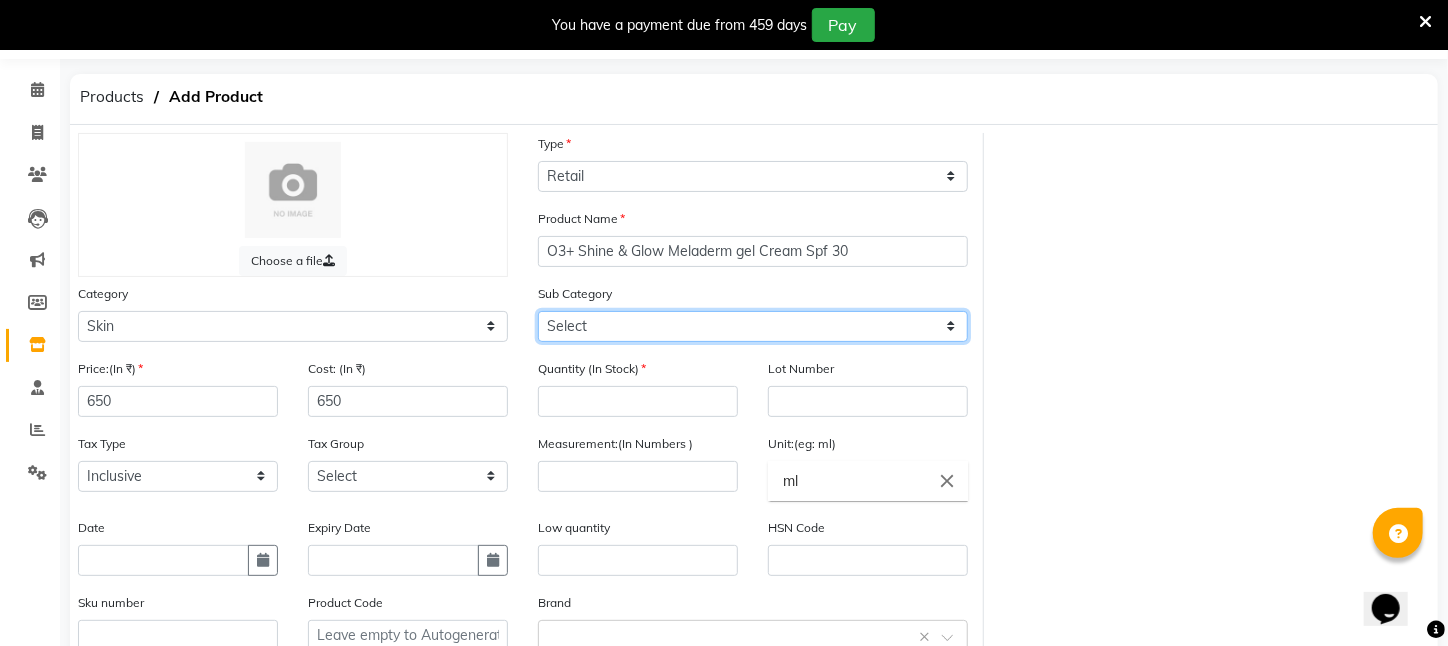 select on "[PHONE]" 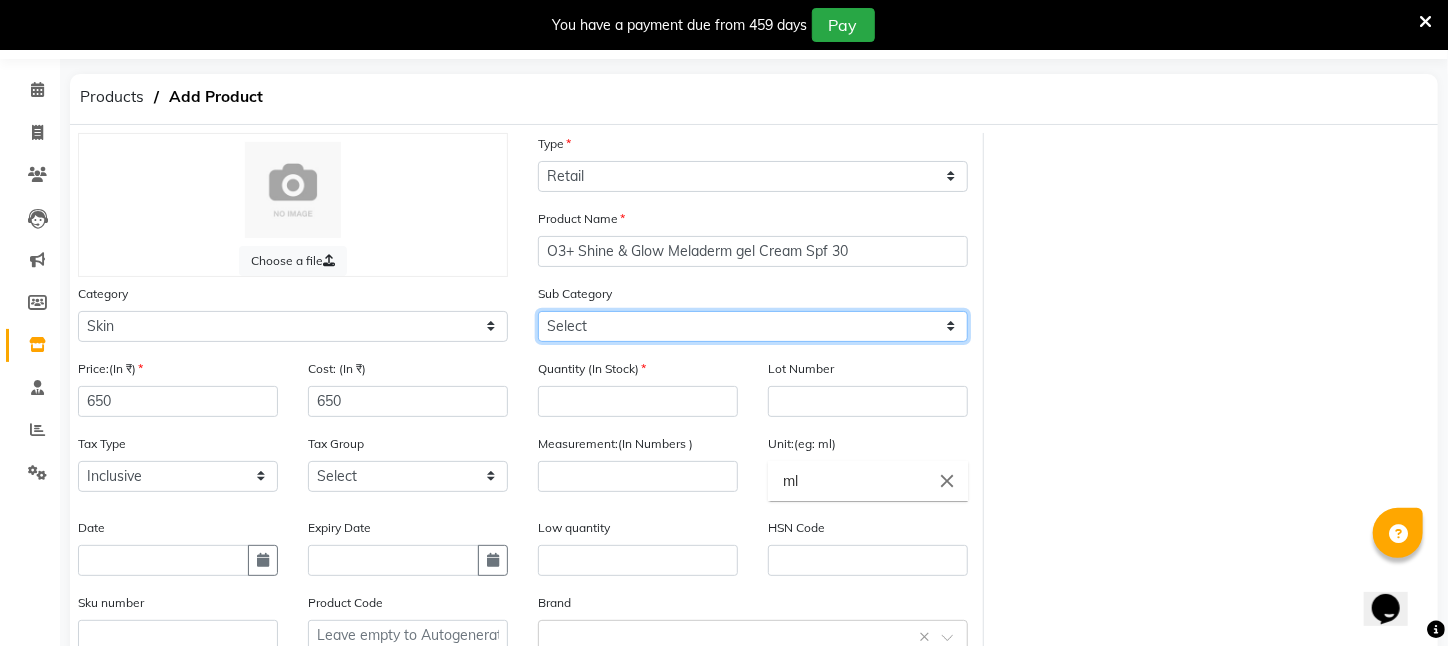 click on "Select Cleanser Facial Moisturiser Serum Toner Sun Care Masks Lip Care Eye Care Body Care Hand & Feet Kit & Combo Treatment Appliances Other Skin CV PRO SEBUM CONTROL LOTION" 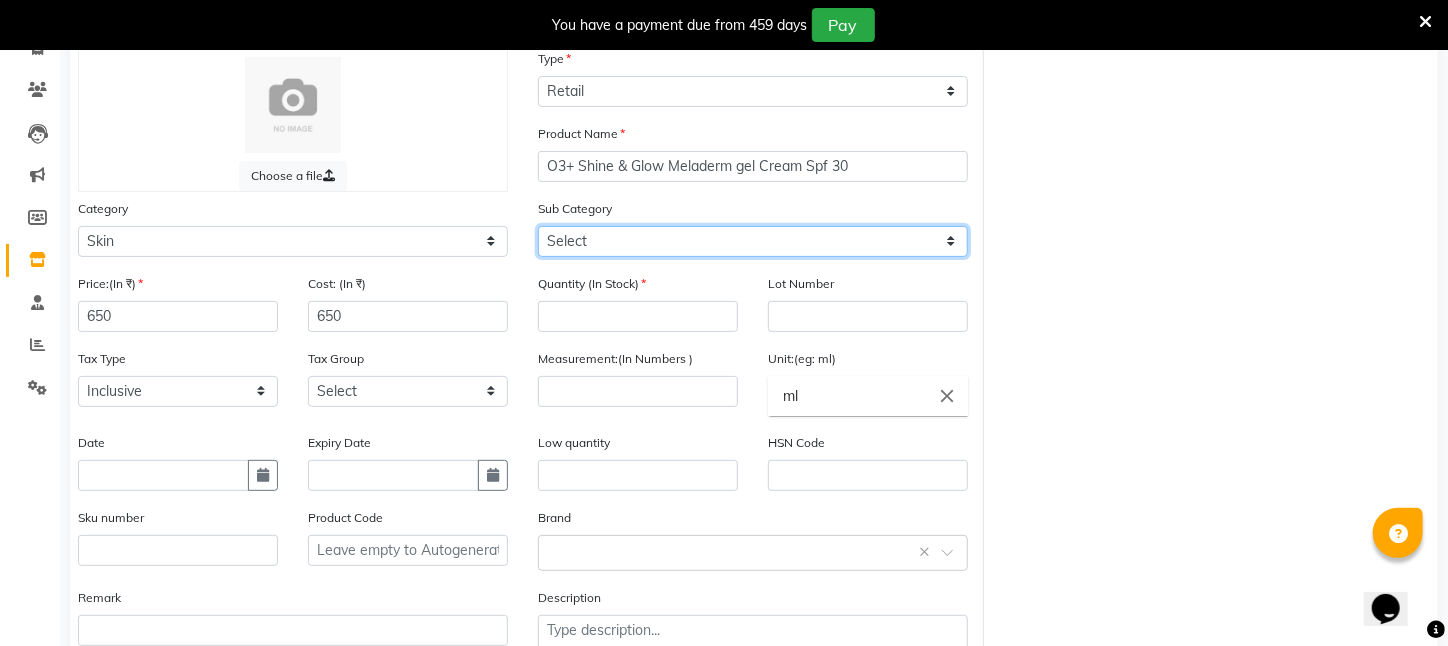scroll, scrollTop: 281, scrollLeft: 0, axis: vertical 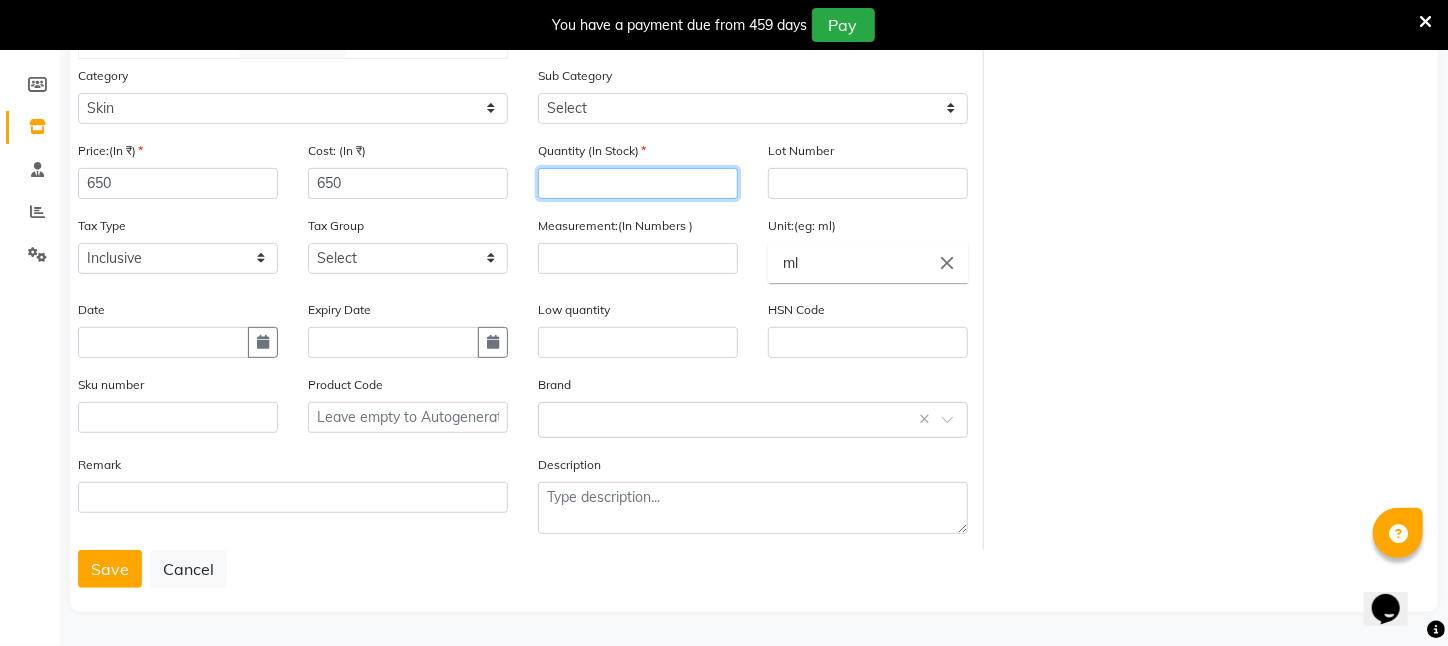 click 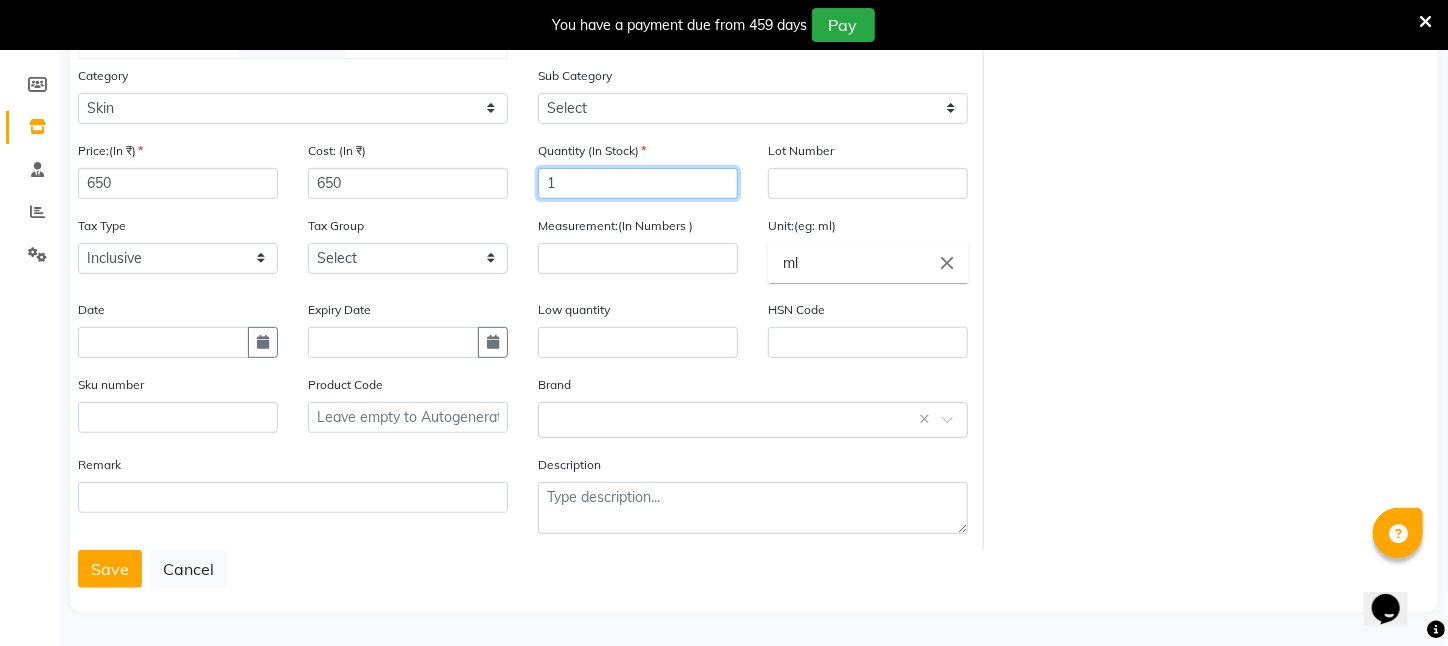 type on "1" 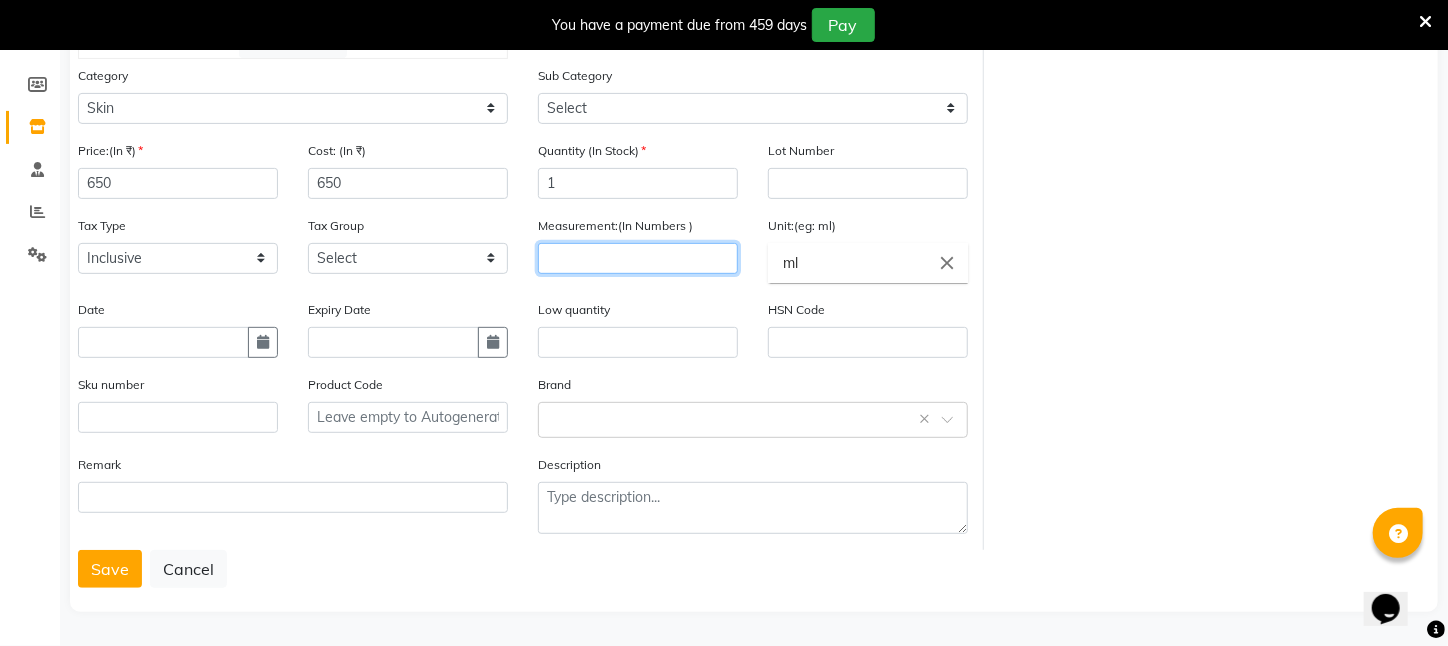 click 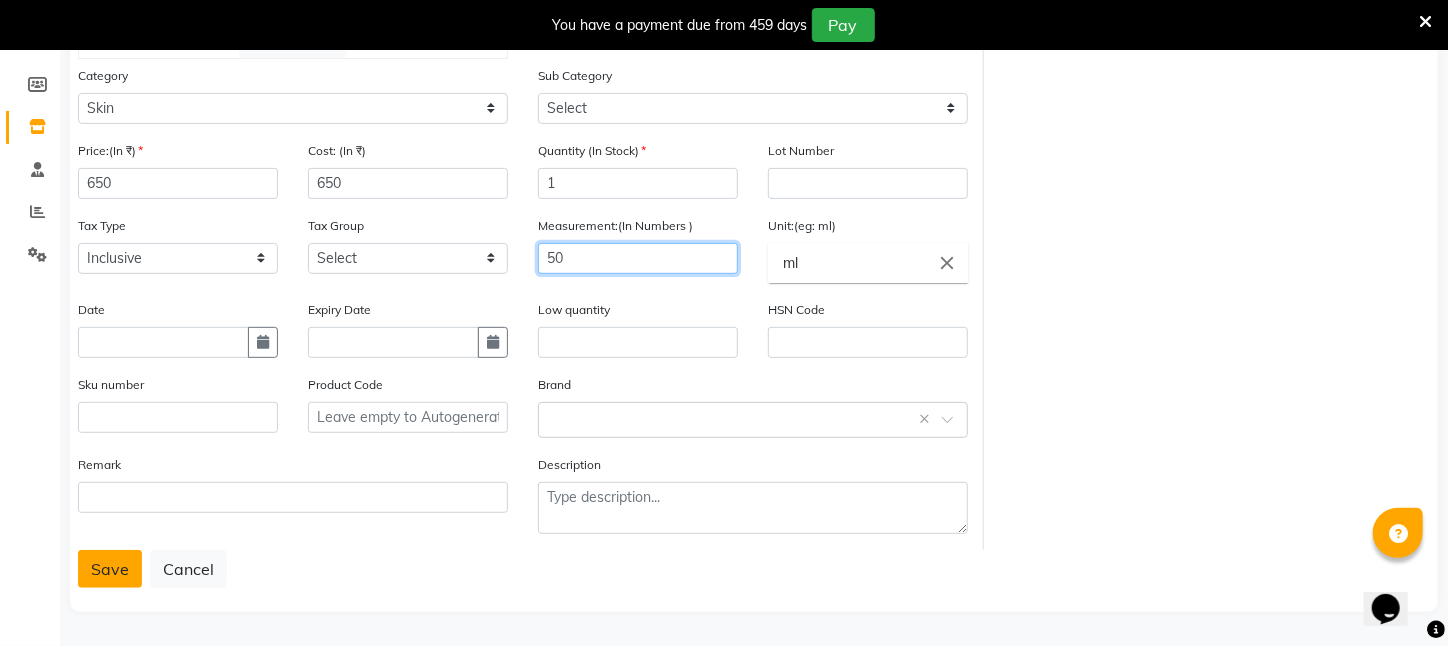 type on "50" 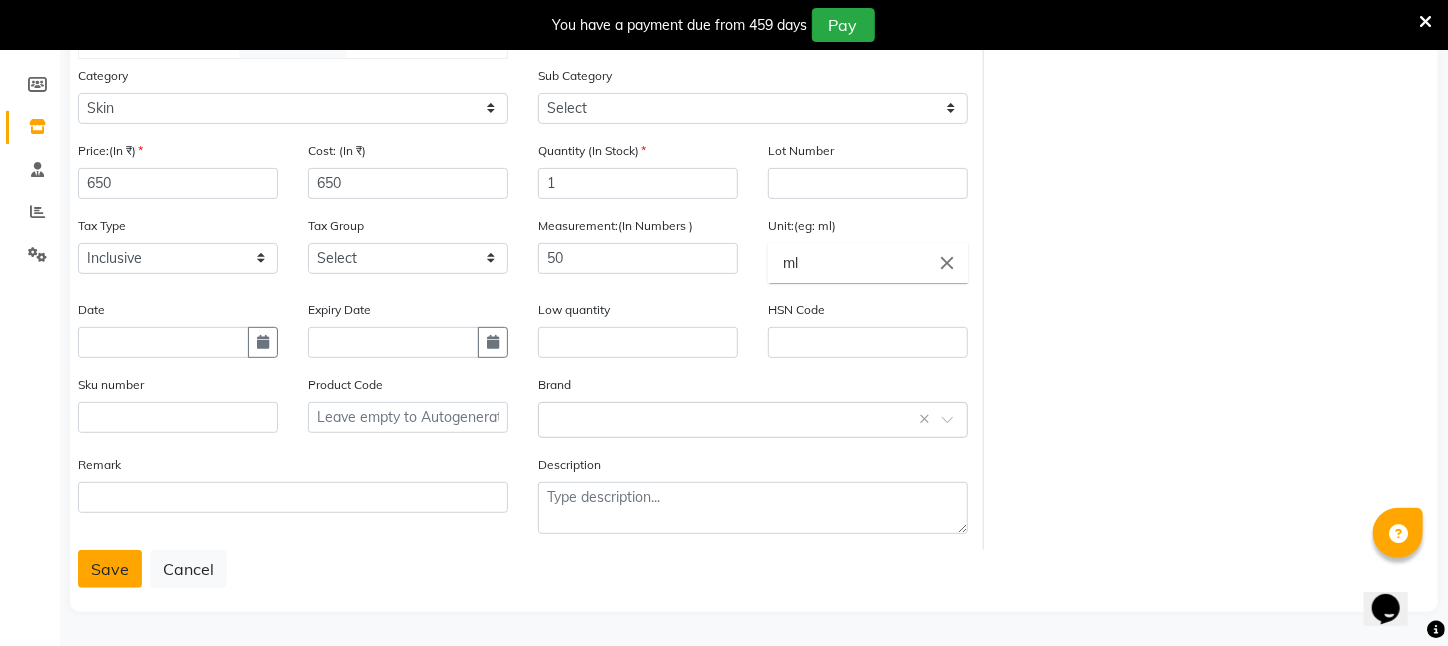 click on "Save" 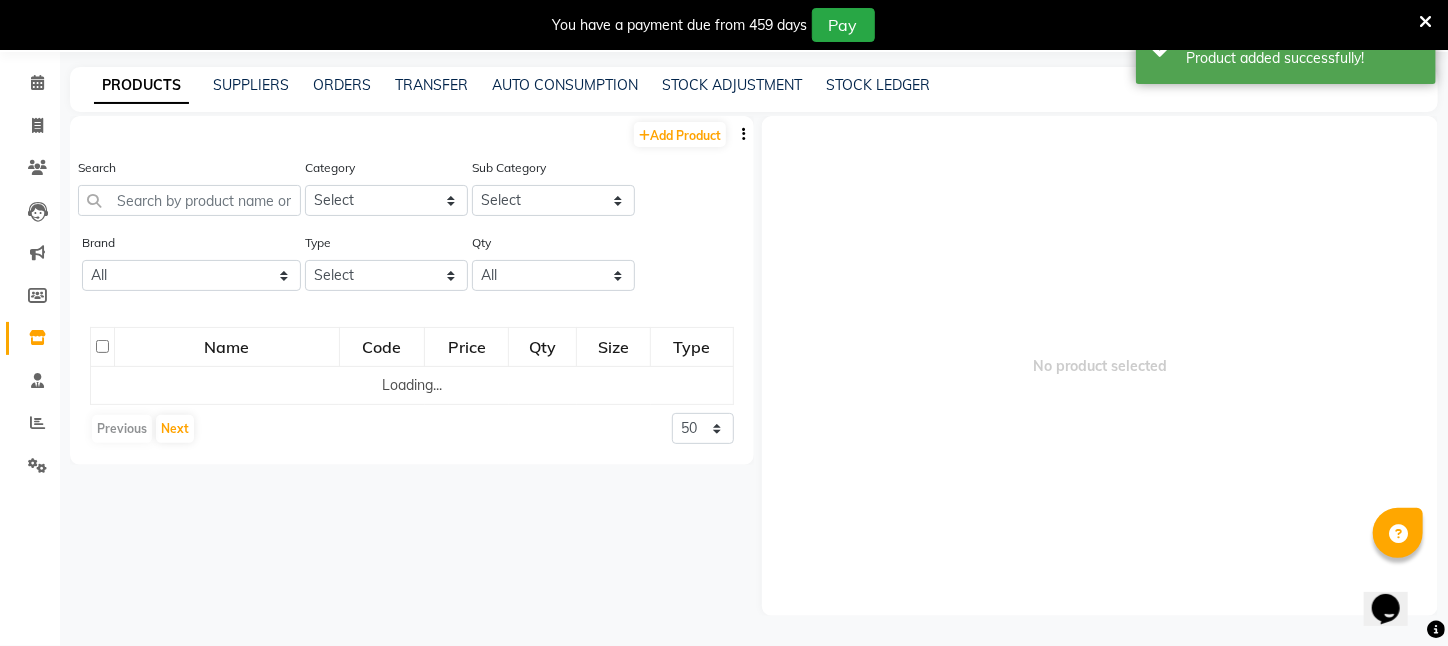 scroll, scrollTop: 63, scrollLeft: 0, axis: vertical 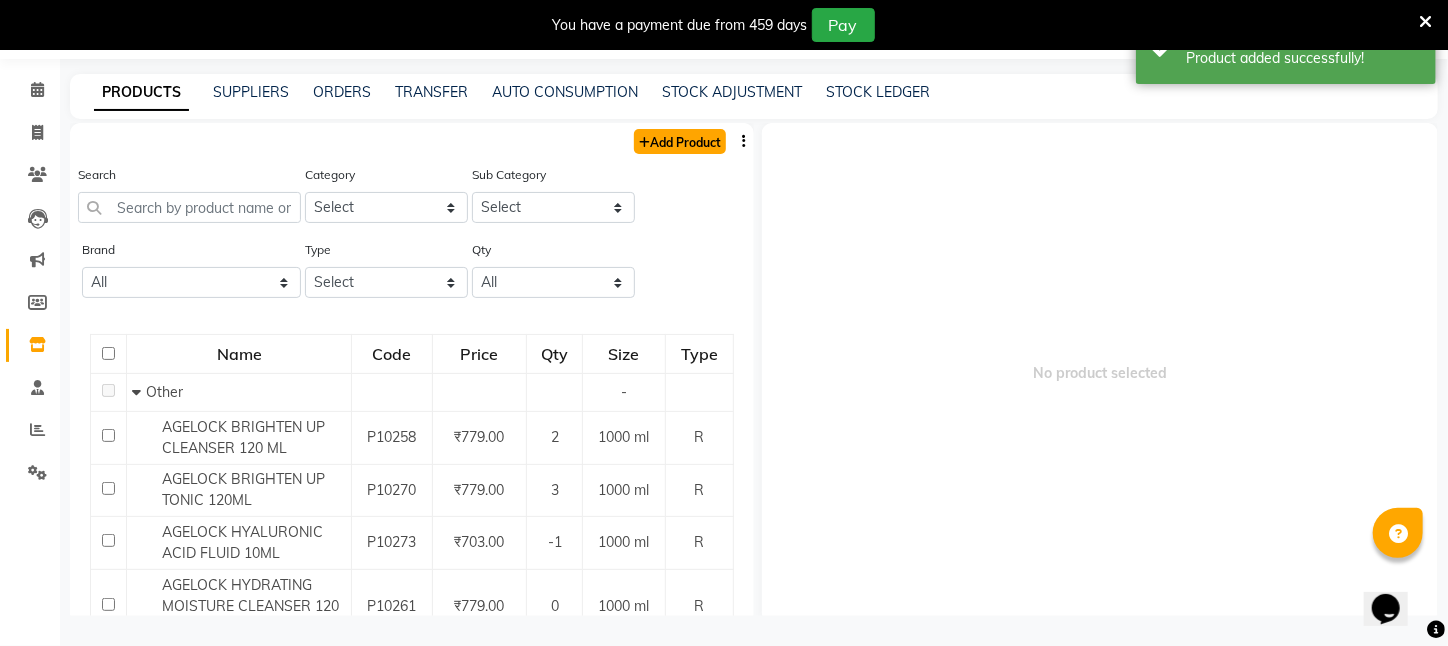 click on "Add Product" 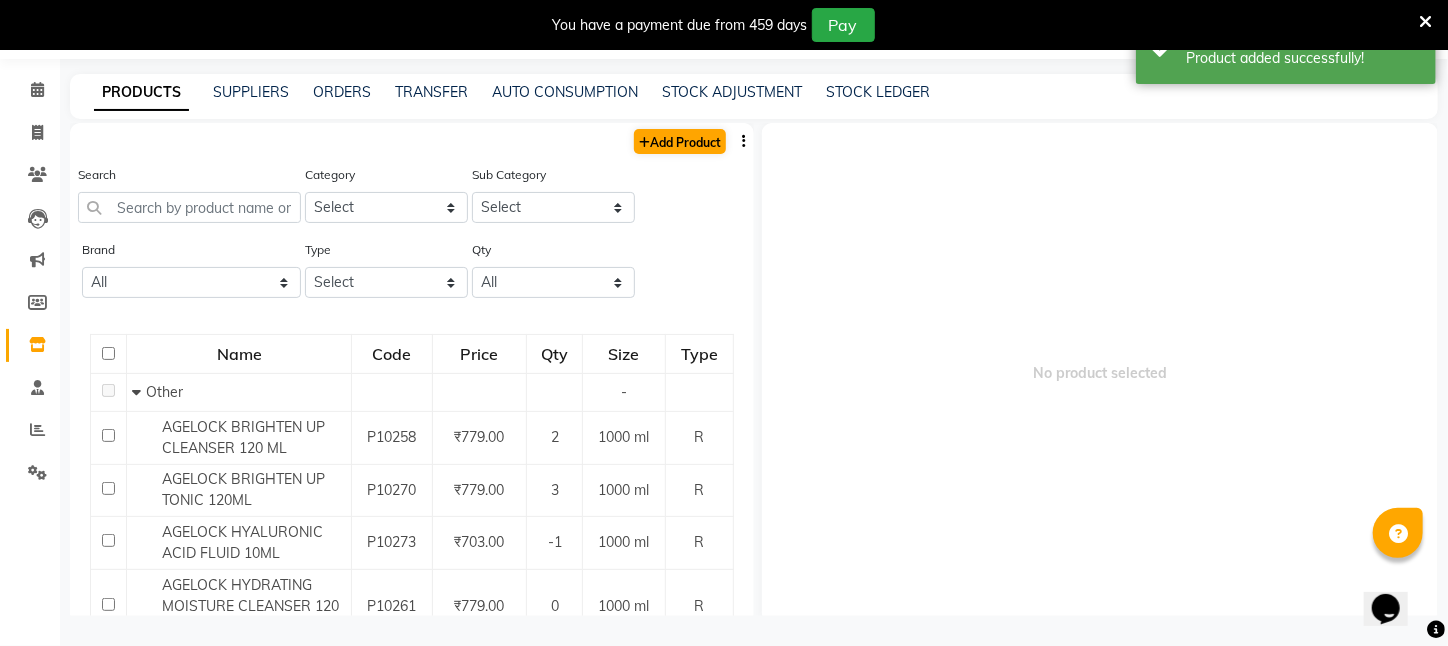 select on "true" 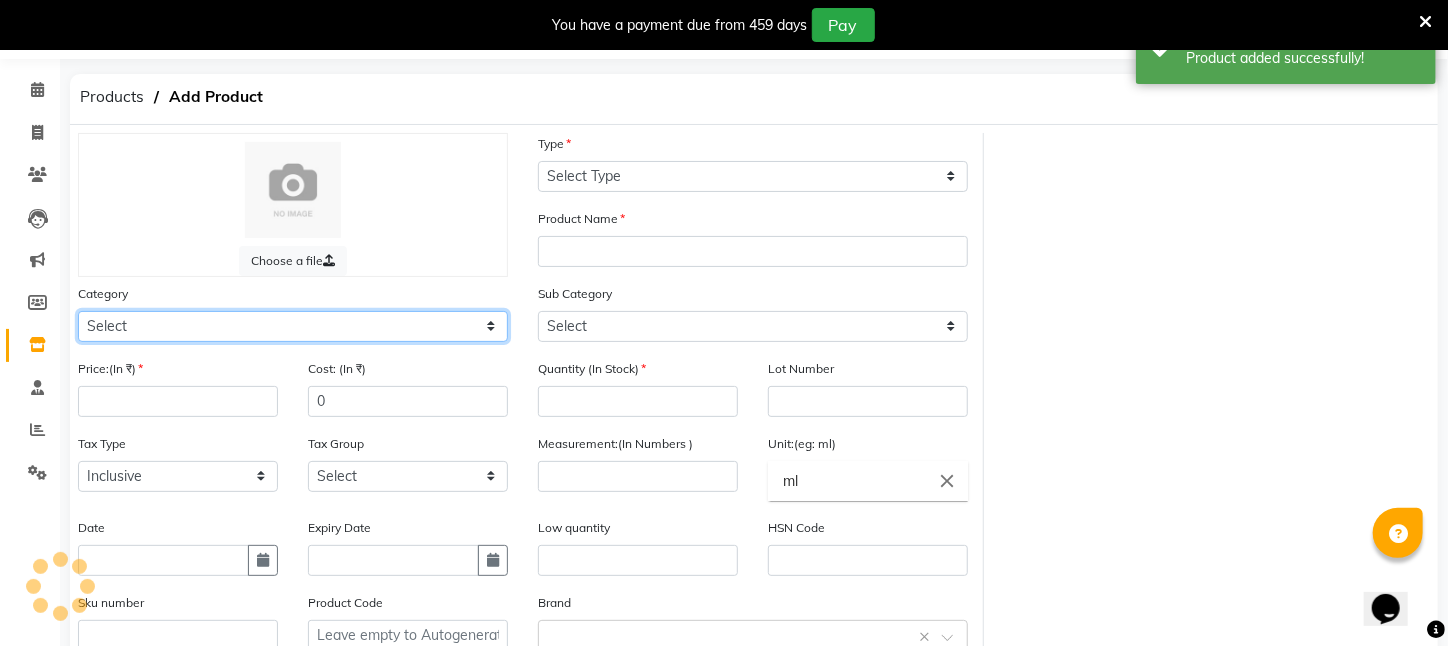click on "Select" 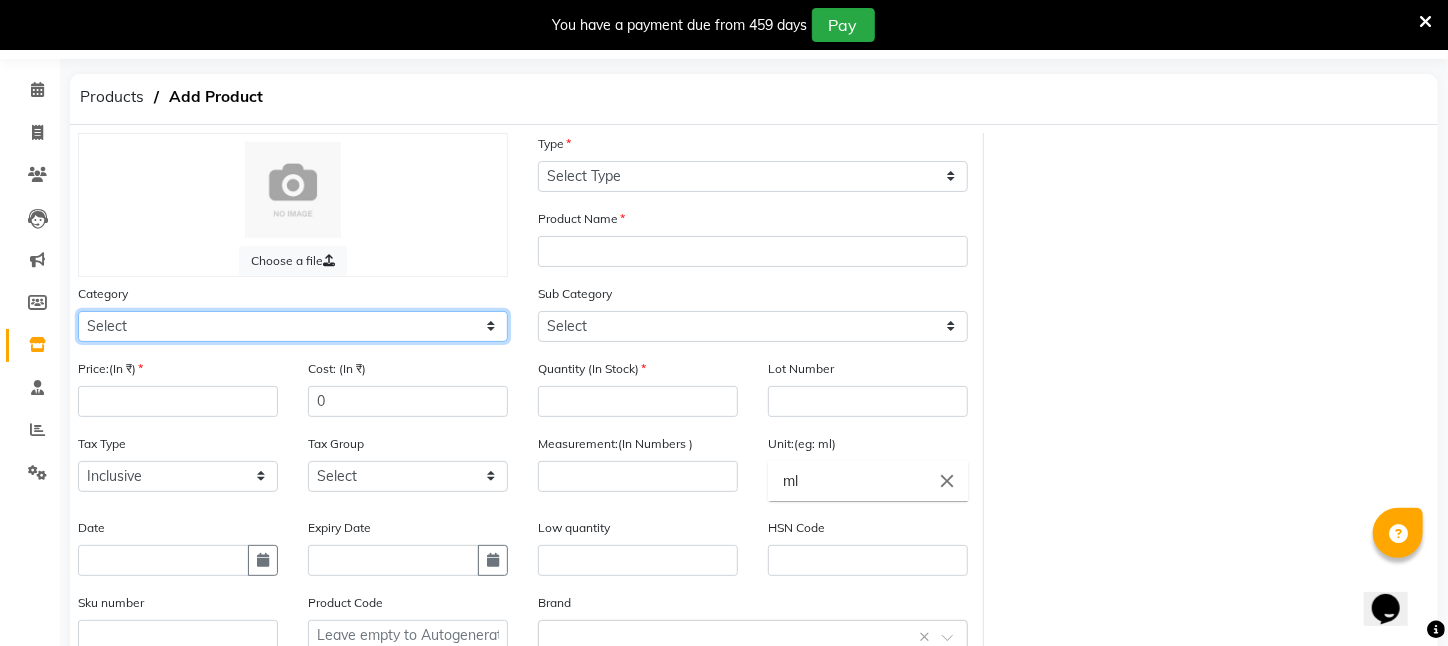 select on "526201150" 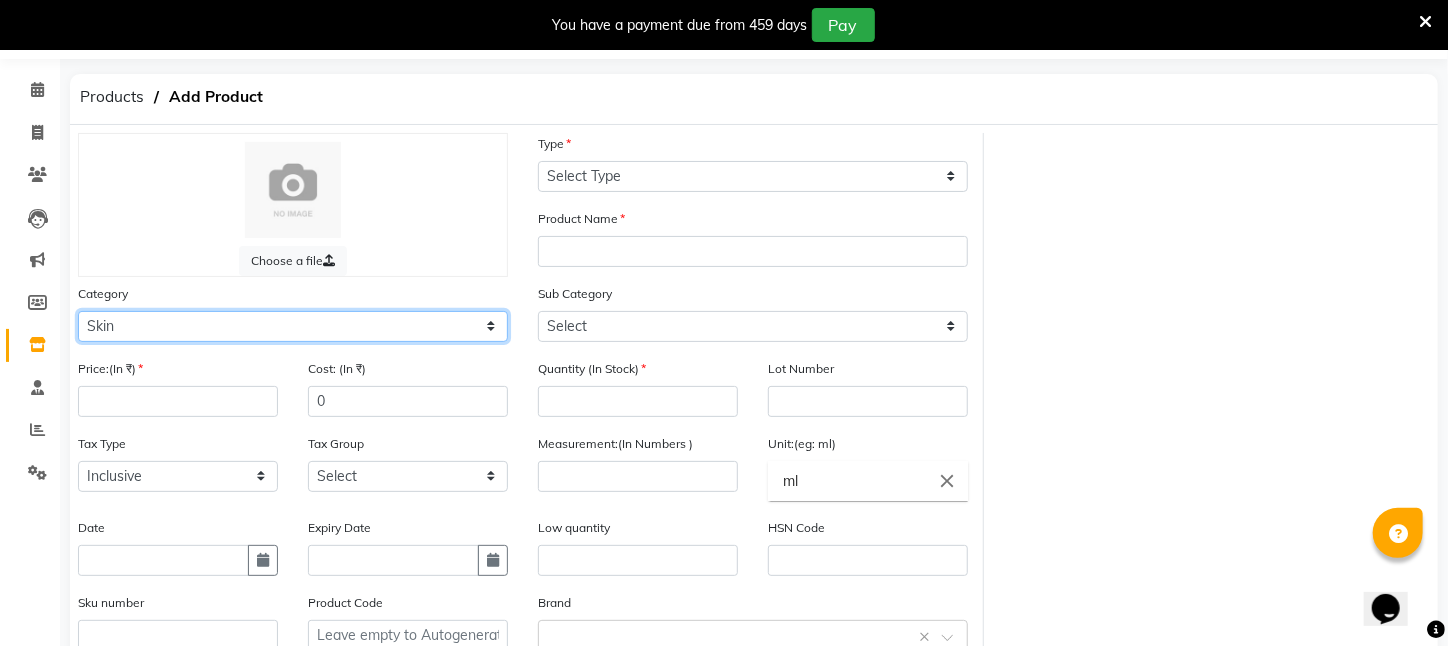 click on "Select Hair Skin Makeup Personal Care Appliances Beard Waxing Disposable Threading Hands and Feet Beauty Planet Botox Cadiveu Casmara Cheryls Loreal Olaplex PIERCING O3+ WATER CV PRO SEBUM CONTROL LOTION Other" 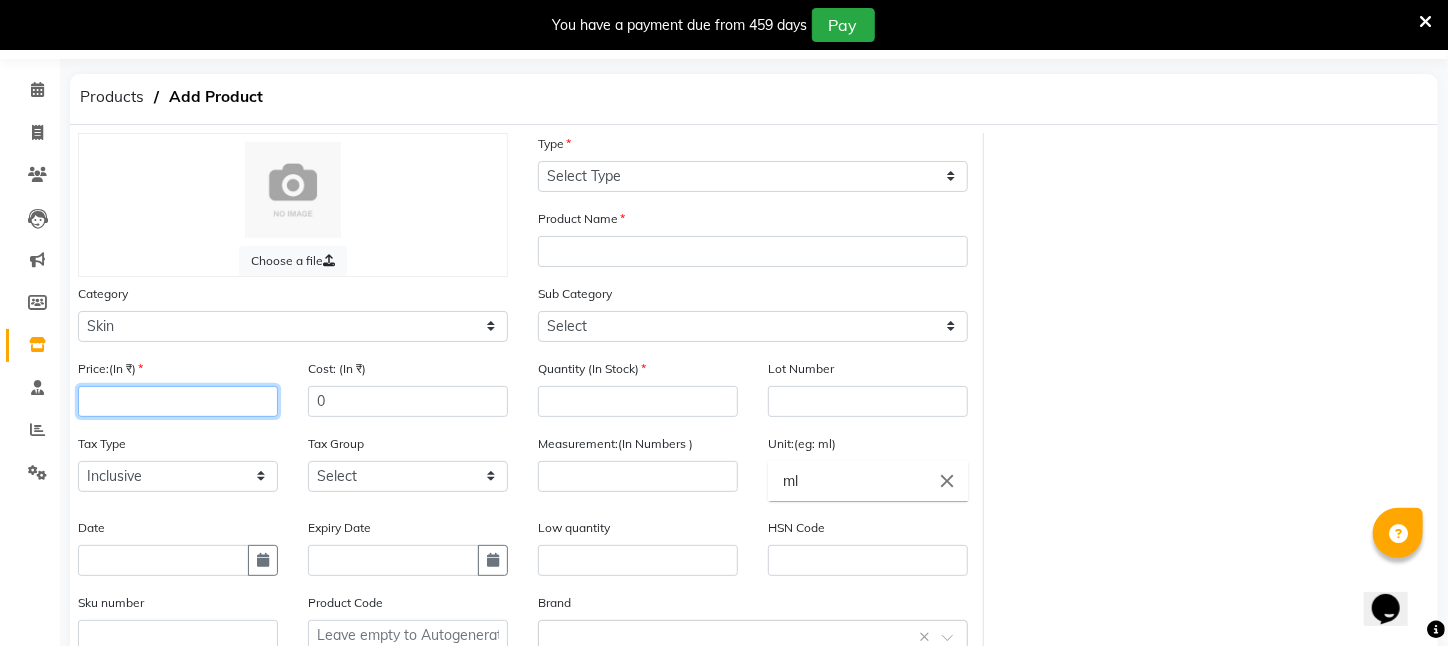 click 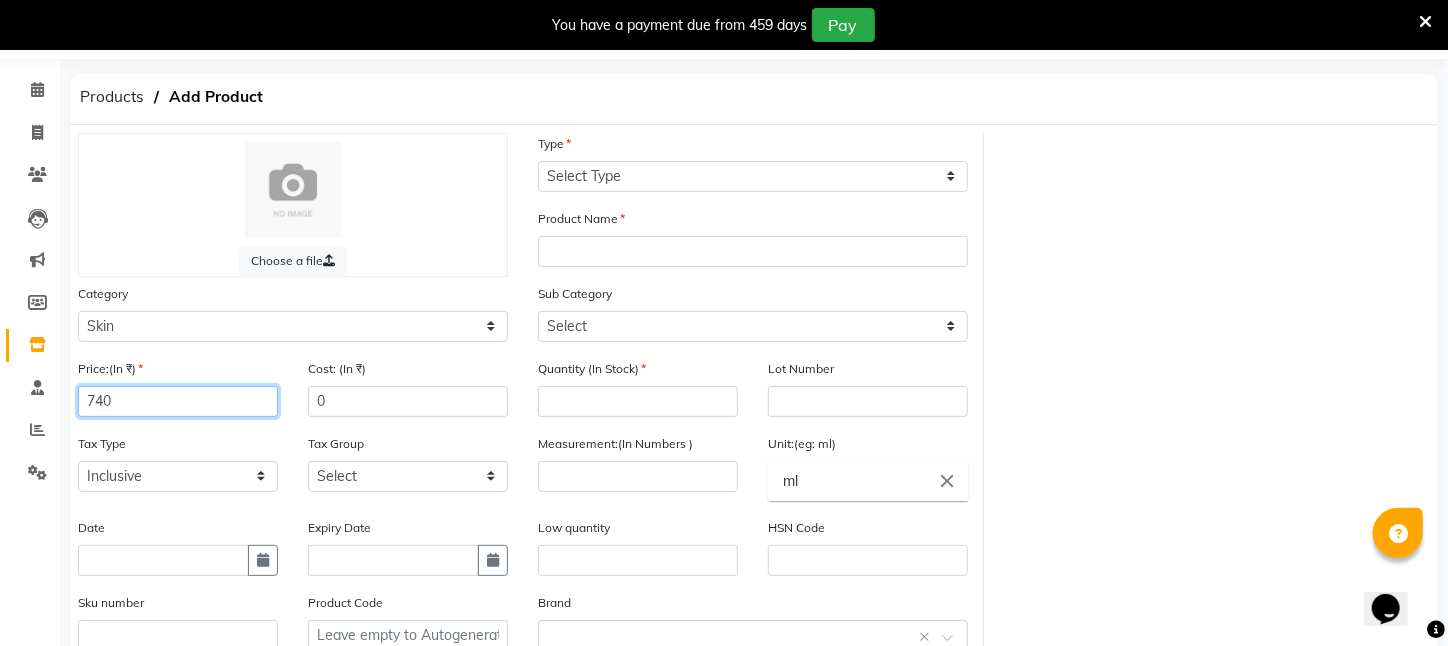 type on "740" 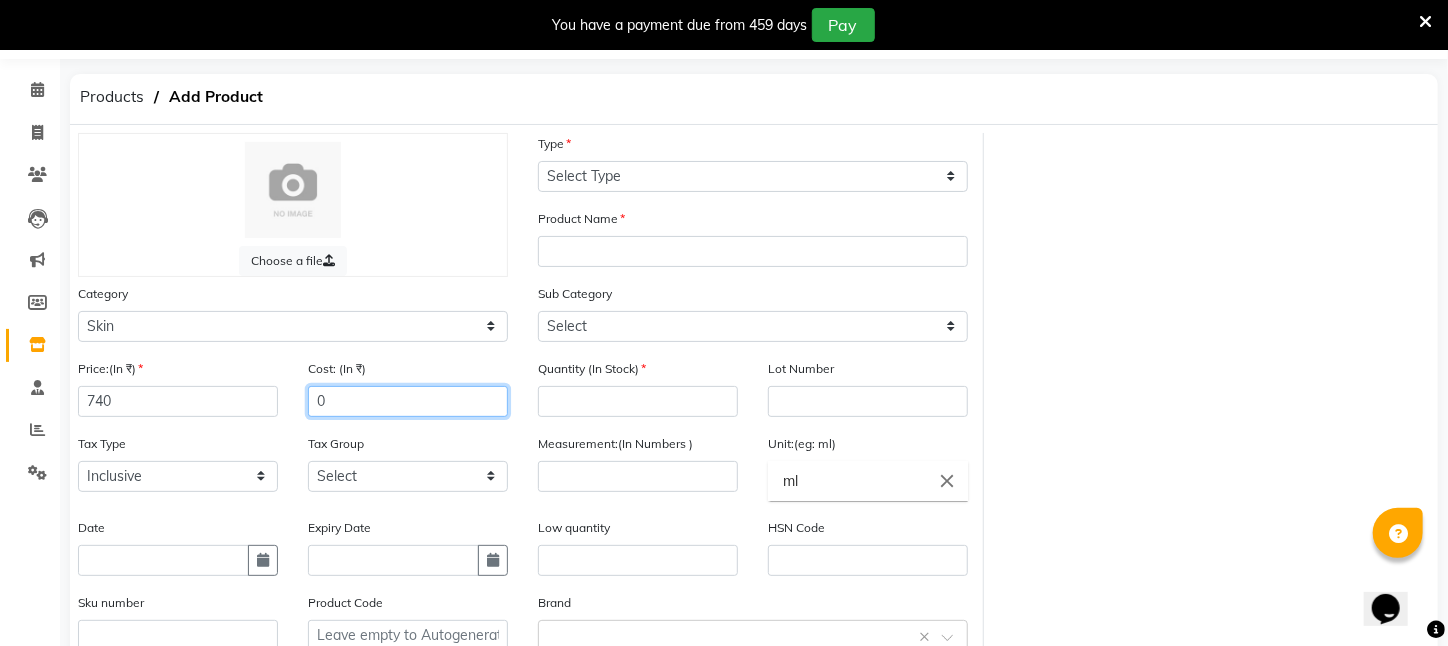 click on "0" 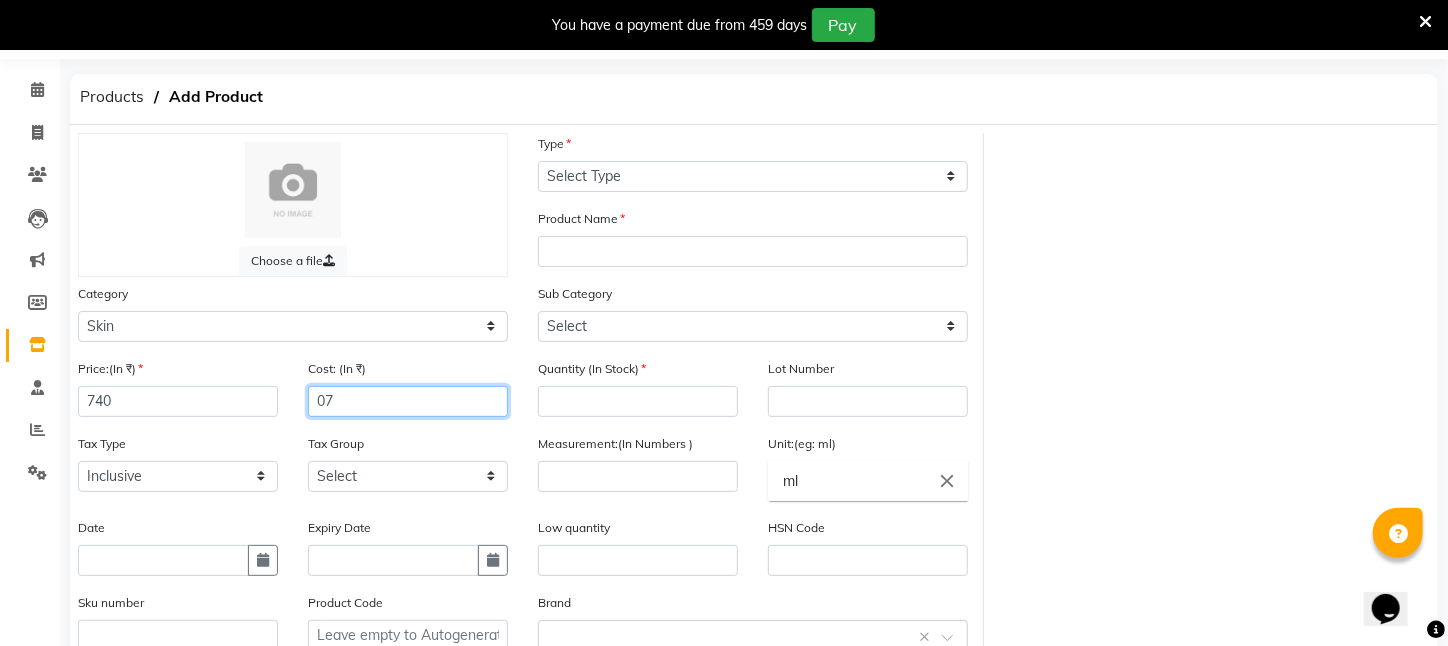 type on "0" 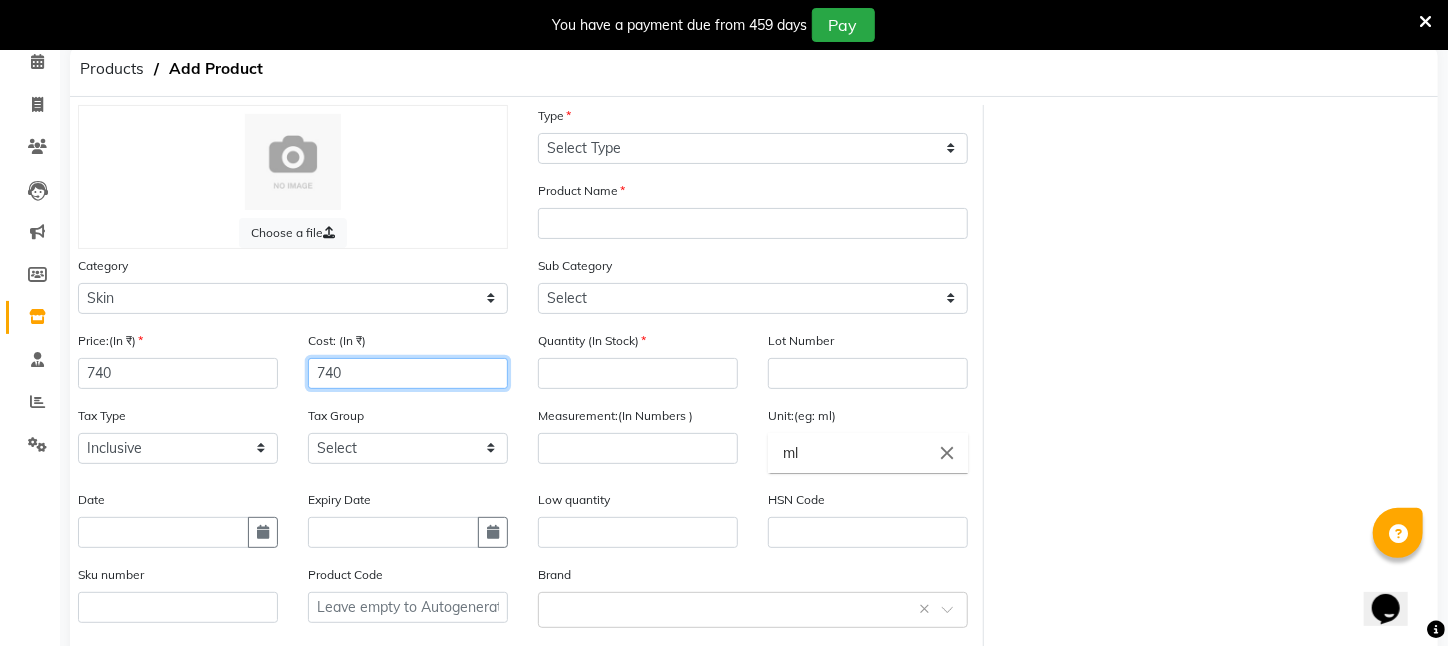 scroll, scrollTop: 0, scrollLeft: 0, axis: both 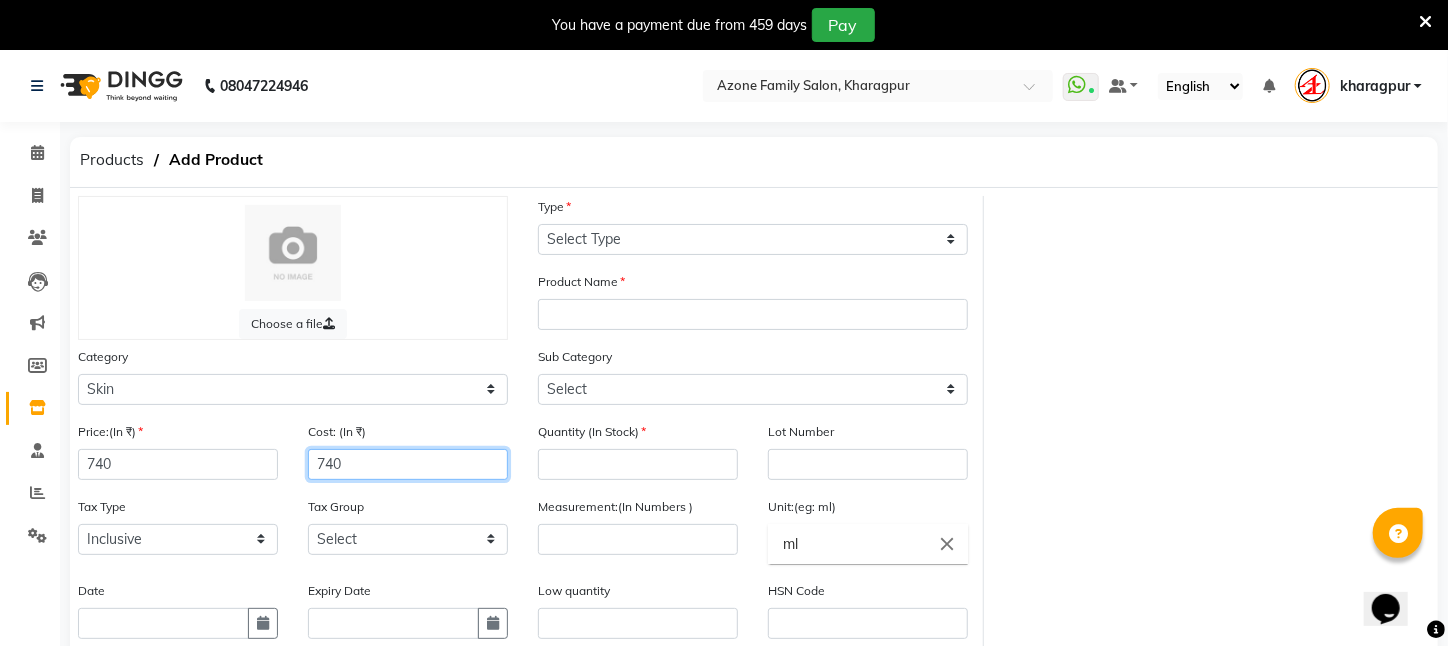 type on "740" 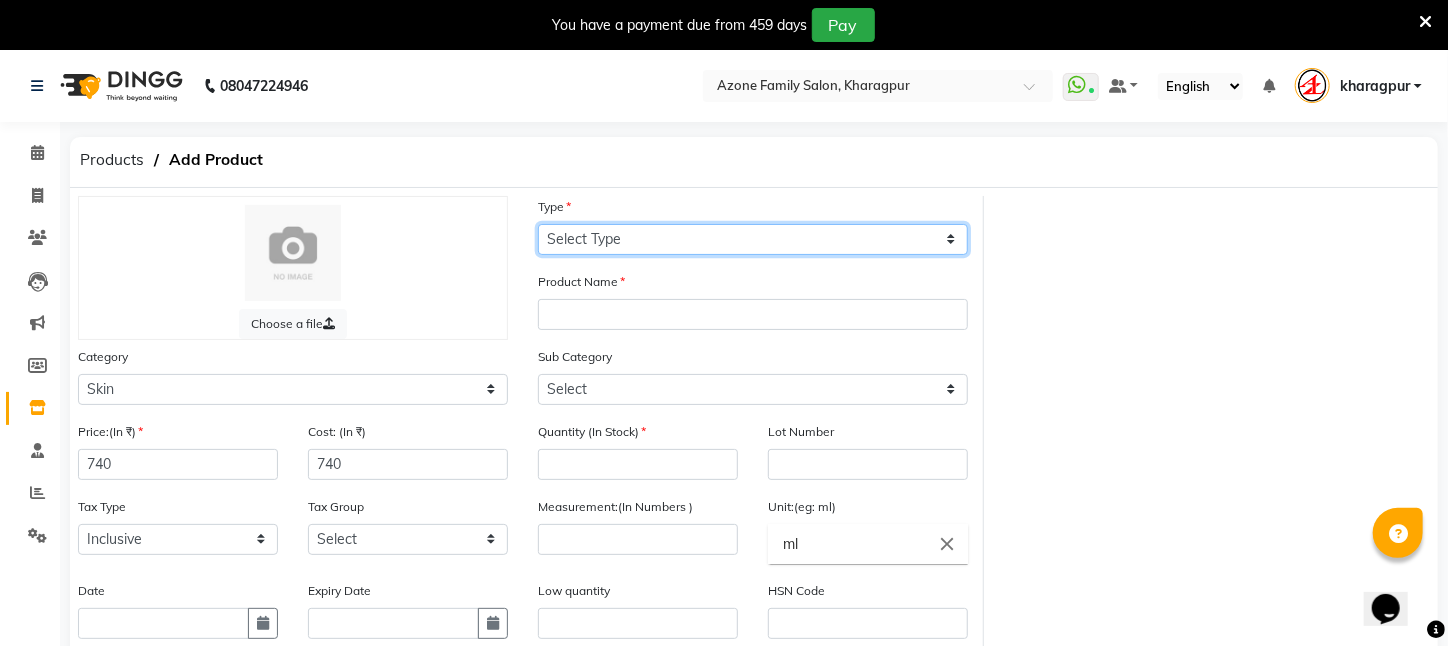 click on "Select Type Both Retail Consumable" 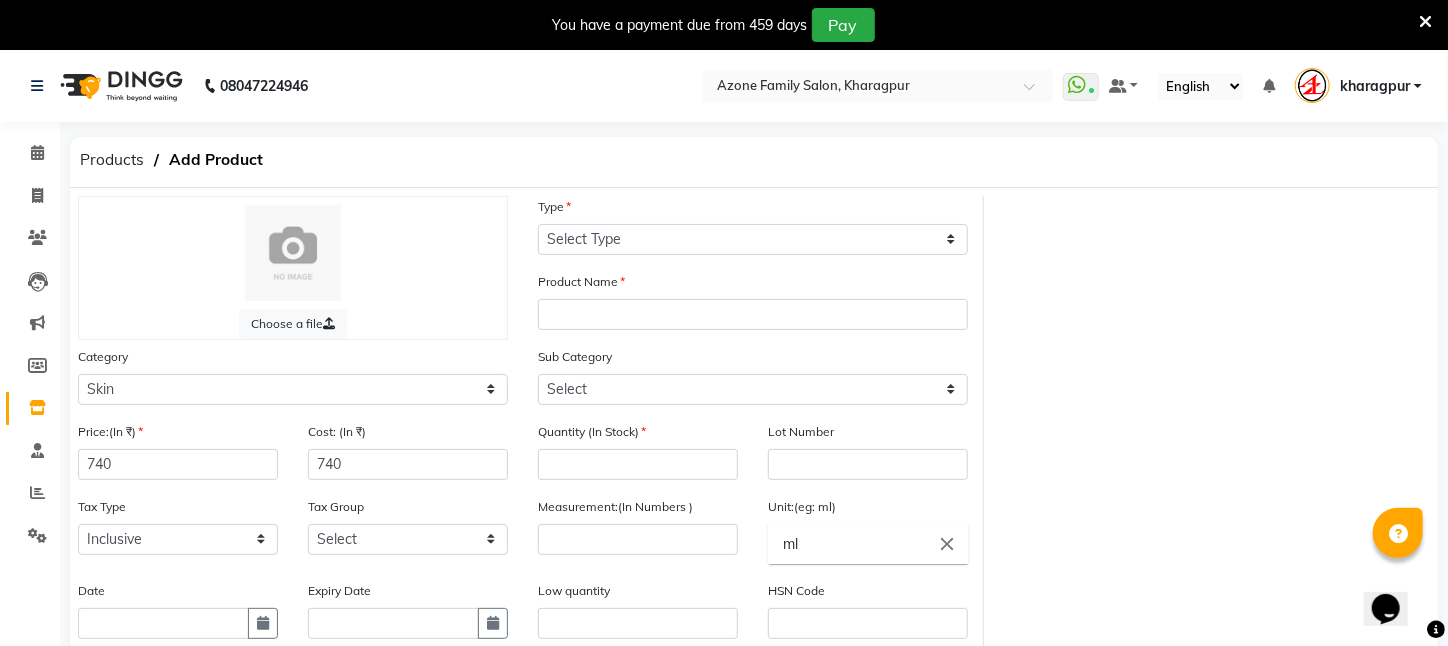 click on "Choose a file Type Select Type Both Retail Consumable Product Name Category Select Hair Skin Makeup Personal Care Appliances Beard Waxing Disposable Threading Hands and Feet Beauty Planet Botox Cadiveu Casmara Cheryls Loreal Olaplex PIERCING O3+ WATER CV PRO SEBUM CONTROL LOTION Other Sub Category Select Cleanser Facial Moisturiser Serum Toner Sun Care Masks Lip Care Eye Care Body Care Hand & Feet Kit & Combo Treatment Appliances Other Skin CV PRO SEBUM CONTROL LOTION Price:(In ₹) 740 Cost: (In ₹) 740 Quantity (In Stock) Lot Number Tax Type Select Inclusive Exclusive Tax Group Select GST Measurement:(In Numbers ) Unit:(eg: ml) ml close Date Expiry Date Low quantity HSN Code Sku number Product Code Brand Select brand or add custom brand    × Remark Description" 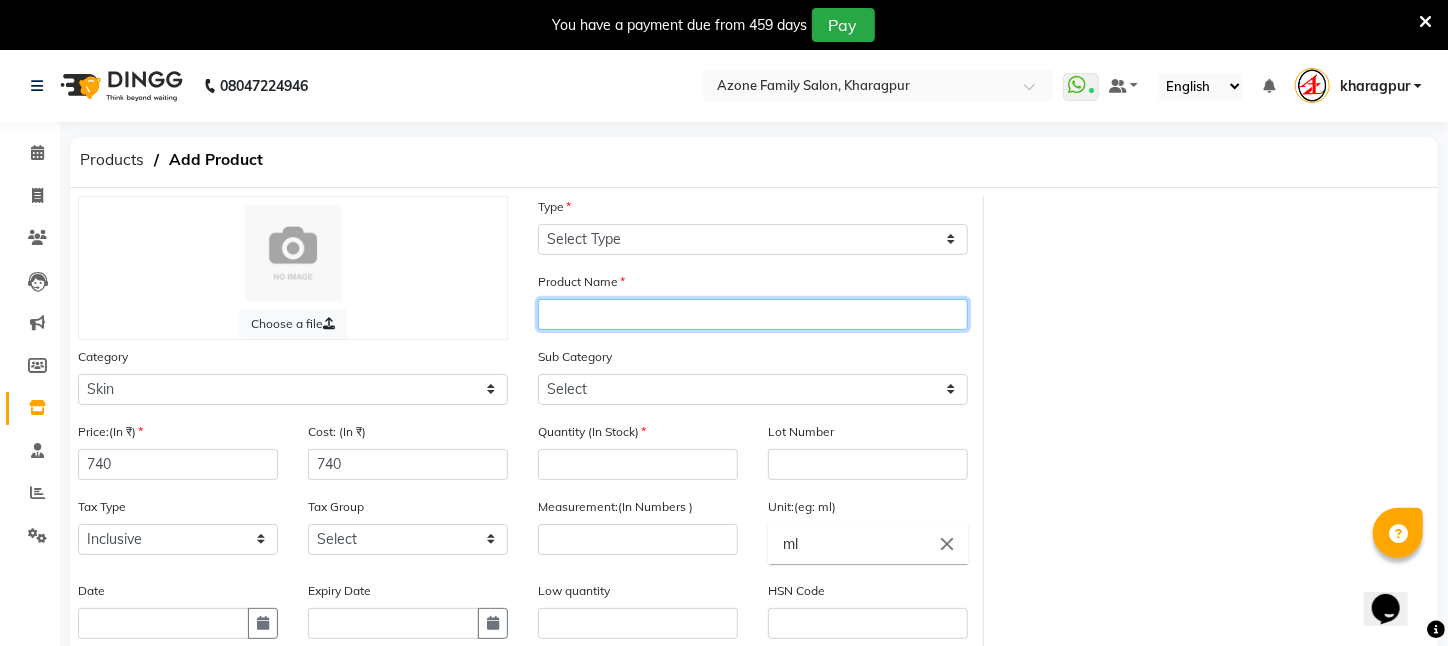 click 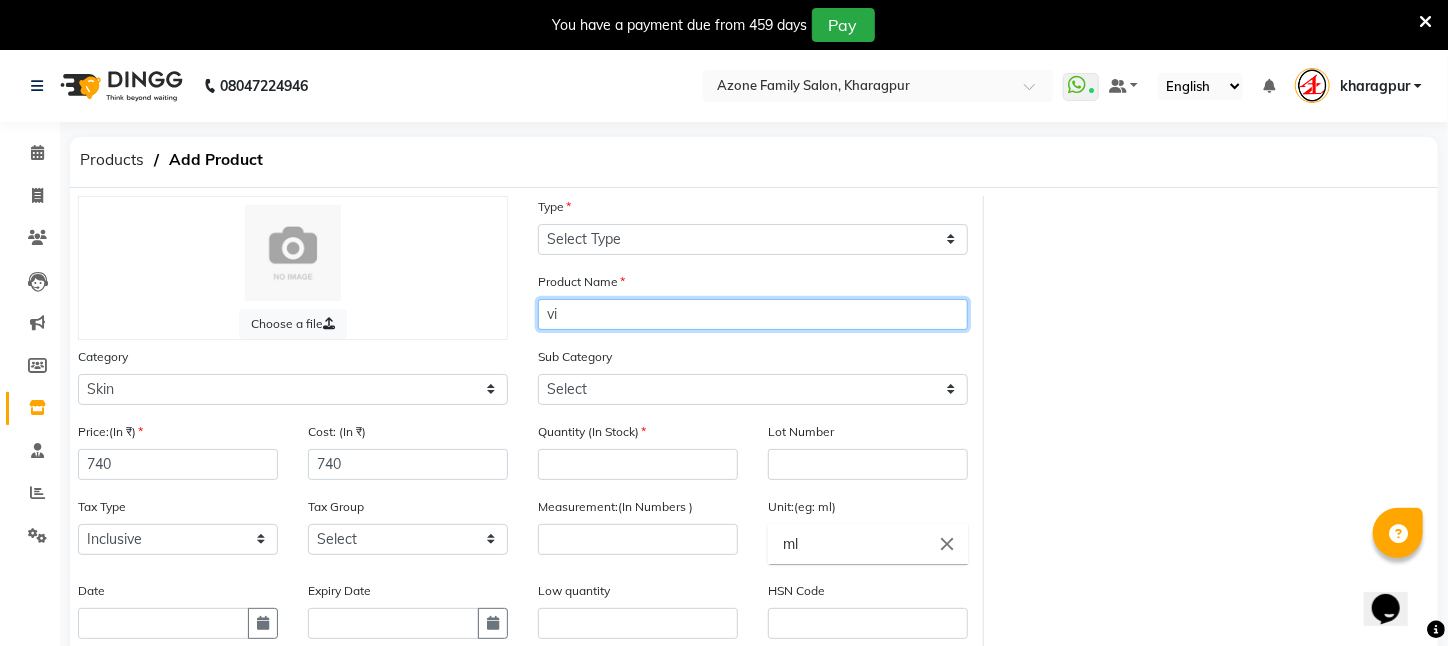type on "v" 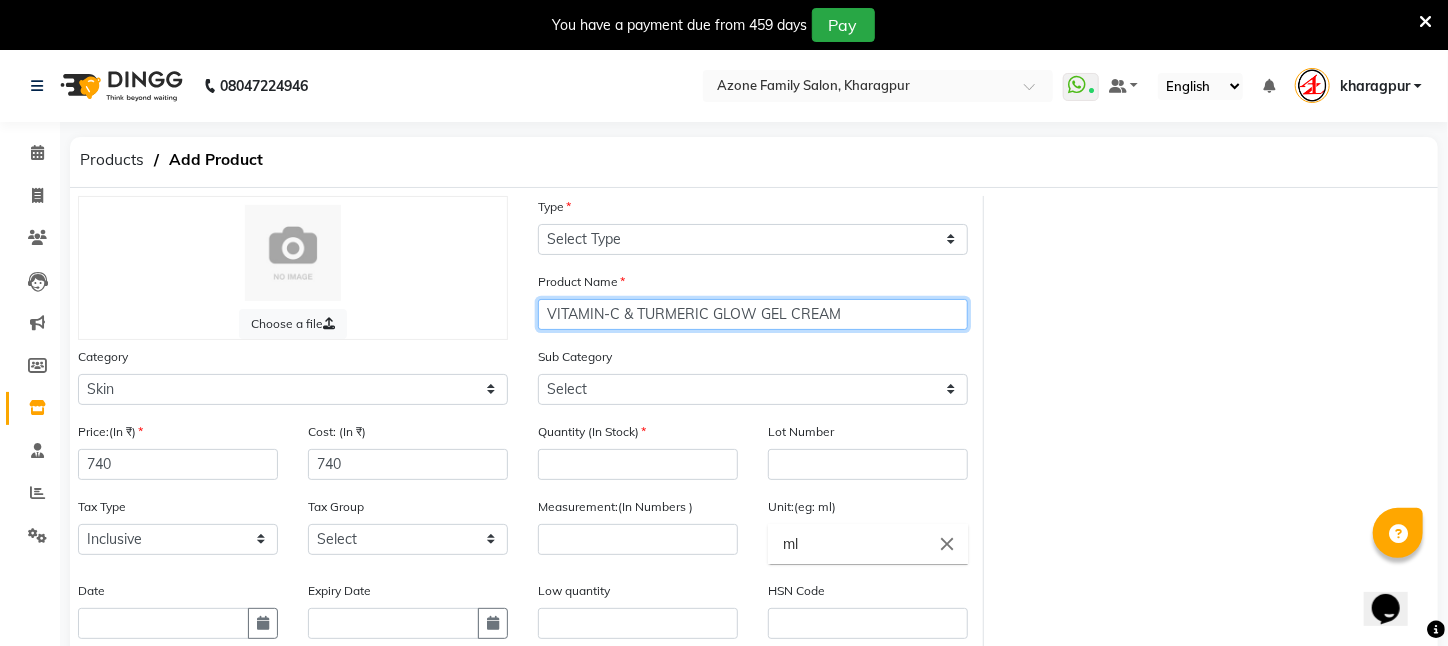 type on "VITAMIN-C & TURMERIC GLOW GEL CREAM" 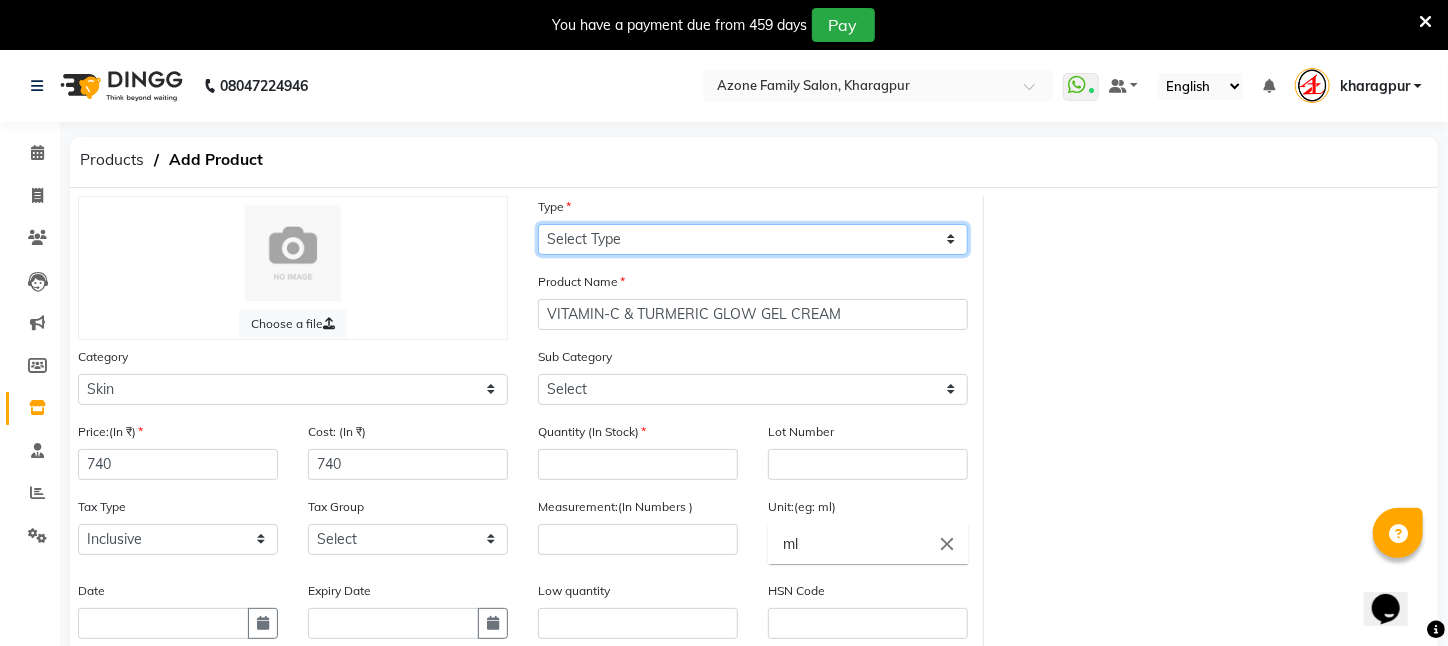 click on "Select Type Both Retail Consumable" 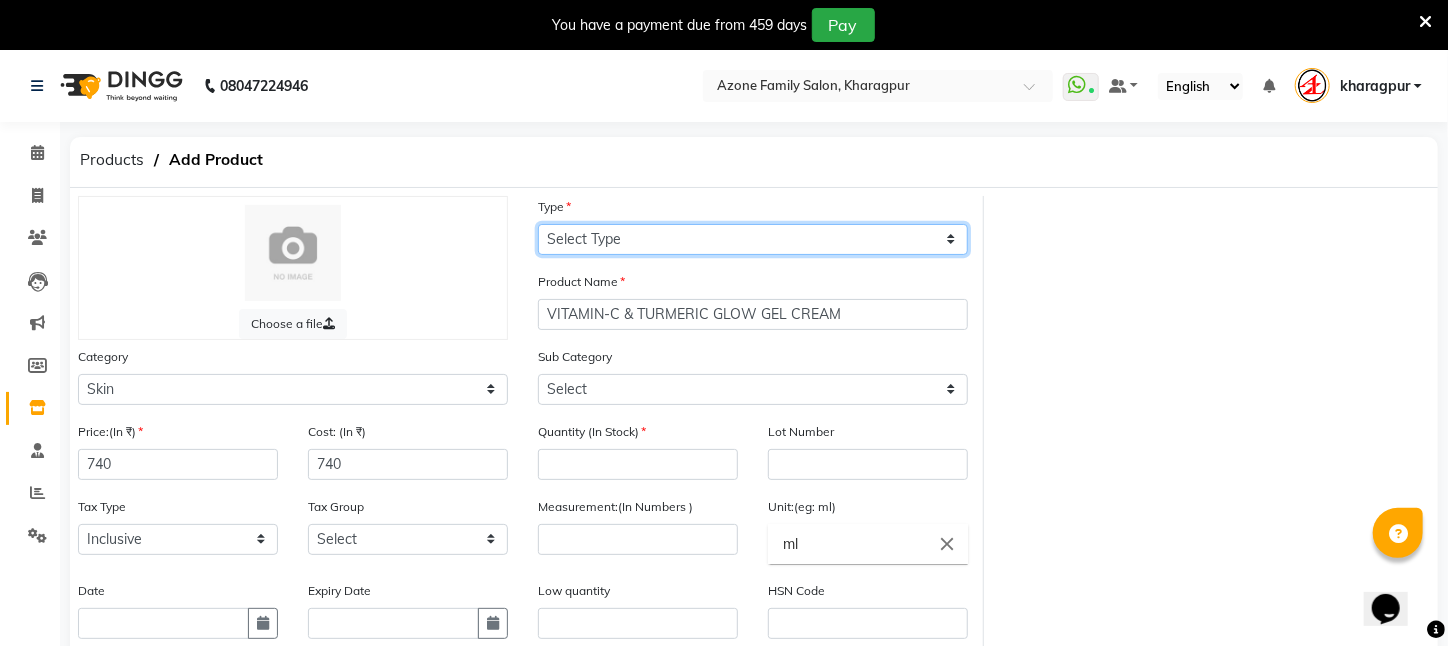select on "R" 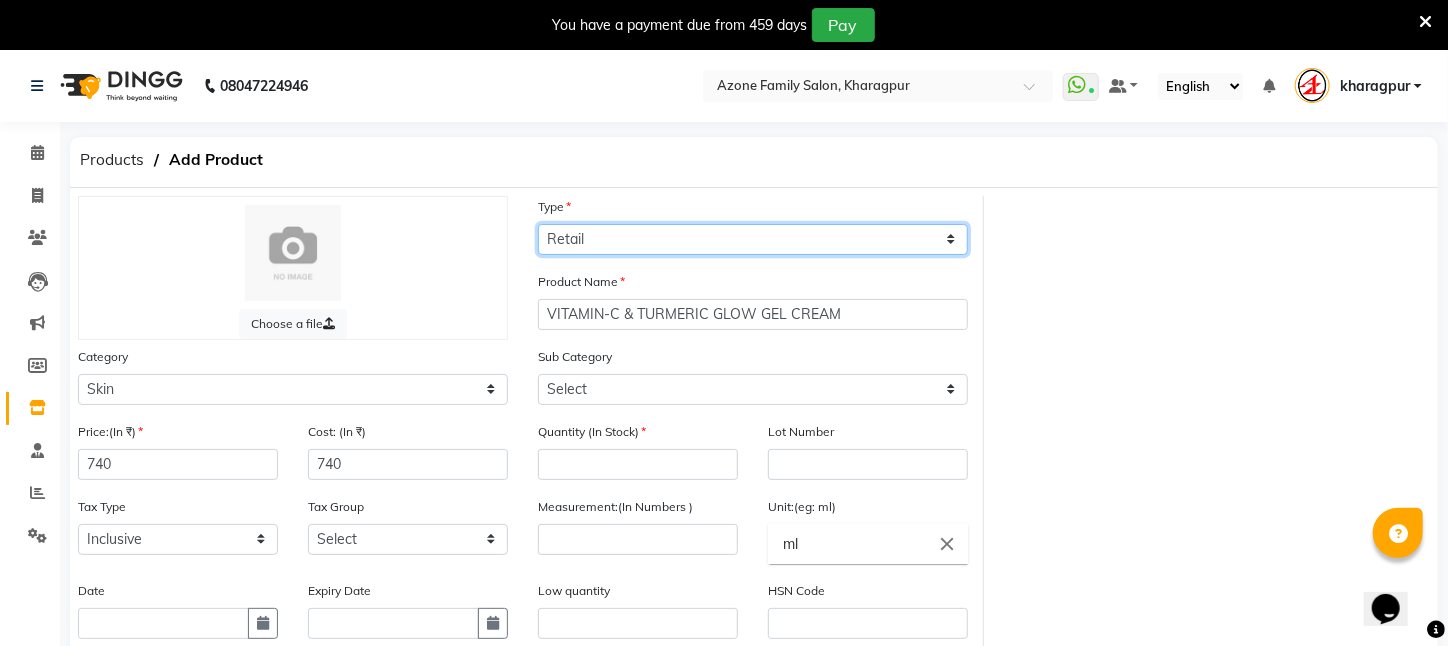 click on "Select Type Both Retail Consumable" 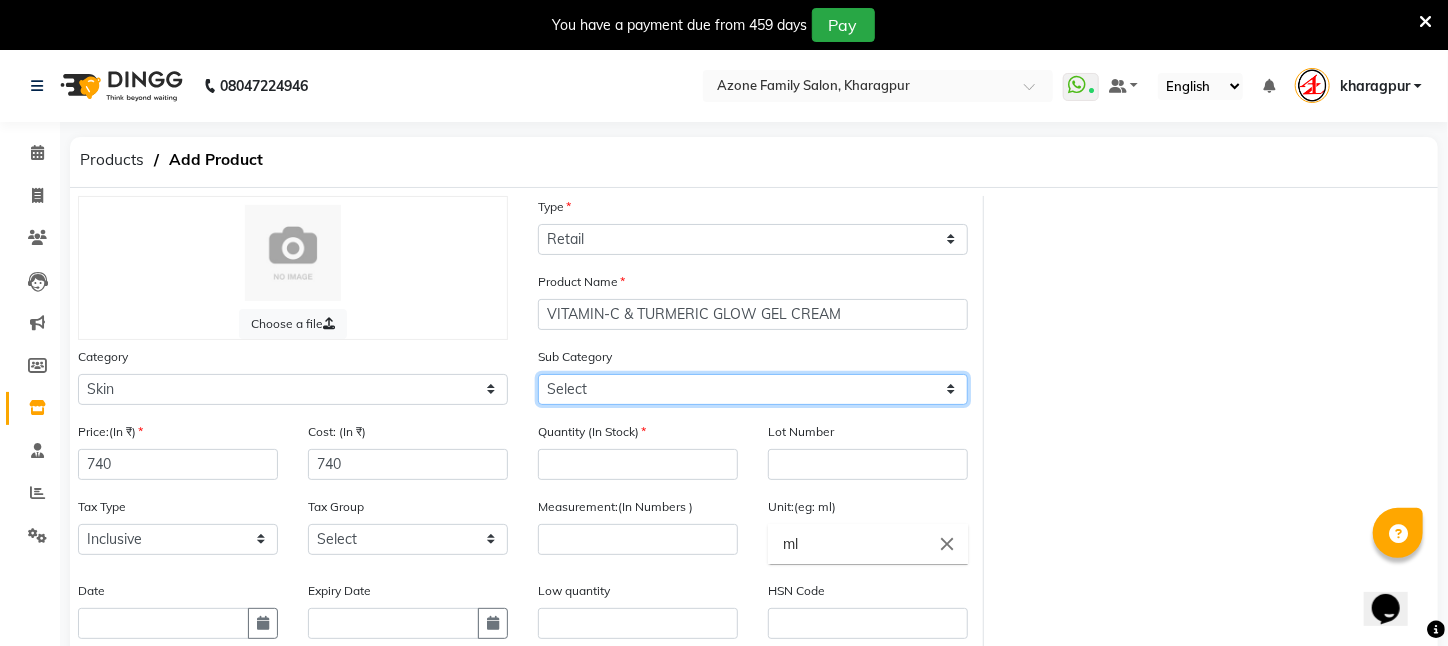 click on "Select Cleanser Facial Moisturiser Serum Toner Sun Care Masks Lip Care Eye Care Body Care Hand & Feet Kit & Combo Treatment Appliances Other Skin CV PRO SEBUM CONTROL LOTION" 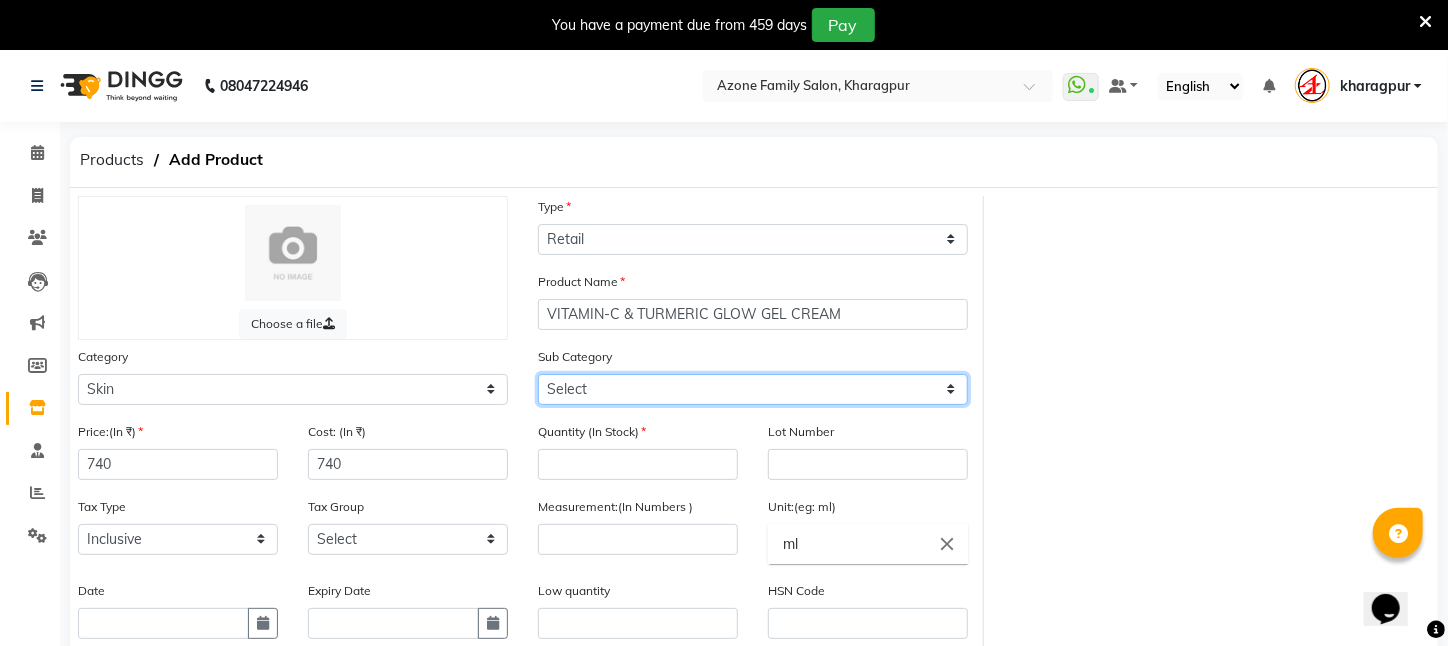 select on "[PHONE]" 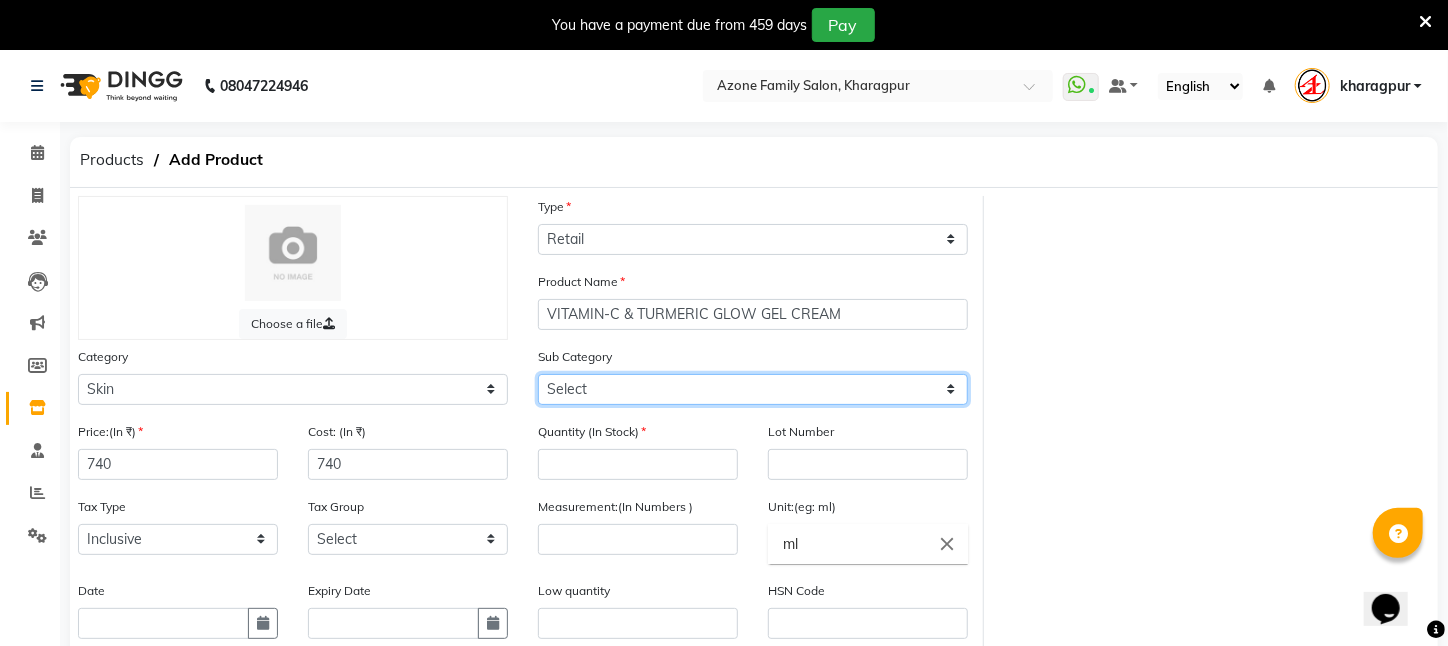 click on "Select Cleanser Facial Moisturiser Serum Toner Sun Care Masks Lip Care Eye Care Body Care Hand & Feet Kit & Combo Treatment Appliances Other Skin CV PRO SEBUM CONTROL LOTION" 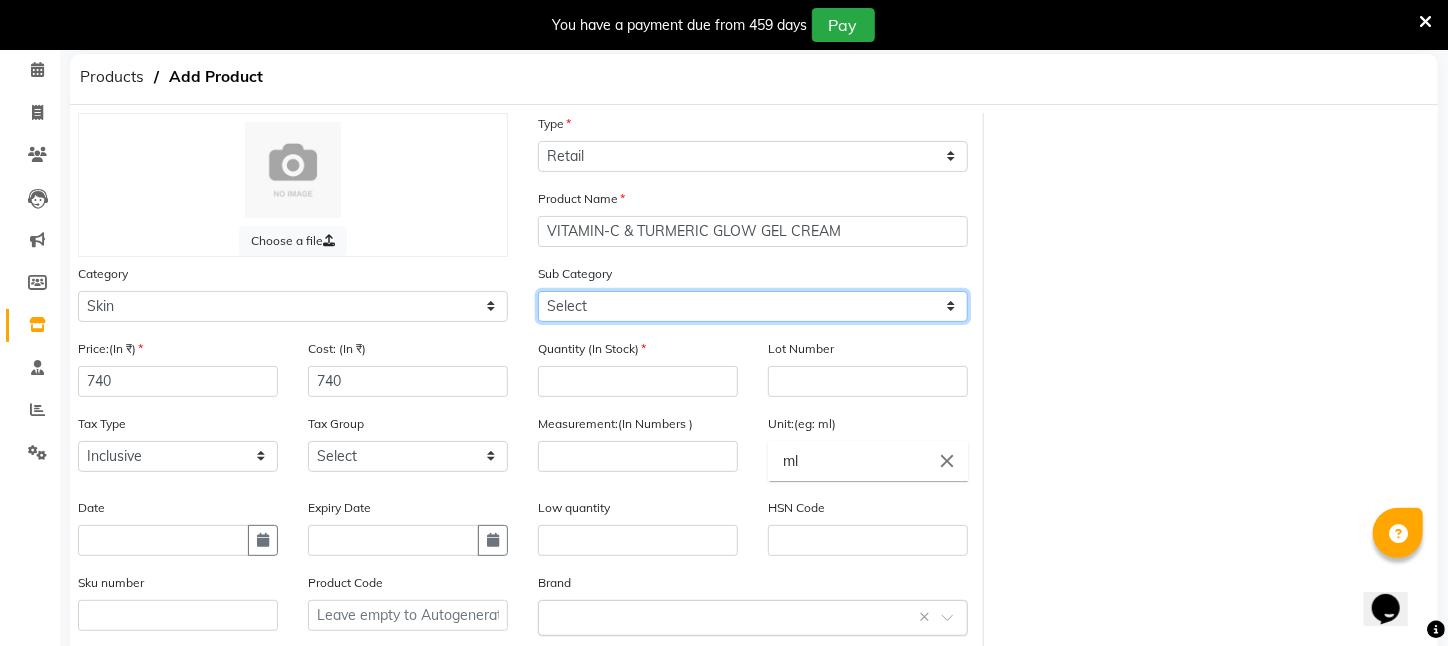scroll, scrollTop: 82, scrollLeft: 0, axis: vertical 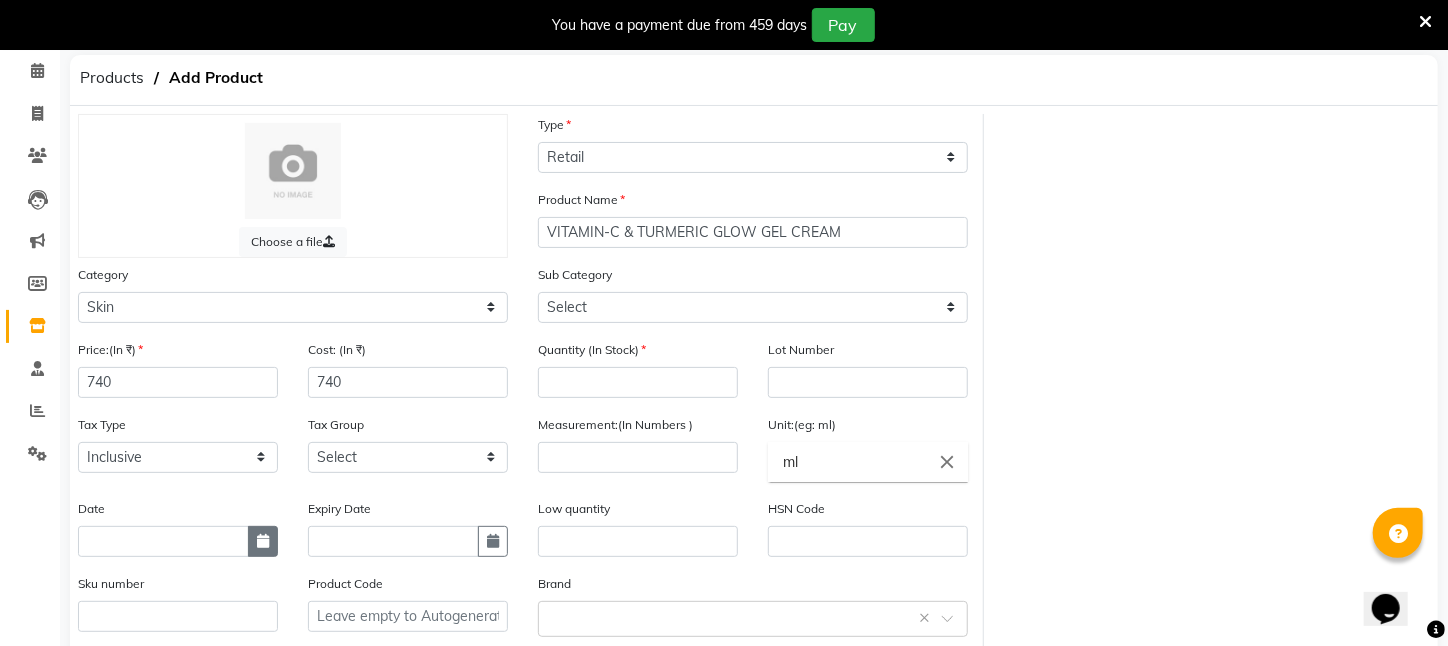 click 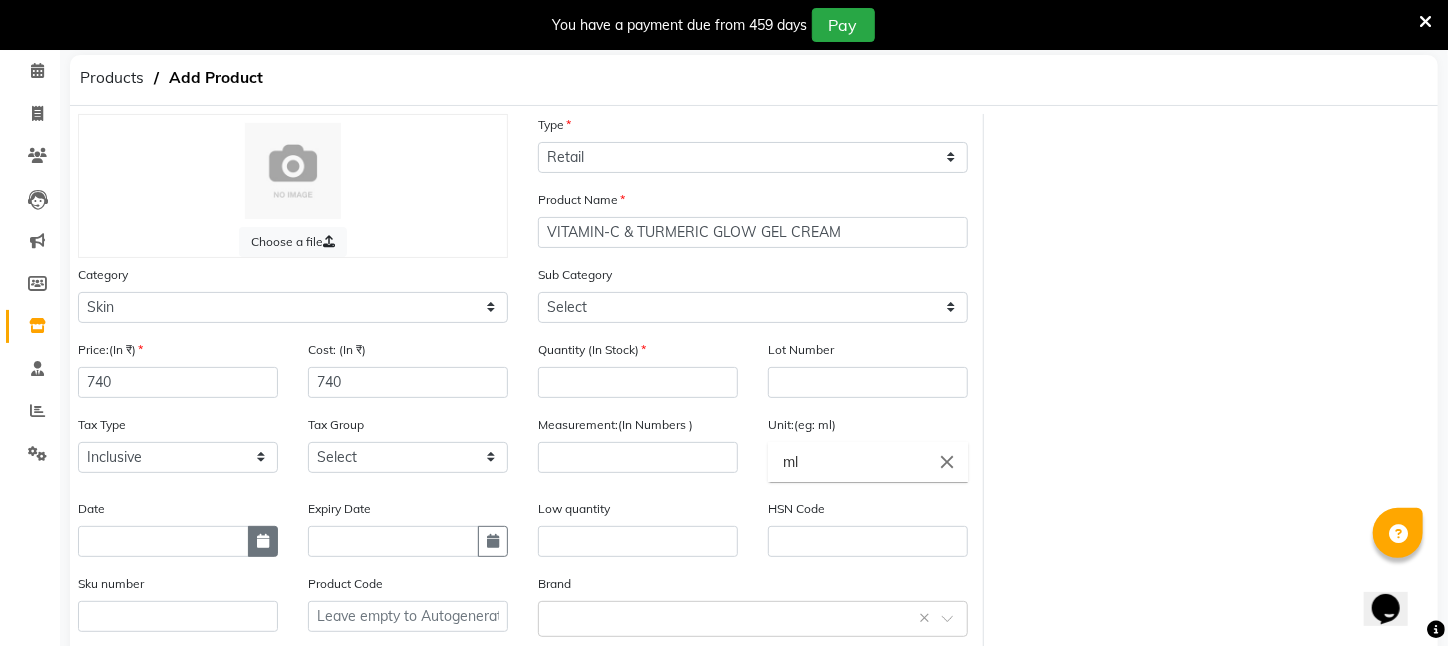 select on "8" 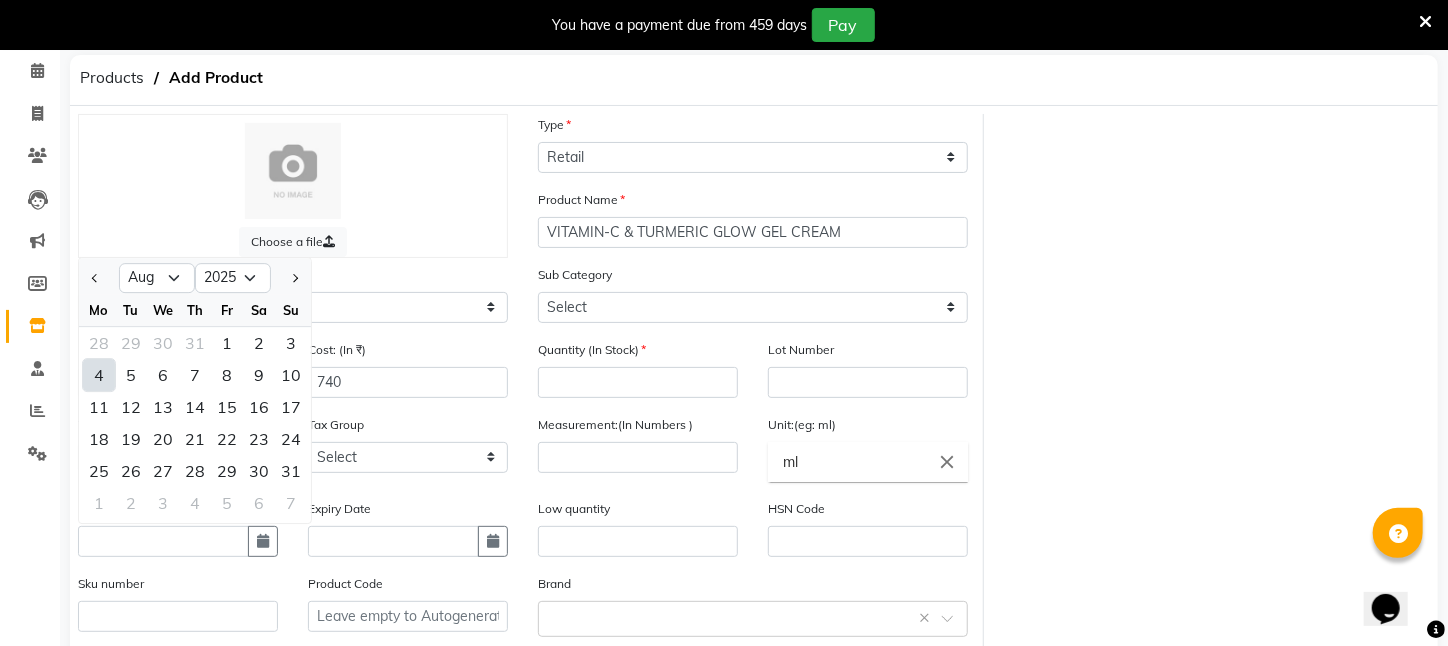 click on "4" 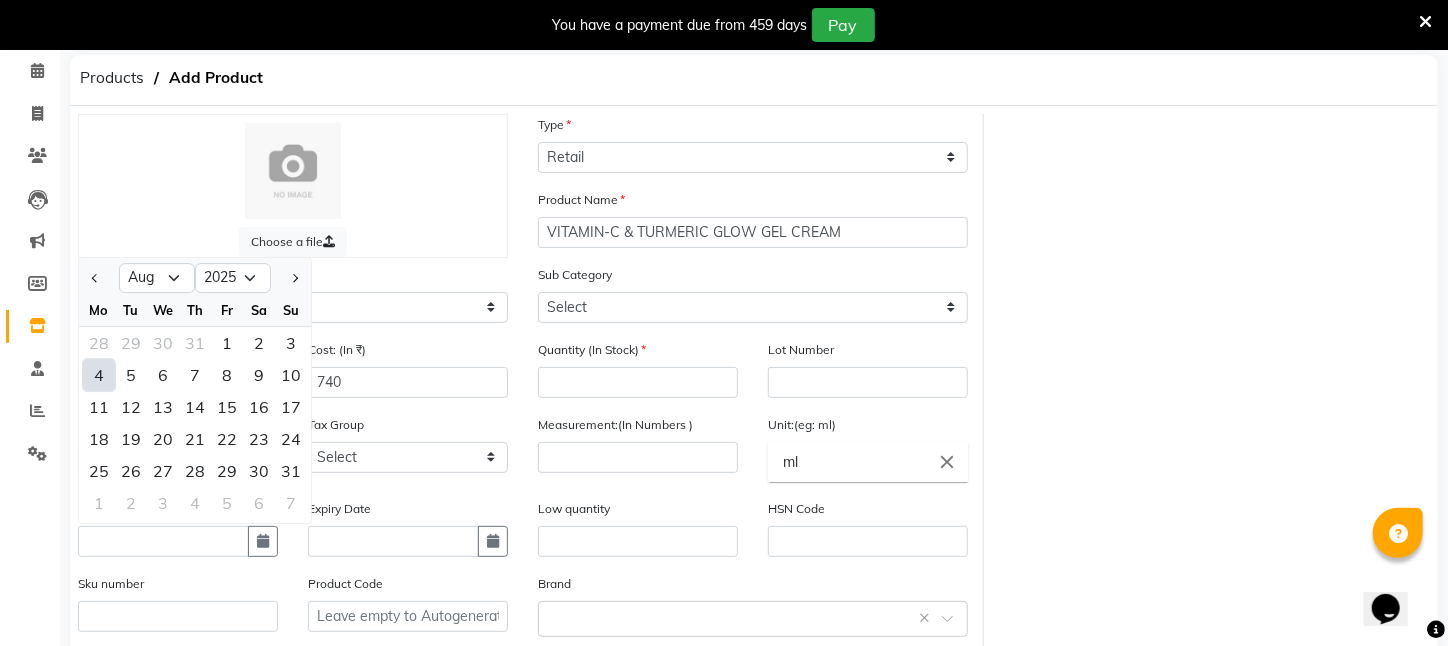 type on "04-08-2025" 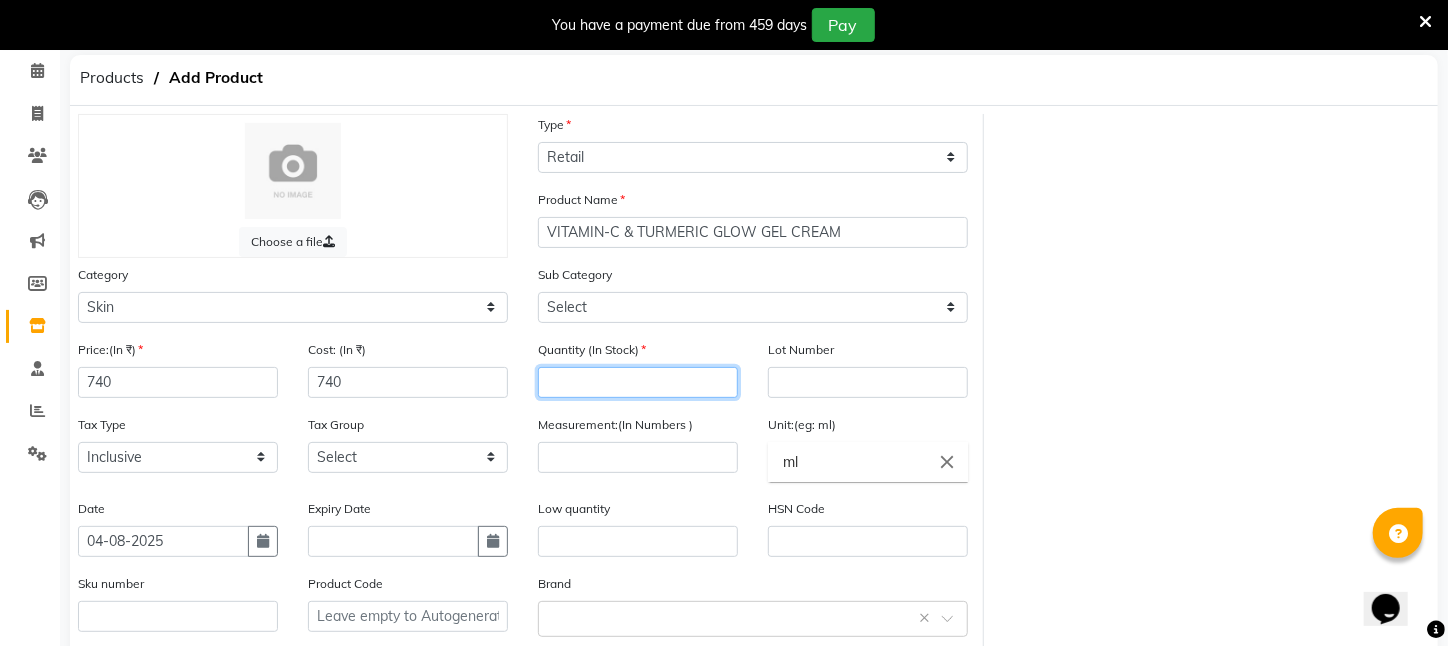 click 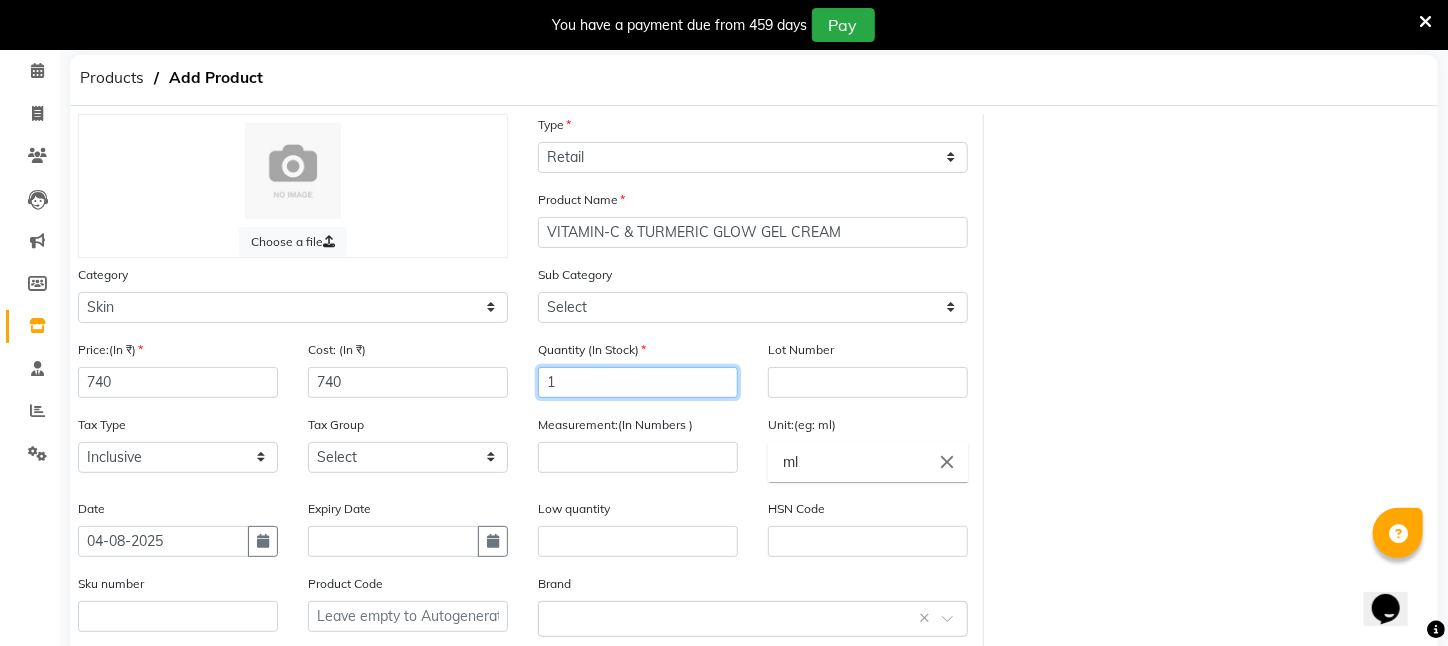 type on "1" 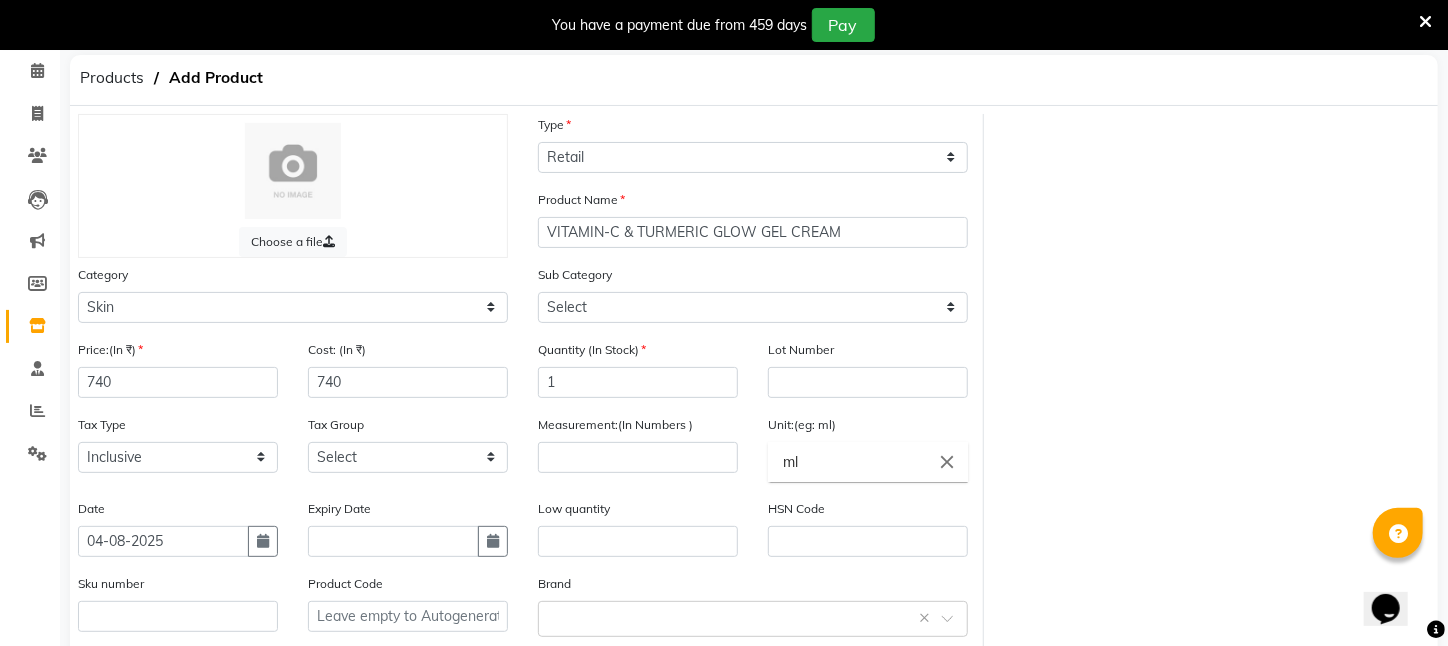 click on "You have a payment due from 459 days   Pay" at bounding box center [724, 25] 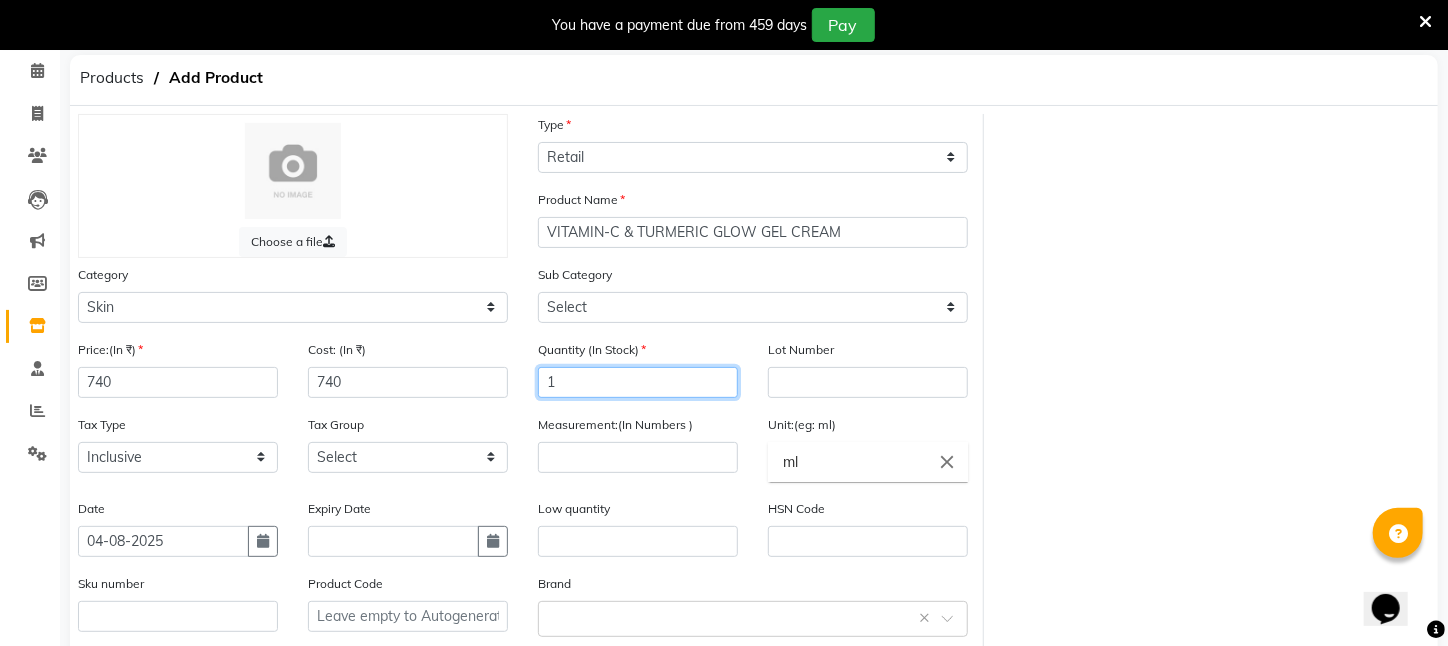 click on "1" 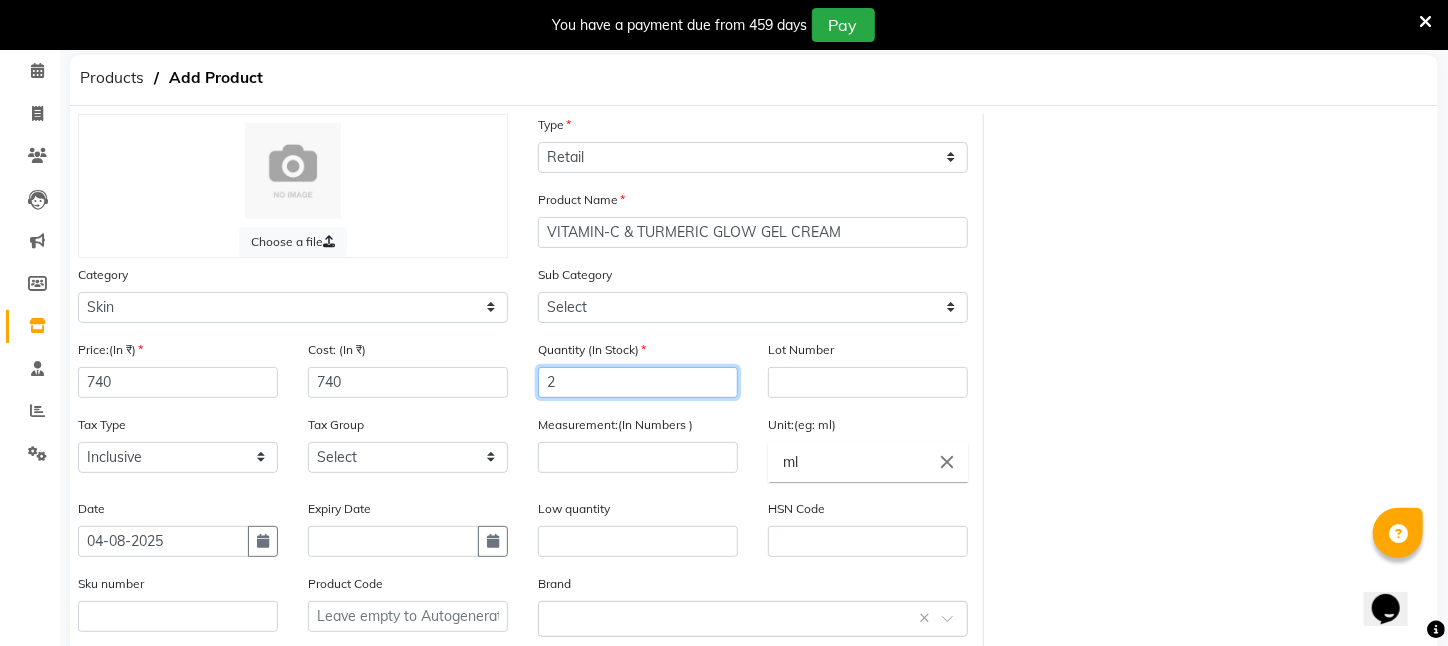 type on "2" 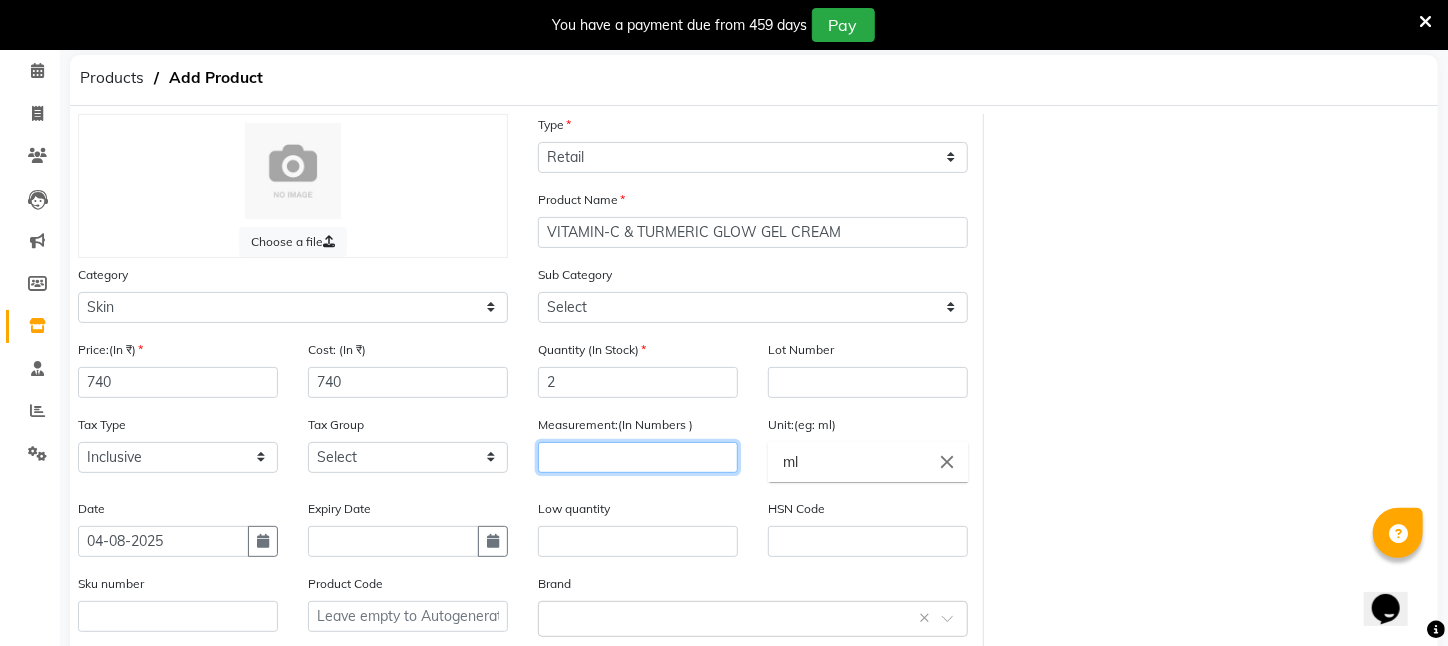 click 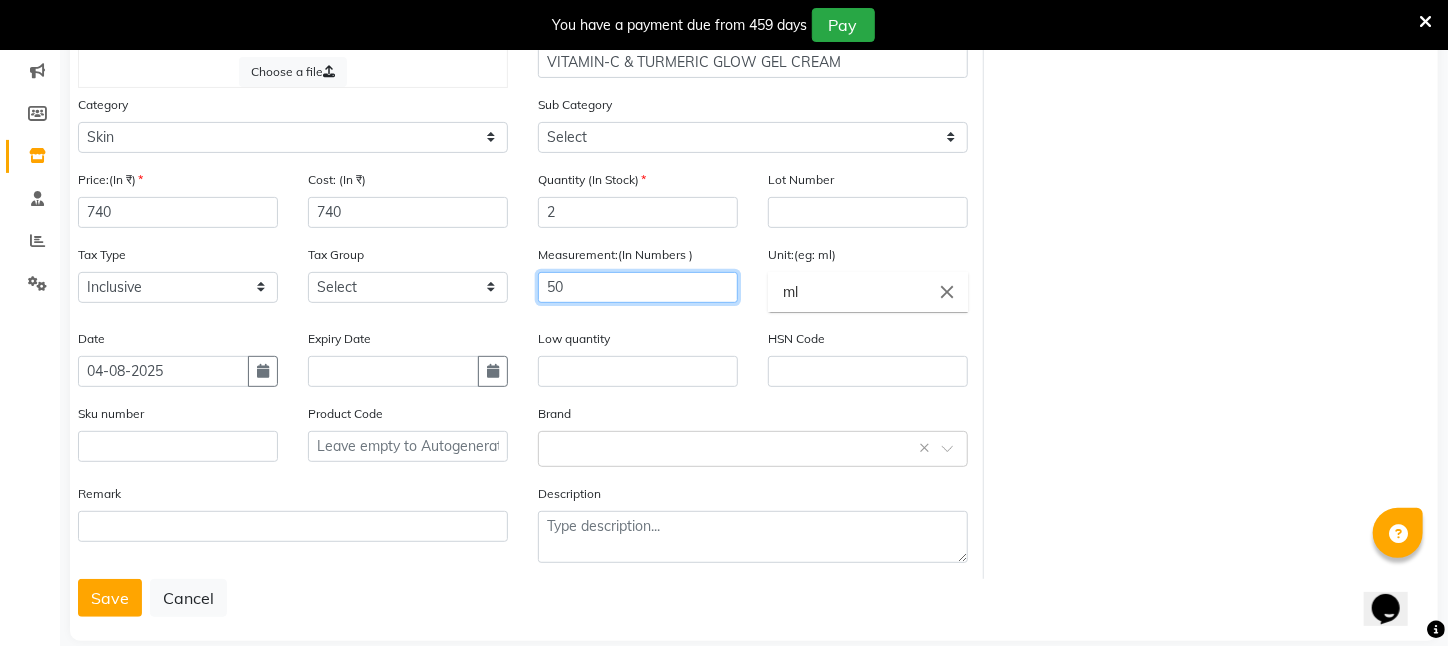 scroll, scrollTop: 281, scrollLeft: 0, axis: vertical 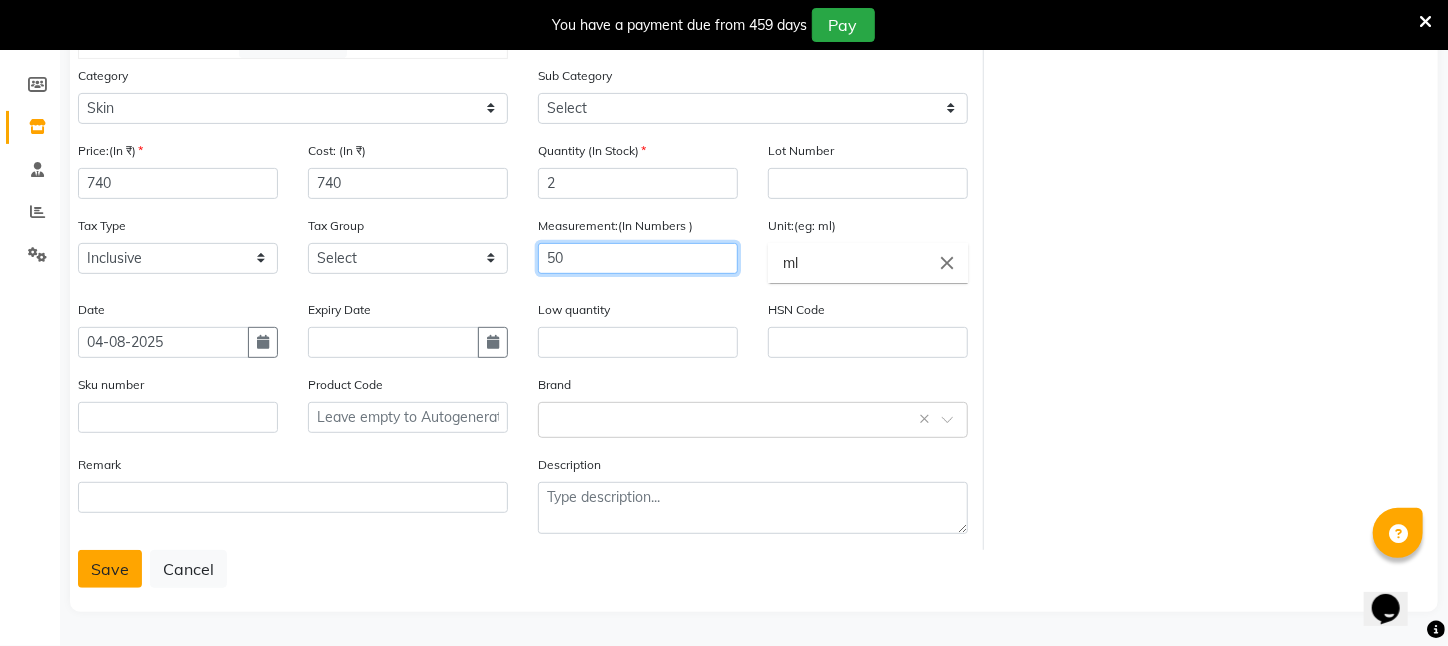type on "50" 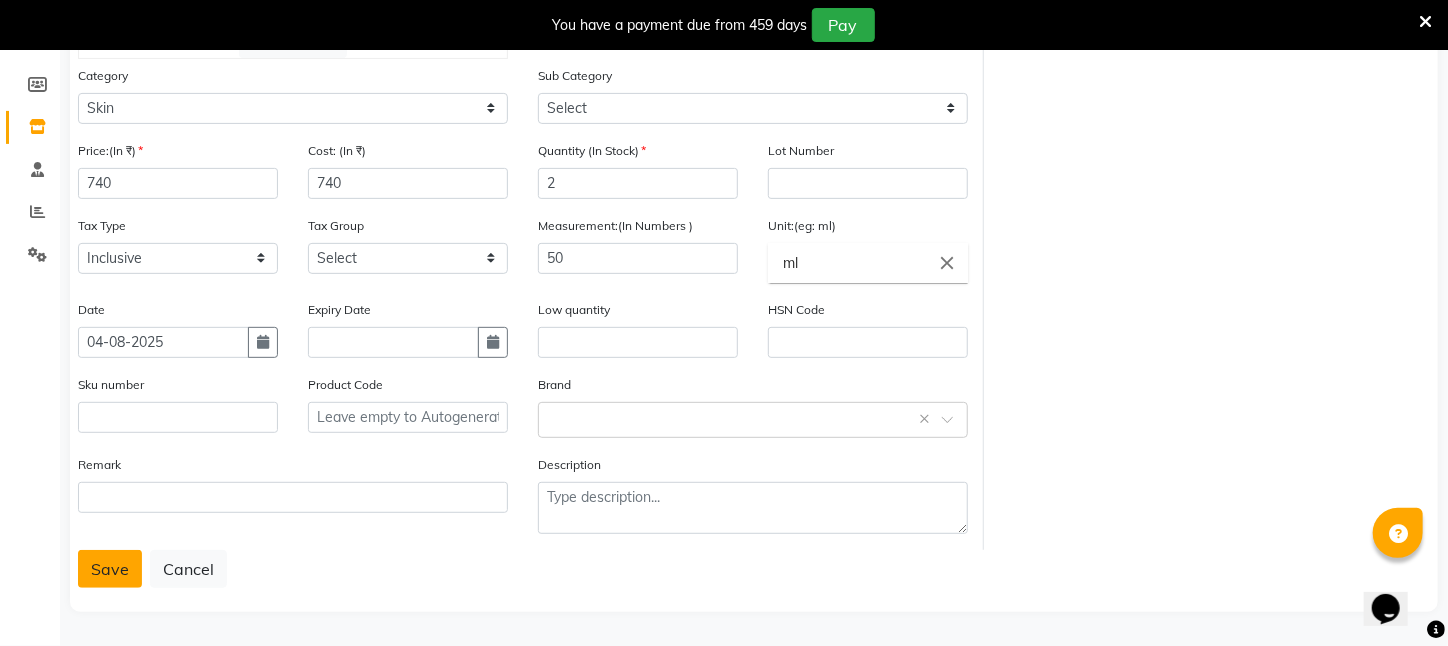 click on "Save" 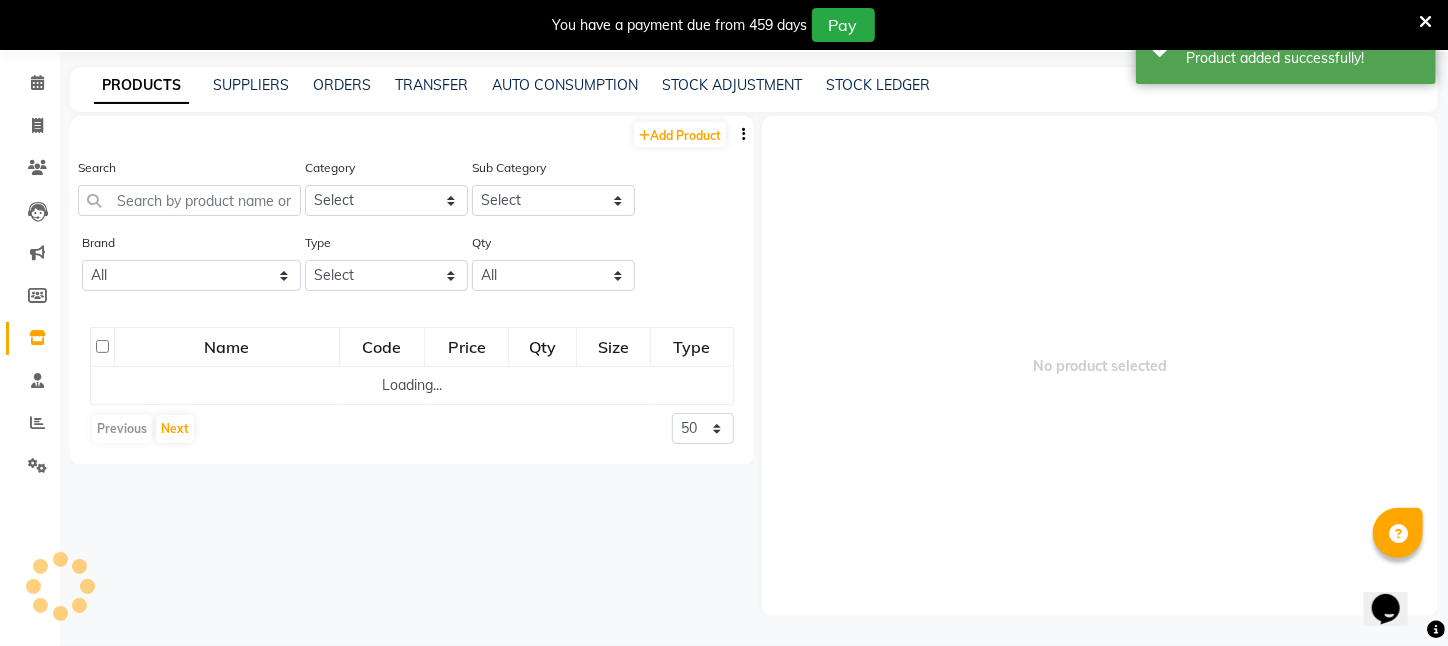 scroll, scrollTop: 63, scrollLeft: 0, axis: vertical 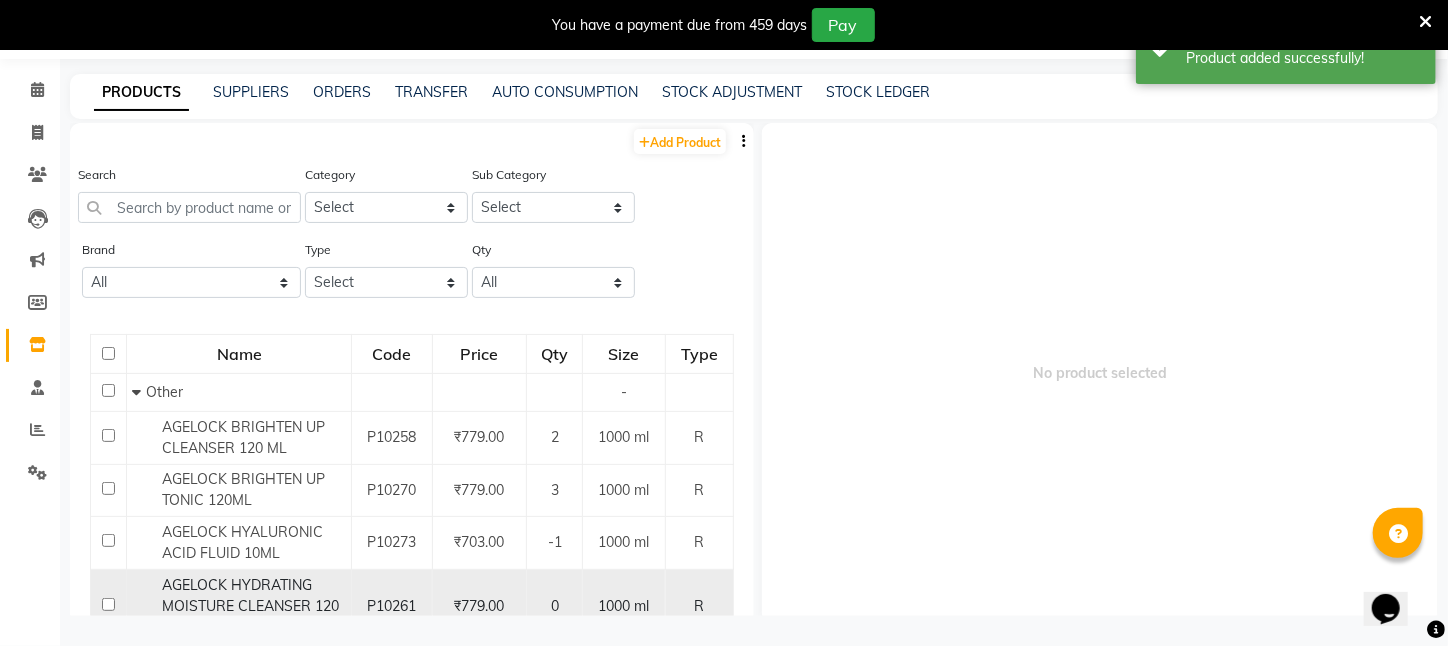 drag, startPoint x: 112, startPoint y: 561, endPoint x: 245, endPoint y: 611, distance: 142.088 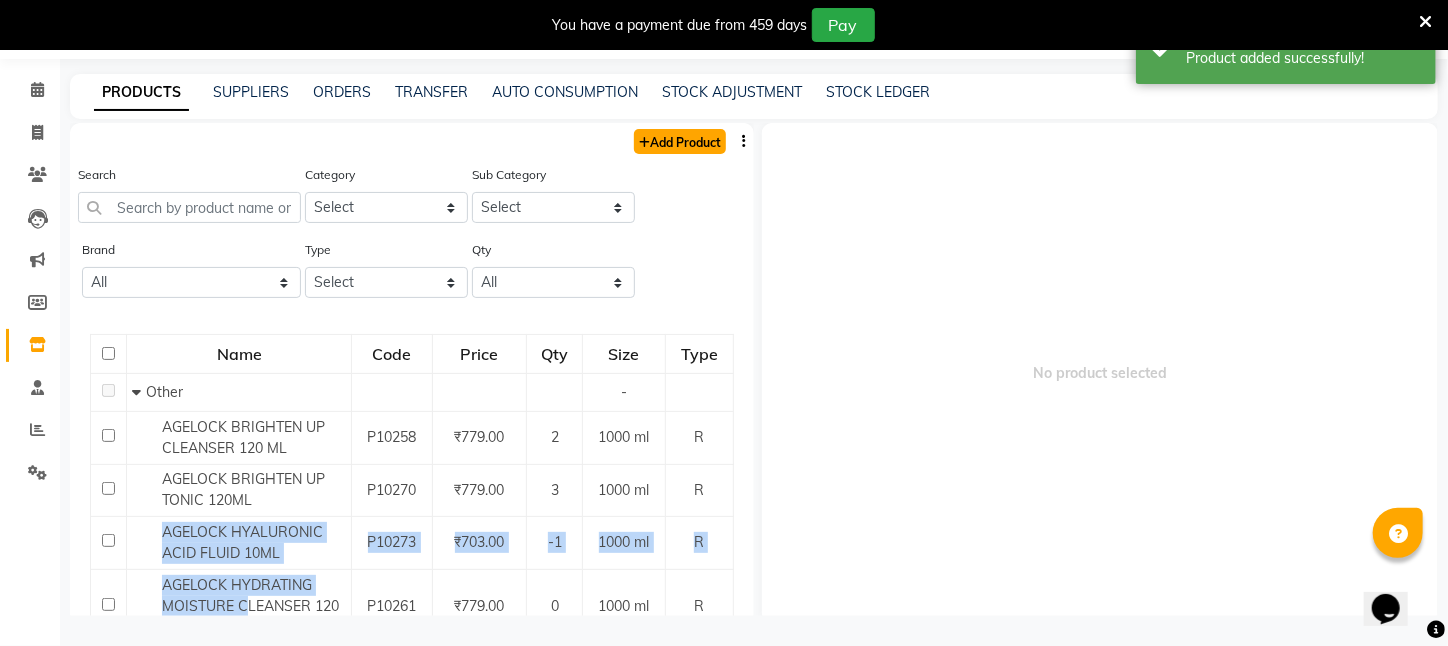 click on "Add Product" 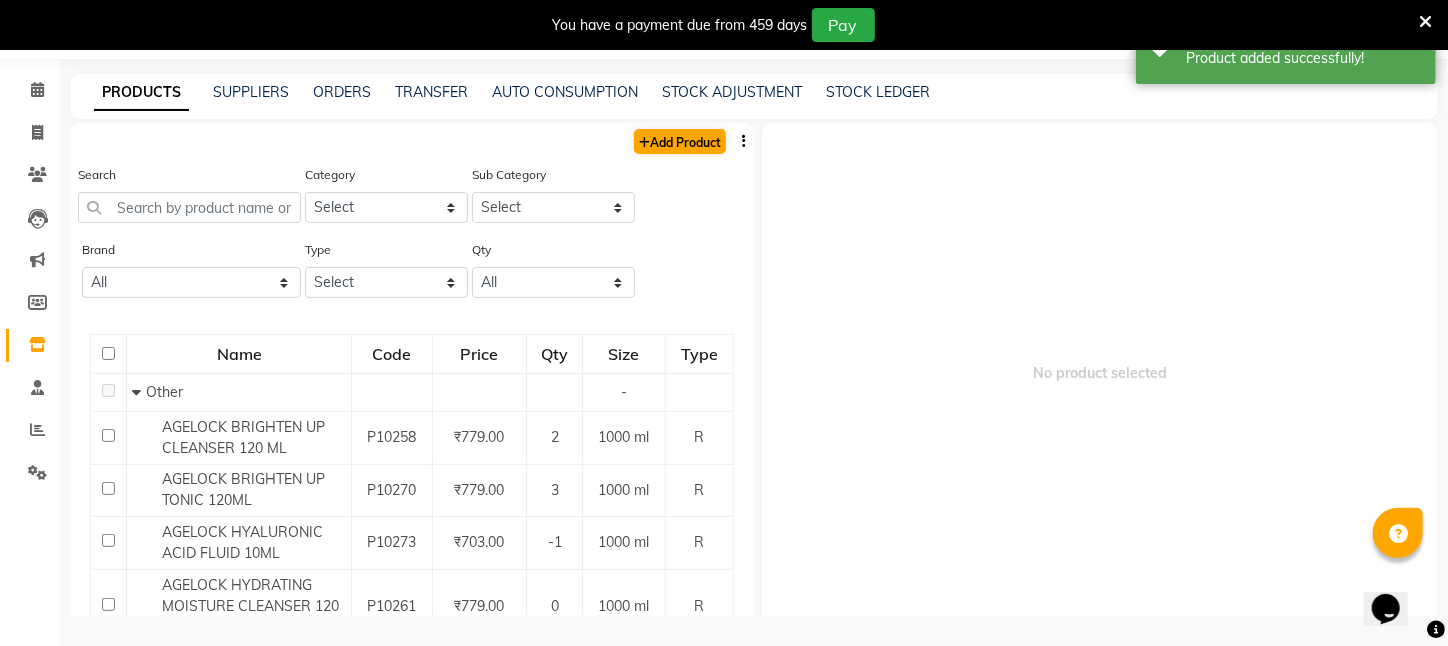 select on "true" 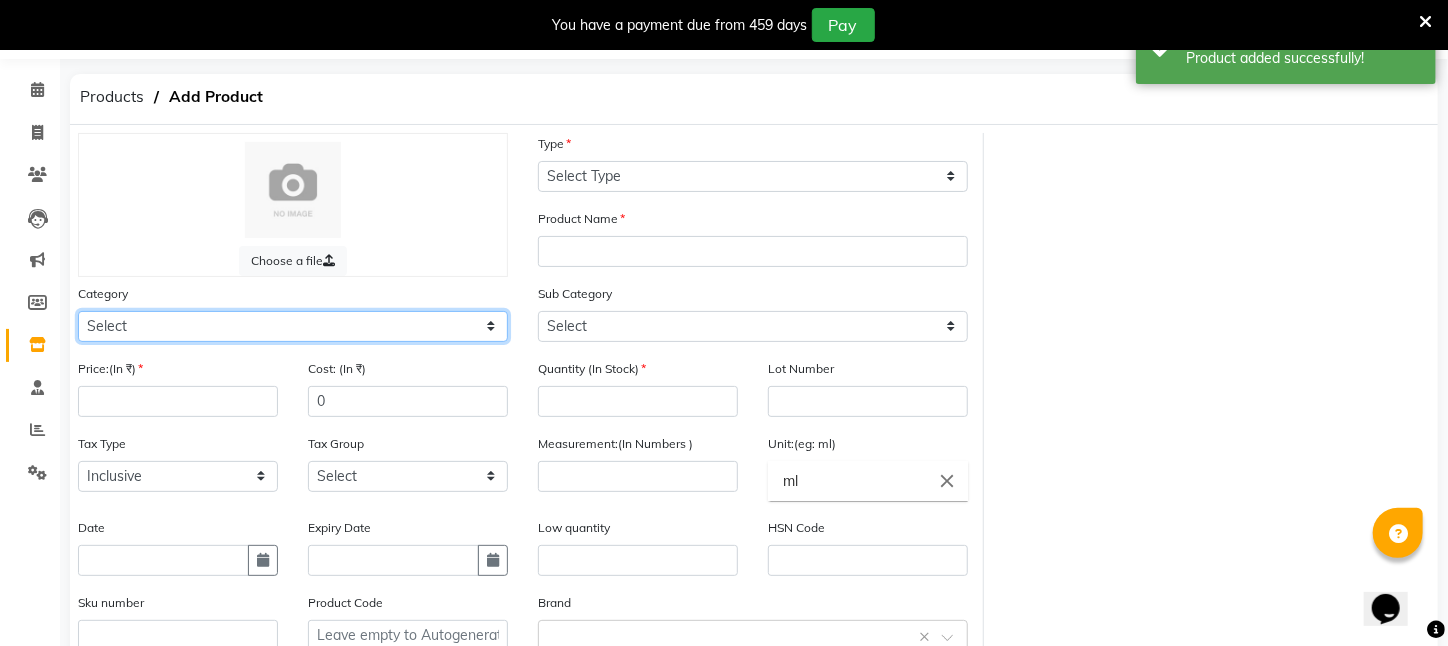 click on "Select Hair Skin Makeup Personal Care Appliances Beard Waxing Disposable Threading Hands and Feet Beauty Planet Botox Cadiveu Casmara Cheryls Loreal Olaplex PIERCING O3+ WATER CV PRO SEBUM CONTROL LOTION Other" 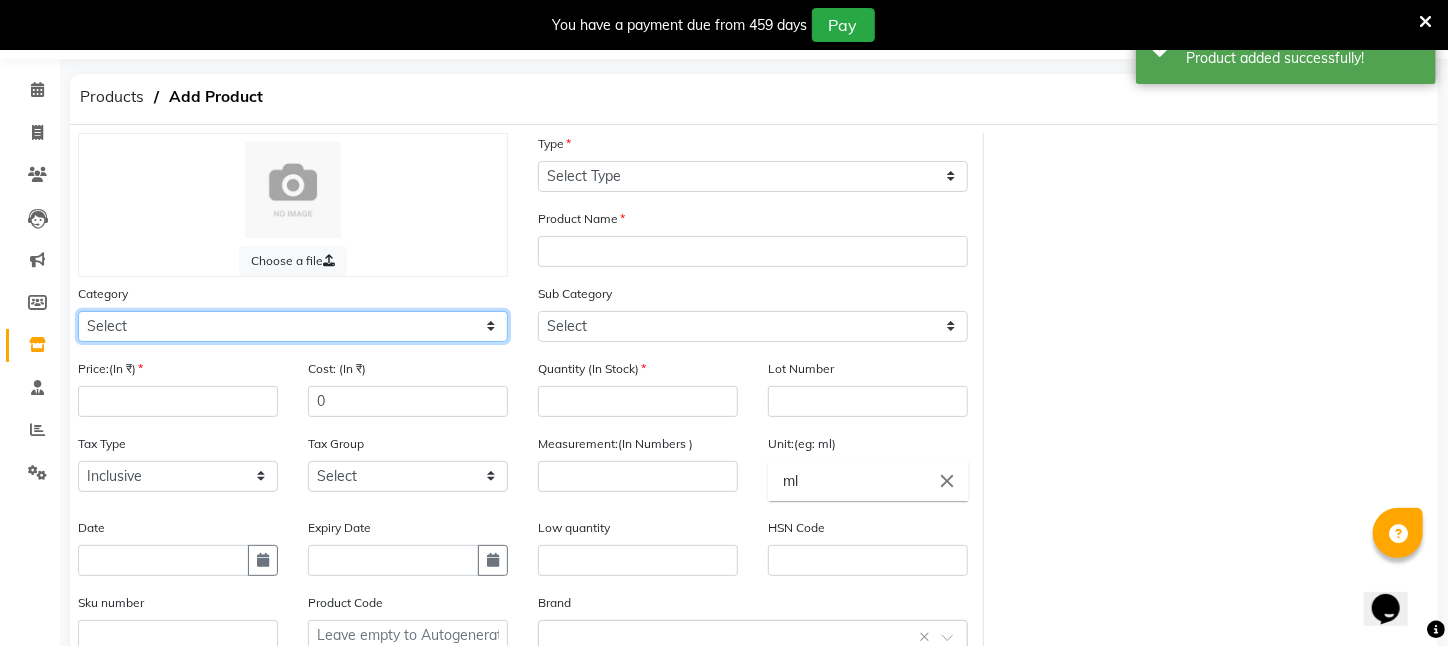 select on "526201150" 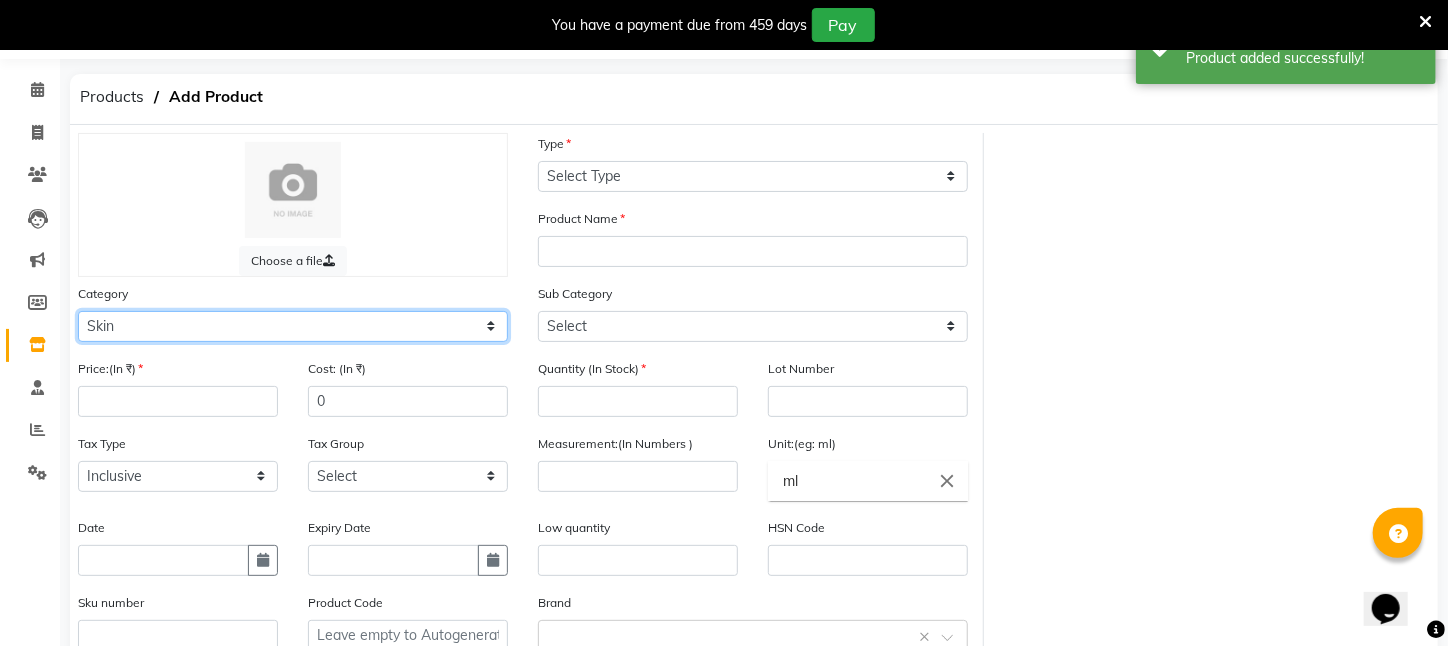 click on "Select Hair Skin Makeup Personal Care Appliances Beard Waxing Disposable Threading Hands and Feet Beauty Planet Botox Cadiveu Casmara Cheryls Loreal Olaplex PIERCING O3+ WATER CV PRO SEBUM CONTROL LOTION Other" 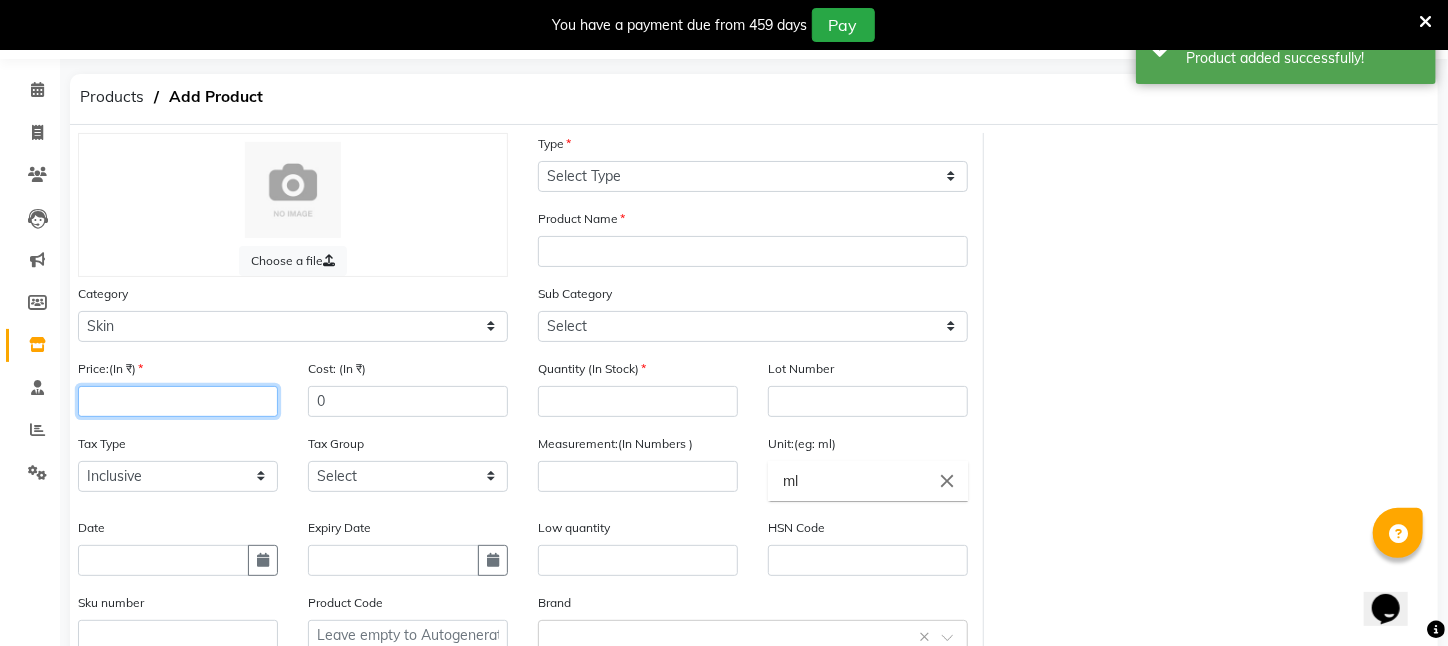 click 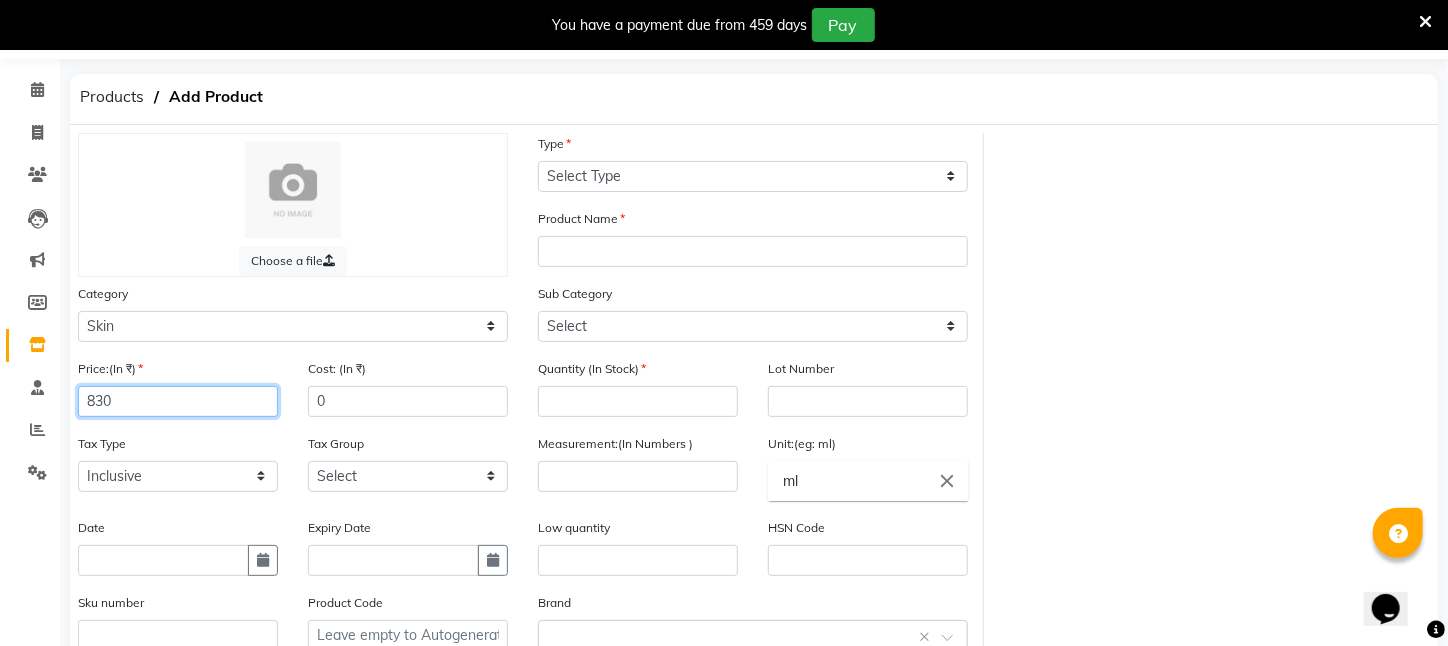 type on "830" 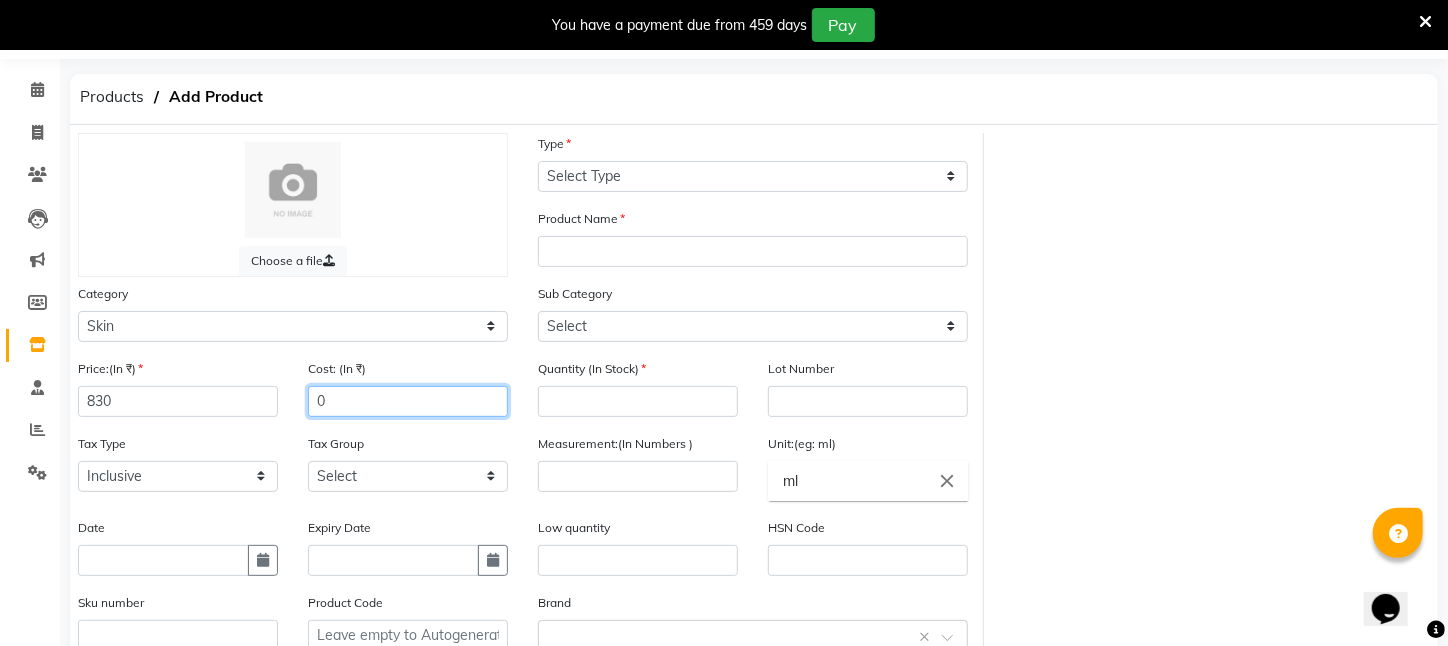 click on "0" 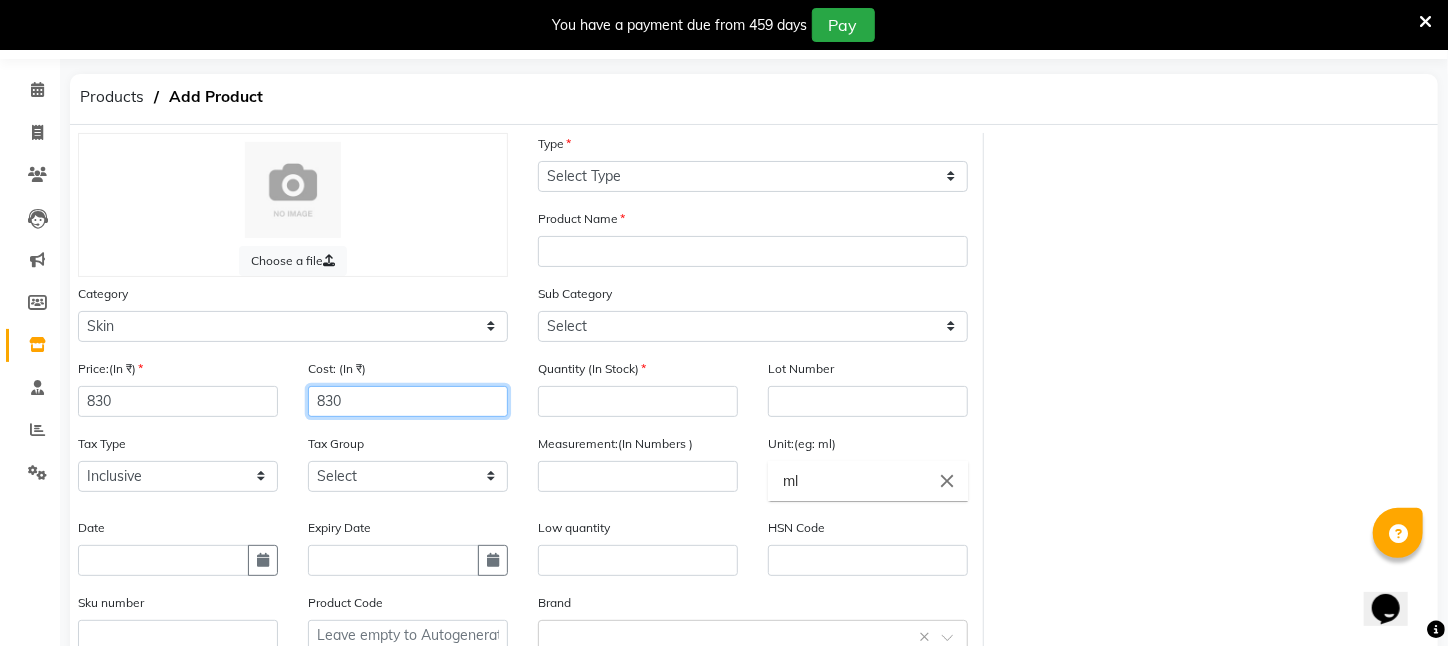 type on "830" 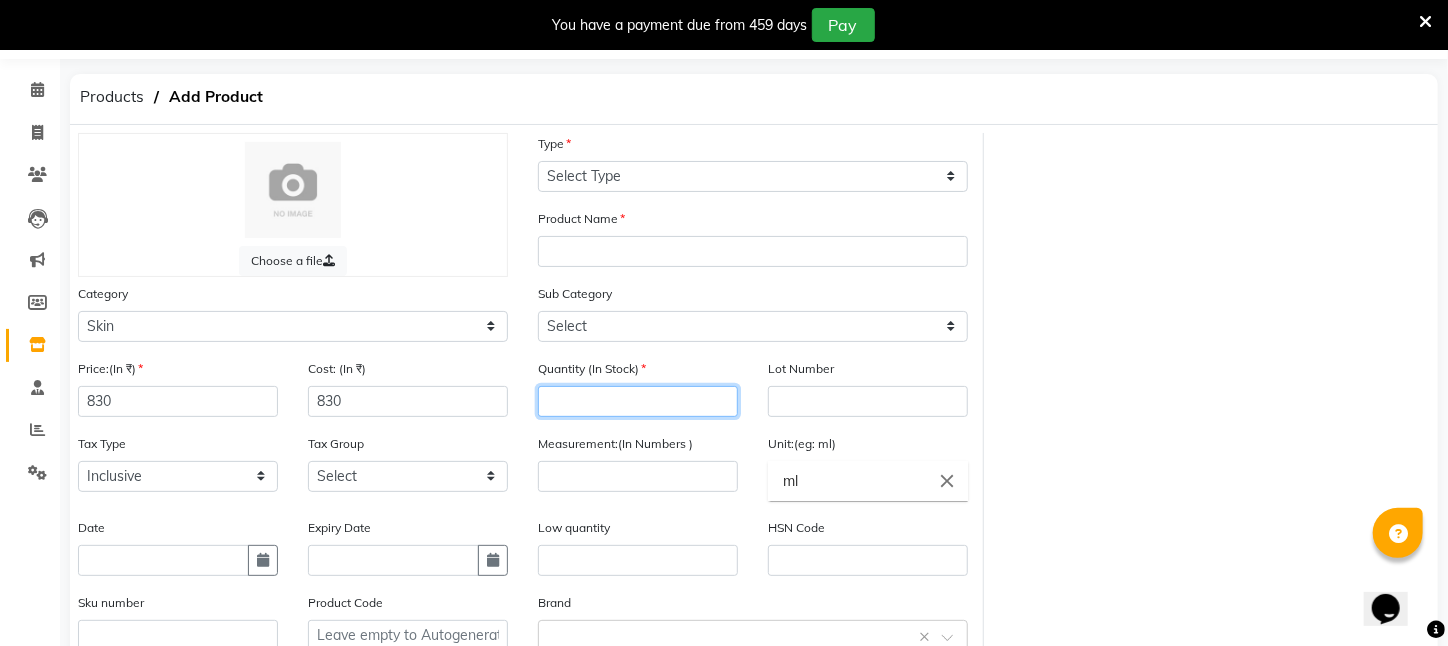 click 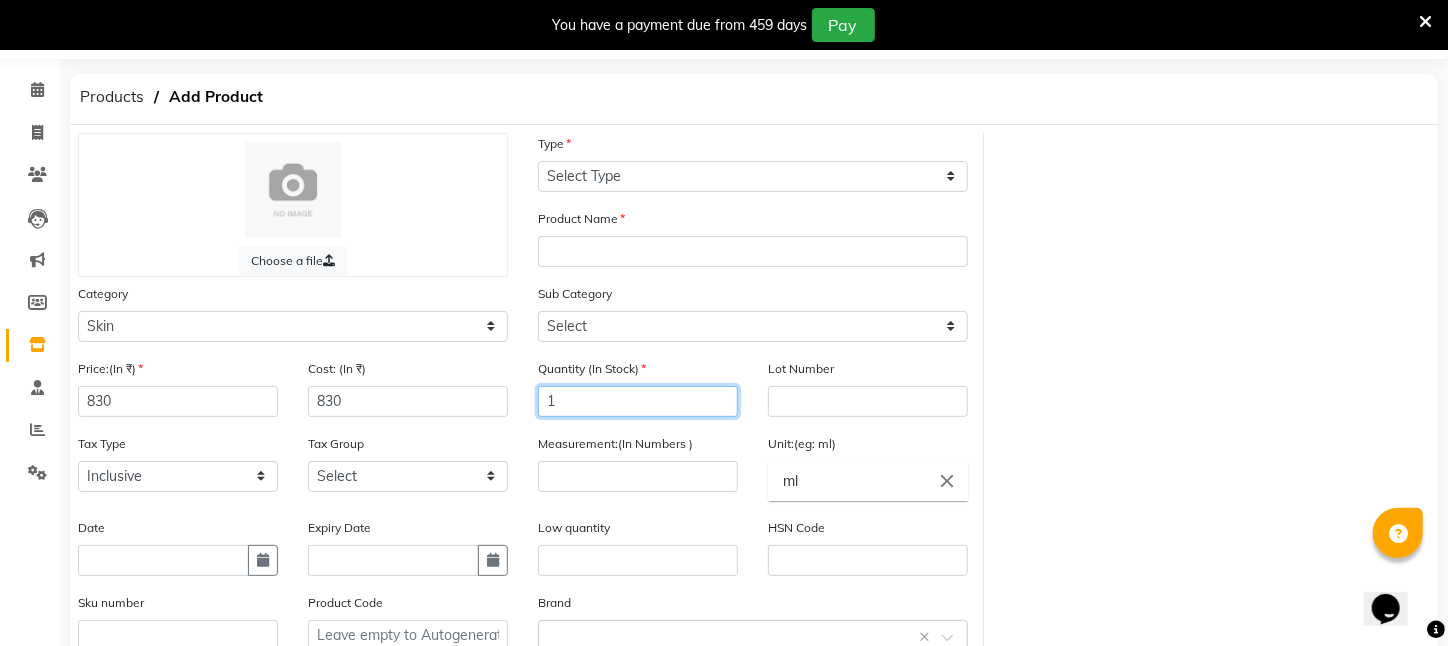 type on "1" 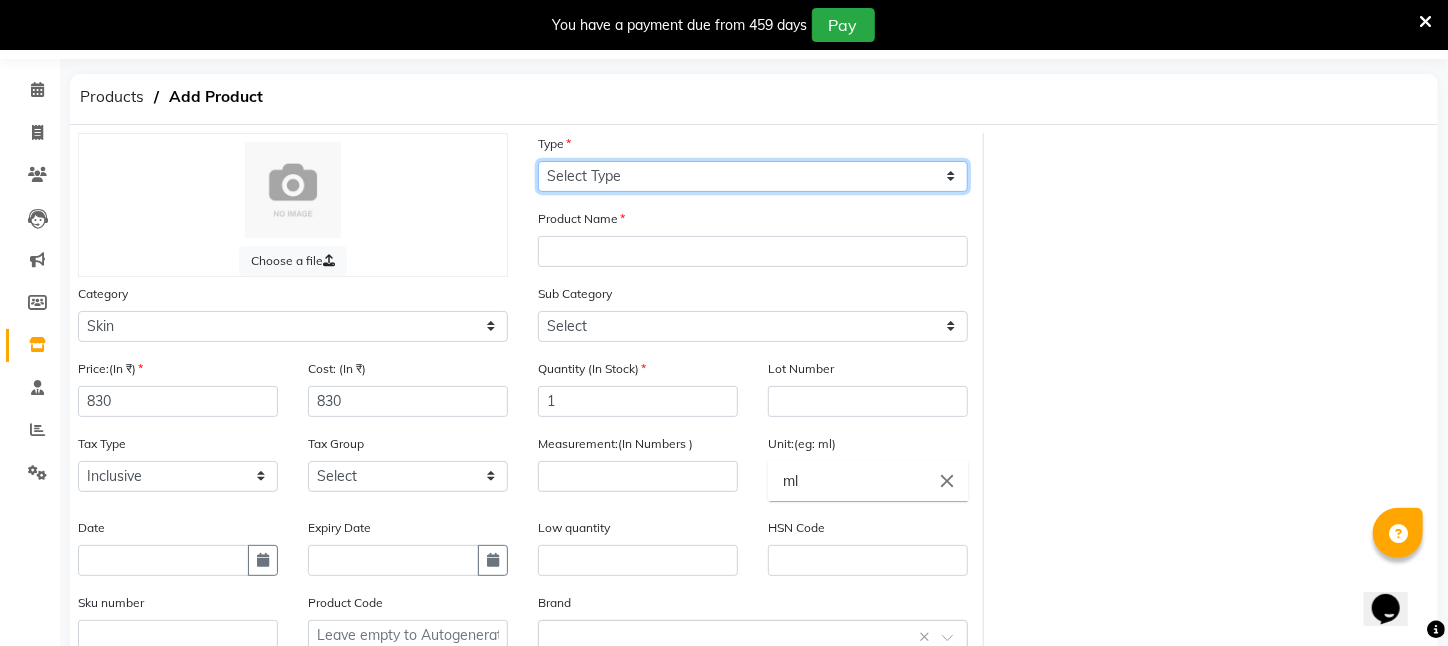 click on "Select Type Both Retail Consumable" 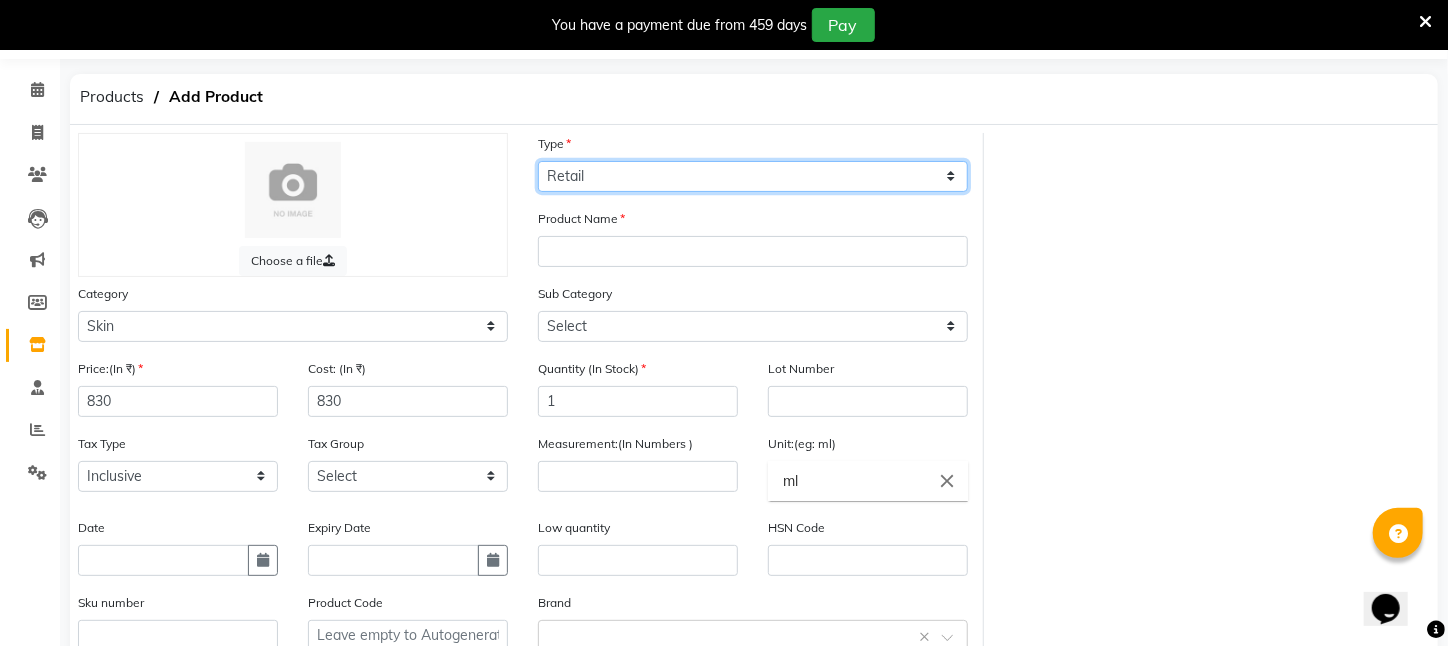 click on "Select Type Both Retail Consumable" 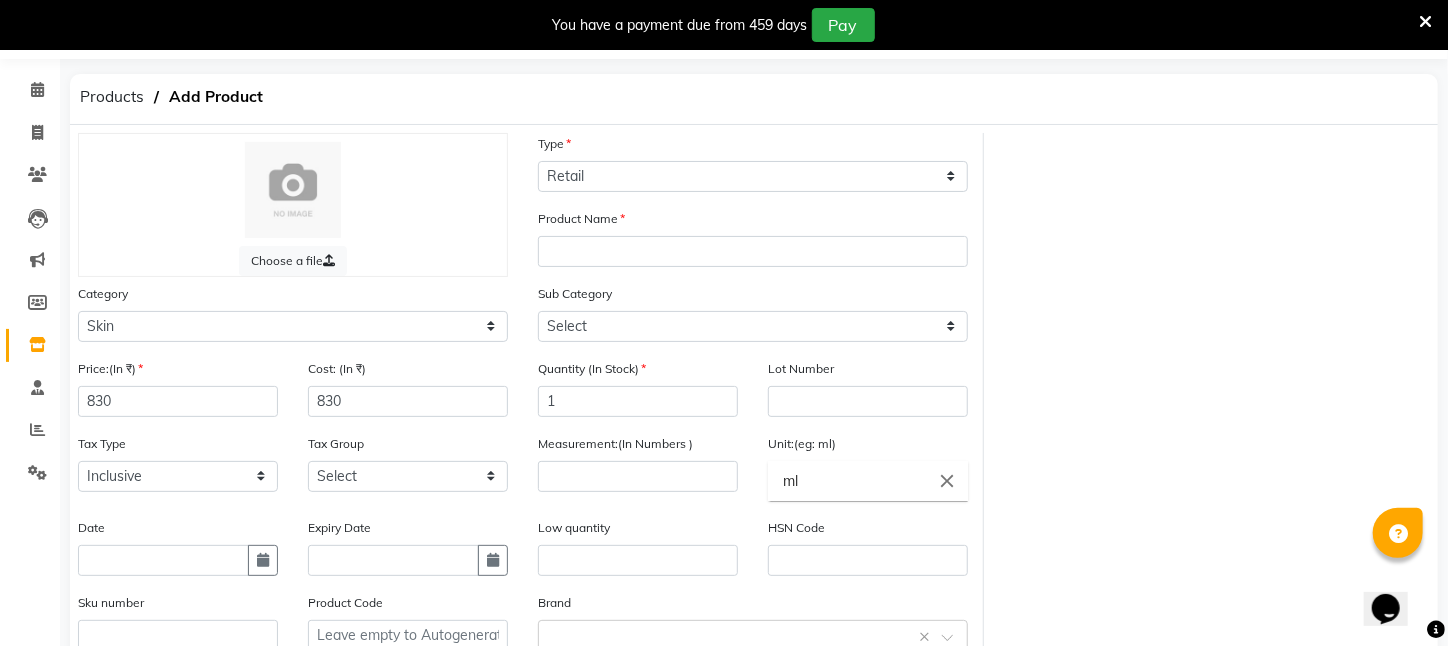 drag, startPoint x: 596, startPoint y: 226, endPoint x: 585, endPoint y: 262, distance: 37.64306 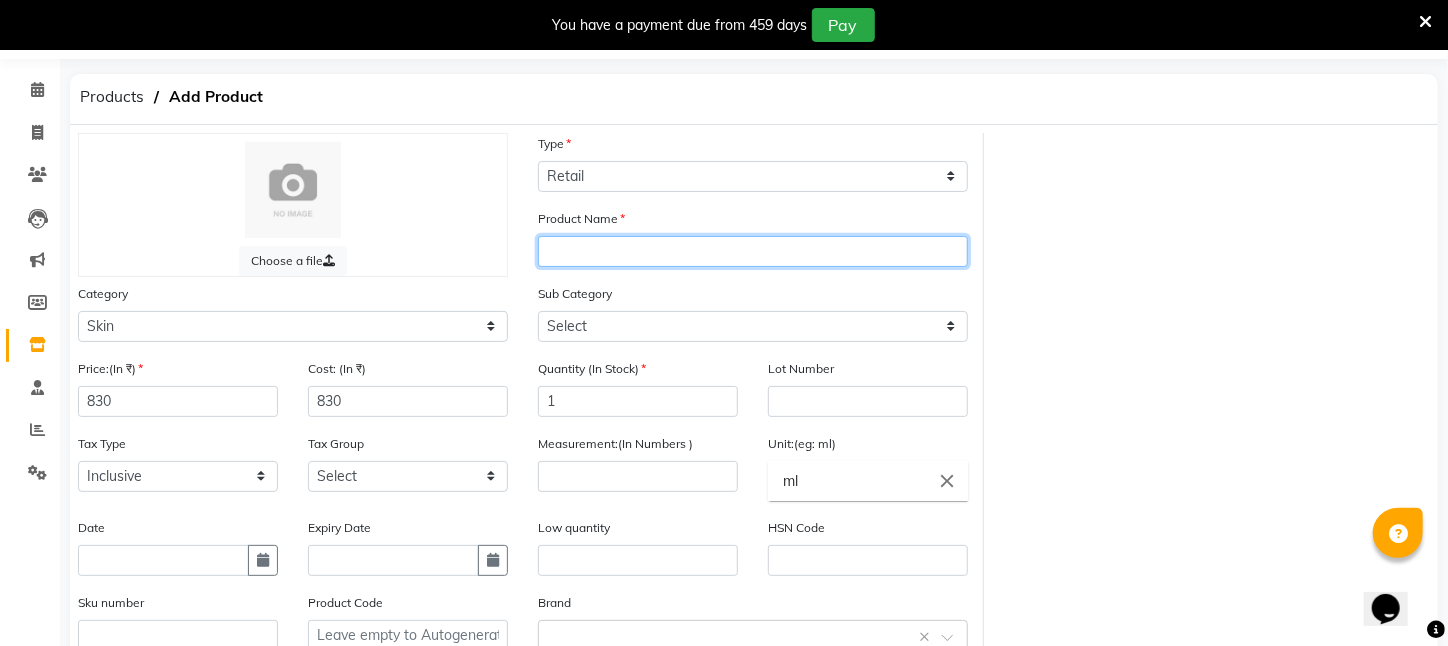 click 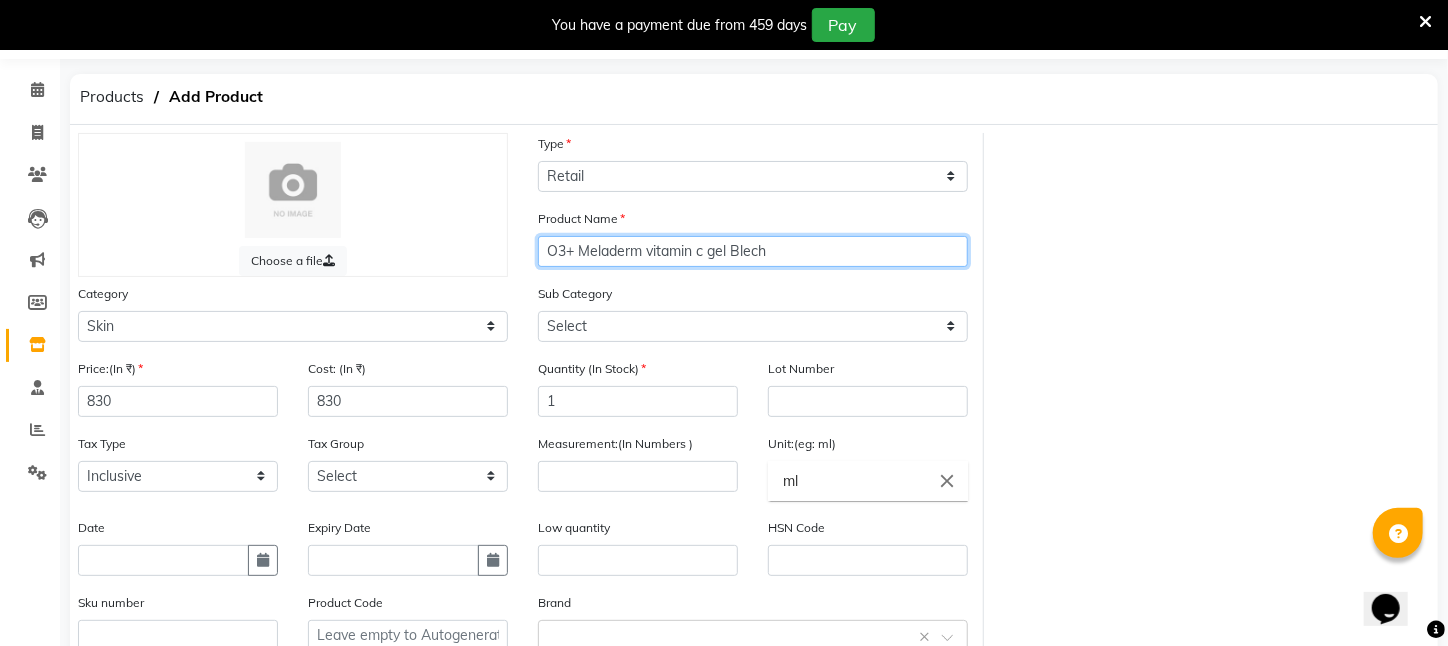 type on "O3+ Meladerm vitamin c gel Blech" 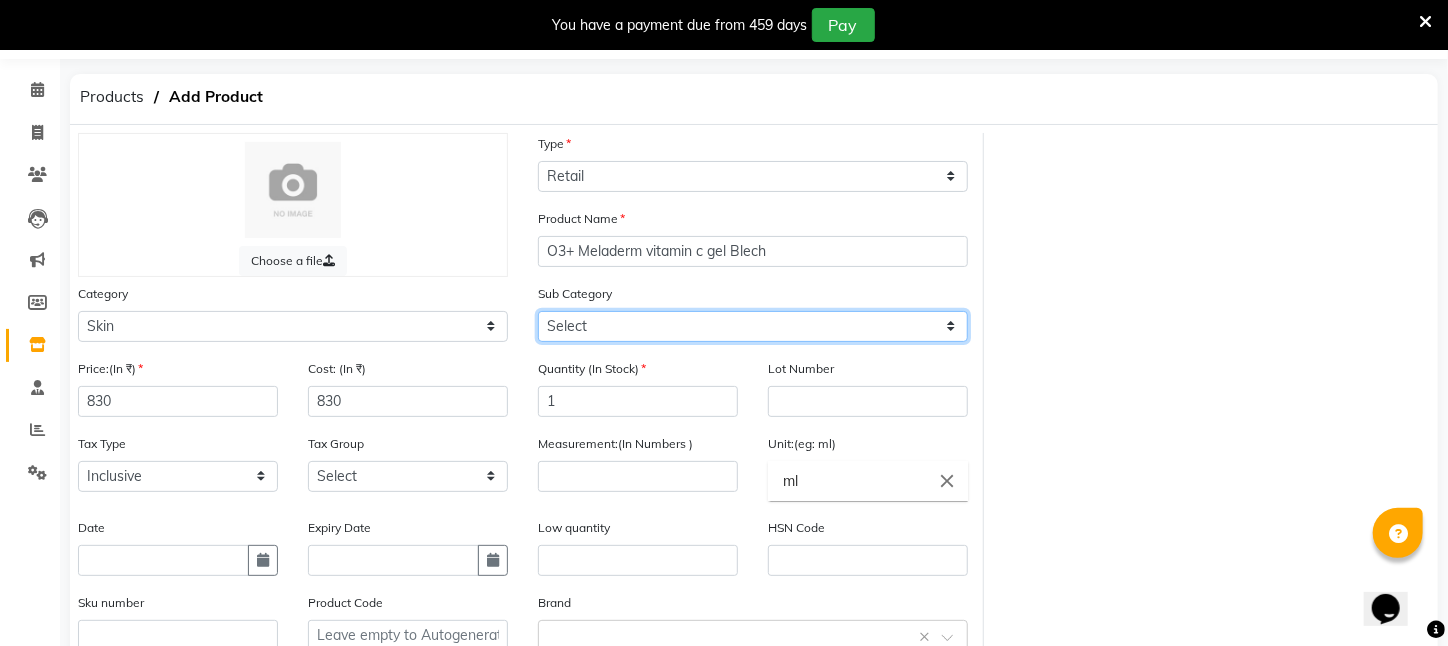 click on "Select Cleanser Facial Moisturiser Serum Toner Sun Care Masks Lip Care Eye Care Body Care Hand & Feet Kit & Combo Treatment Appliances Other Skin CV PRO SEBUM CONTROL LOTION" 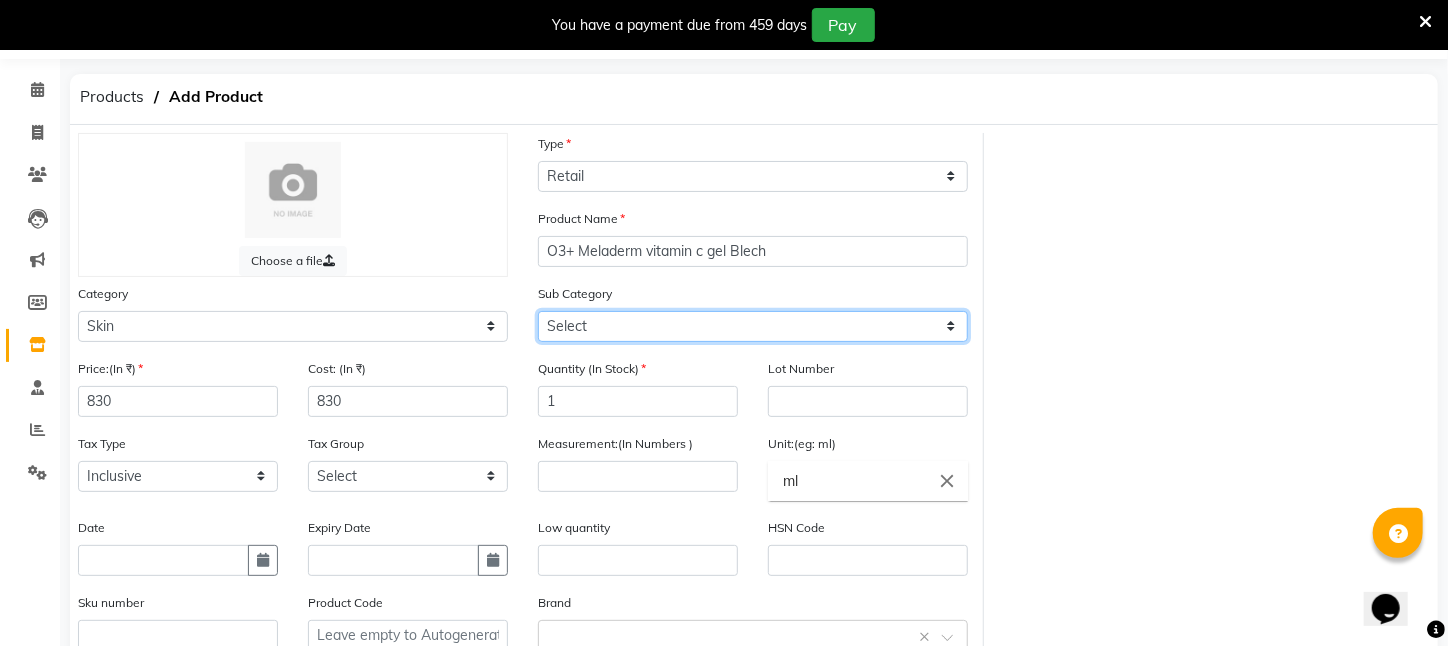 select on "[PHONE]" 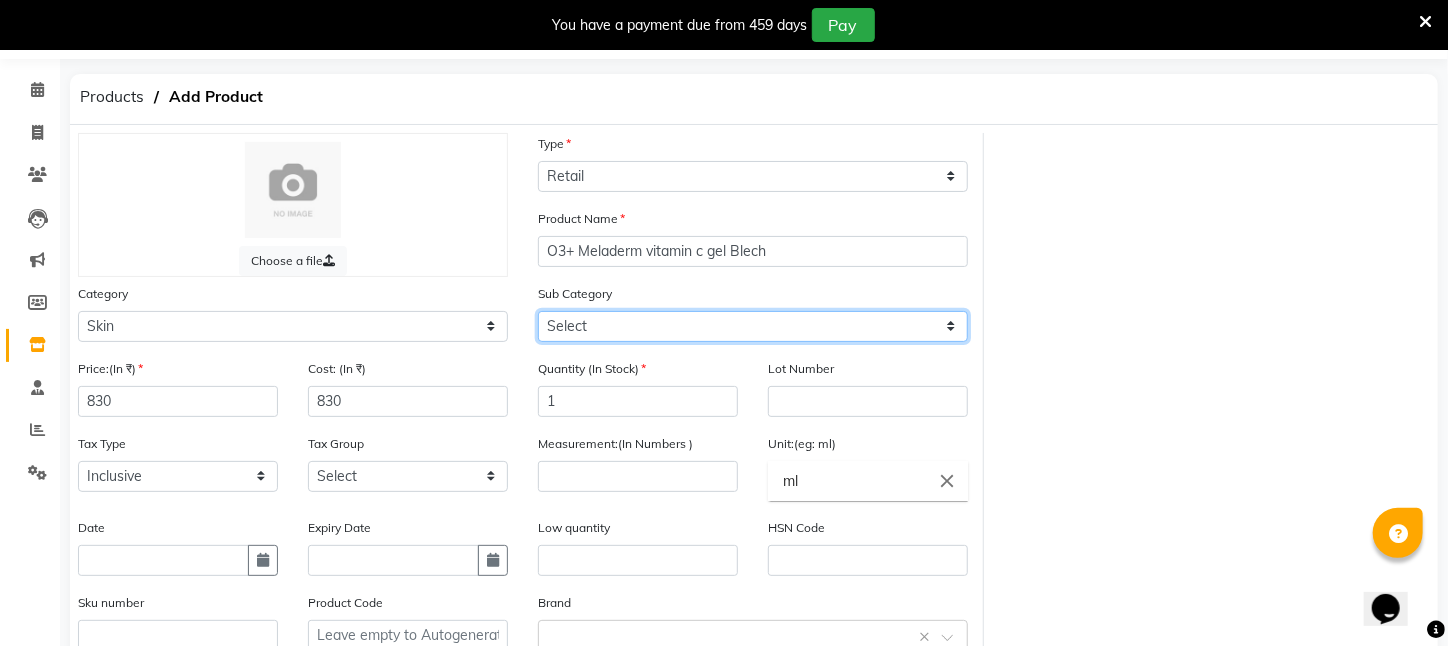 click on "Select Cleanser Facial Moisturiser Serum Toner Sun Care Masks Lip Care Eye Care Body Care Hand & Feet Kit & Combo Treatment Appliances Other Skin CV PRO SEBUM CONTROL LOTION" 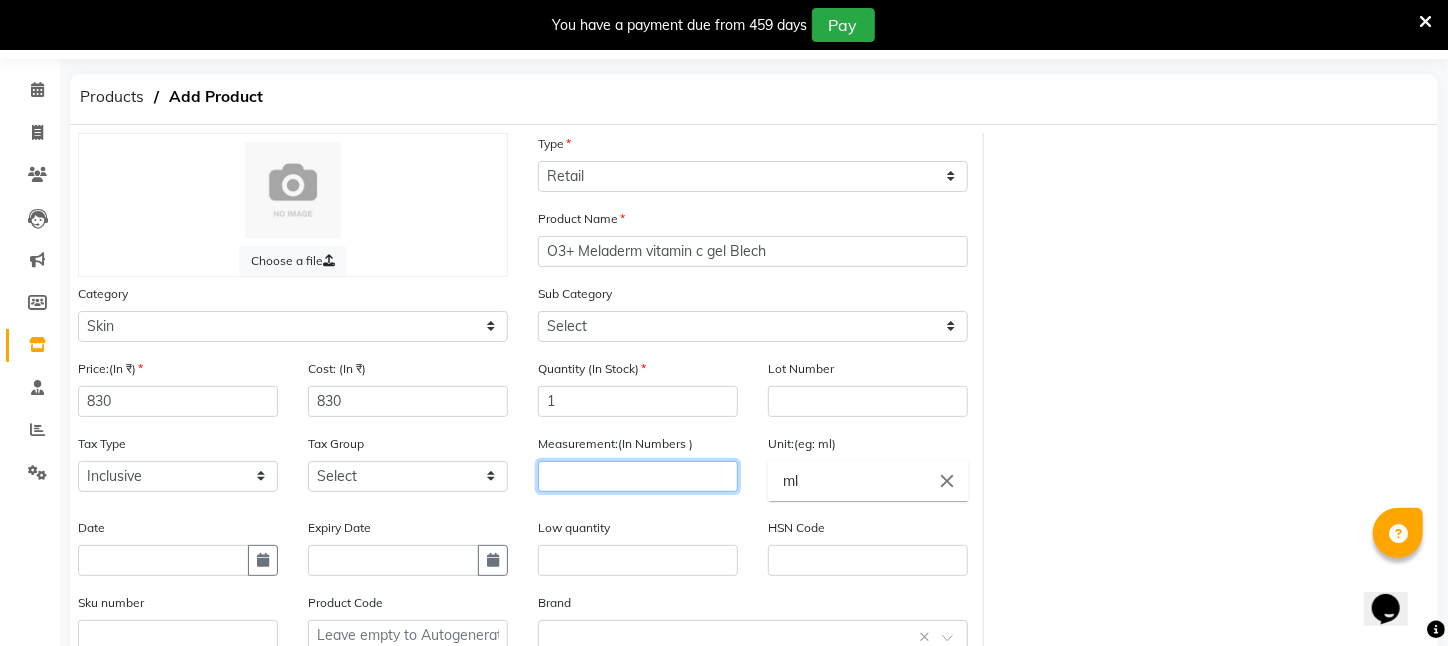 click 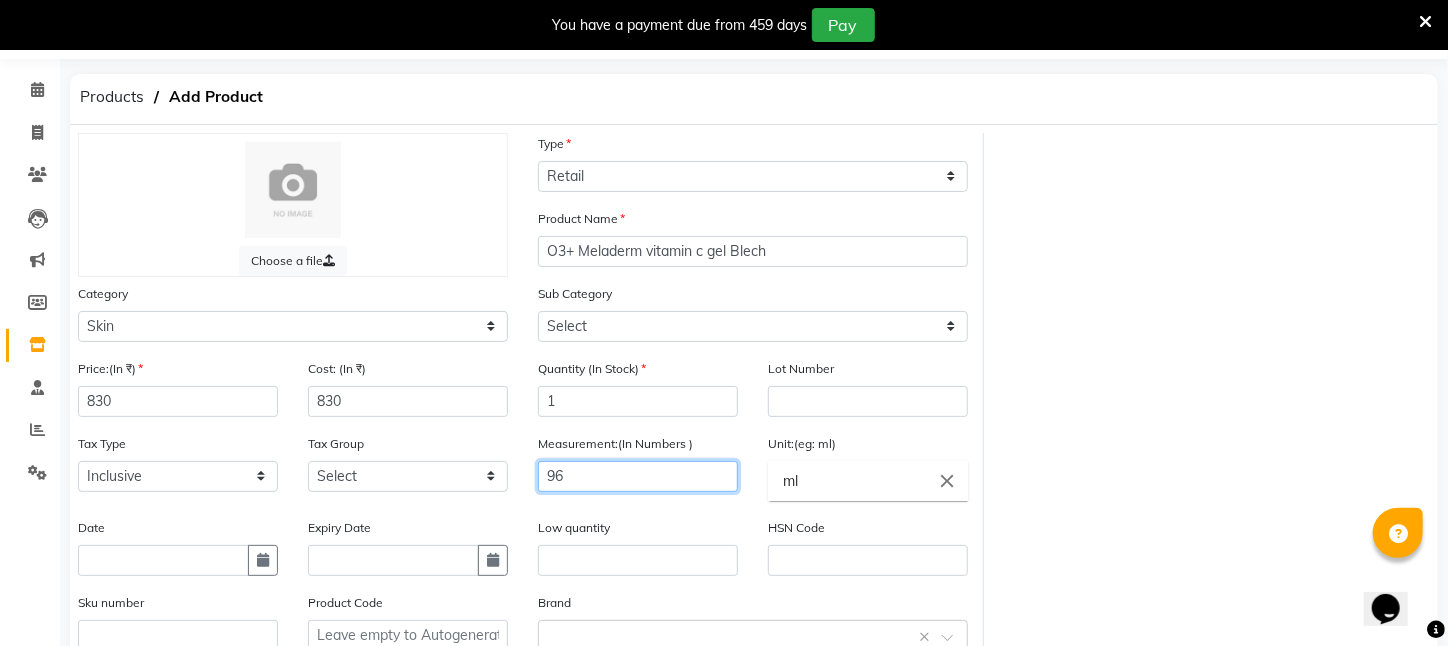 scroll, scrollTop: 281, scrollLeft: 0, axis: vertical 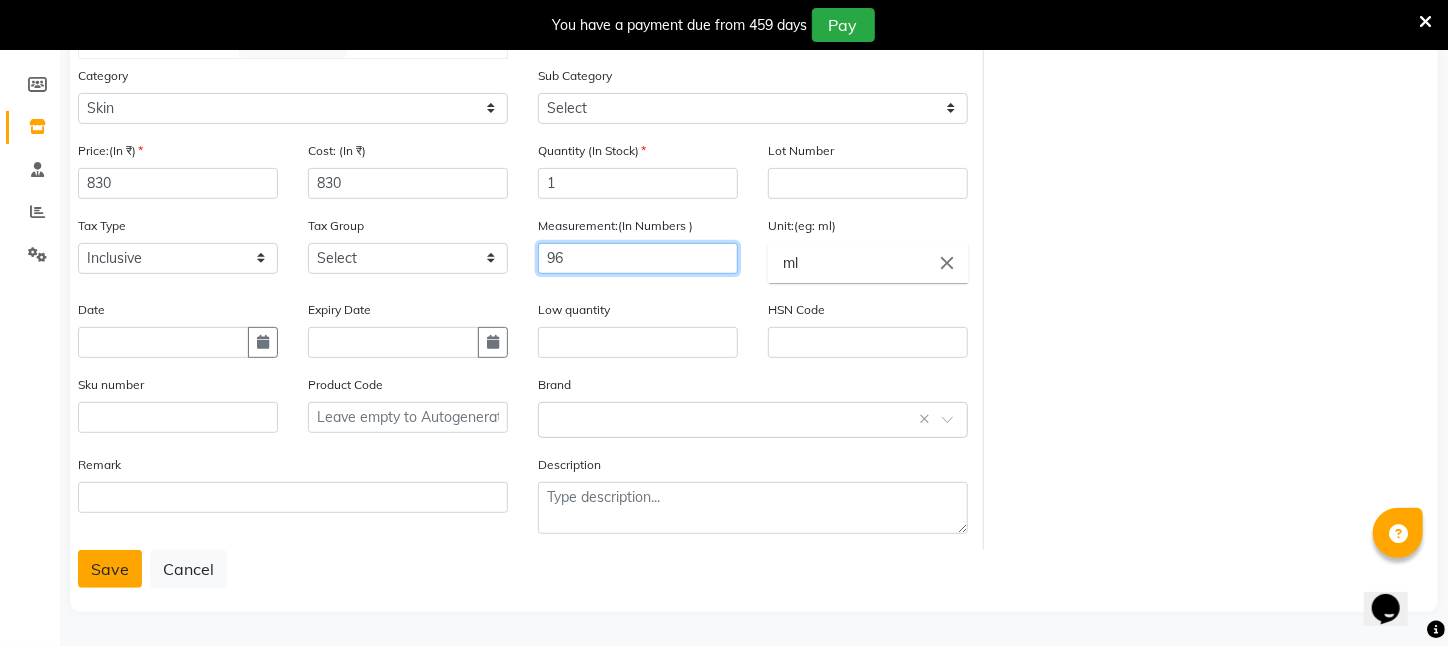 type on "96" 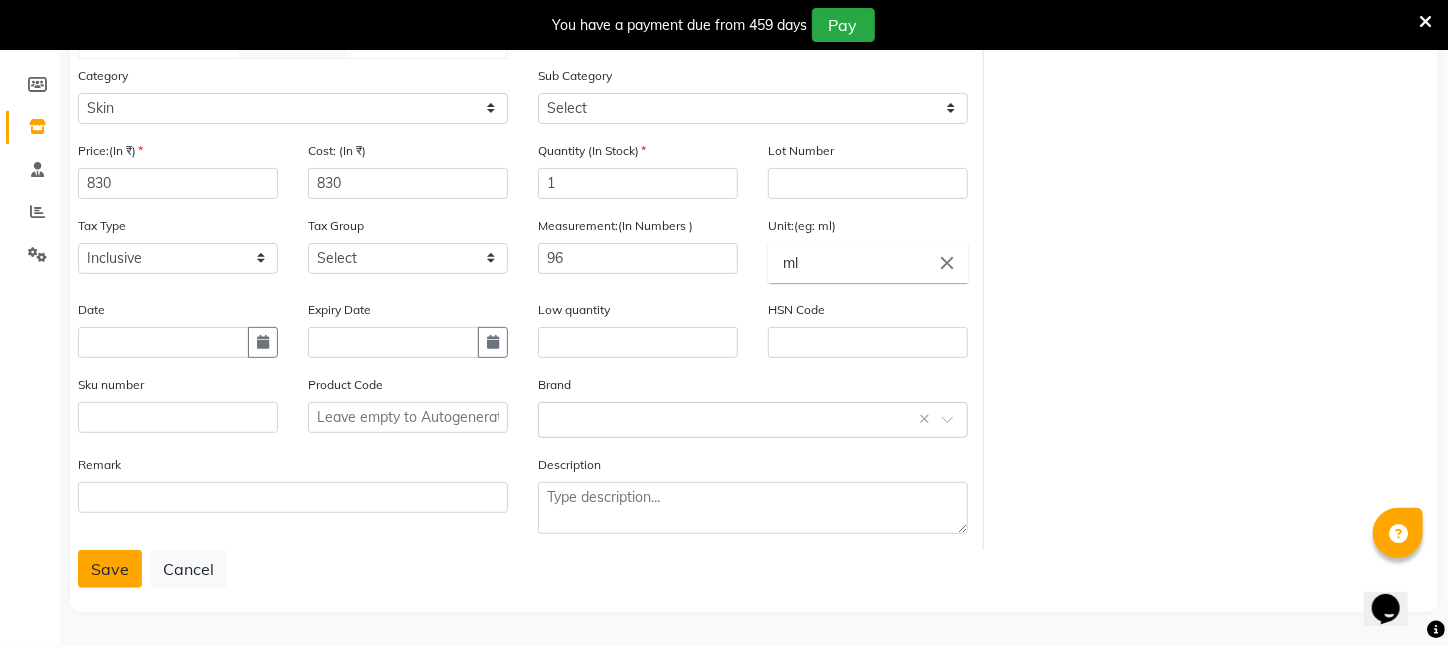click on "Save" 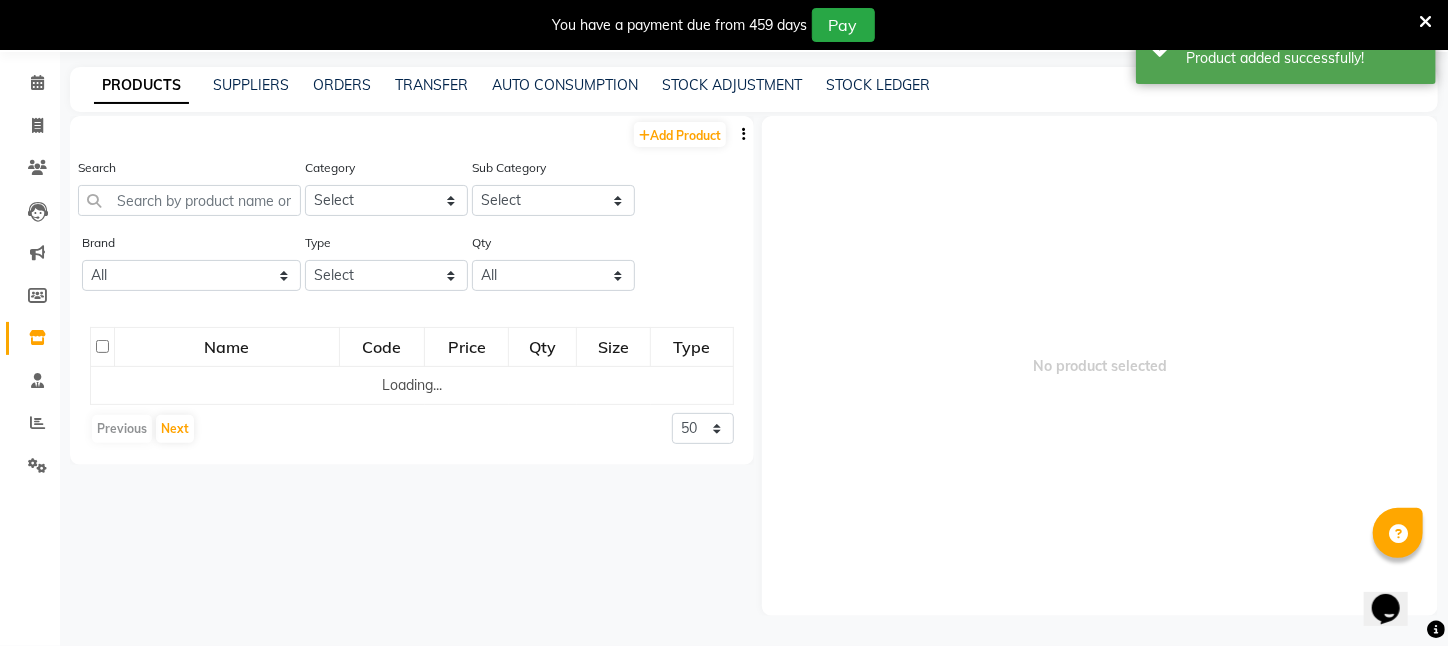 scroll, scrollTop: 63, scrollLeft: 0, axis: vertical 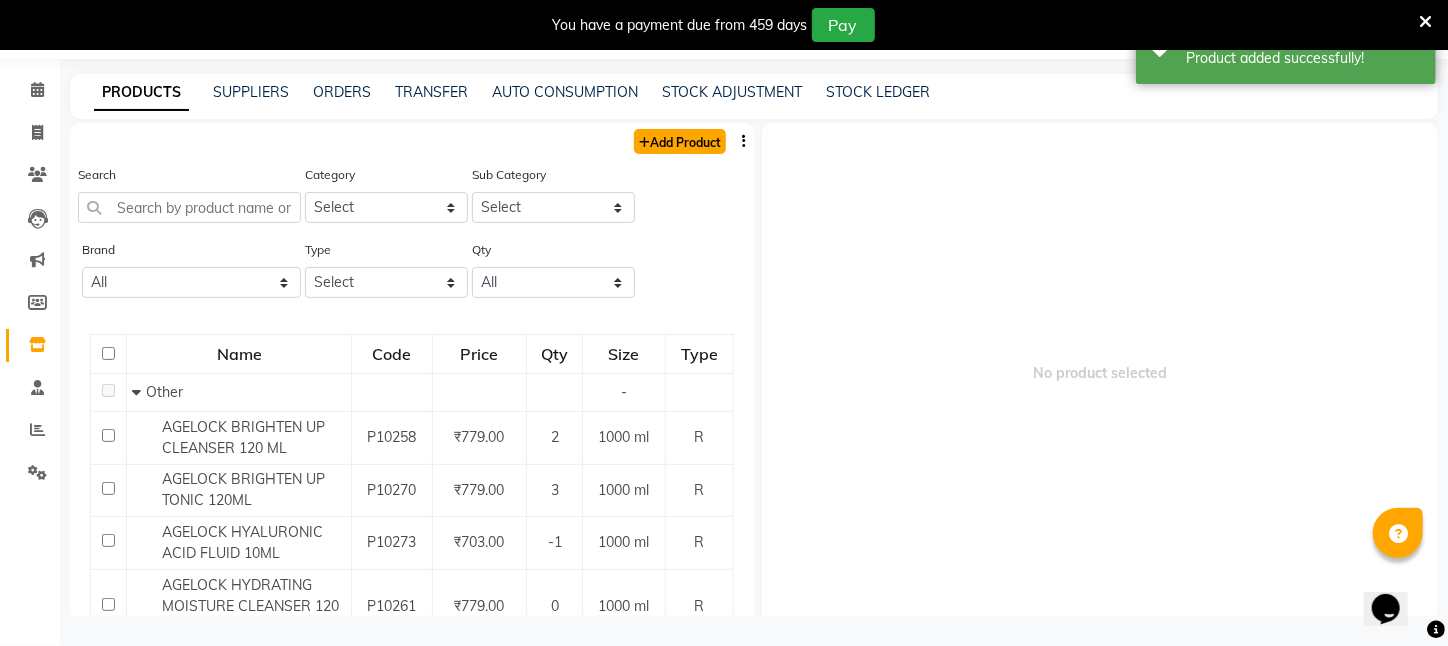 click on "Add Product" 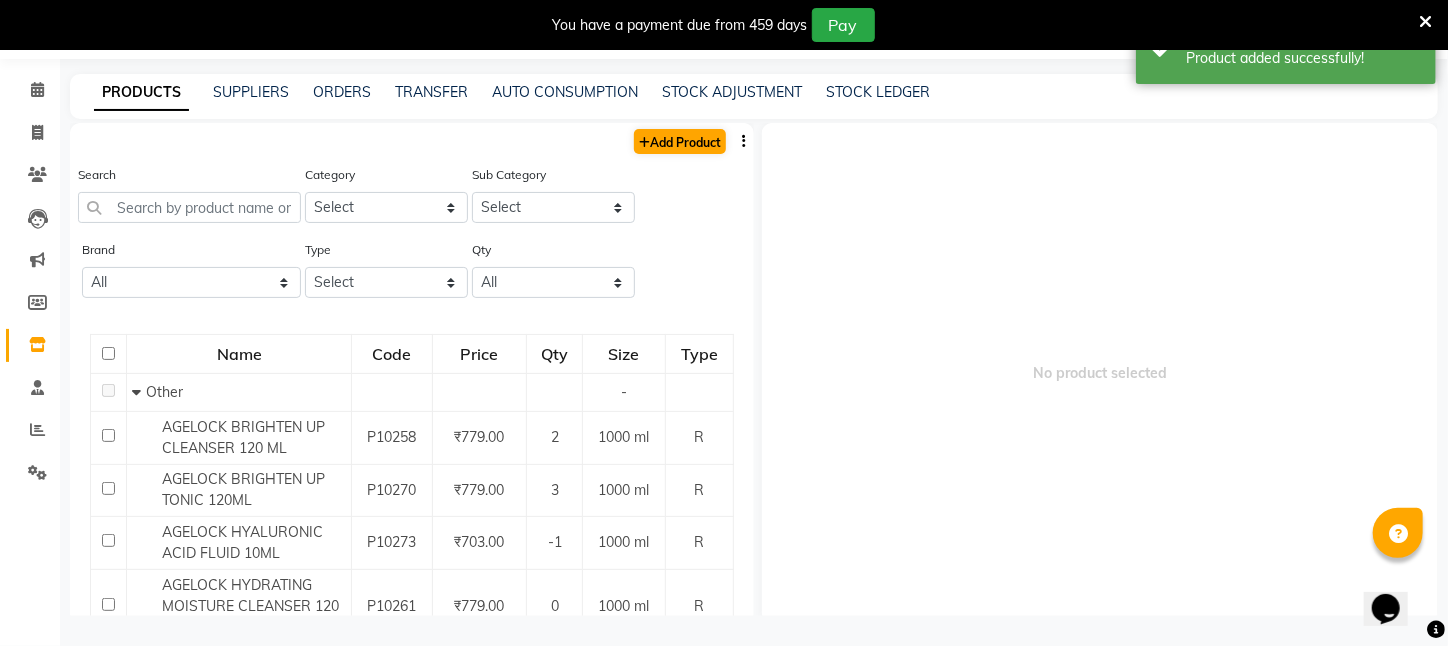 select on "true" 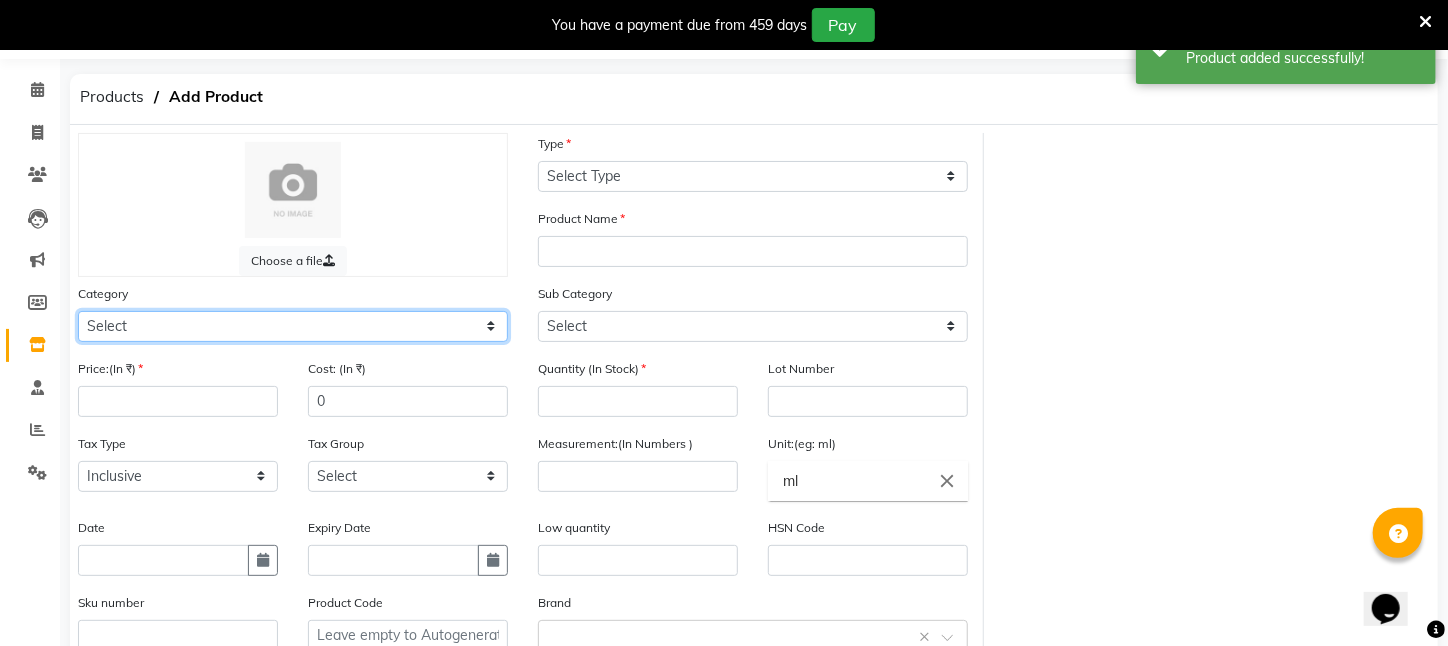 click on "Select Hair Skin Makeup Personal Care Appliances Beard Waxing Disposable Threading Hands and Feet Beauty Planet Botox Cadiveu Casmara Cheryls Loreal Olaplex PIERCING O3+ WATER CV PRO SEBUM CONTROL LOTION Other" 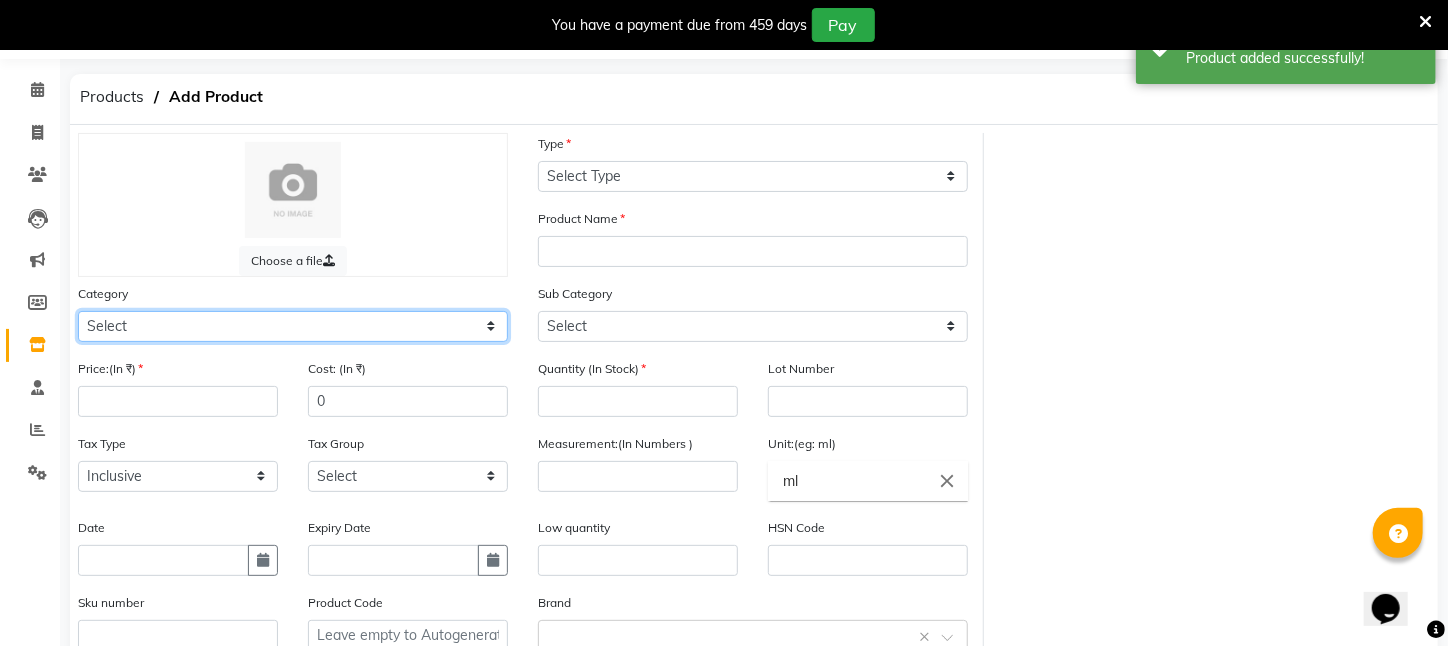 select on "526201150" 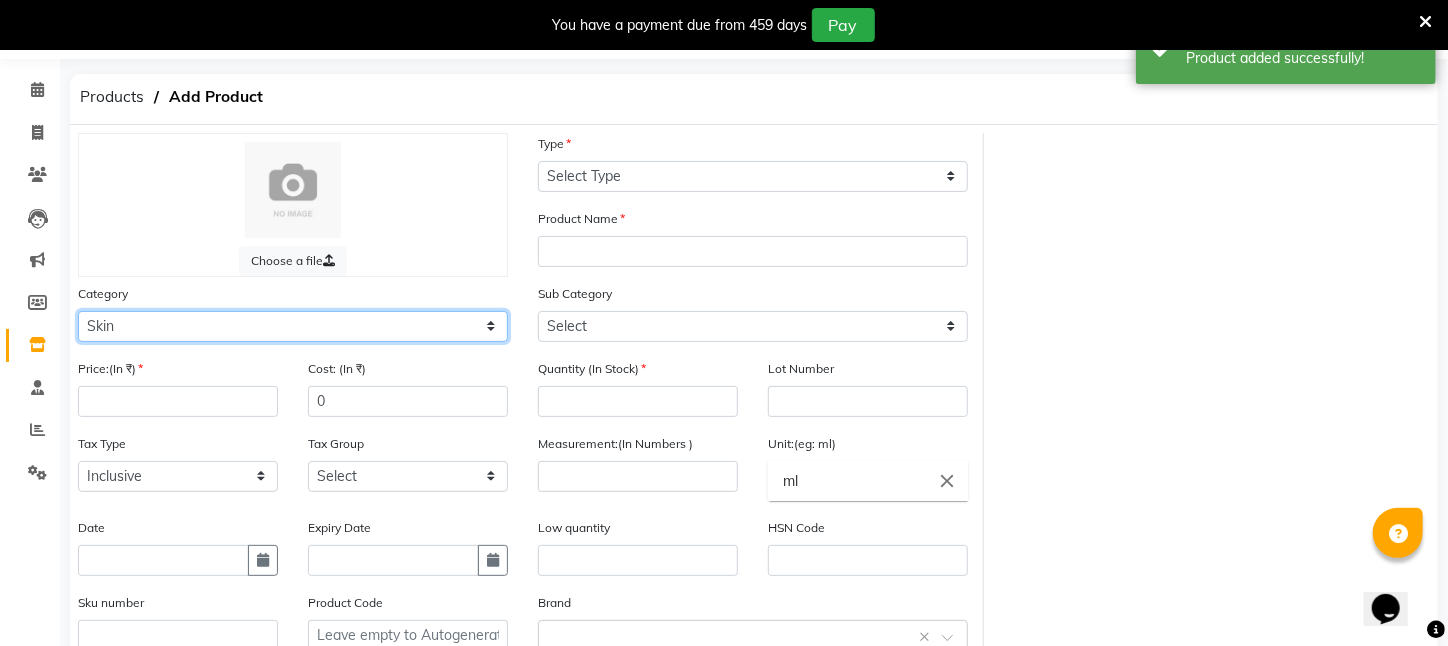 click on "Select Hair Skin Makeup Personal Care Appliances Beard Waxing Disposable Threading Hands and Feet Beauty Planet Botox Cadiveu Casmara Cheryls Loreal Olaplex PIERCING O3+ WATER CV PRO SEBUM CONTROL LOTION Other" 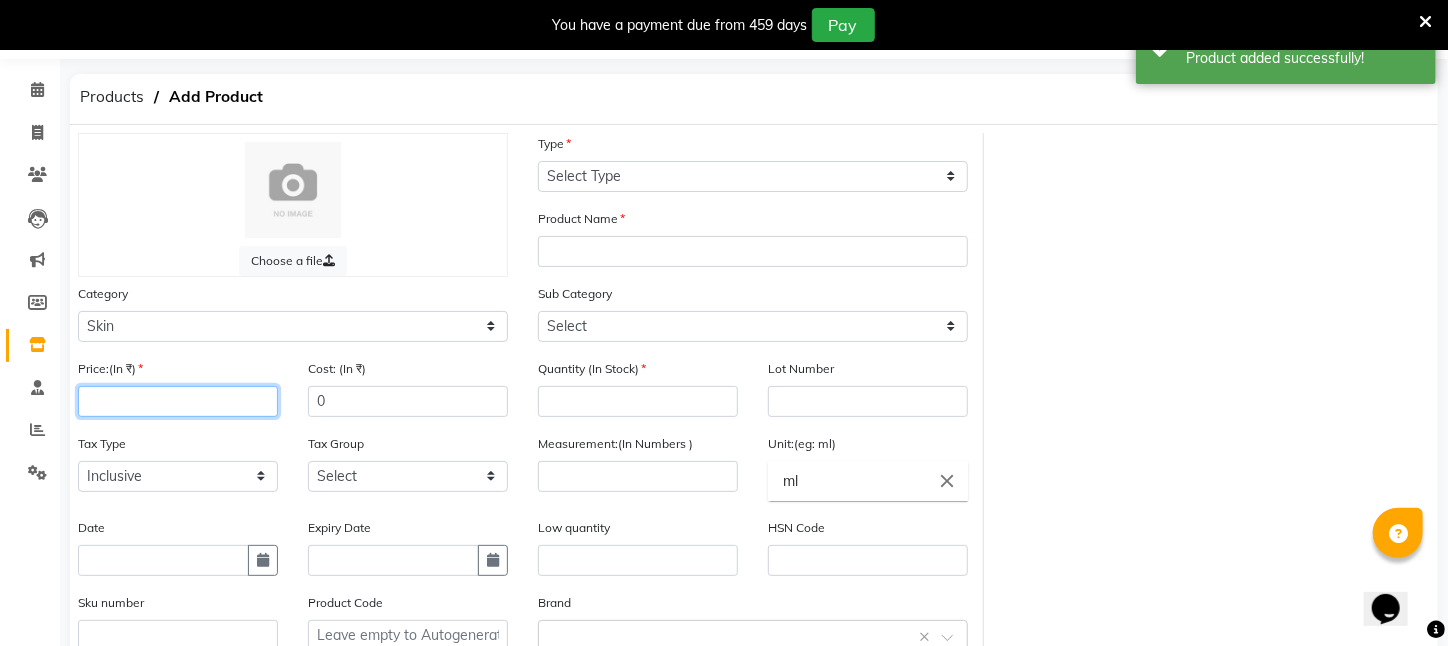 click 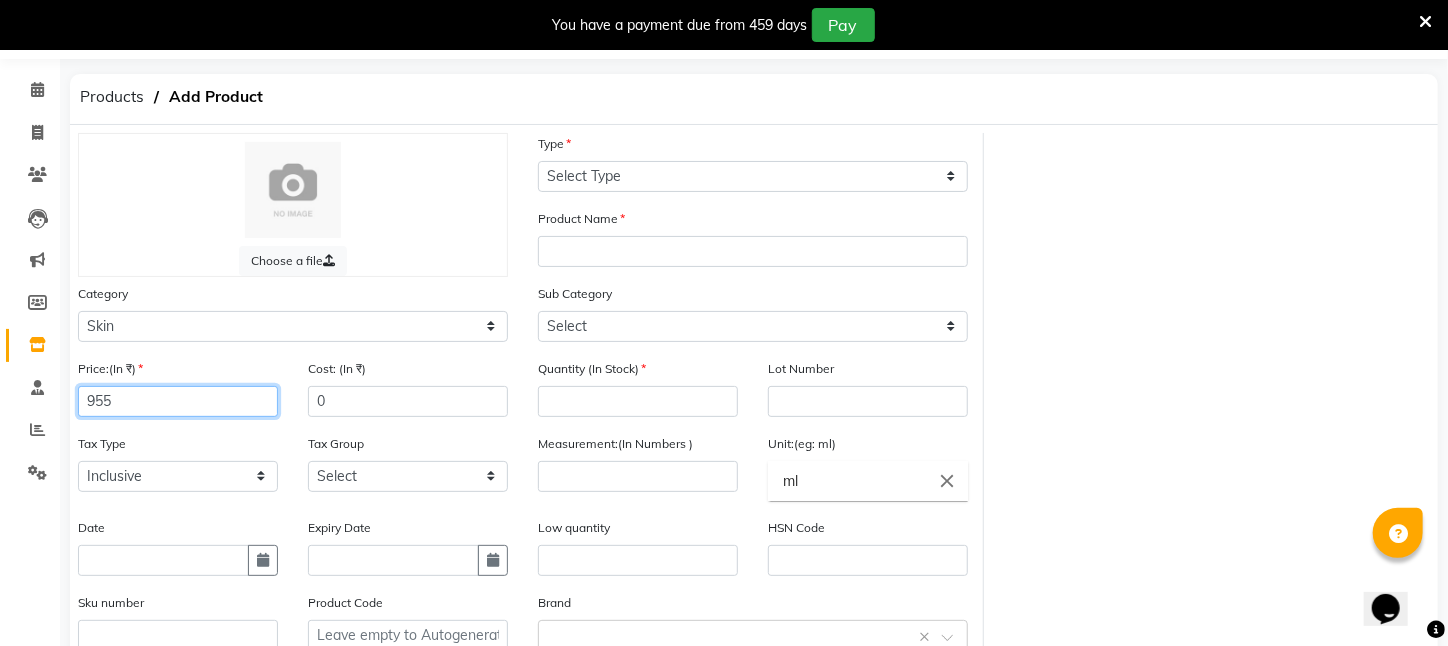 type on "955" 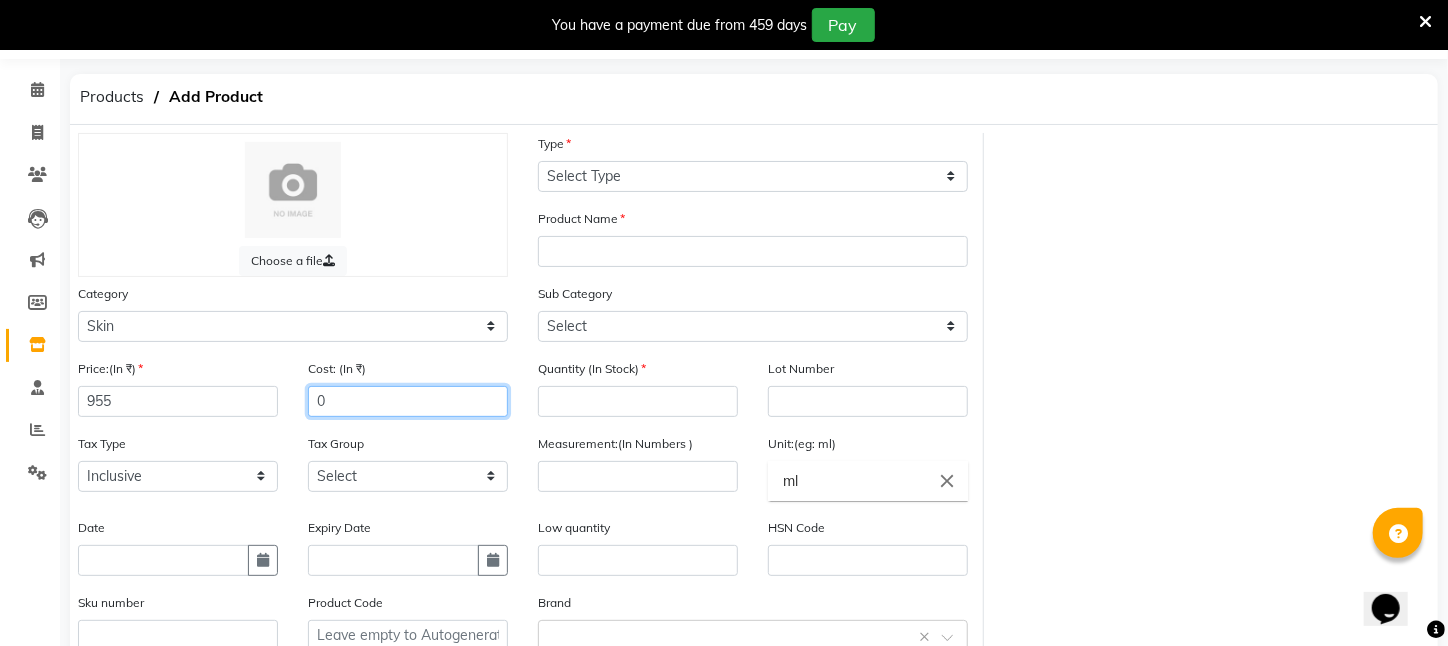 drag, startPoint x: 328, startPoint y: 401, endPoint x: 287, endPoint y: 405, distance: 41.19466 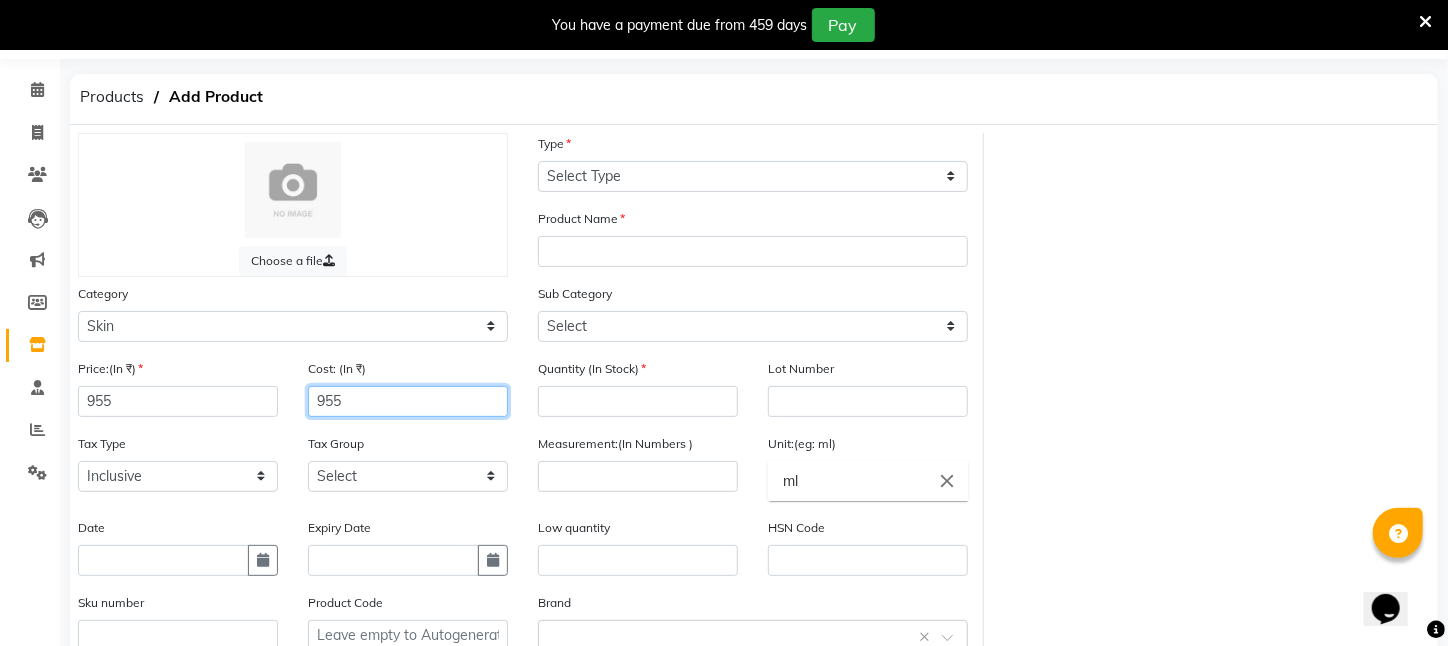 type on "955" 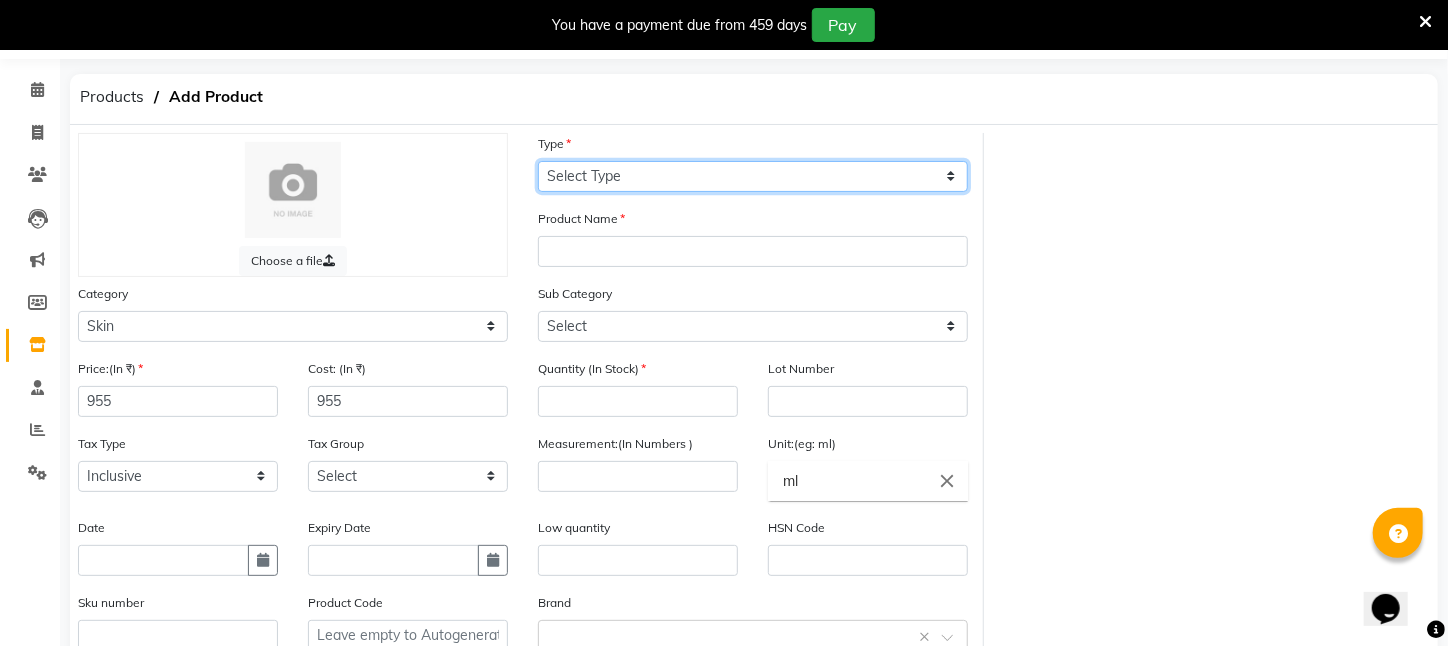 click on "Select Type Both Retail Consumable" 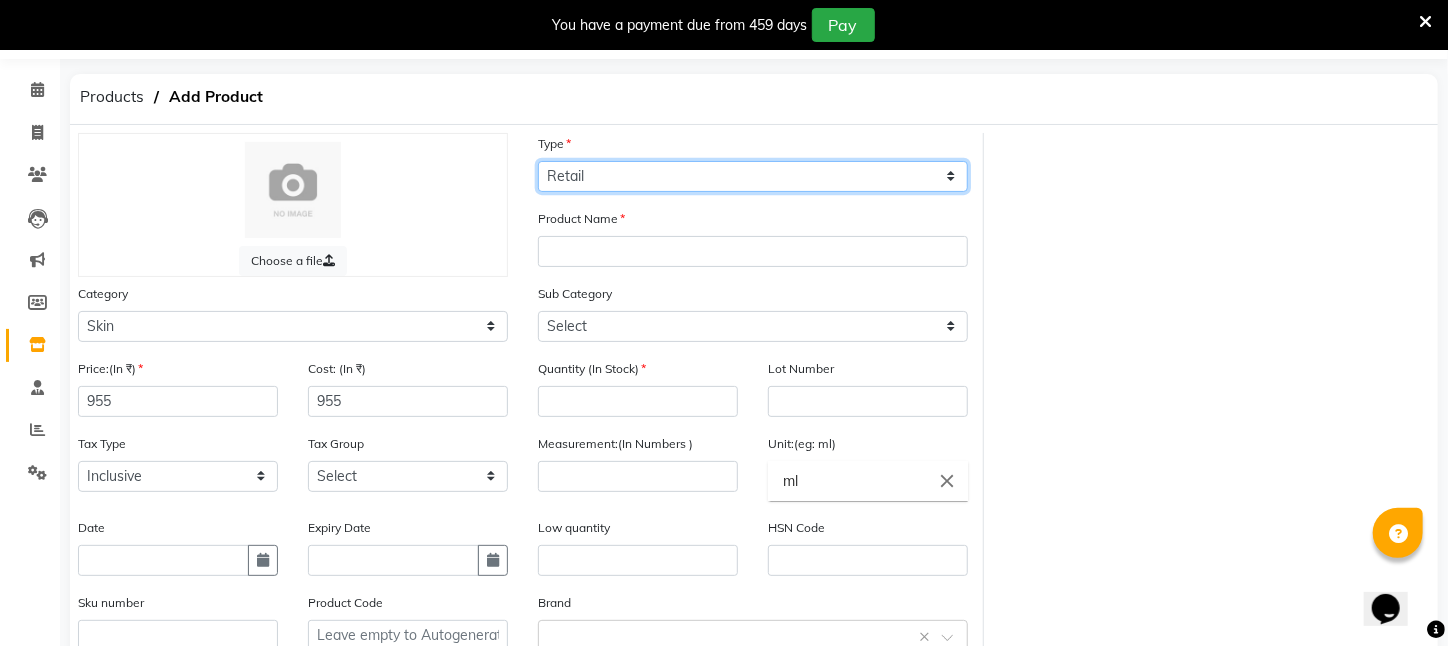 click on "Select Type Both Retail Consumable" 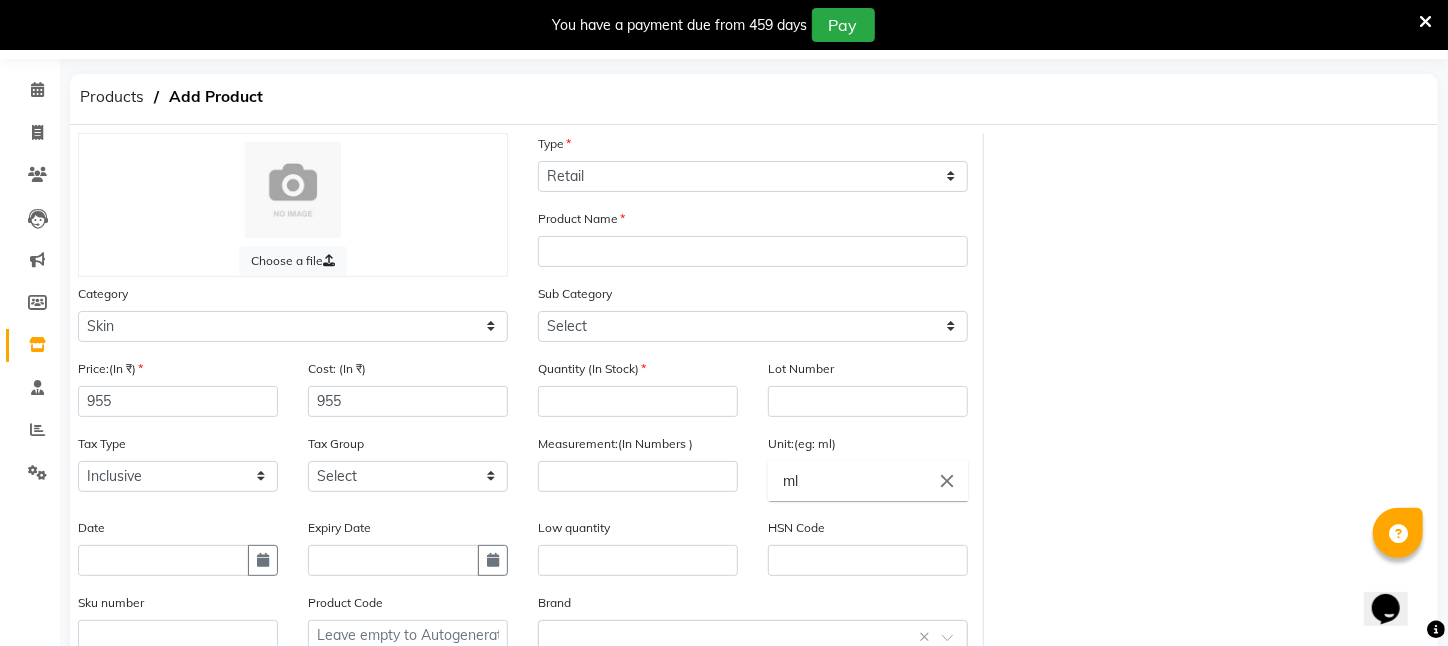 click on "Product Name" 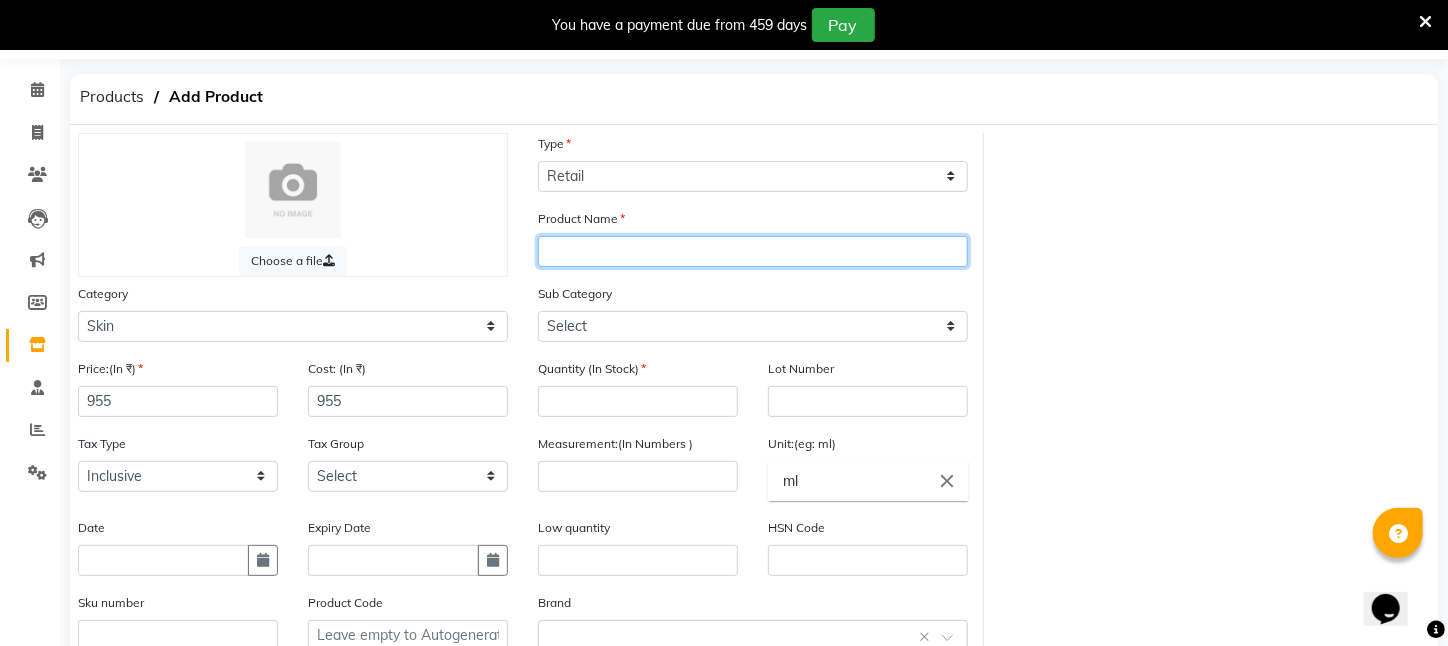 click 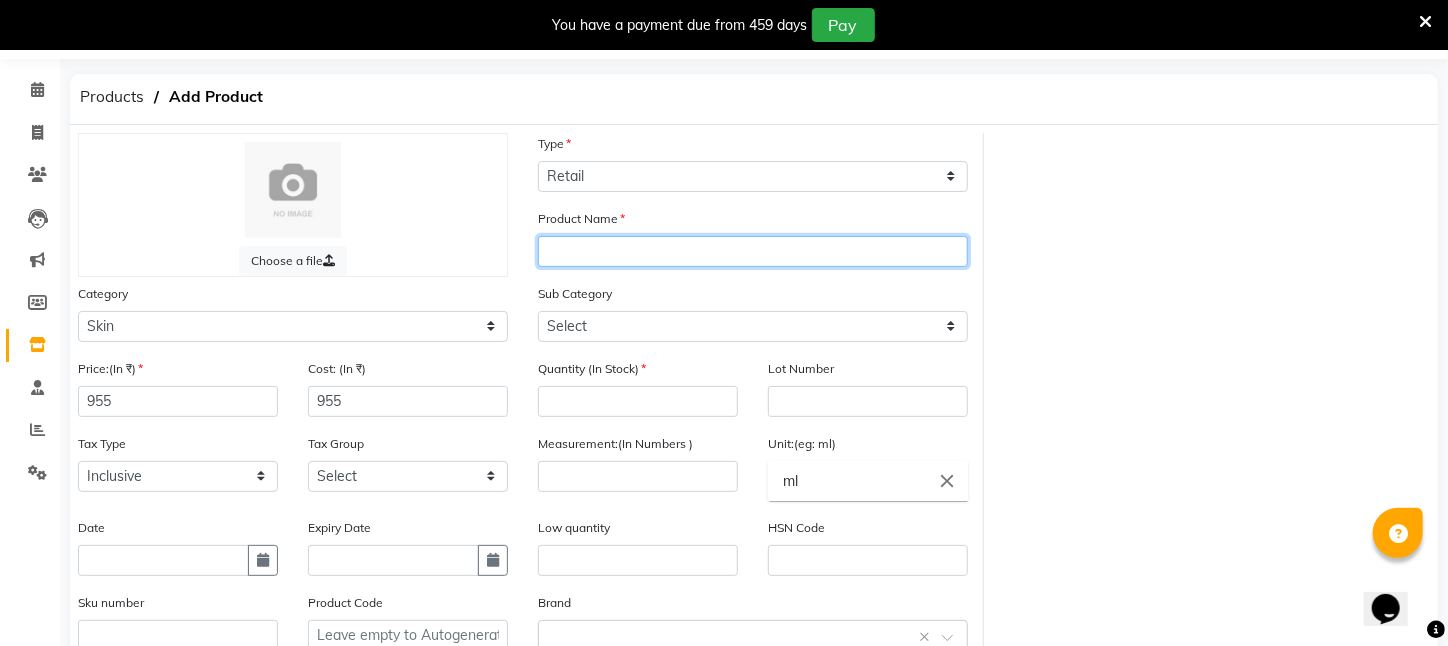 type on "o" 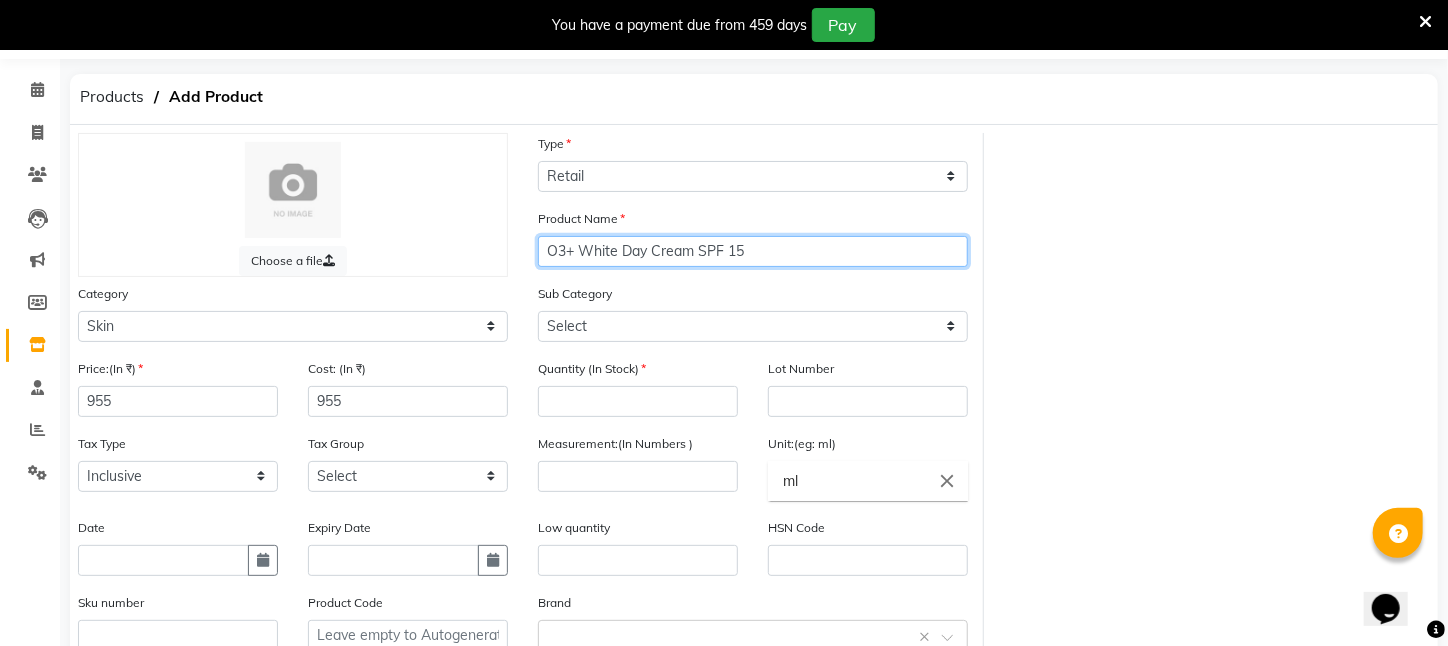 type on "O3+ White Day Cream SPF 15" 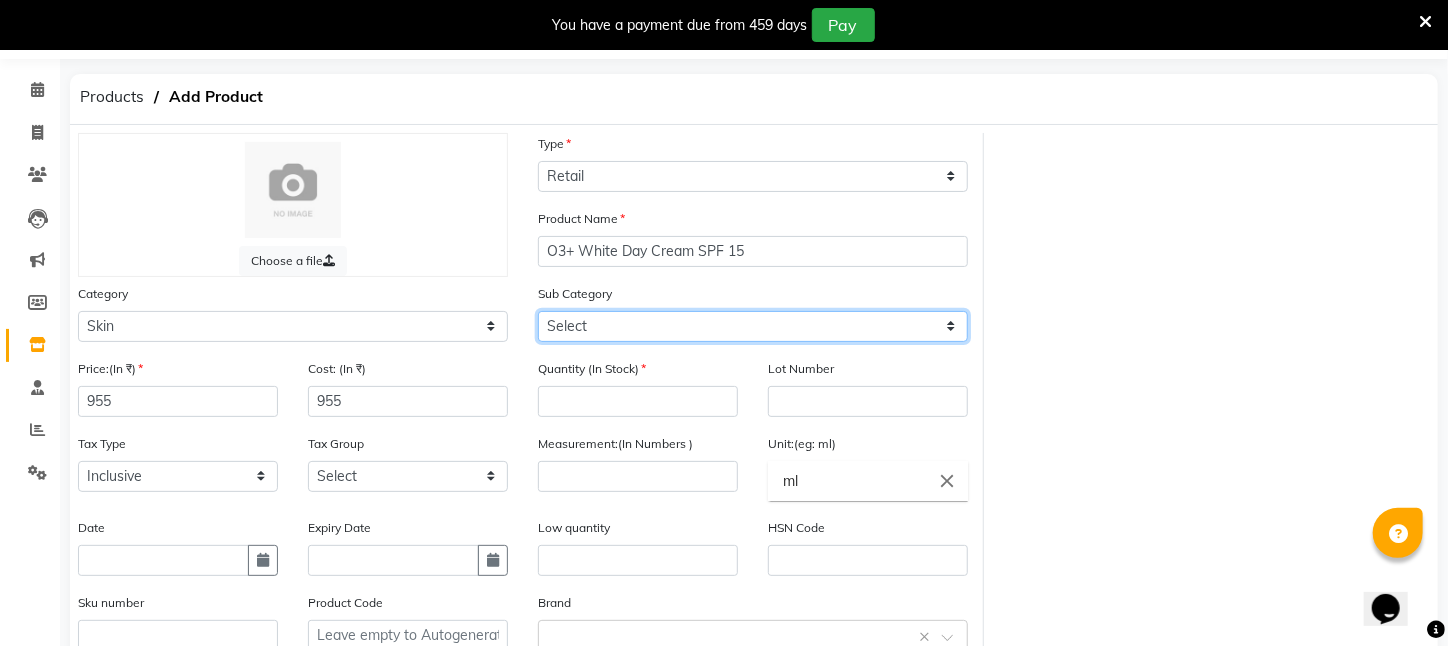 click on "Select Cleanser Facial Moisturiser Serum Toner Sun Care Masks Lip Care Eye Care Body Care Hand & Feet Kit & Combo Treatment Appliances Other Skin CV PRO SEBUM CONTROL LOTION" 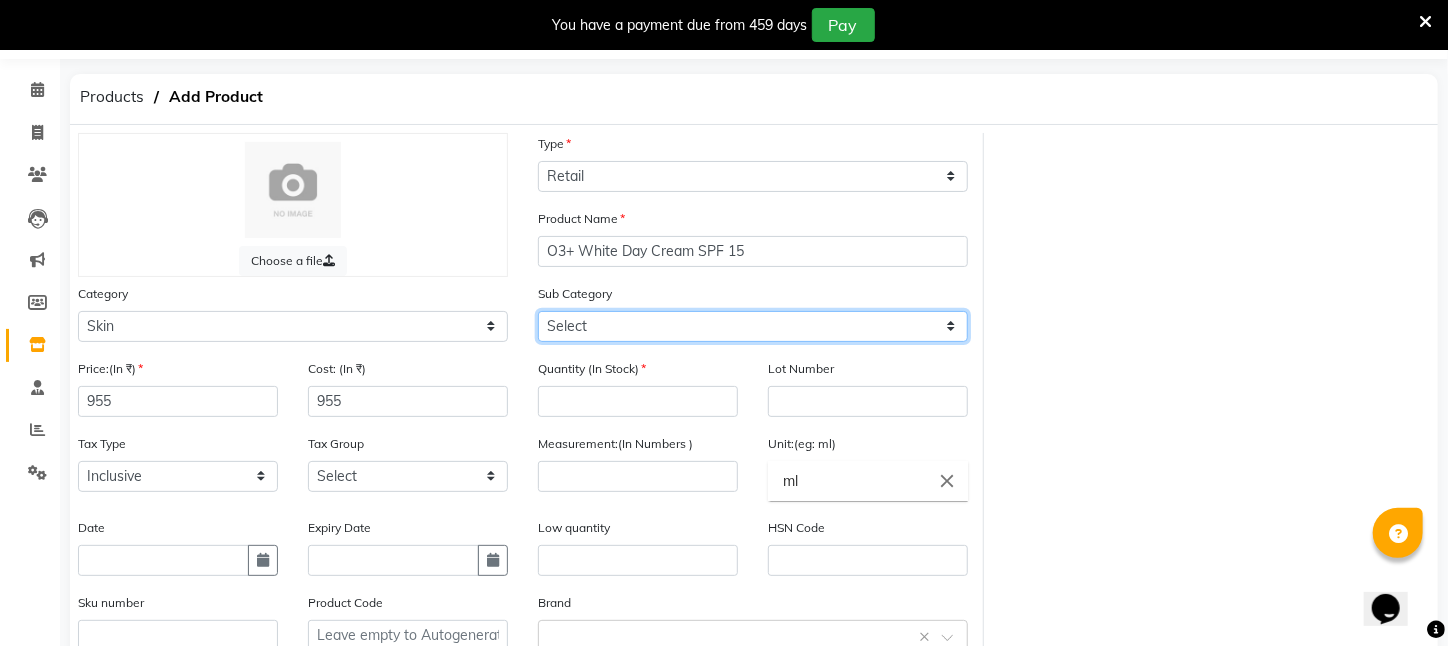 select on "[PHONE]" 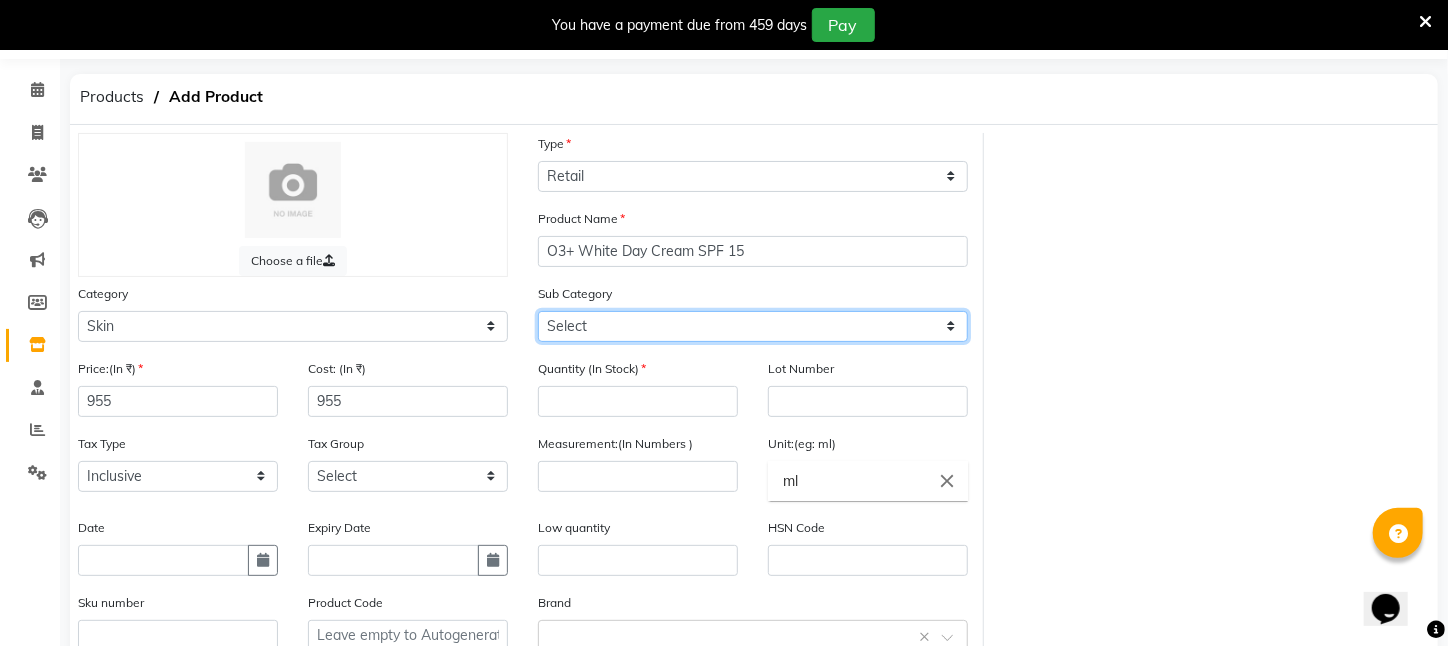 click on "Select Cleanser Facial Moisturiser Serum Toner Sun Care Masks Lip Care Eye Care Body Care Hand & Feet Kit & Combo Treatment Appliances Other Skin CV PRO SEBUM CONTROL LOTION" 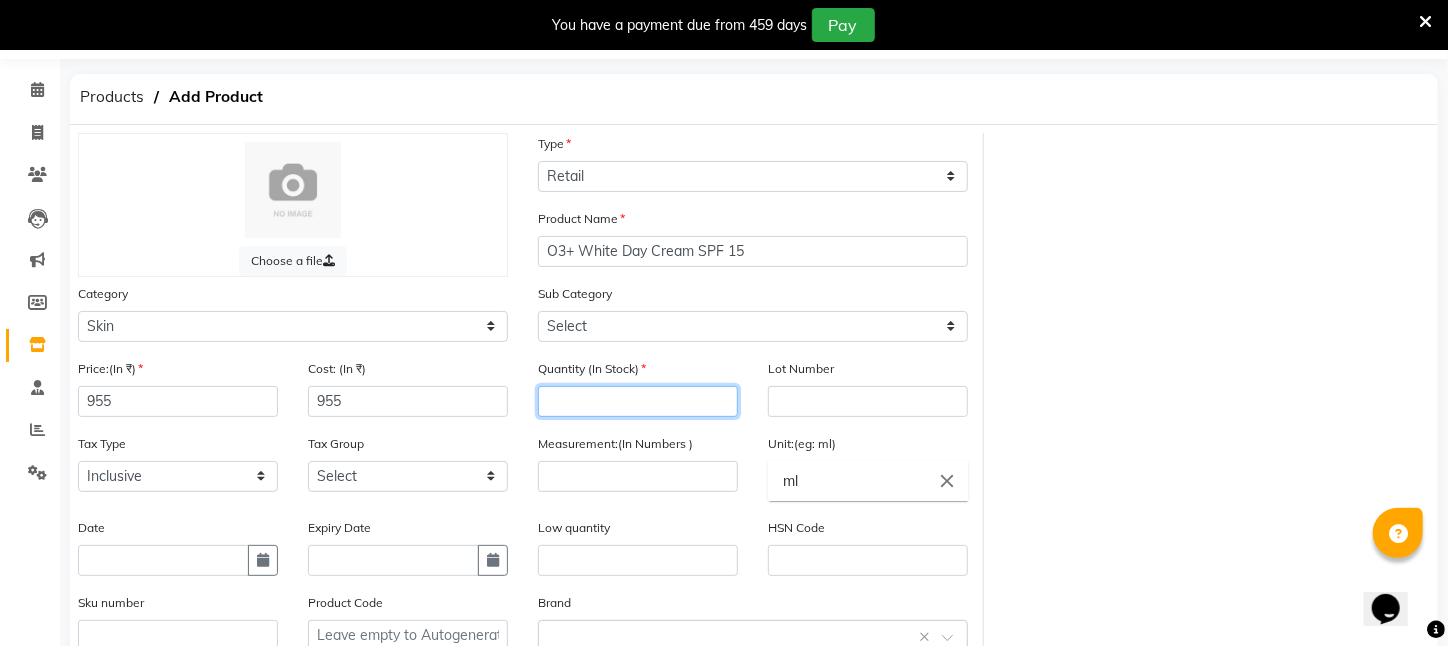 click 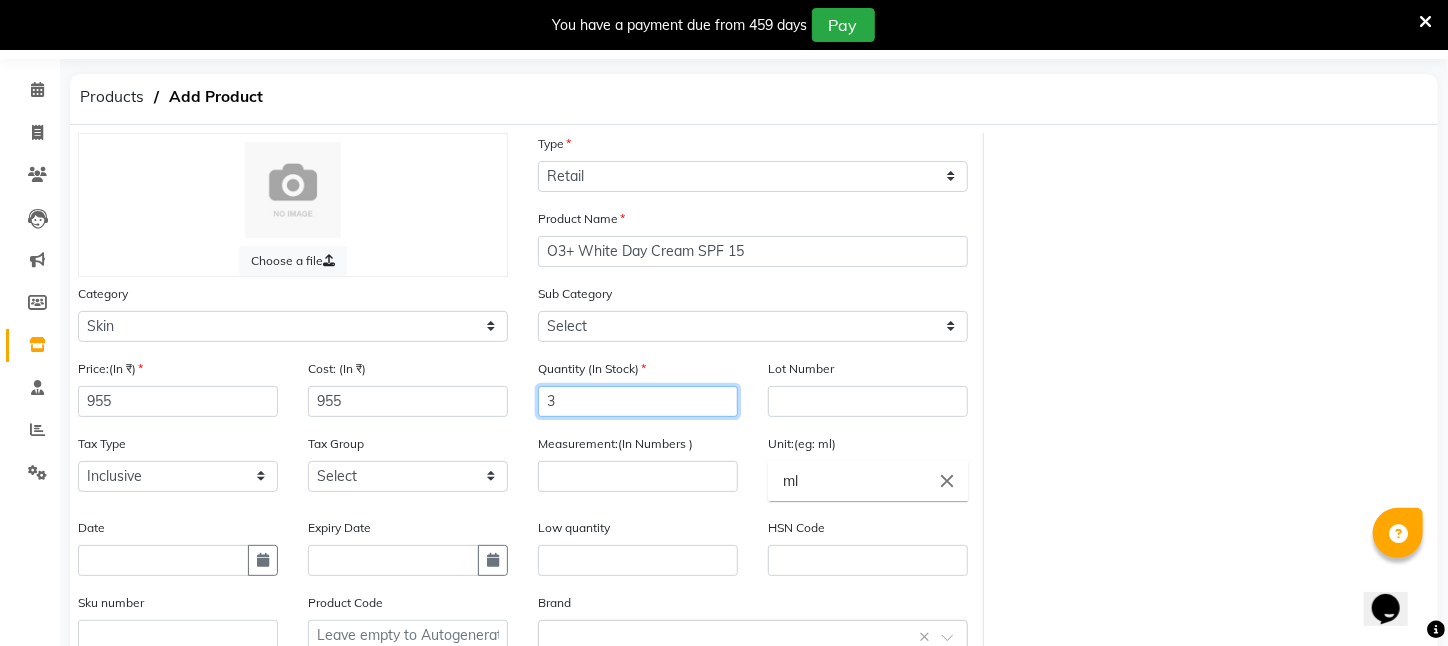 type on "3" 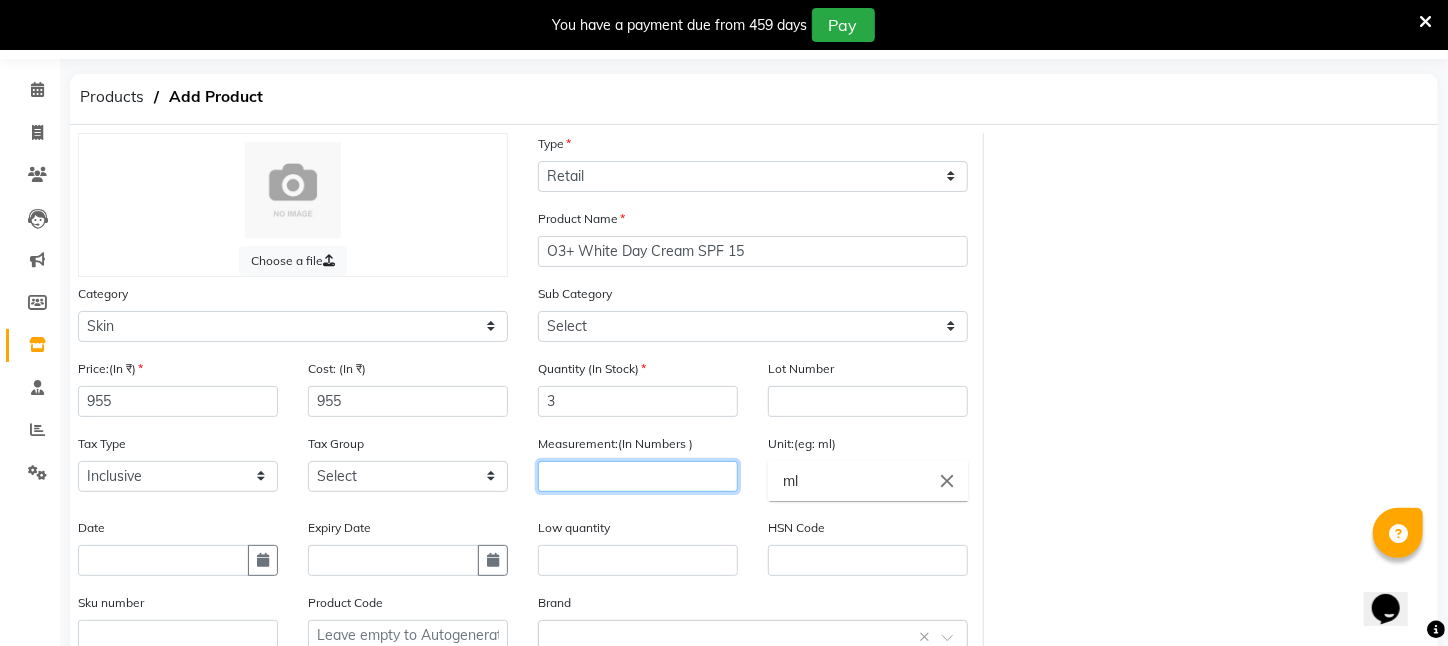 click 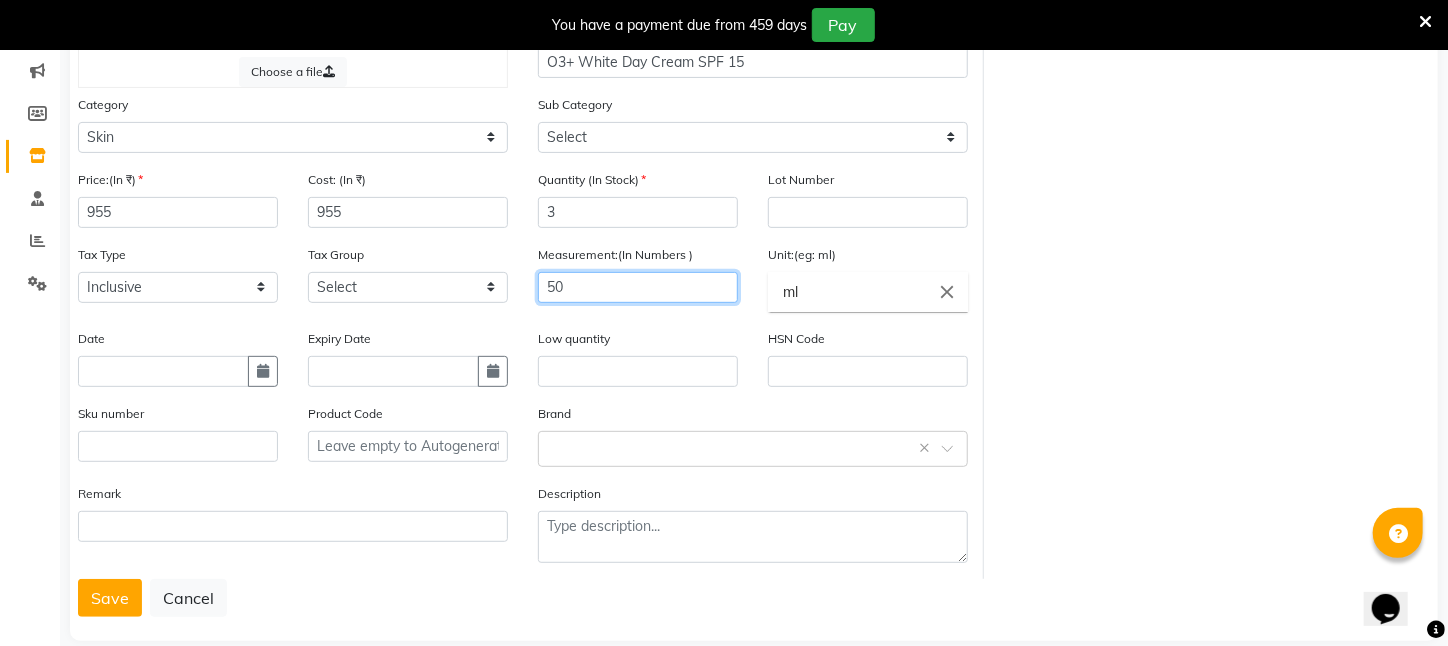 scroll, scrollTop: 281, scrollLeft: 0, axis: vertical 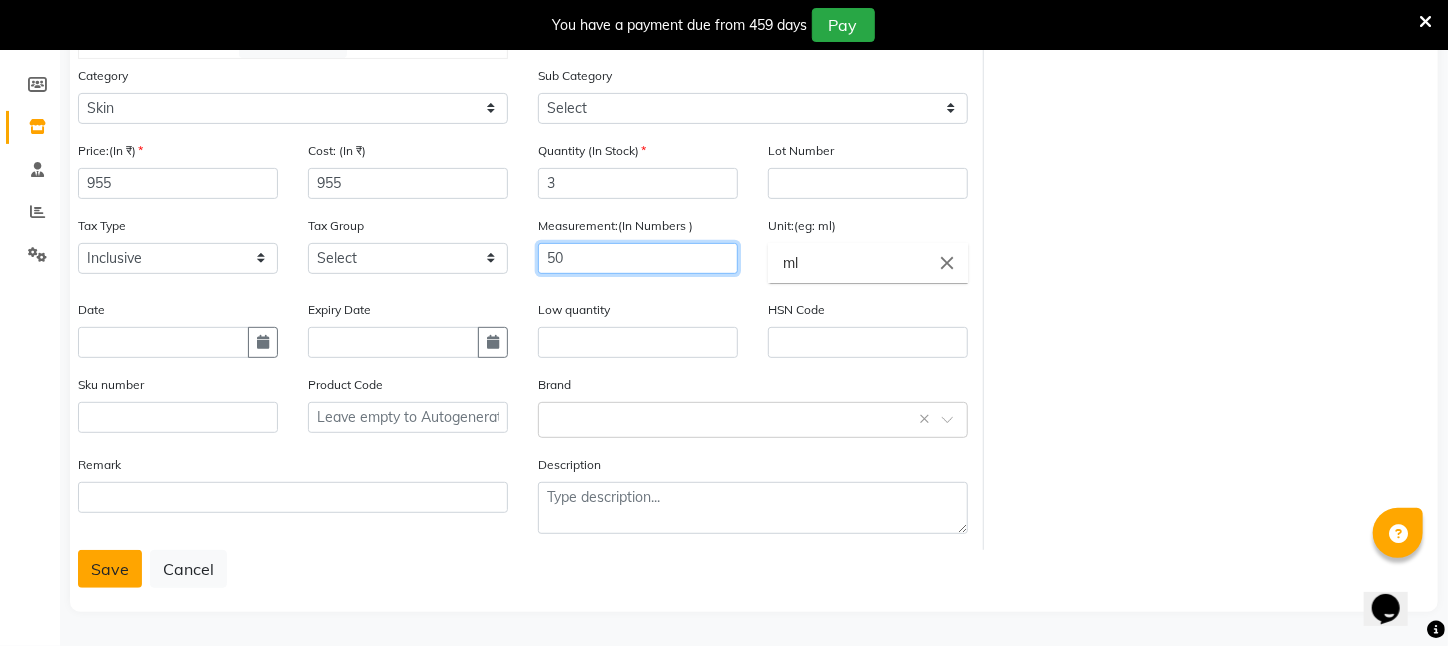 type on "50" 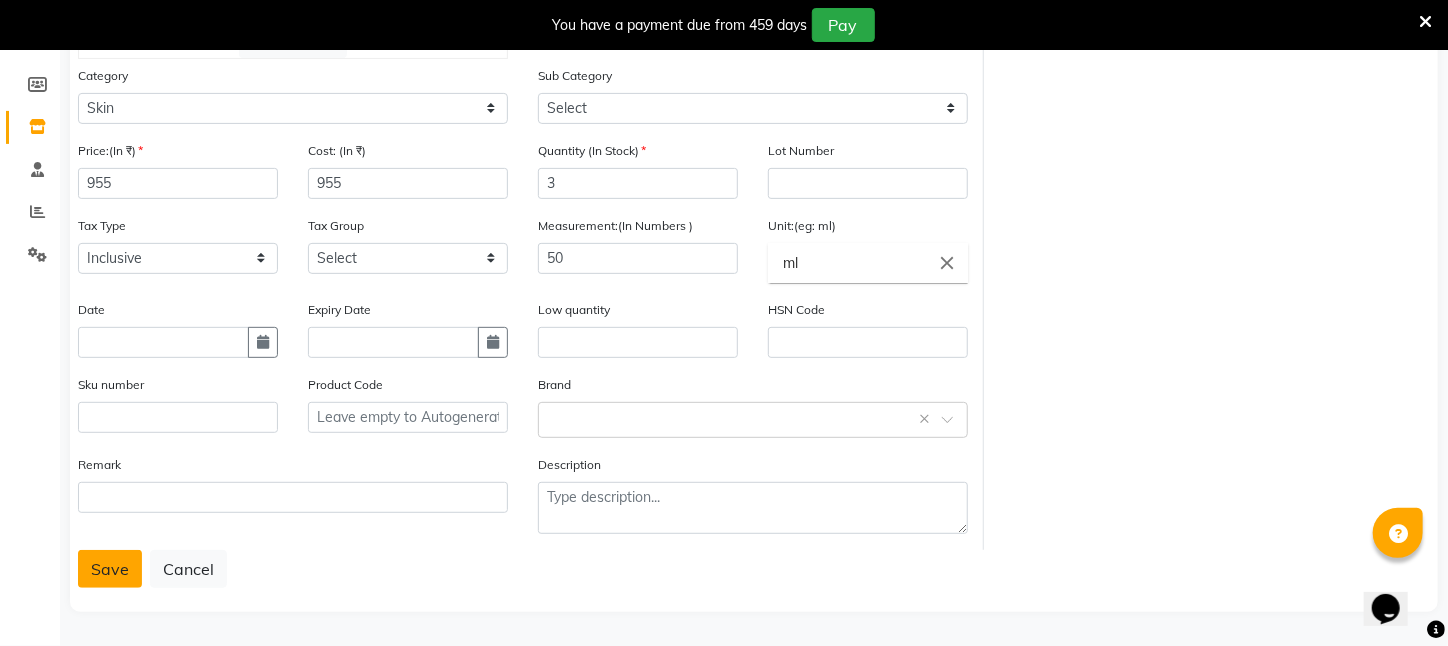 click on "Save" 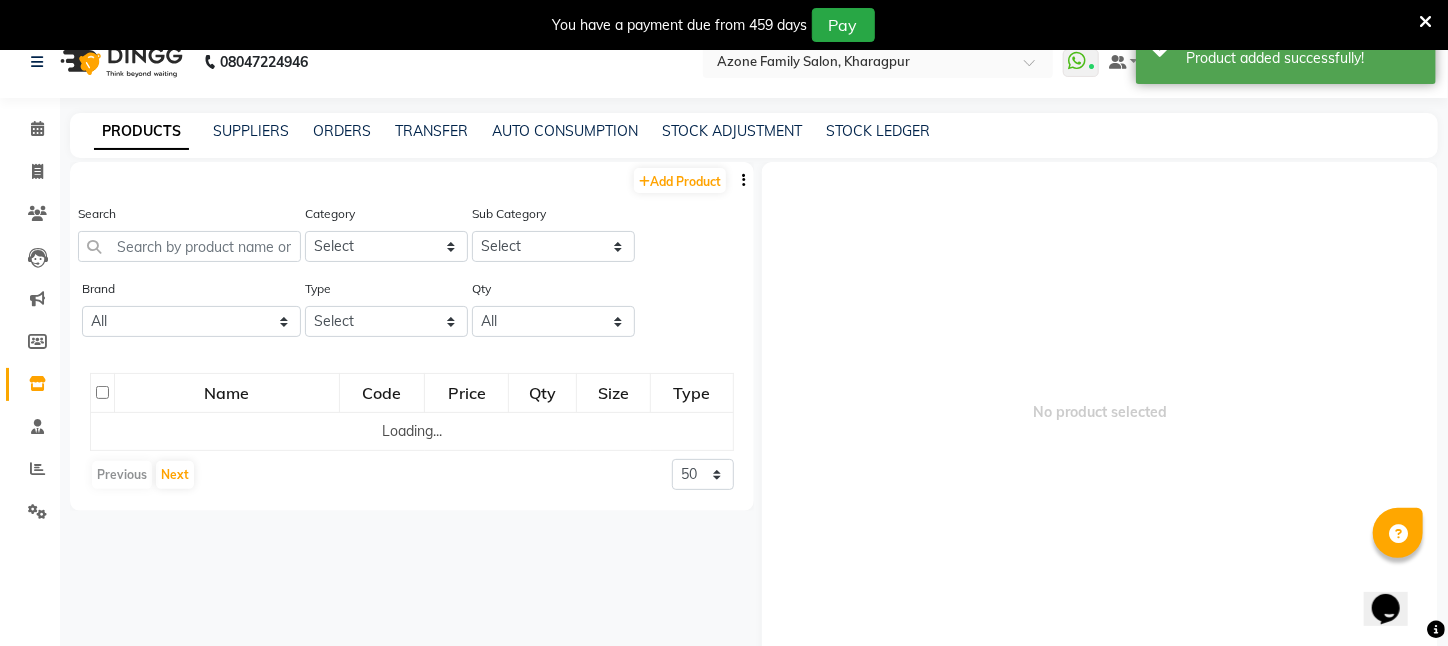 scroll, scrollTop: 0, scrollLeft: 0, axis: both 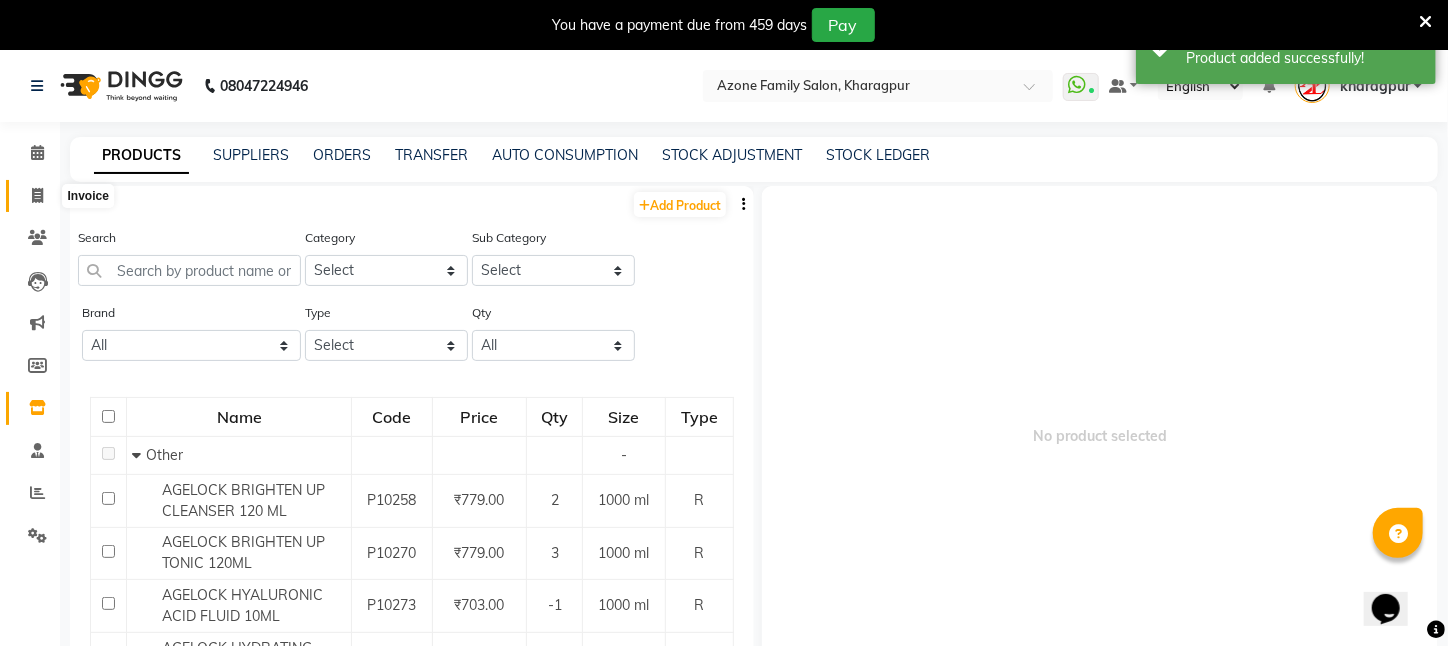 click 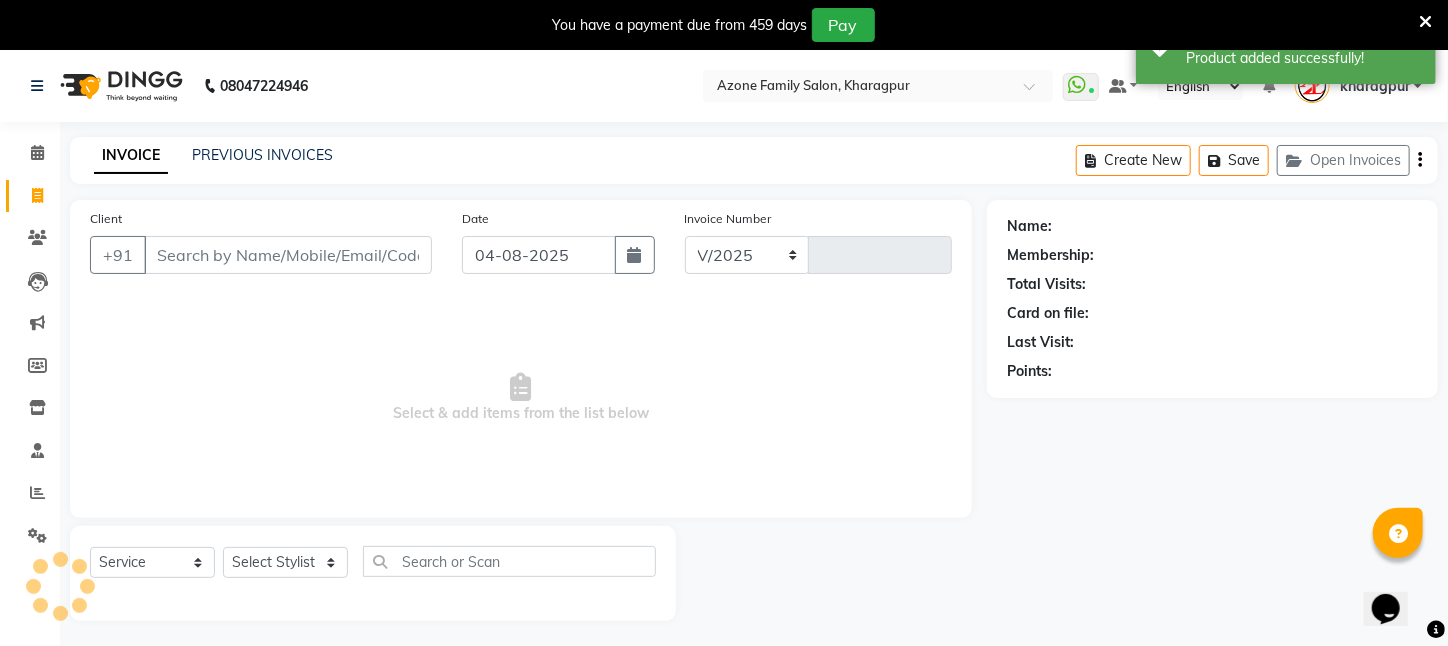 select on "4296" 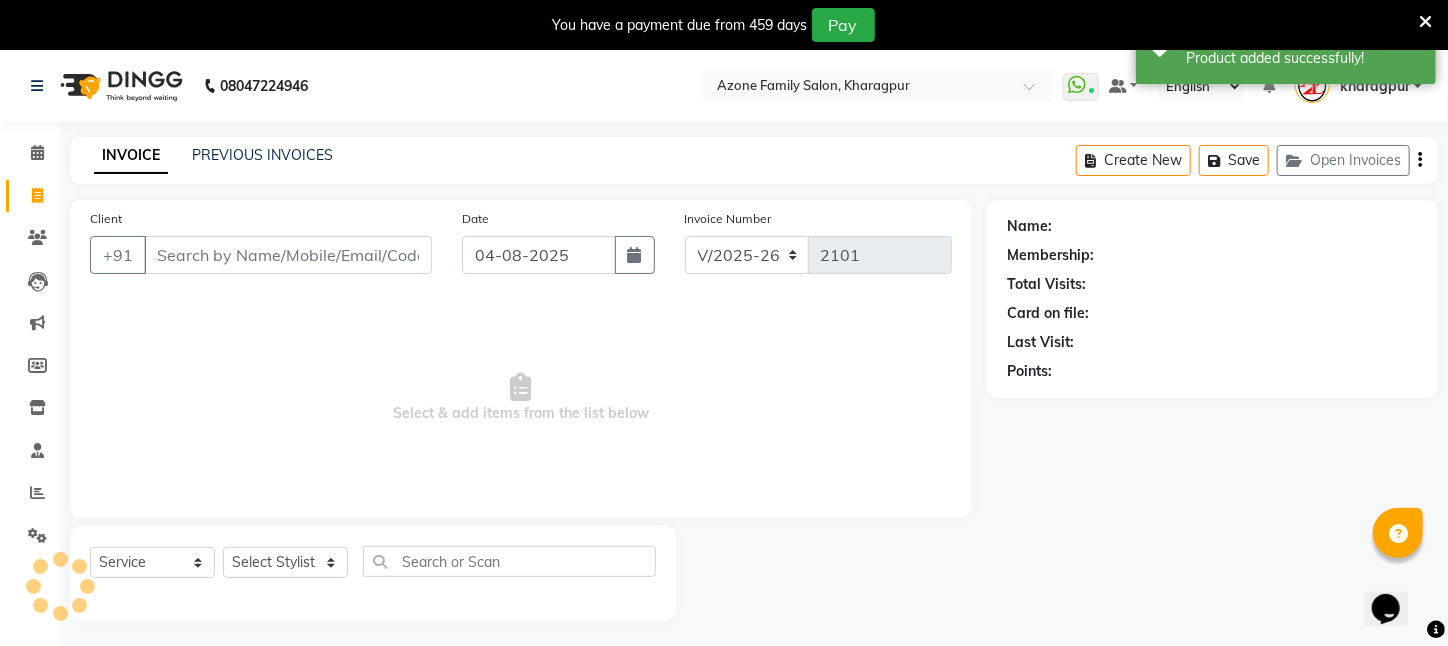 scroll, scrollTop: 50, scrollLeft: 0, axis: vertical 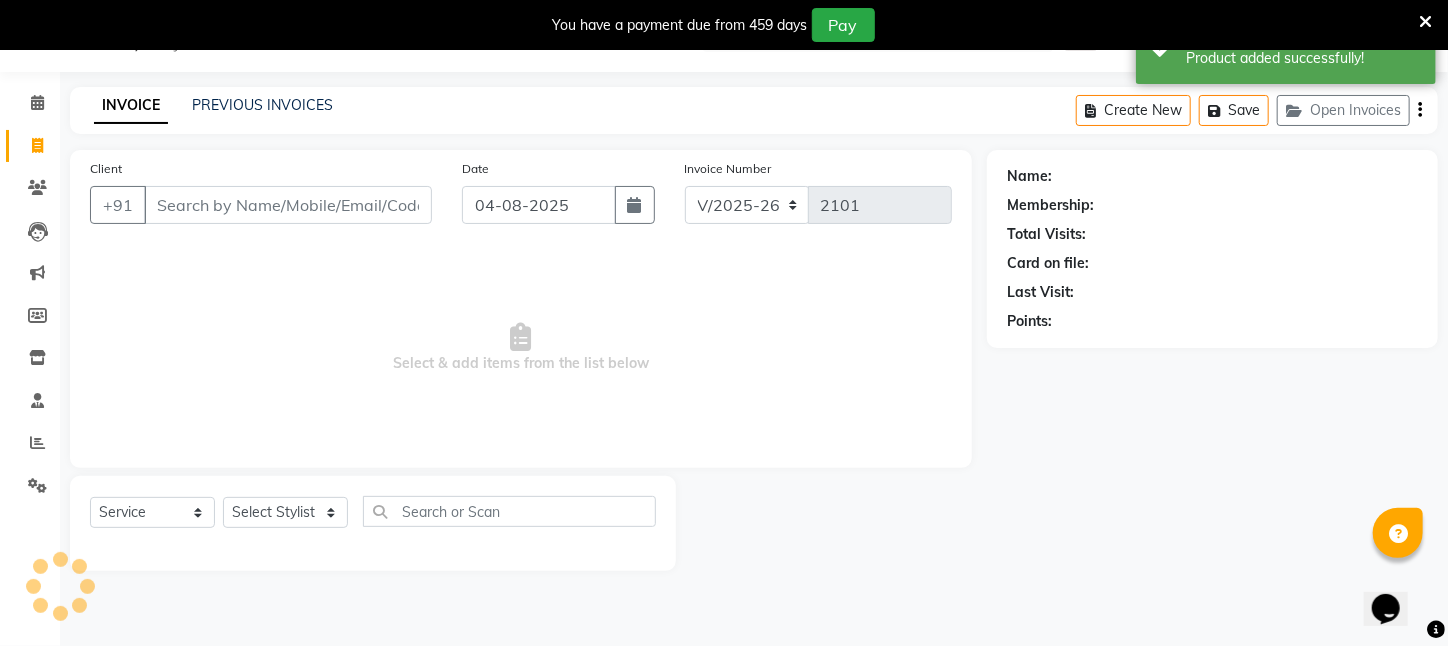 drag, startPoint x: 291, startPoint y: 184, endPoint x: 281, endPoint y: 223, distance: 40.261642 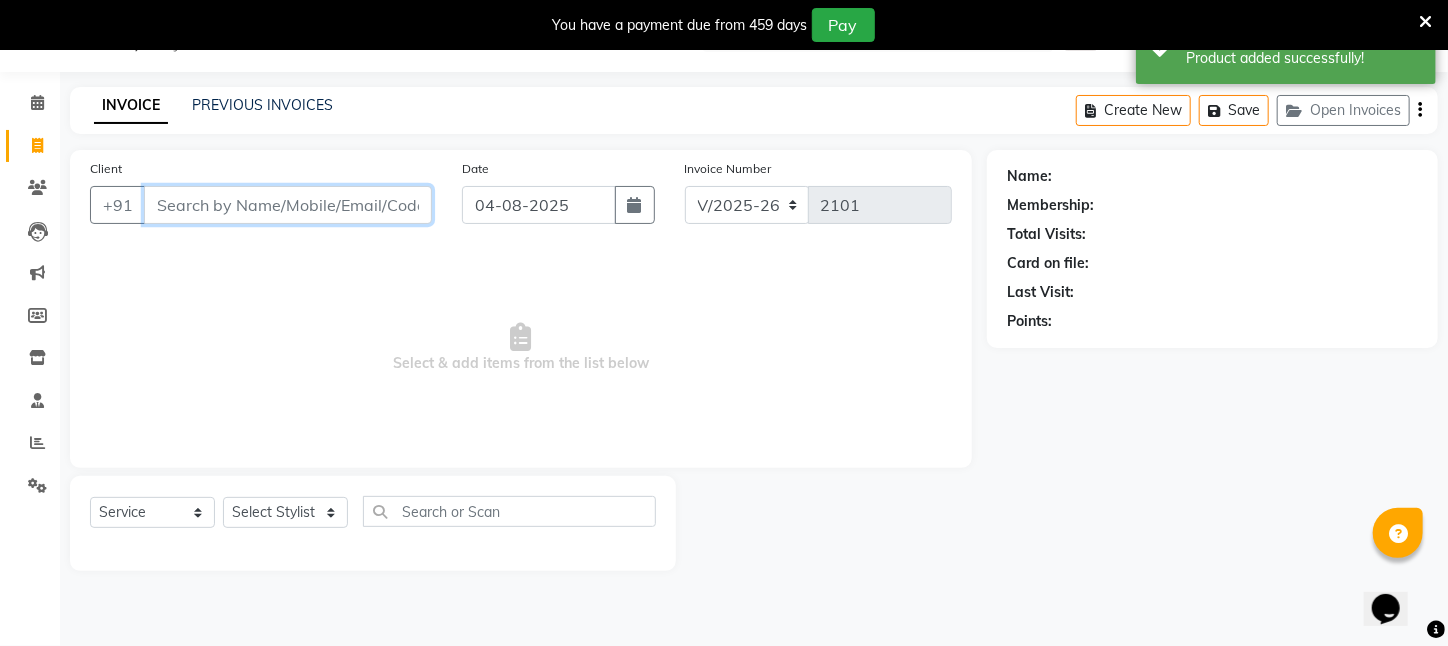 click on "Client" at bounding box center [288, 205] 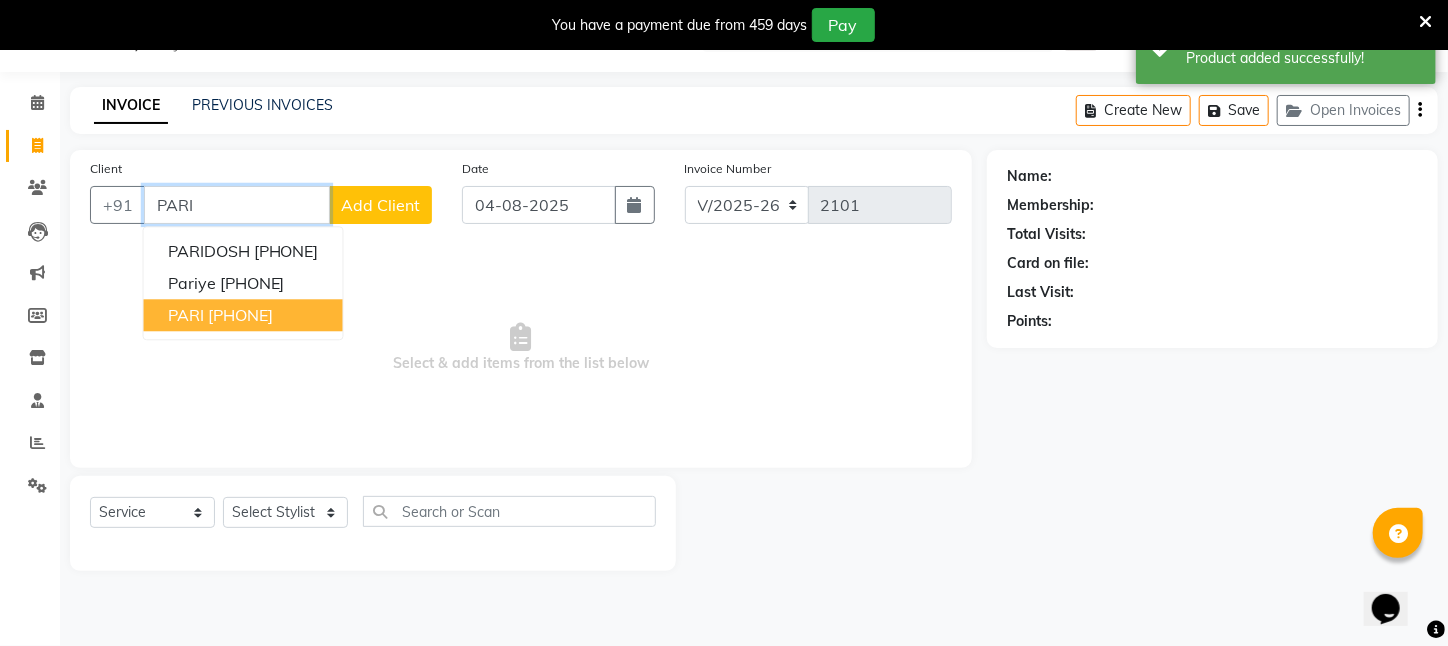 click on "[PHONE]" at bounding box center [240, 315] 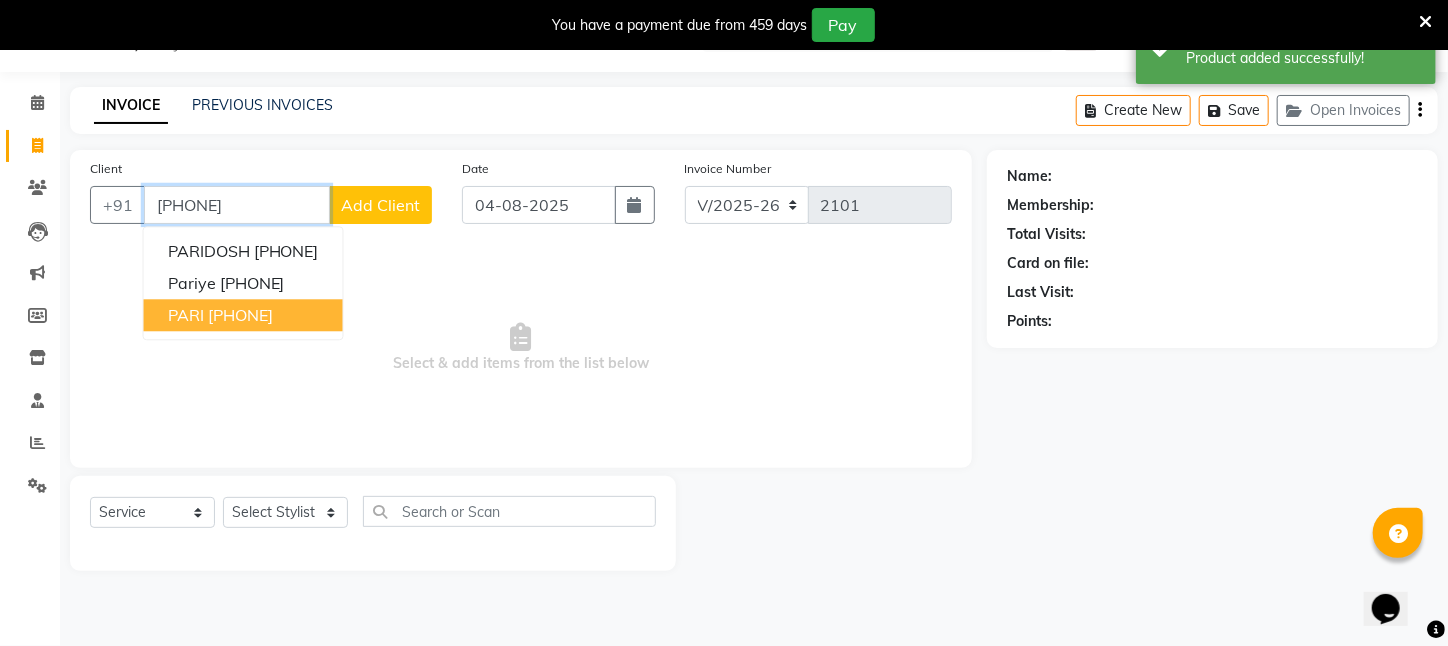 type on "[PHONE]" 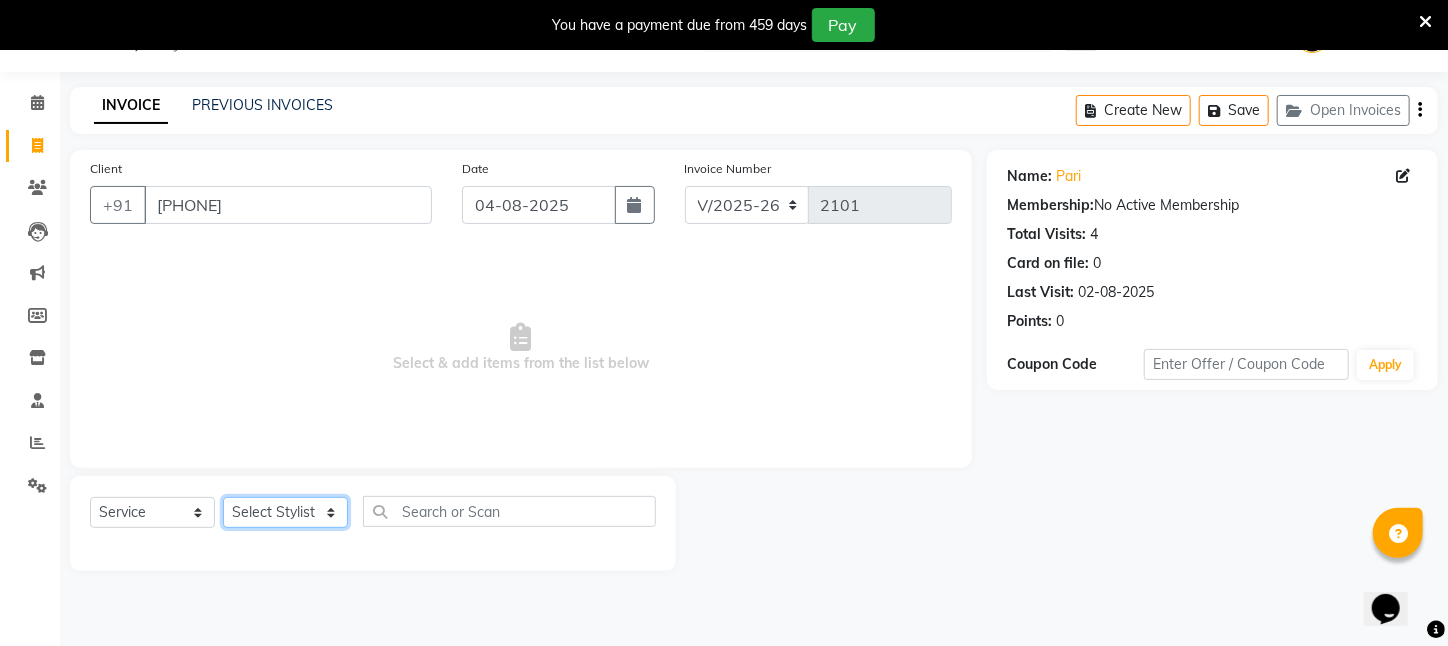 click on "Select Stylist Aftab Ansar  ARPITA DEEPIKA IMRAAN Injamam KESHAV kharagpur Mahadev Pal Manisha MOUMITA NEHA Rahim Ruma SAIMA Shibani Sujit Suman TINKU Venu" 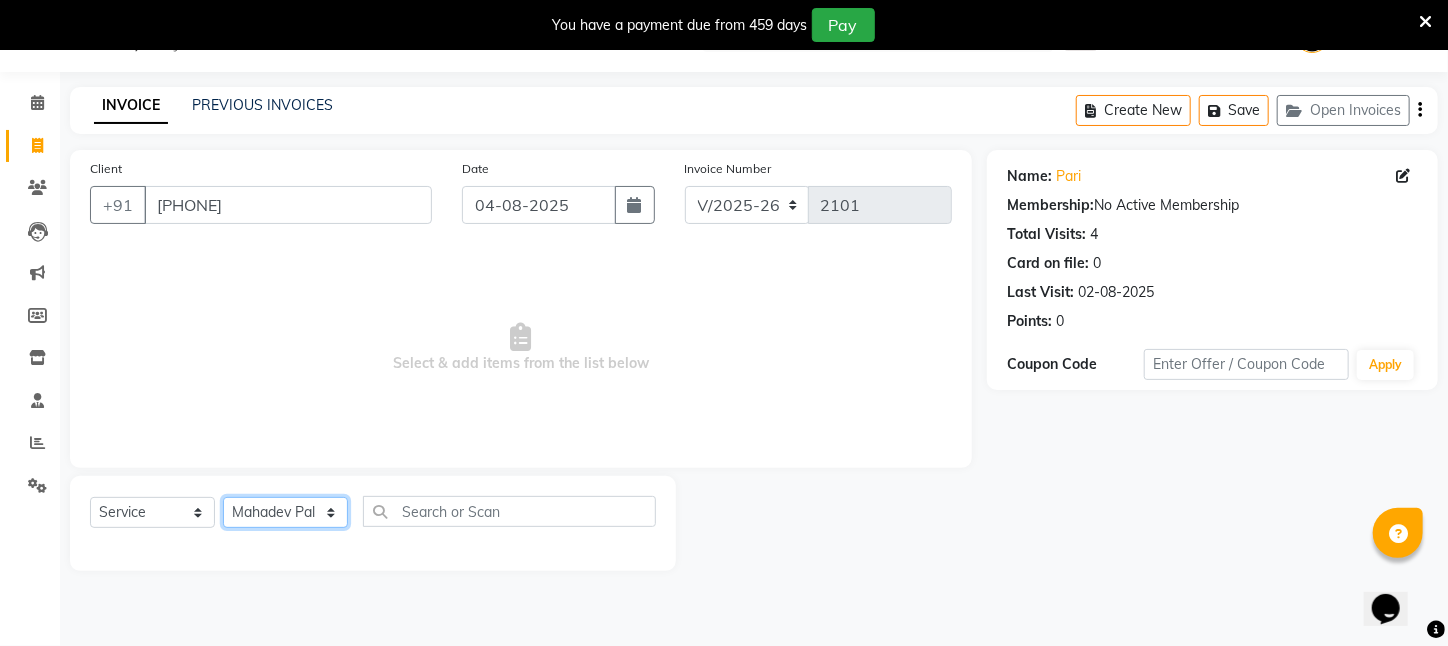 click on "Select Stylist Aftab Ansar  ARPITA DEEPIKA IMRAAN Injamam KESHAV kharagpur Mahadev Pal Manisha MOUMITA NEHA Rahim Ruma SAIMA Shibani Sujit Suman TINKU Venu" 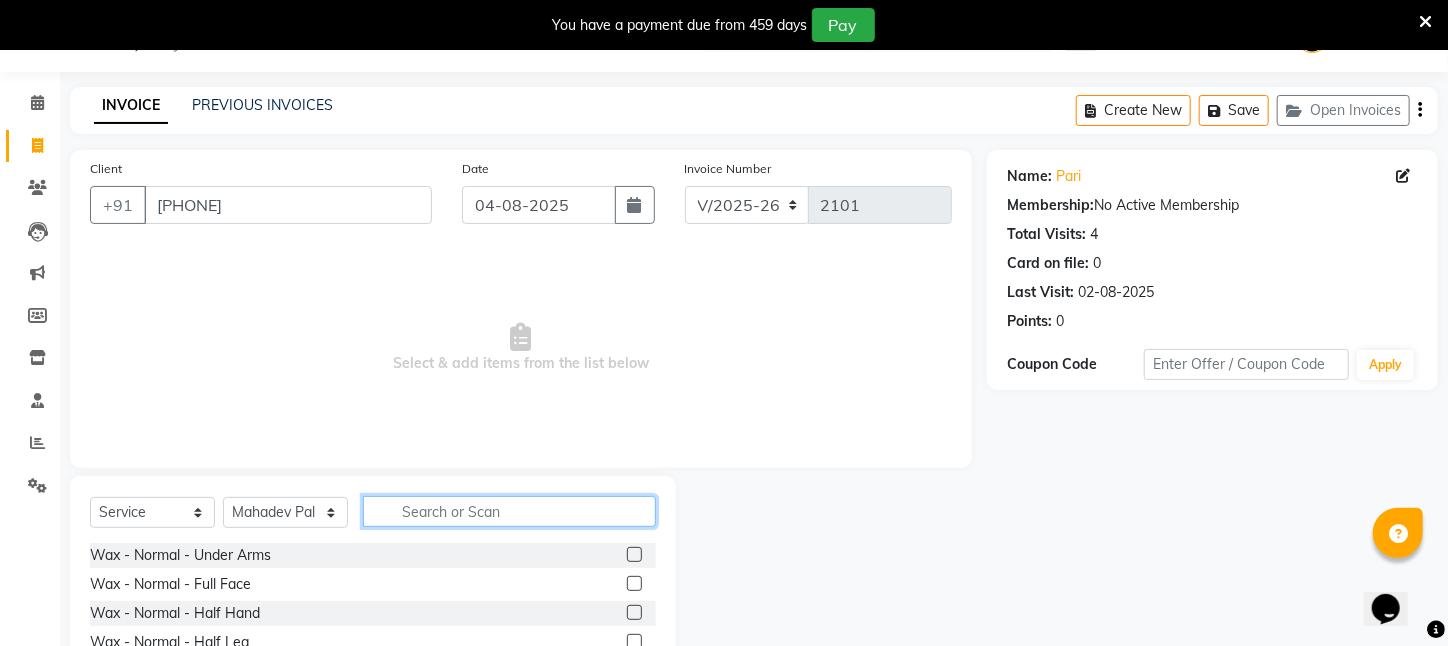 click 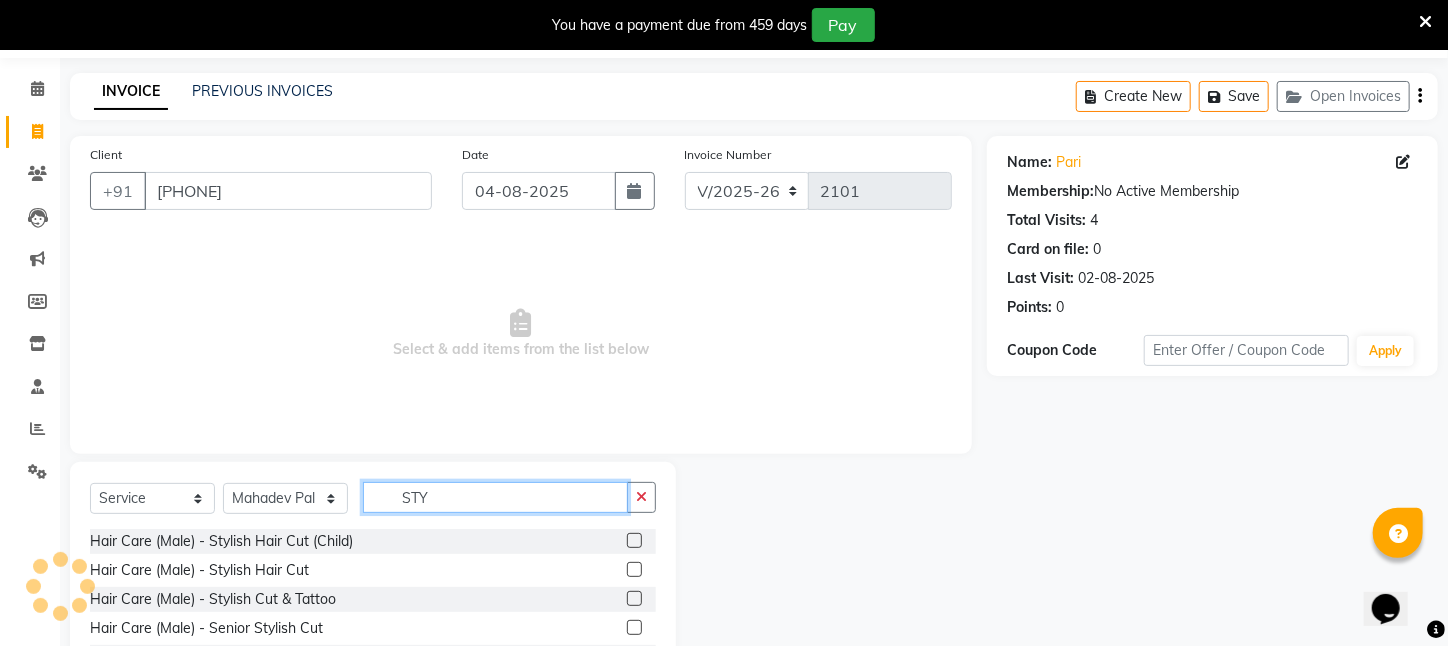 scroll, scrollTop: 204, scrollLeft: 0, axis: vertical 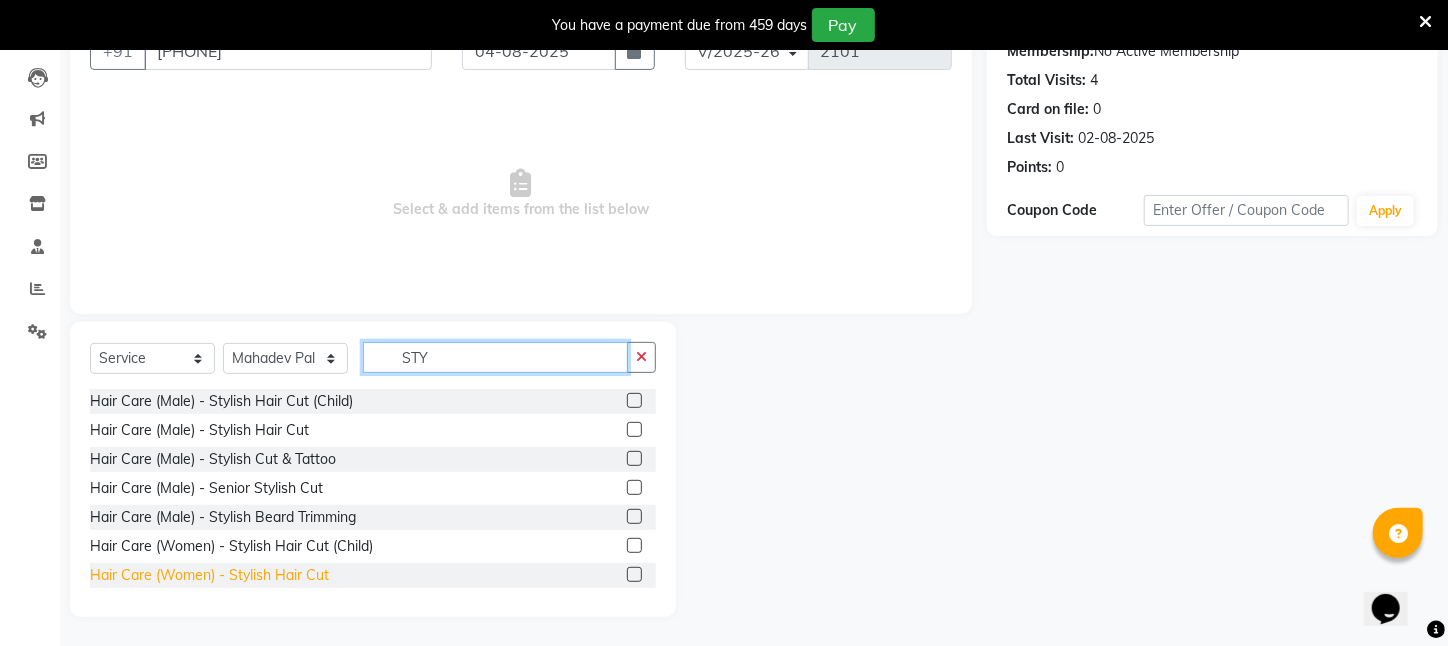 type on "STY" 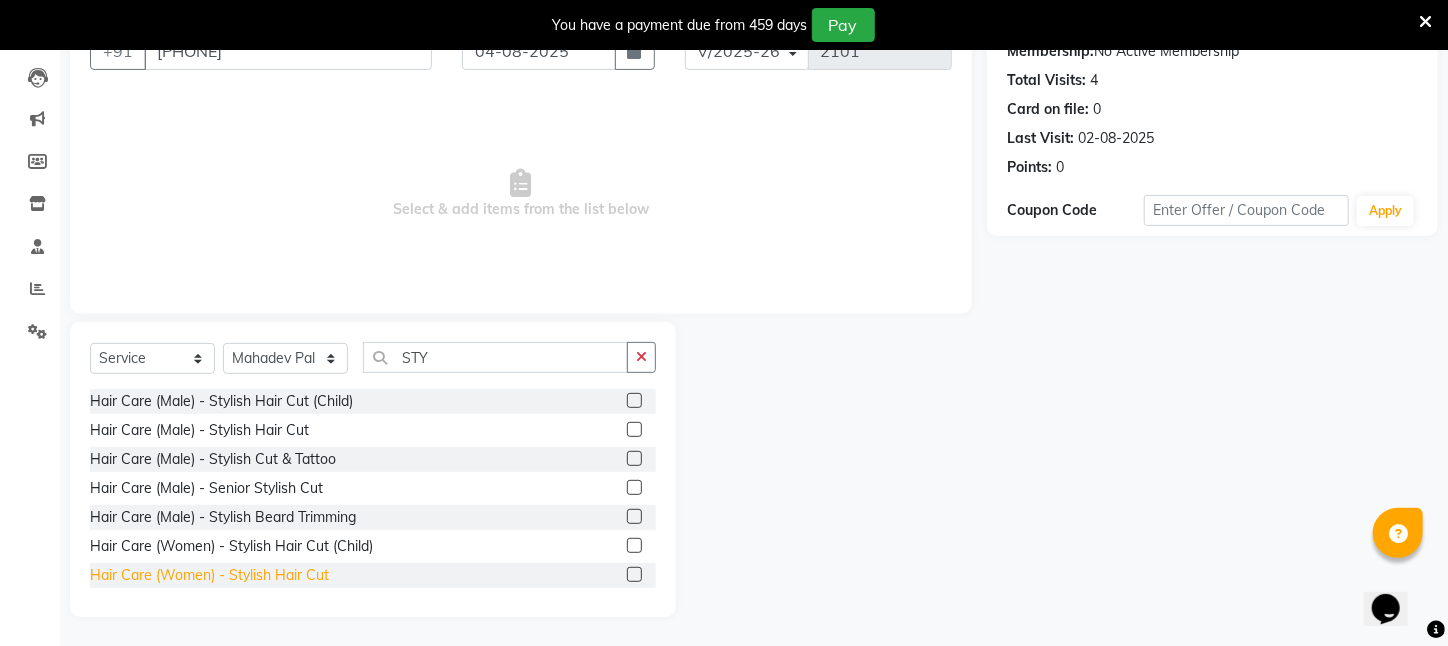 click on "Hair Care (Women)   -   Stylish Hair Cut" 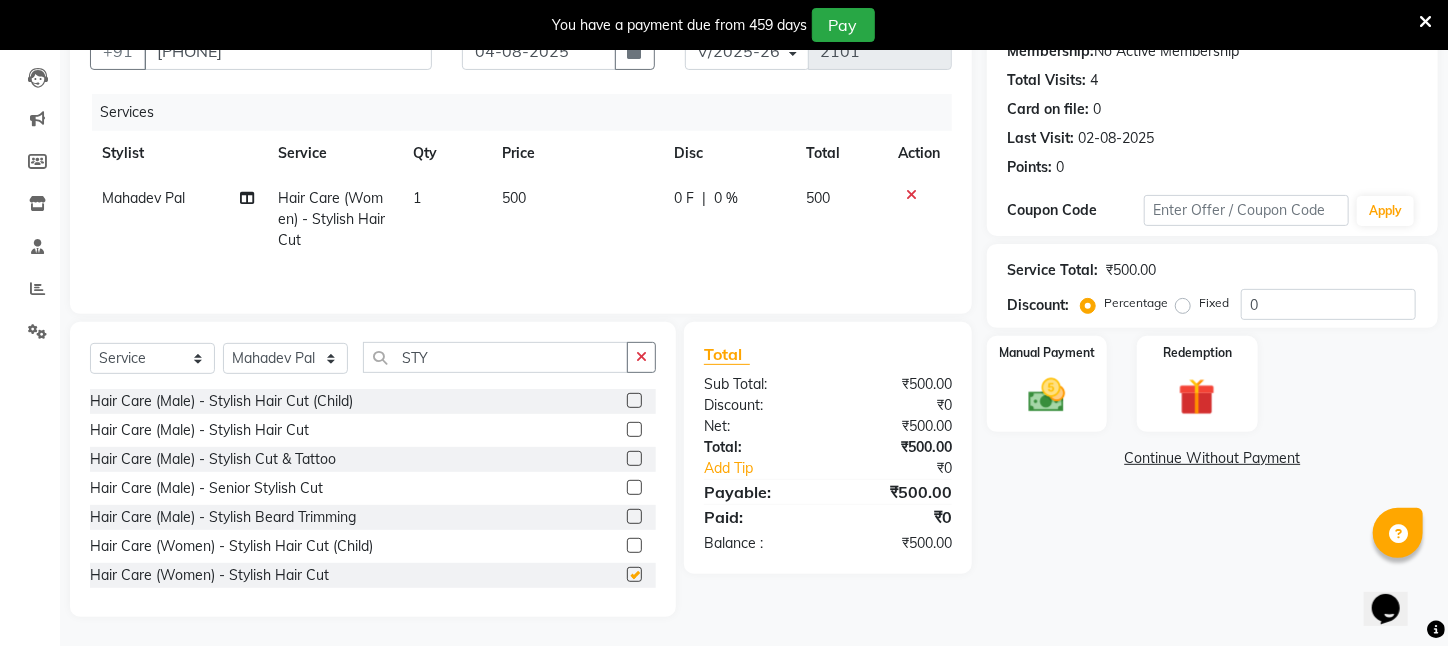 checkbox on "false" 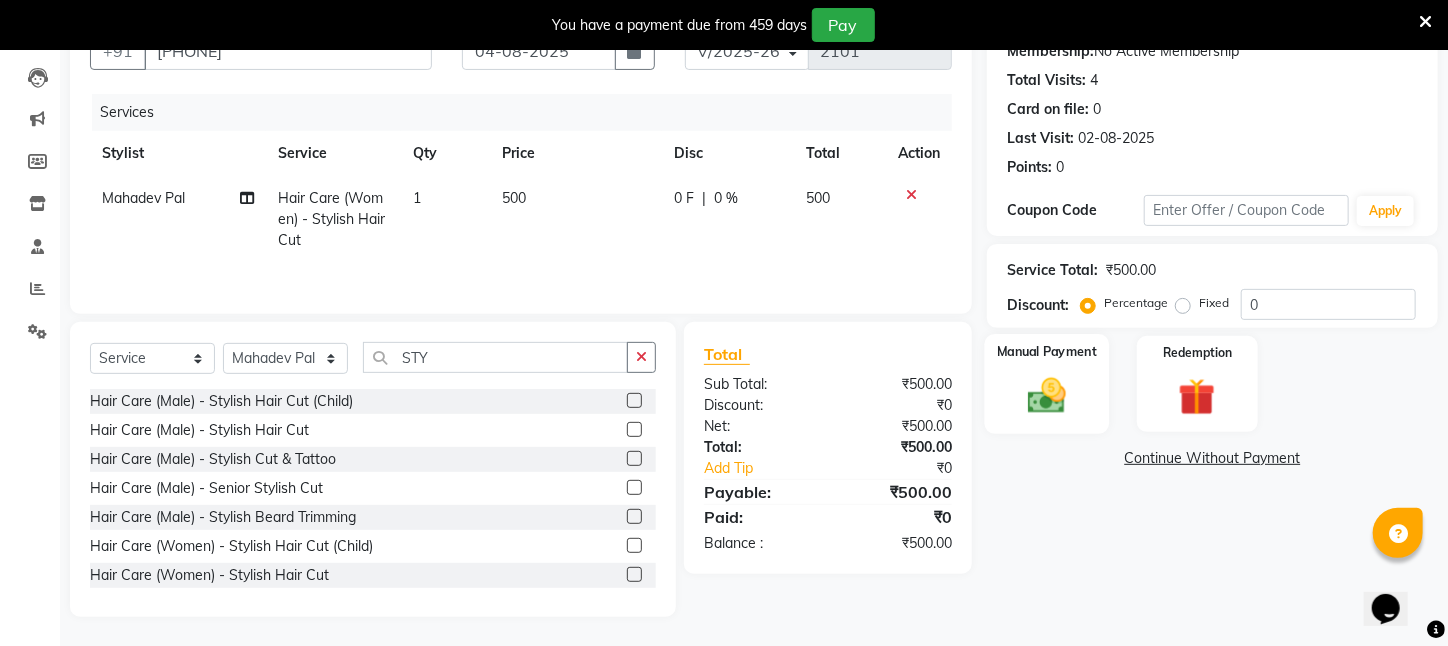 click on "Manual Payment" 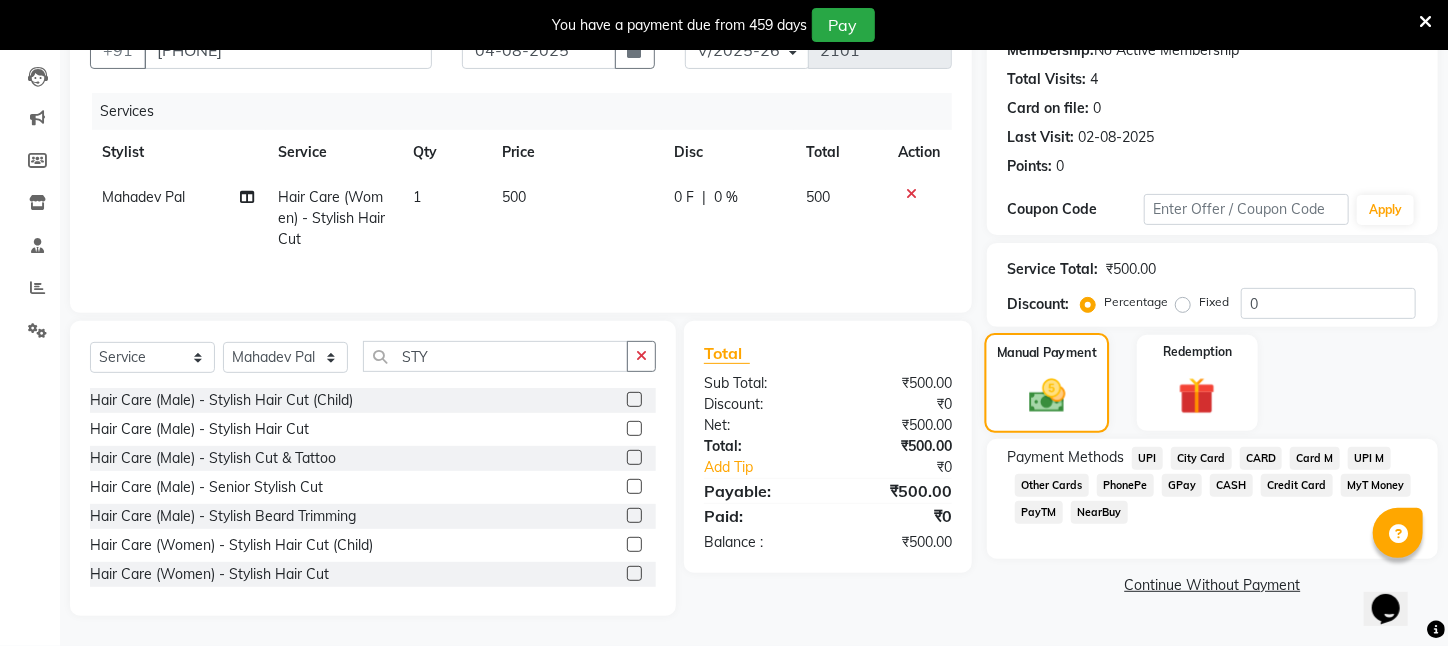 scroll, scrollTop: 211, scrollLeft: 0, axis: vertical 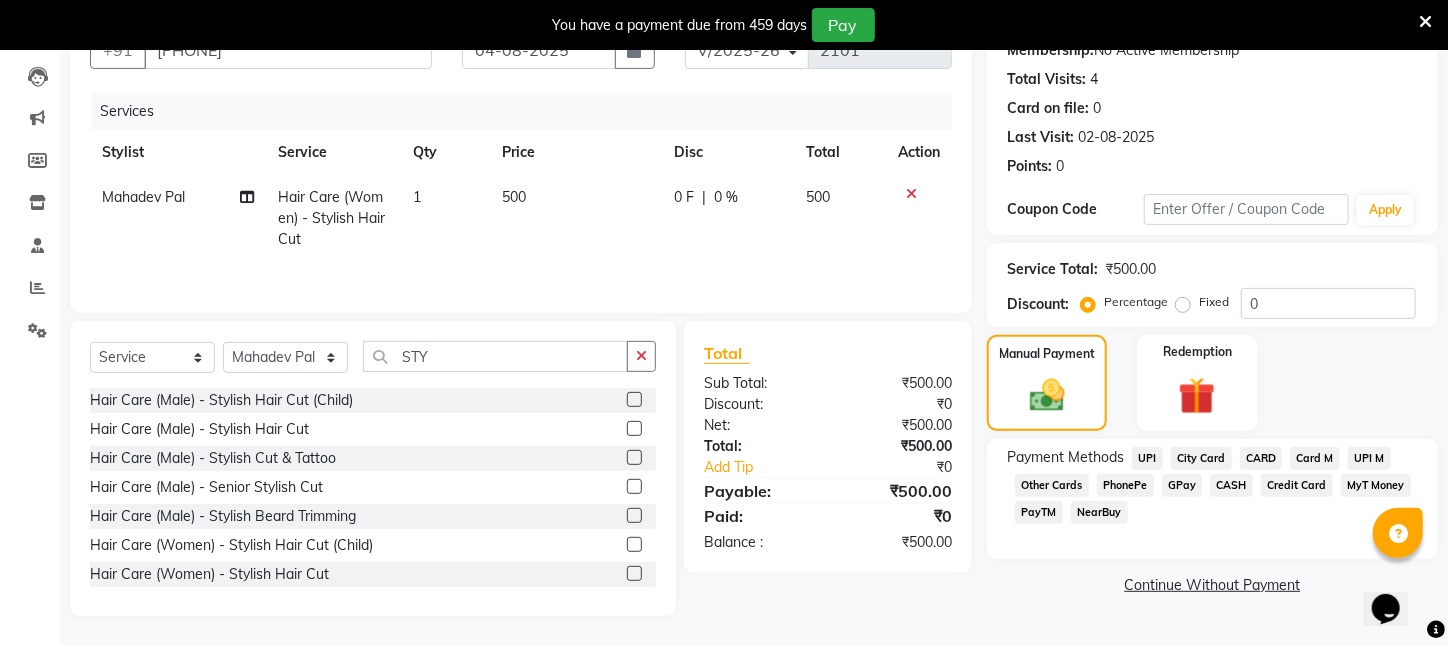 click on "UPI" 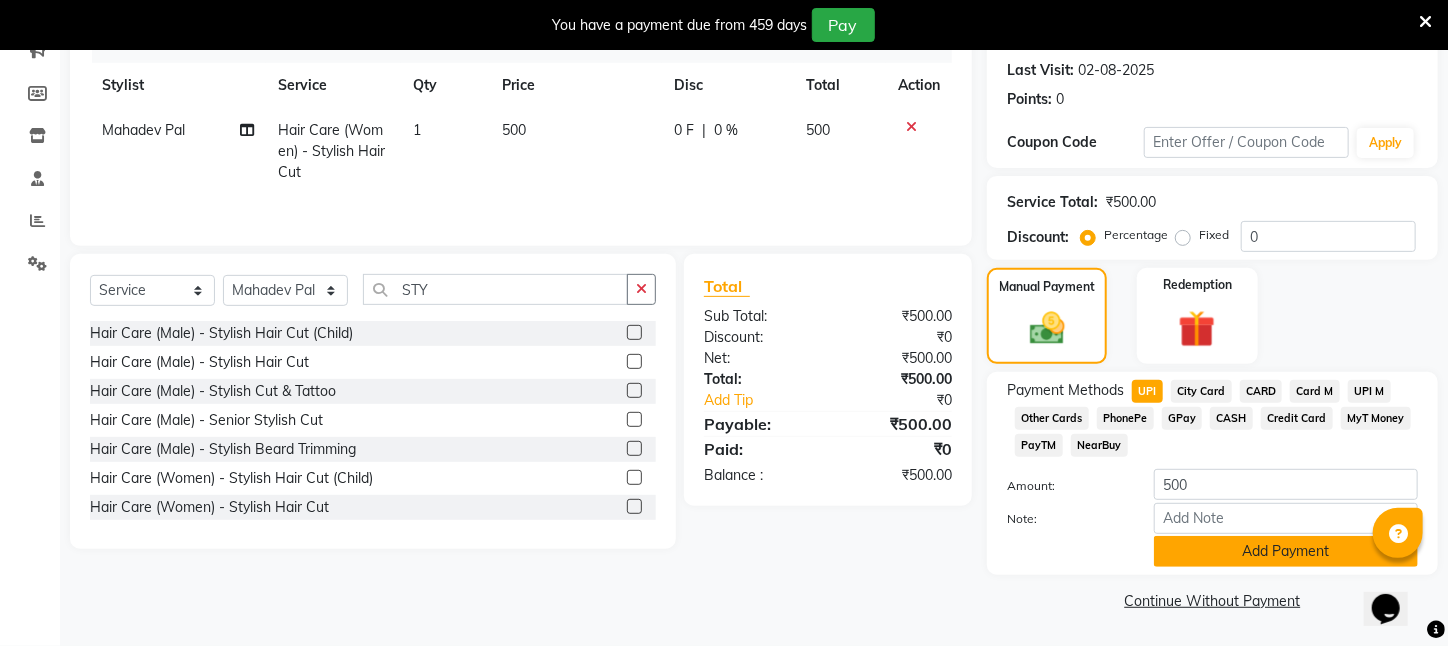 scroll, scrollTop: 293, scrollLeft: 0, axis: vertical 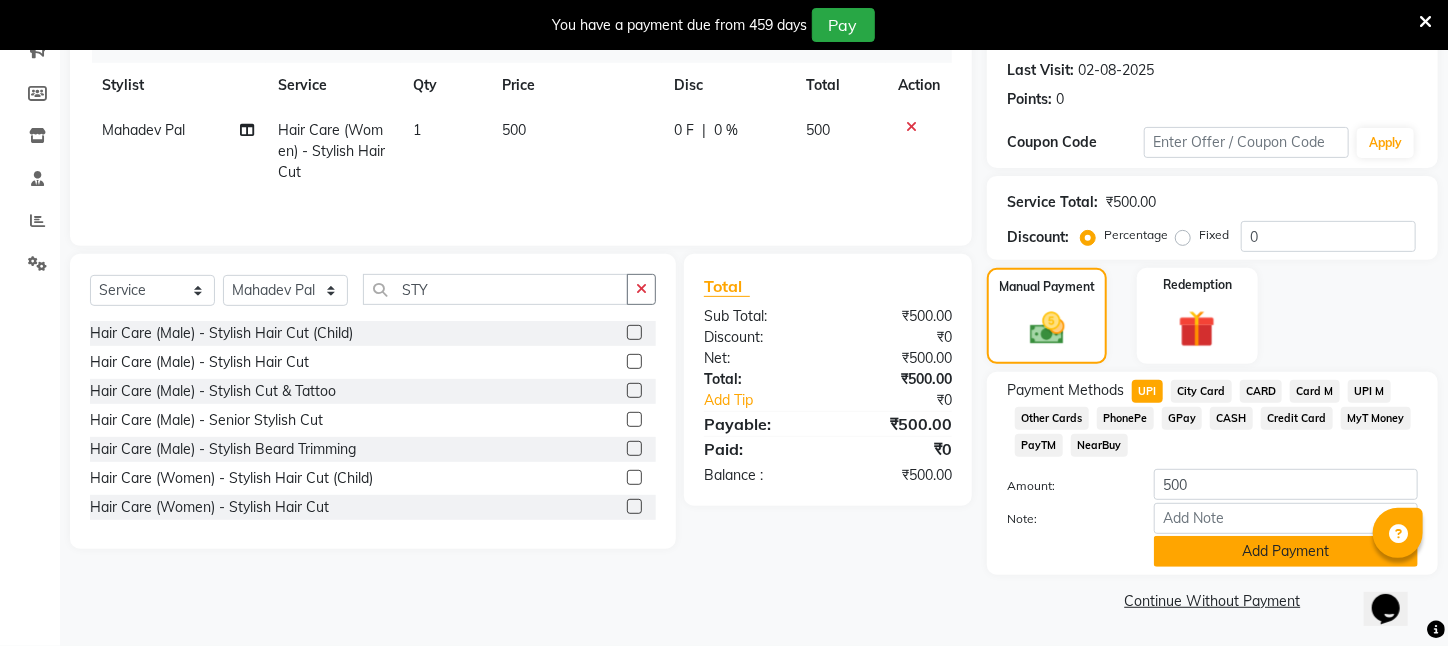 click on "Add Payment" 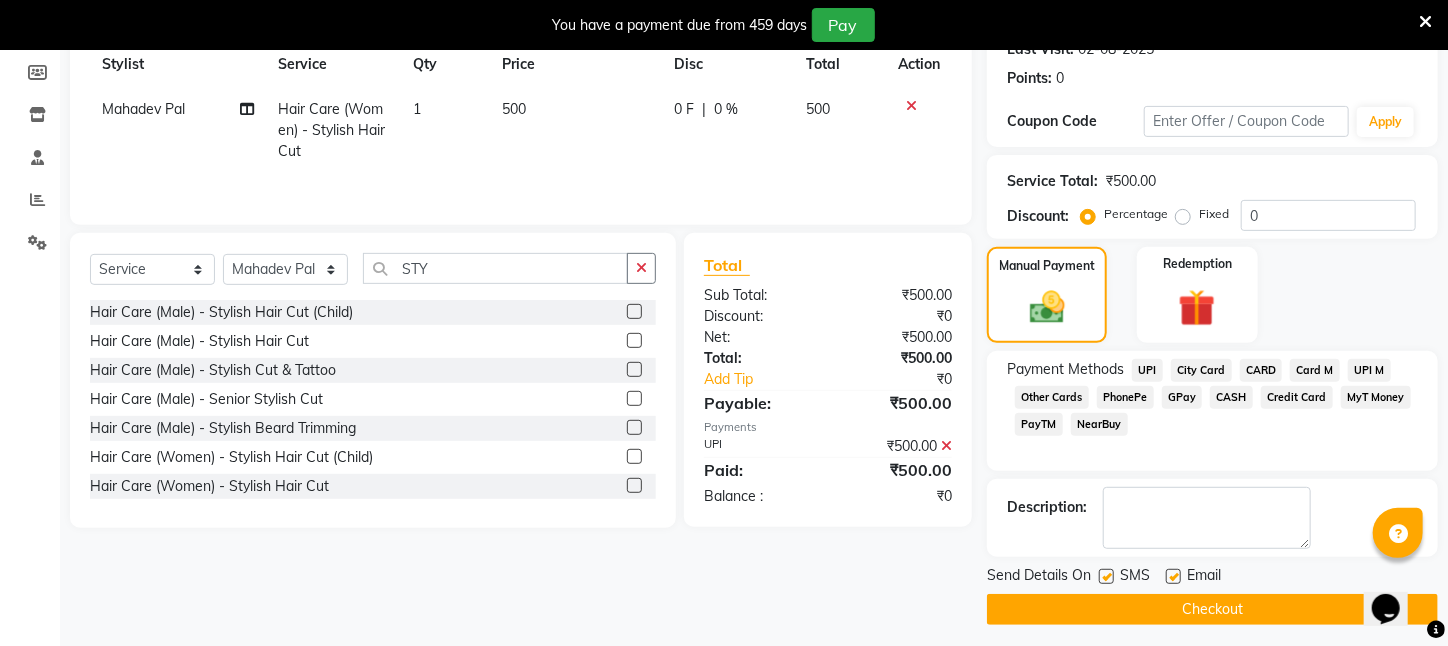 click on "Checkout" 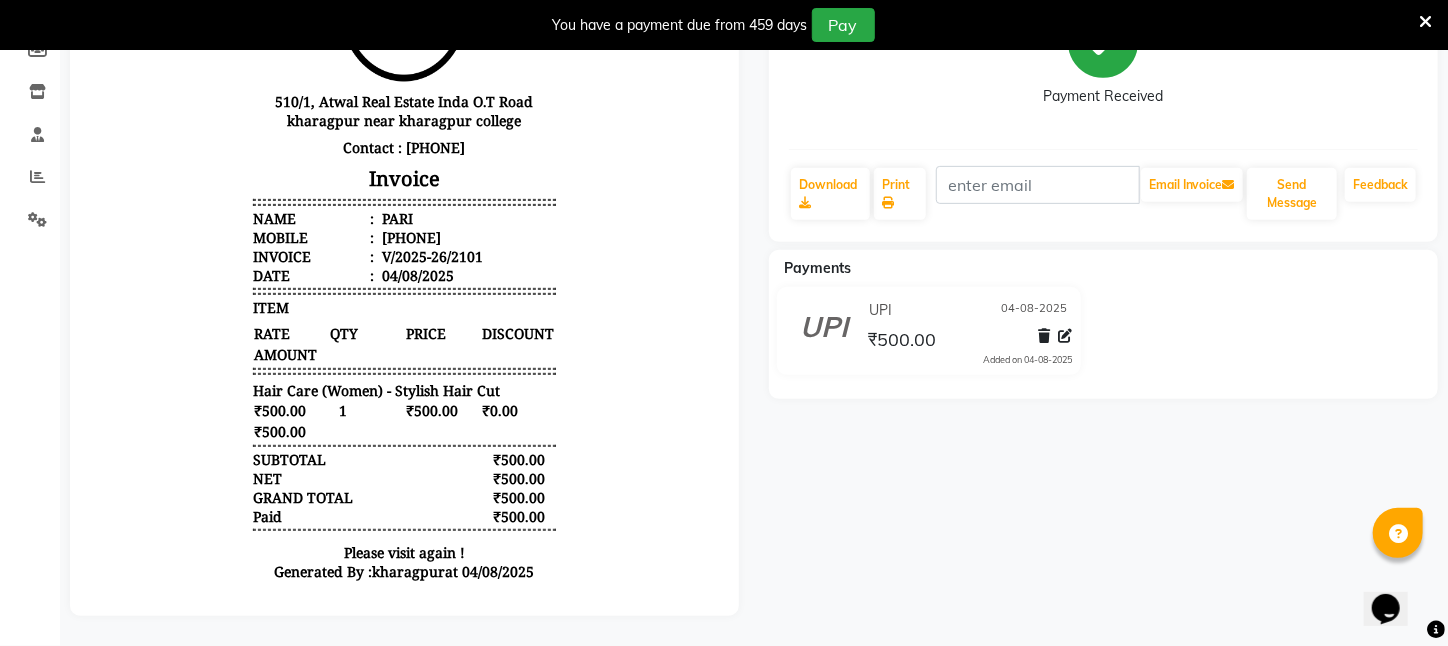 scroll, scrollTop: 330, scrollLeft: 0, axis: vertical 